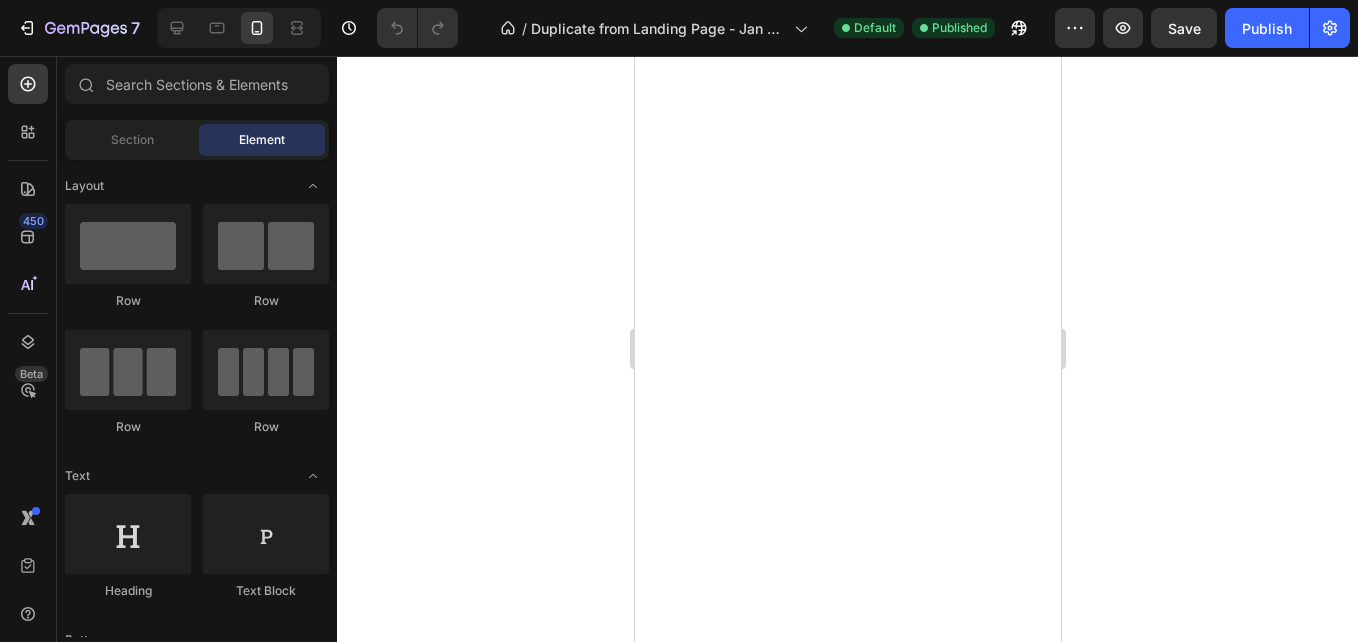 scroll, scrollTop: 0, scrollLeft: 0, axis: both 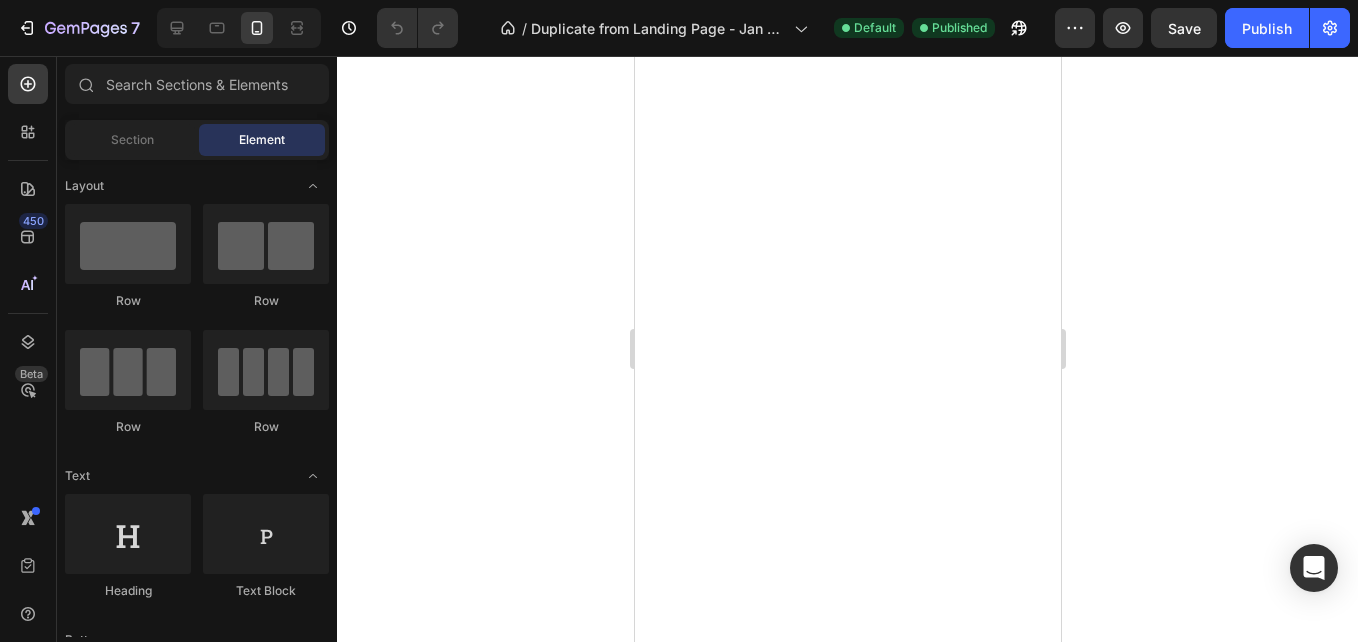 click 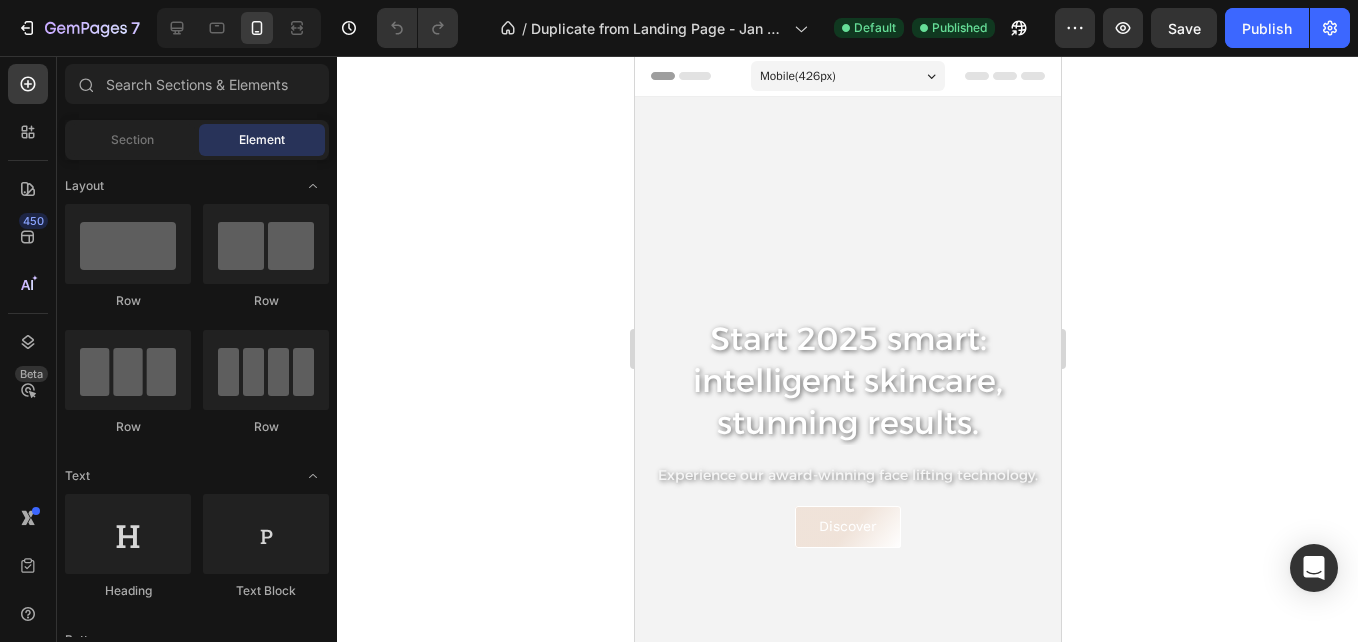 scroll, scrollTop: 0, scrollLeft: 0, axis: both 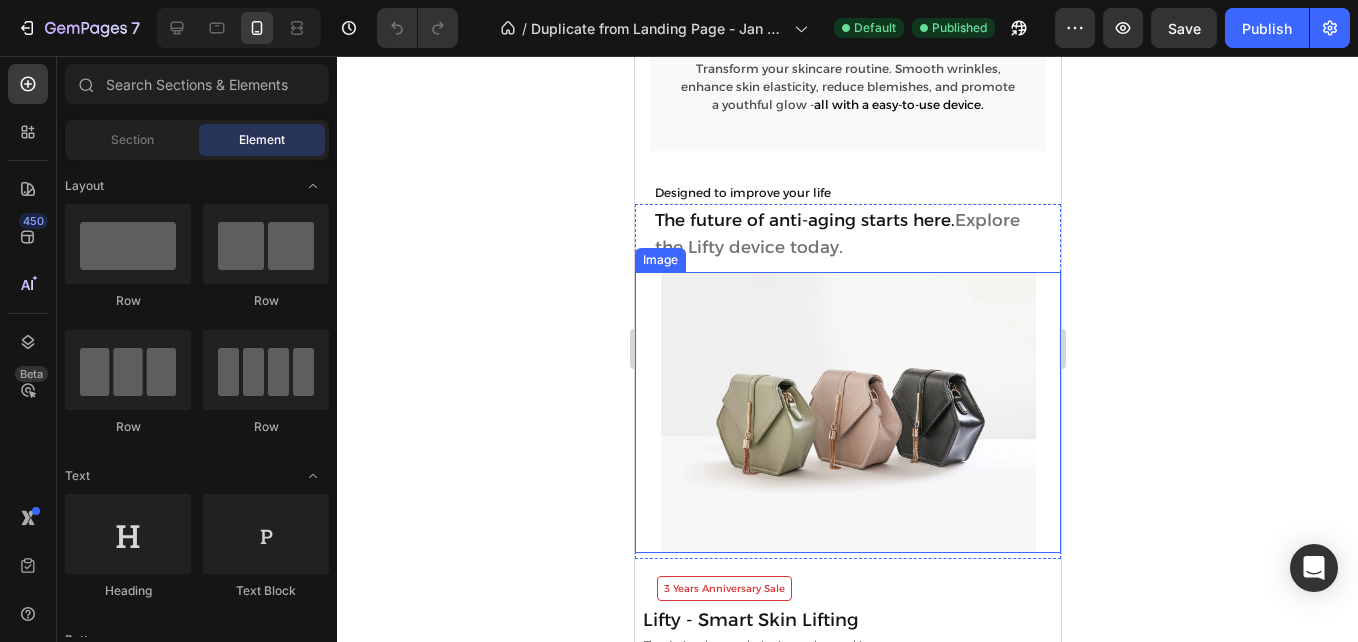 click at bounding box center [847, 412] 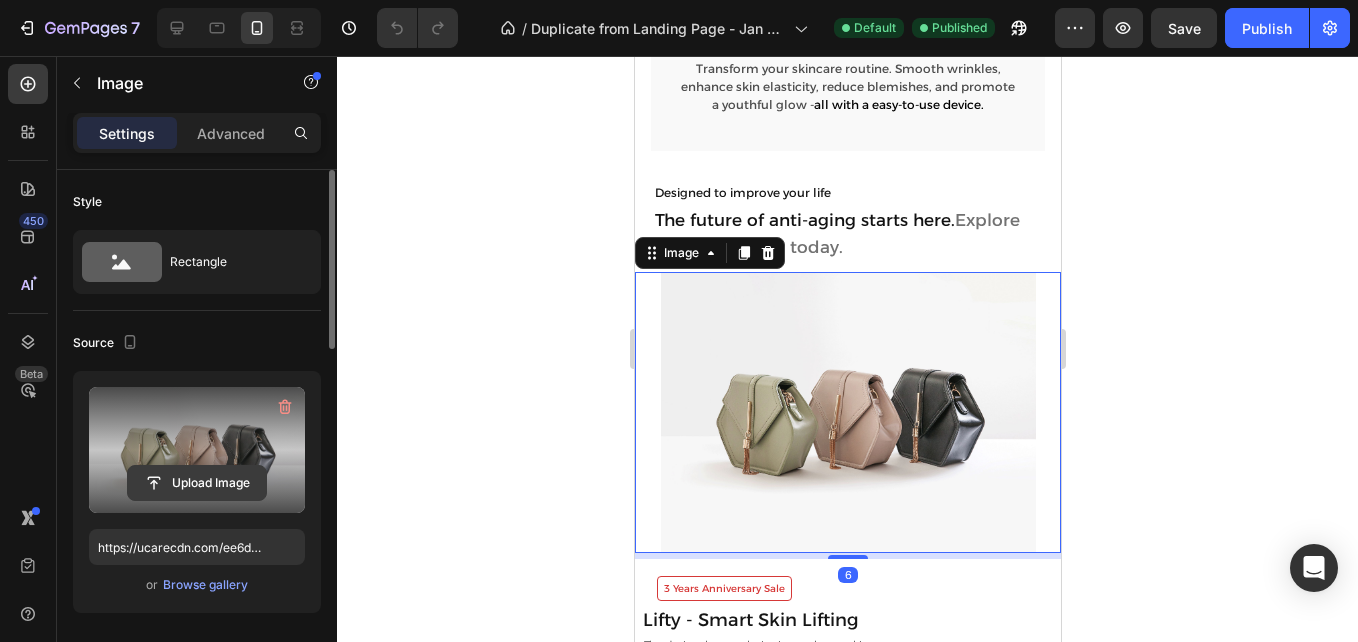 click 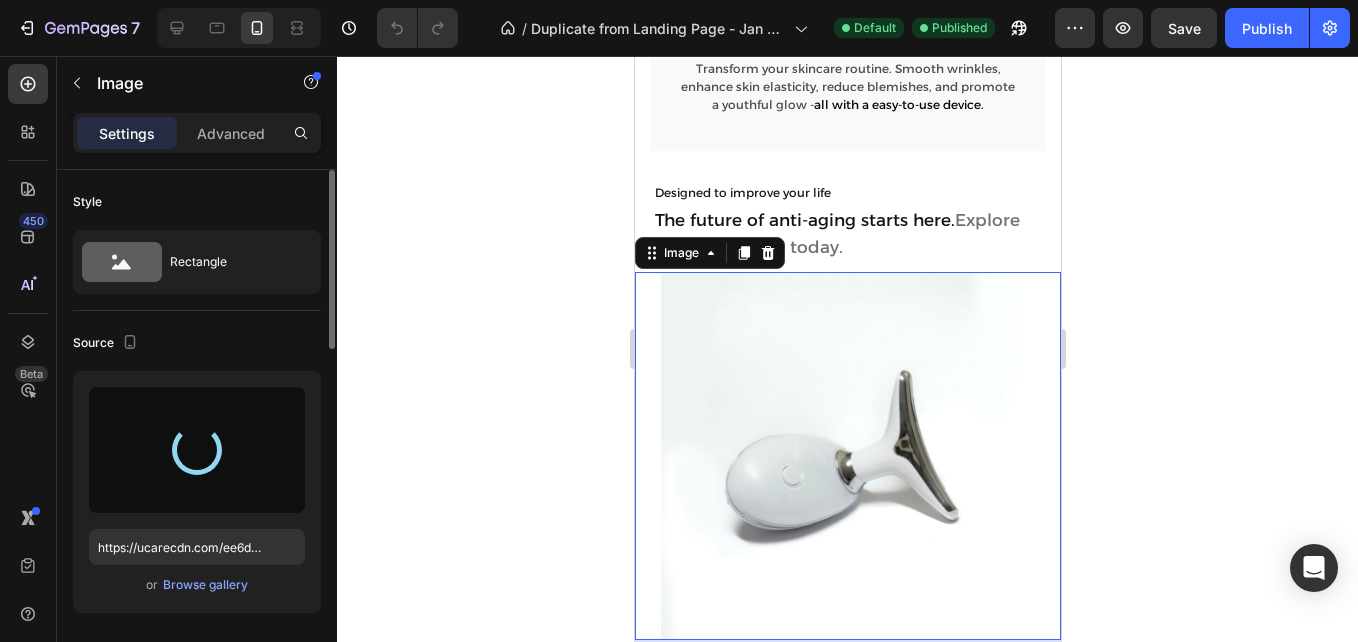 type on "https://cdn.shopify.com/s/files/1/0899/0965/7985/files/gempages_549902261988361413-c494e2a3-b3dd-4765-8916-e6a70c2bcbeb.jpg" 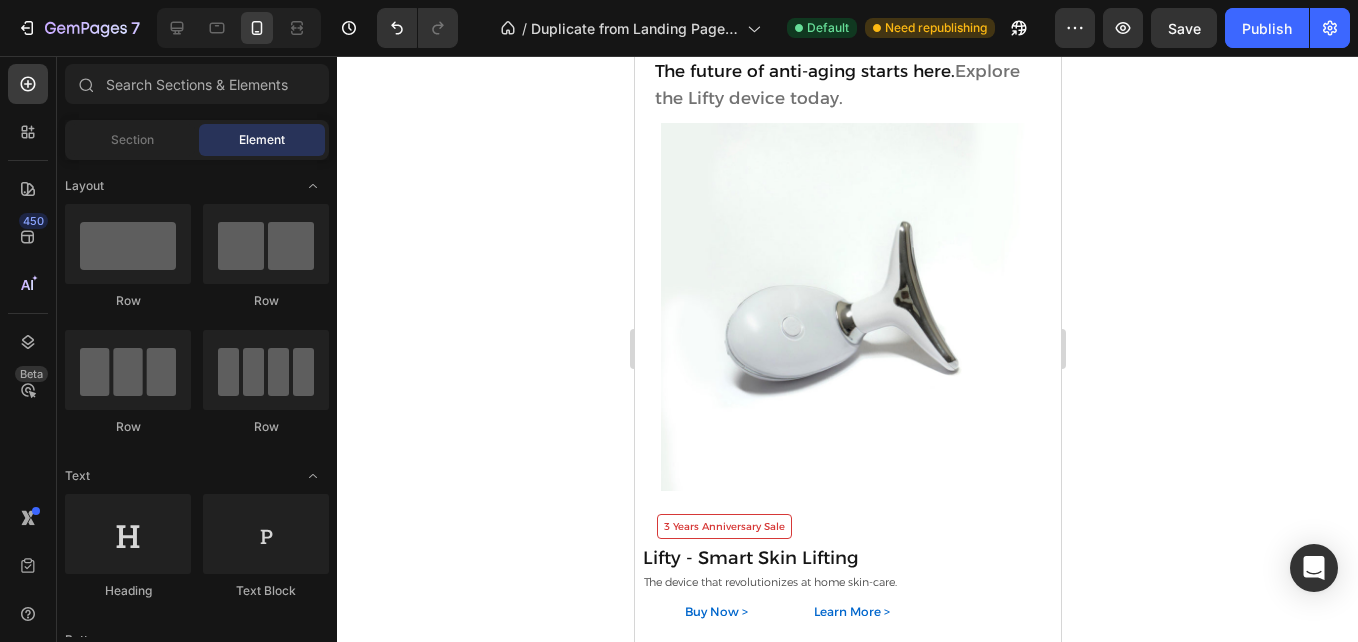 scroll, scrollTop: 2034, scrollLeft: 0, axis: vertical 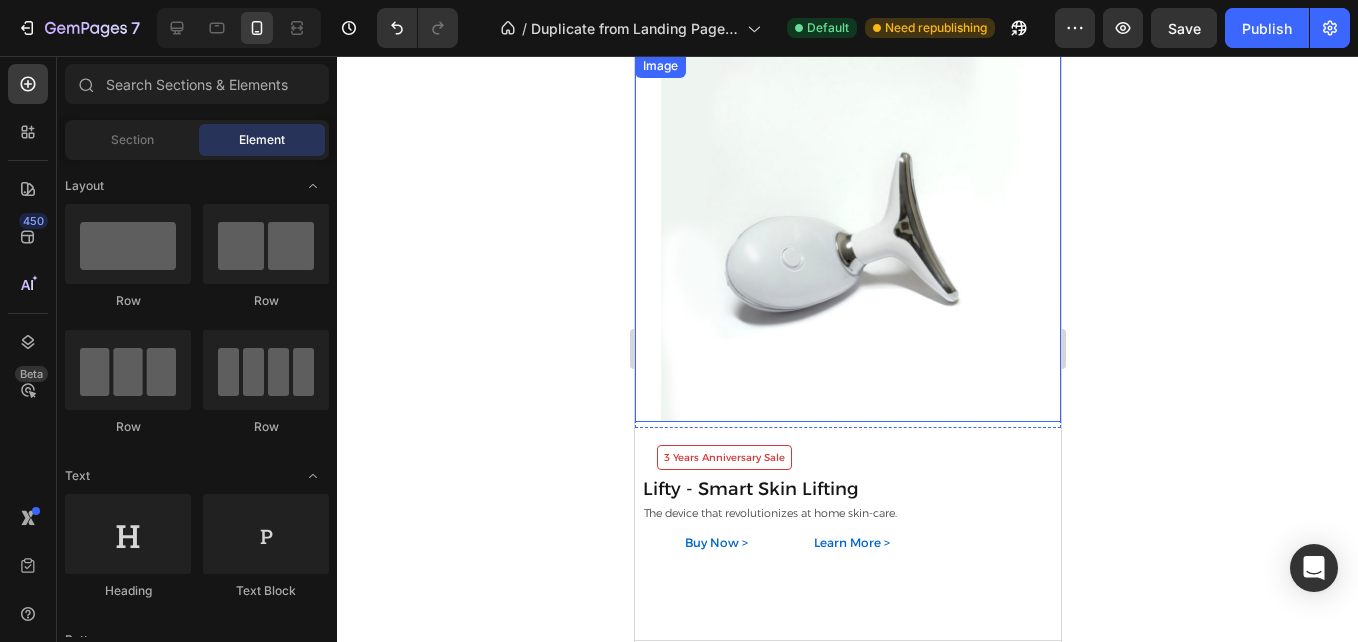 click at bounding box center (847, 238) 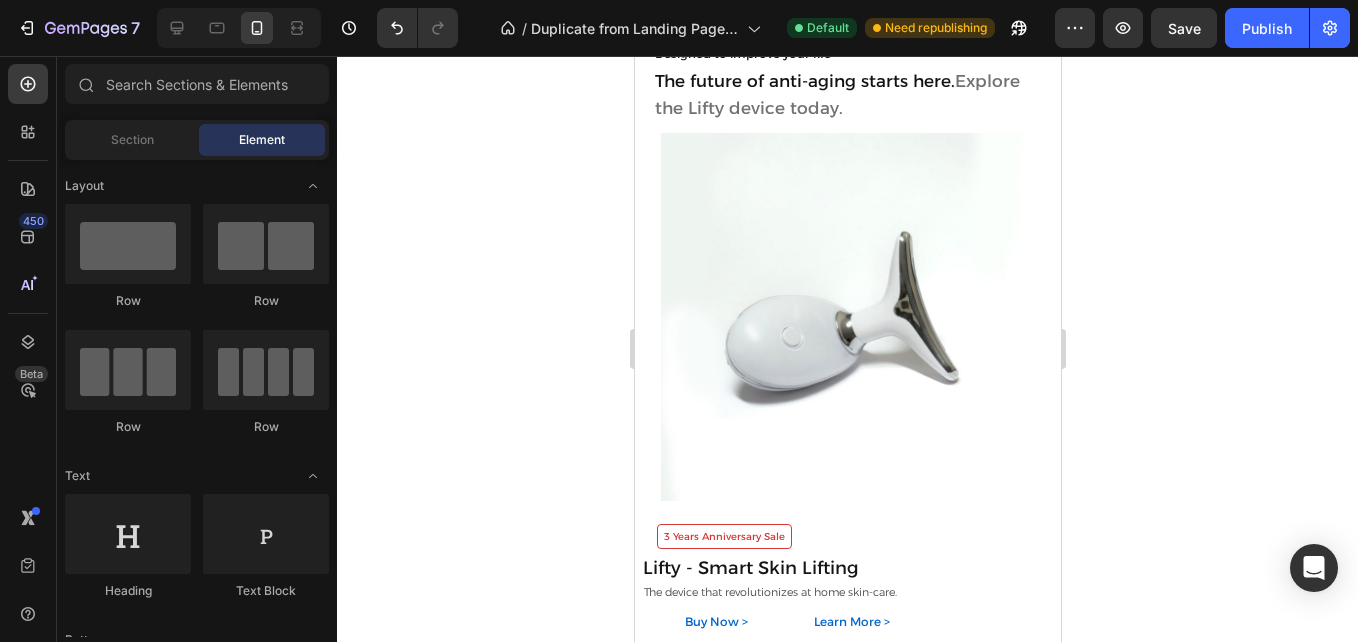 scroll, scrollTop: 1994, scrollLeft: 0, axis: vertical 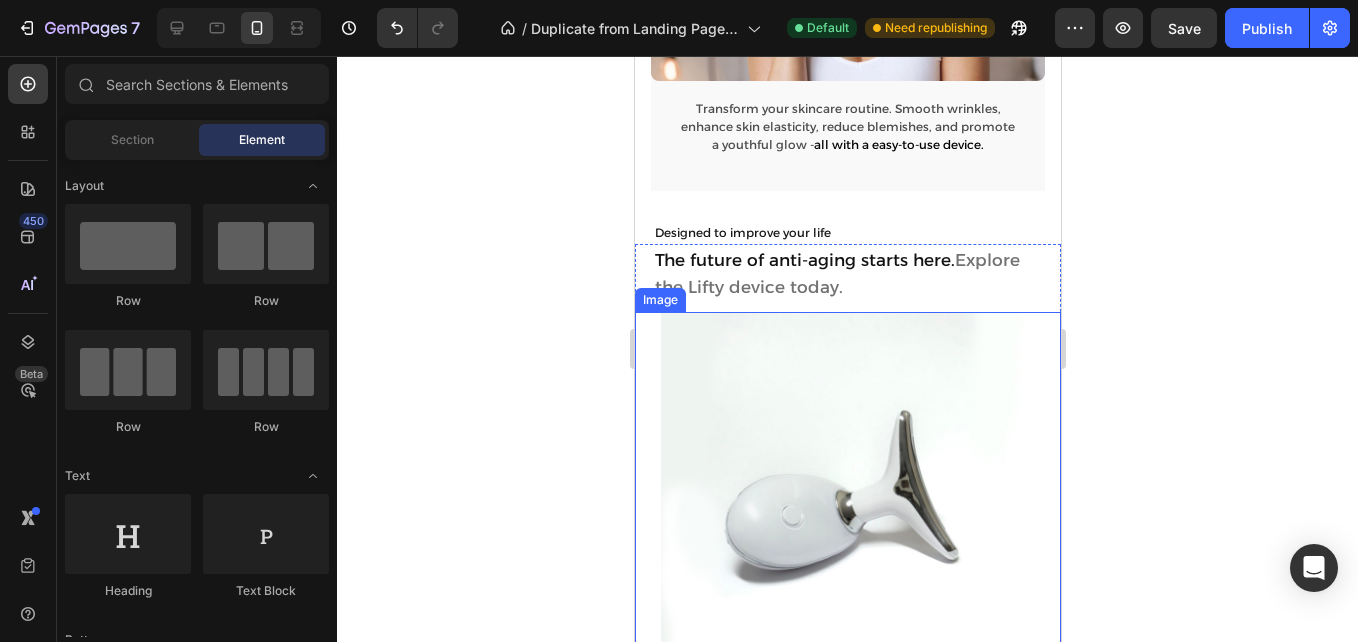 click at bounding box center [847, 496] 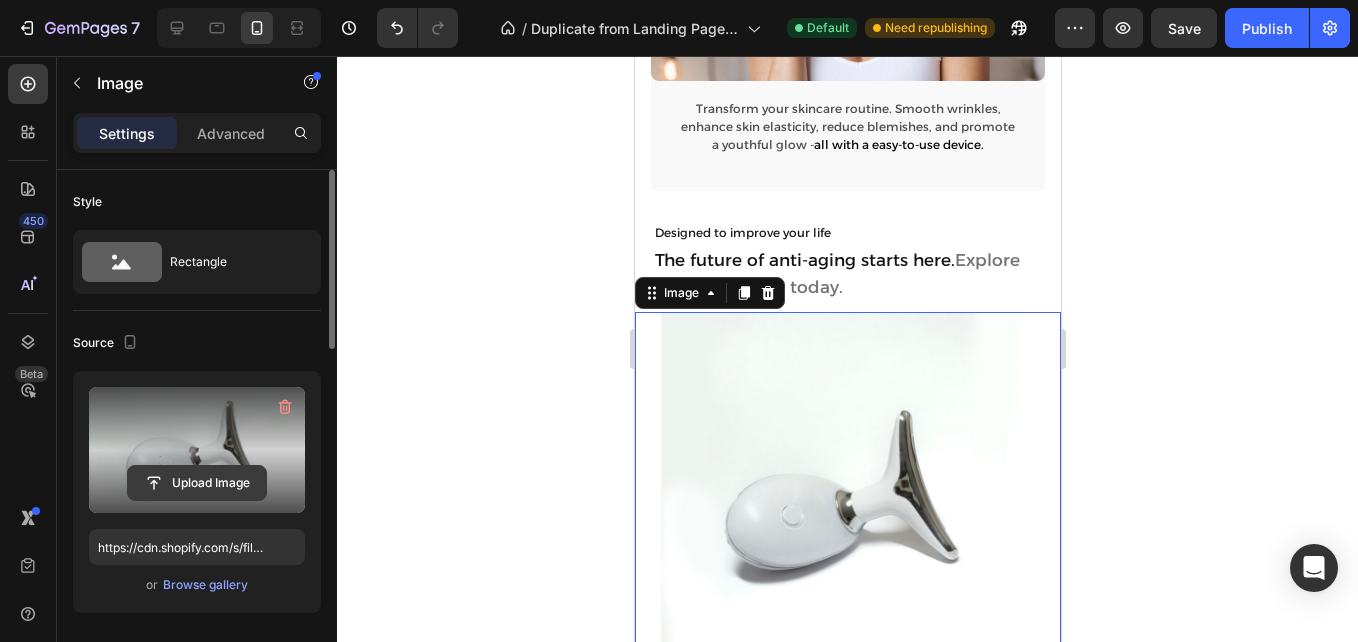 click 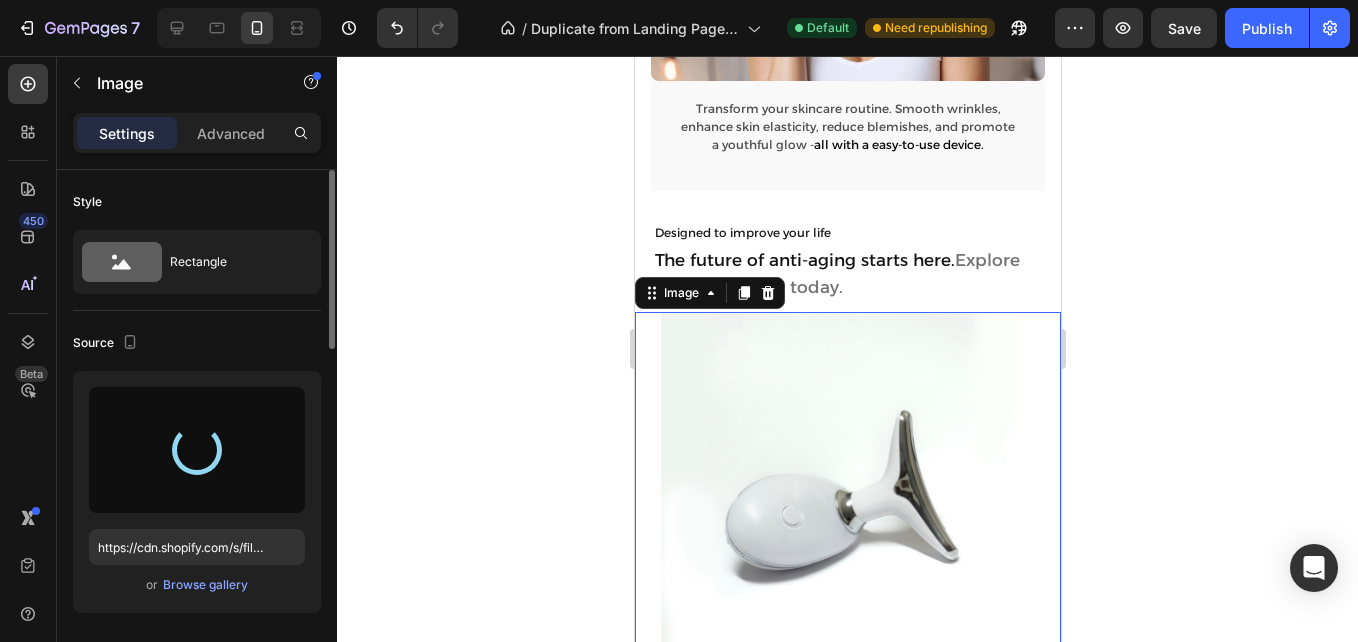type on "https://cdn.shopify.com/s/files/1/0899/0965/7985/files/gempages_549902261988361413-eab9a185-9f79-4f78-86b0-09d639c92f8d.jpg" 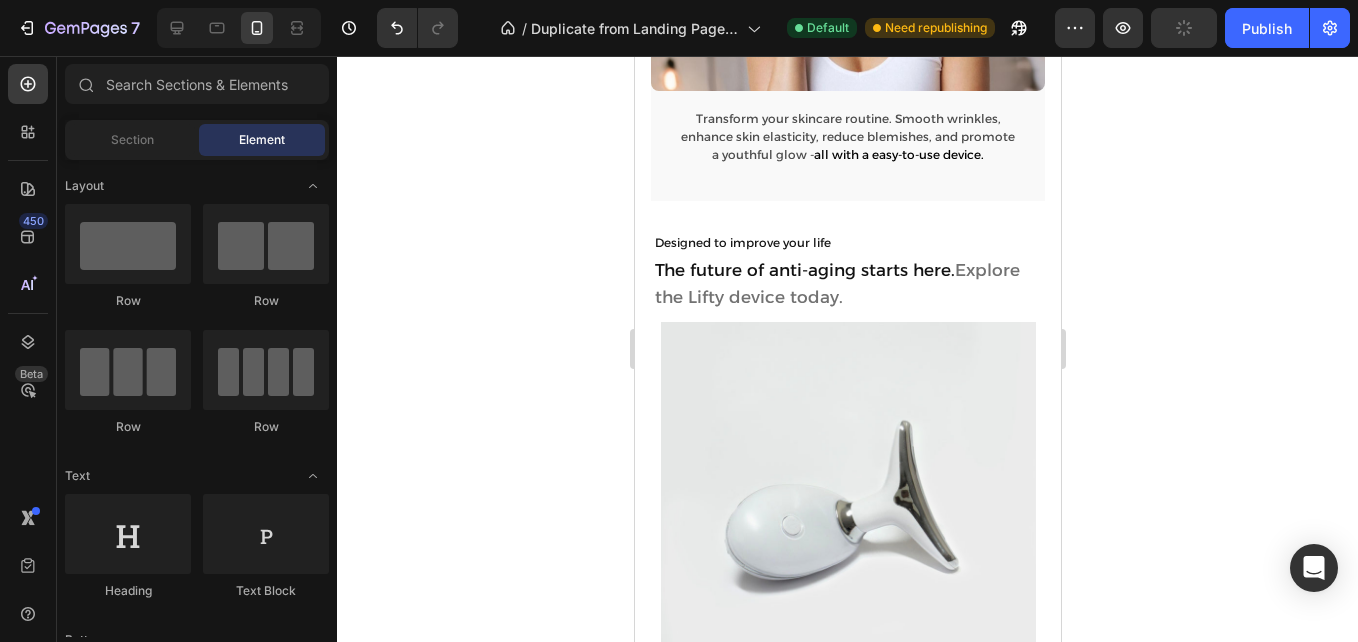scroll, scrollTop: 1698, scrollLeft: 0, axis: vertical 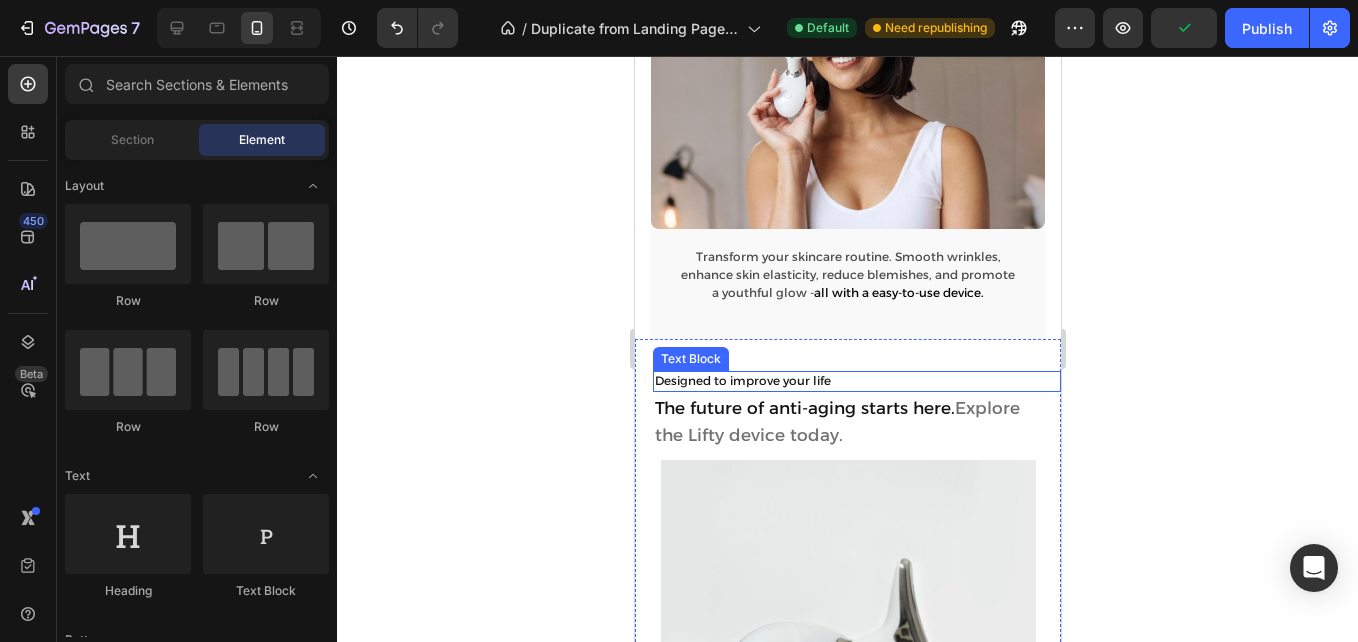 click on "Designed to improve your life" at bounding box center [742, 380] 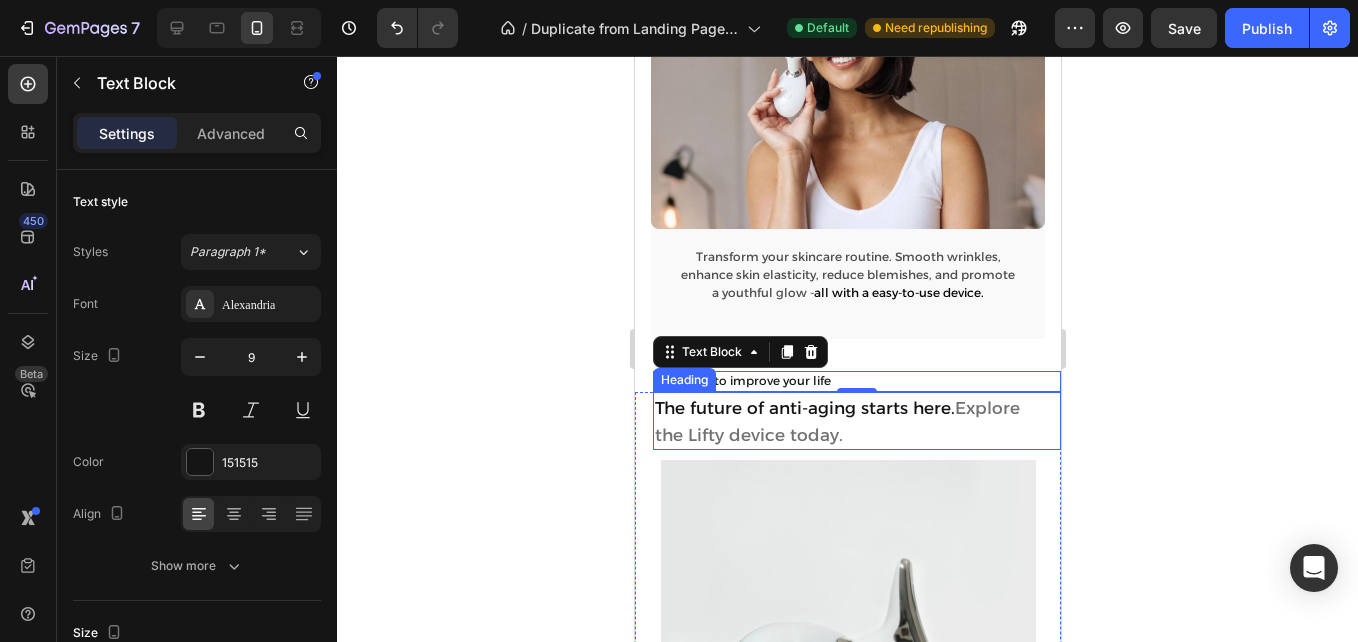 click on "The future of anti-aging starts here." at bounding box center [804, 408] 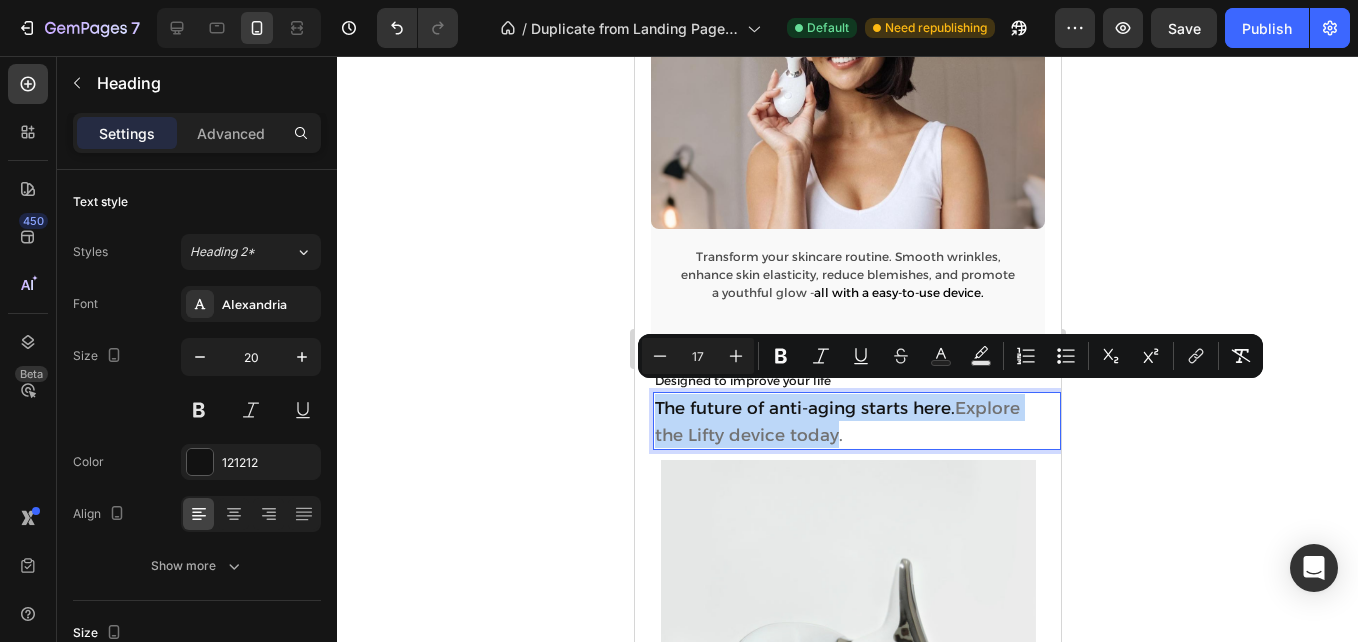 drag, startPoint x: 656, startPoint y: 394, endPoint x: 834, endPoint y: 418, distance: 179.61069 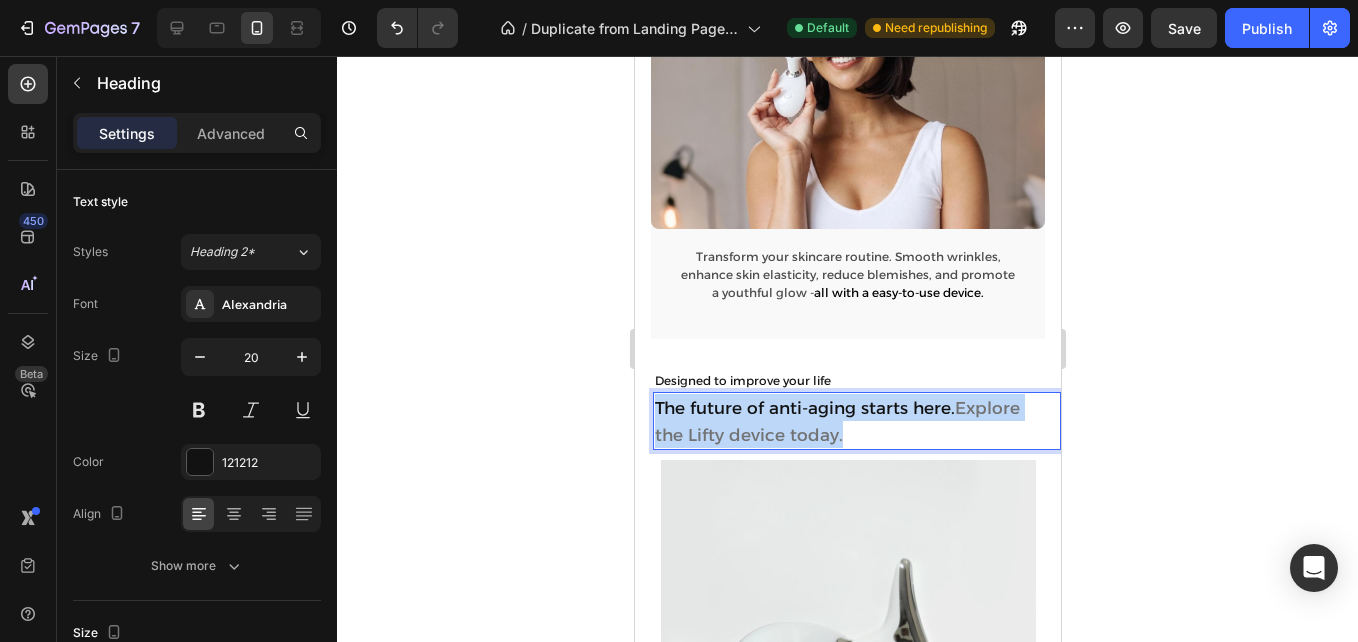 drag, startPoint x: 852, startPoint y: 427, endPoint x: 653, endPoint y: 387, distance: 202.9803 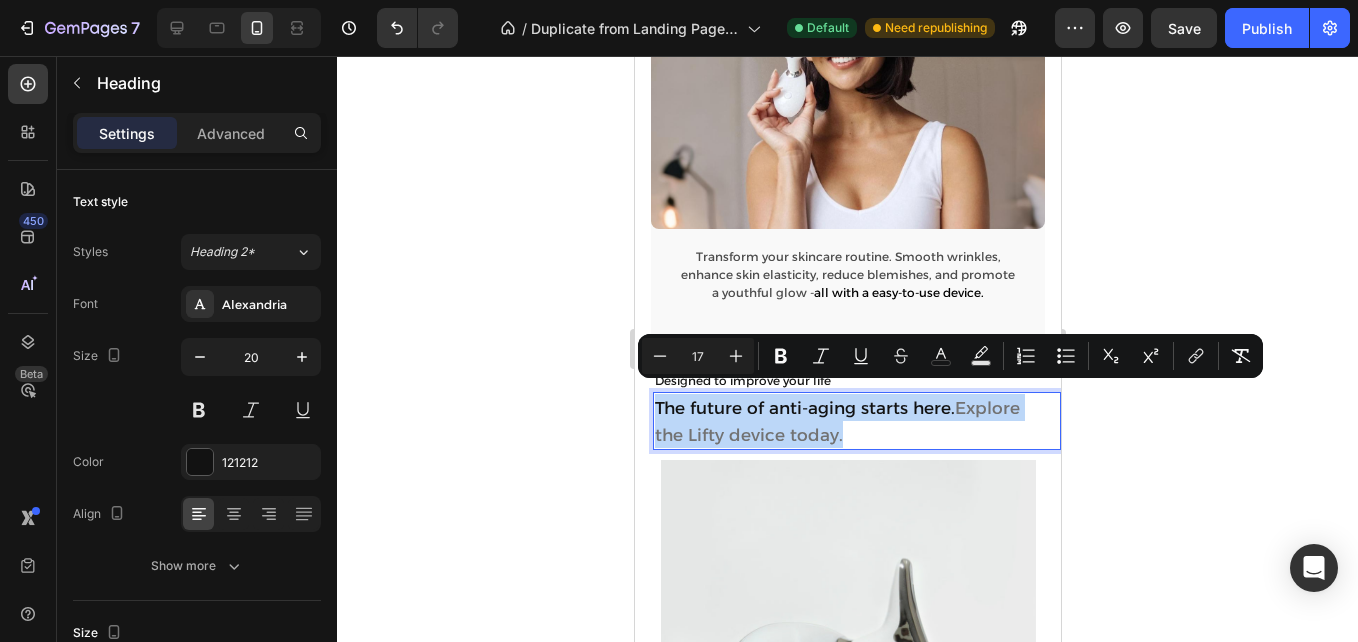 copy on "The future of anti-aging starts here. Explore the Lifty device today." 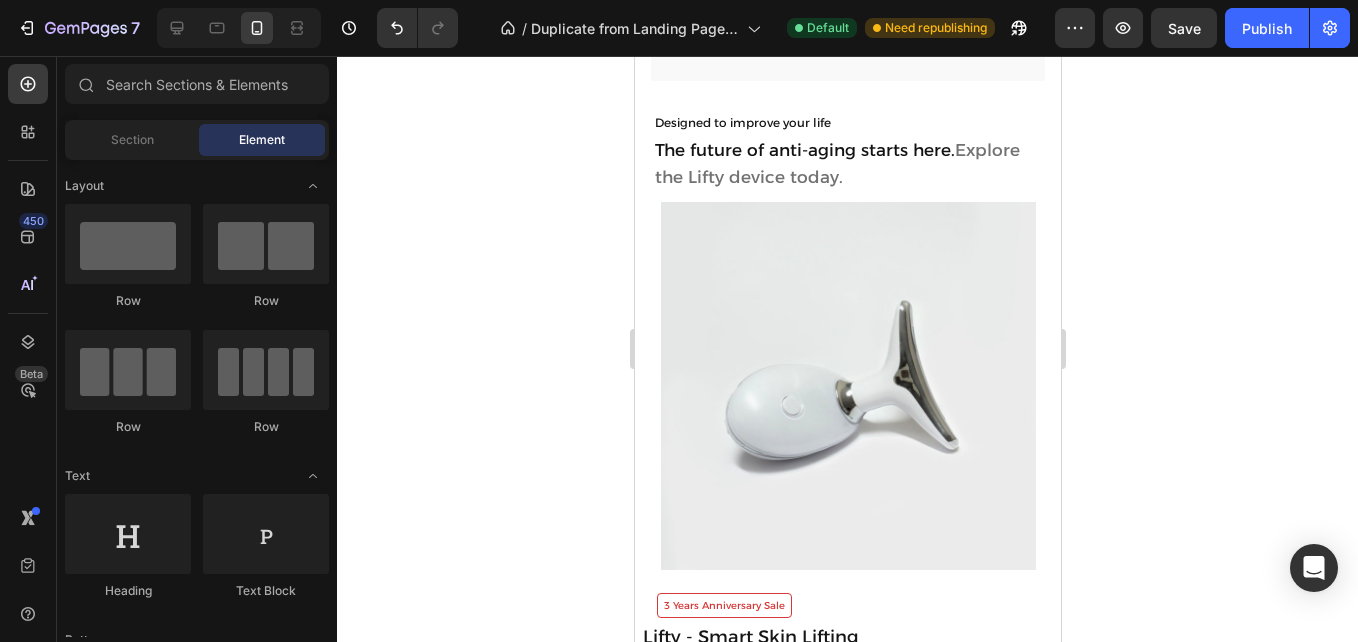 scroll, scrollTop: 2044, scrollLeft: 0, axis: vertical 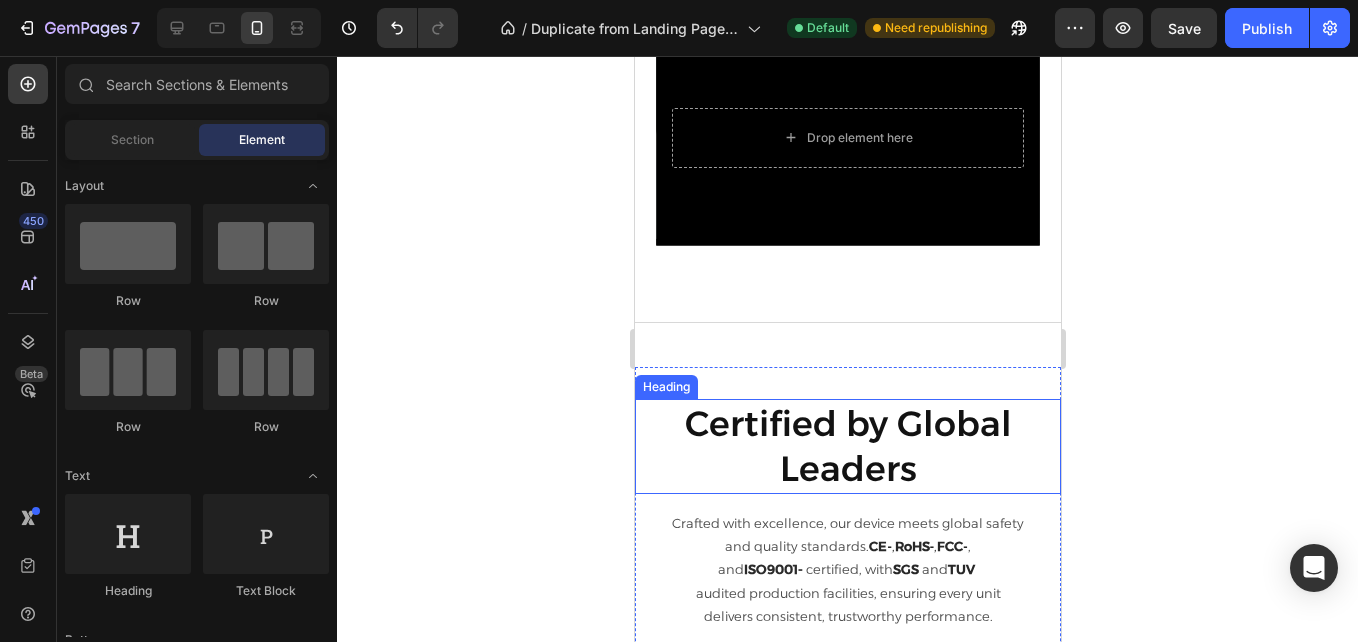 click on "Certified by Global Leaders" at bounding box center (847, 446) 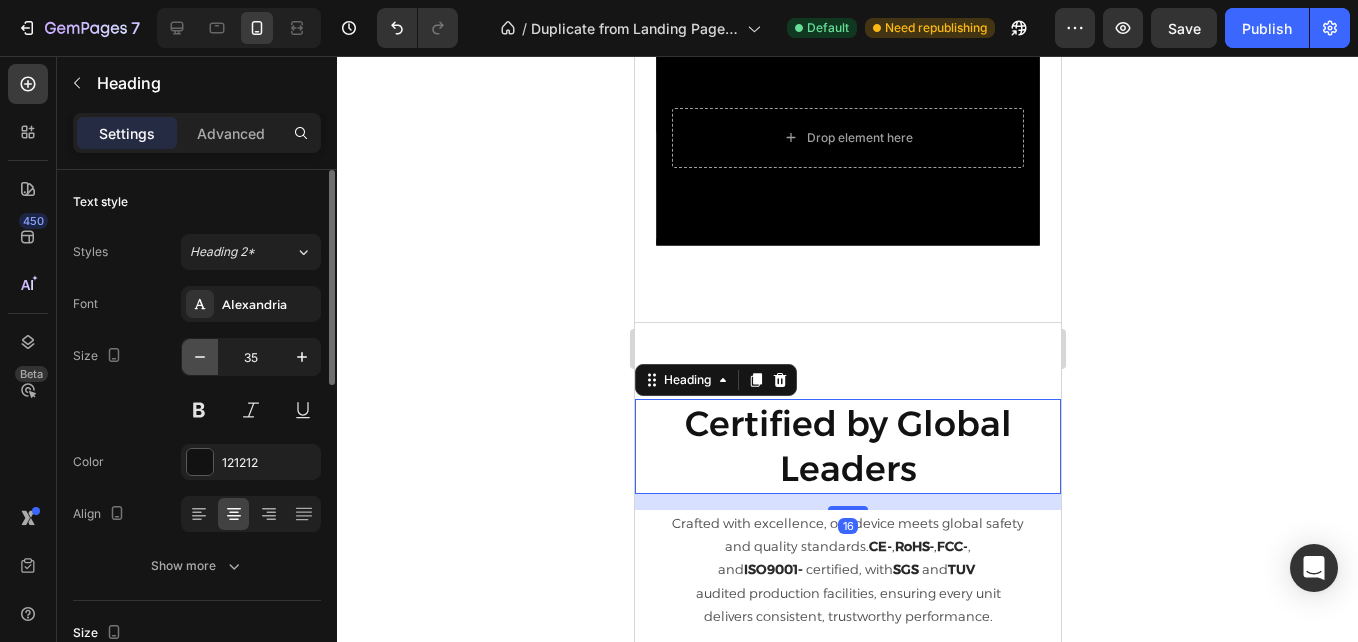 click at bounding box center [200, 357] 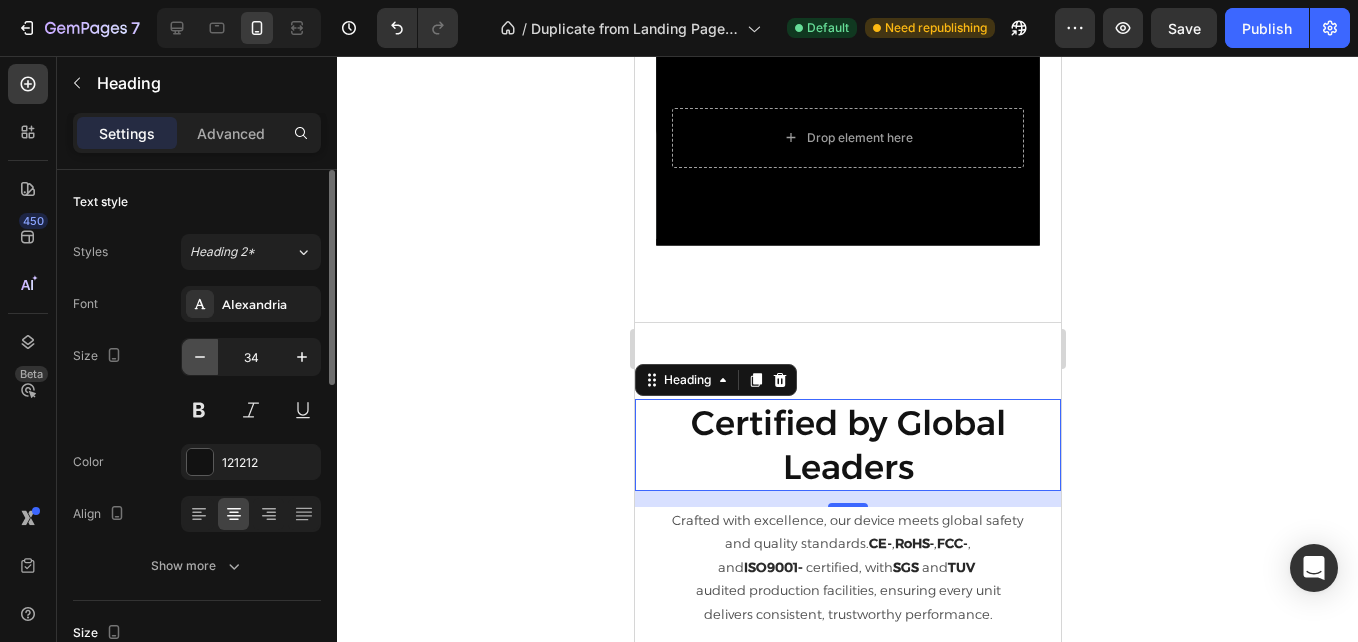 click at bounding box center [200, 357] 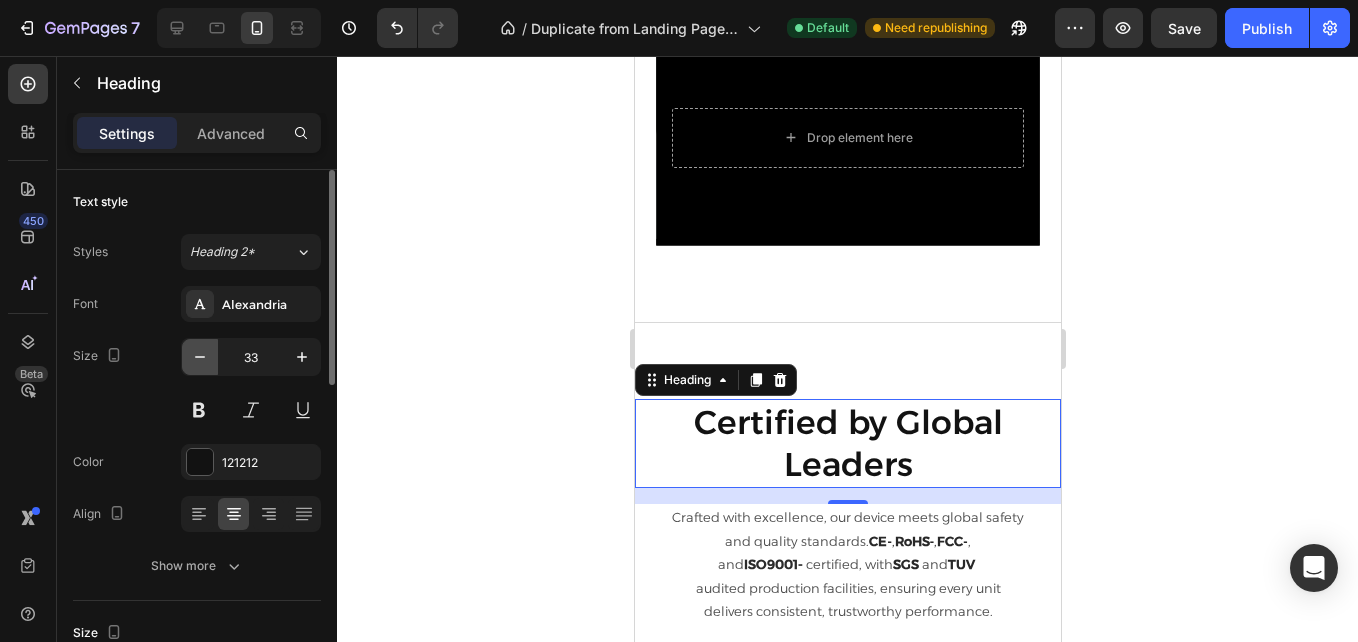 click at bounding box center [200, 357] 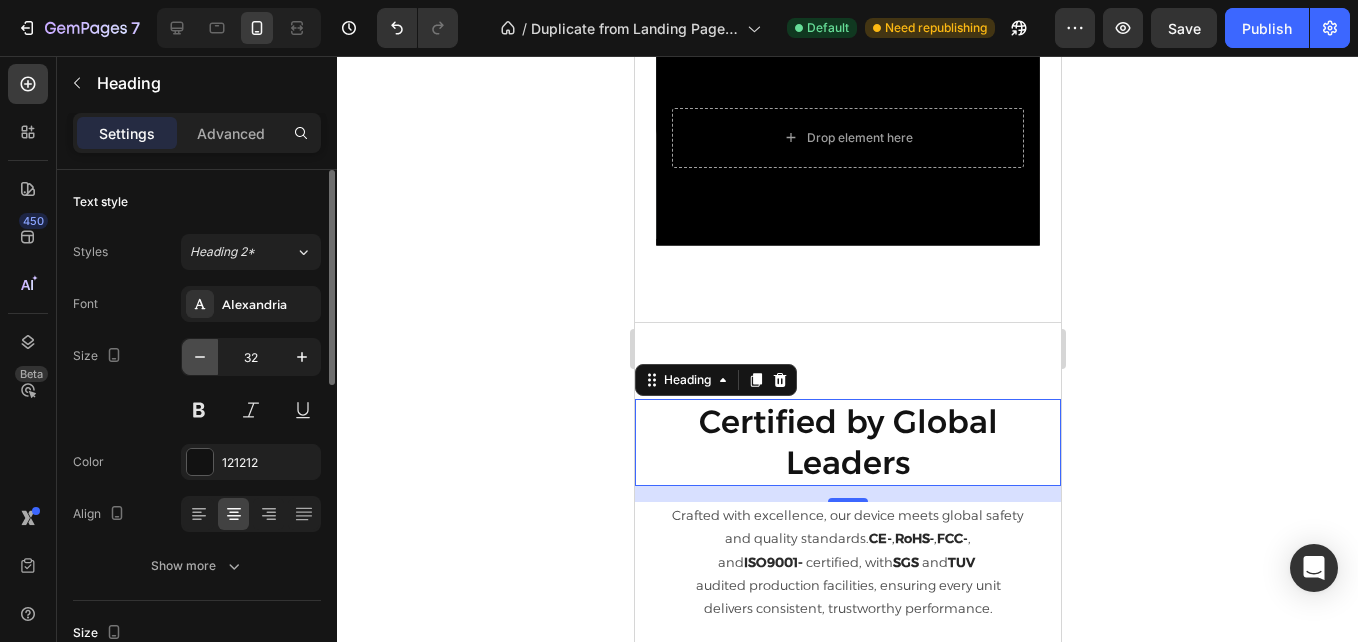 click at bounding box center [200, 357] 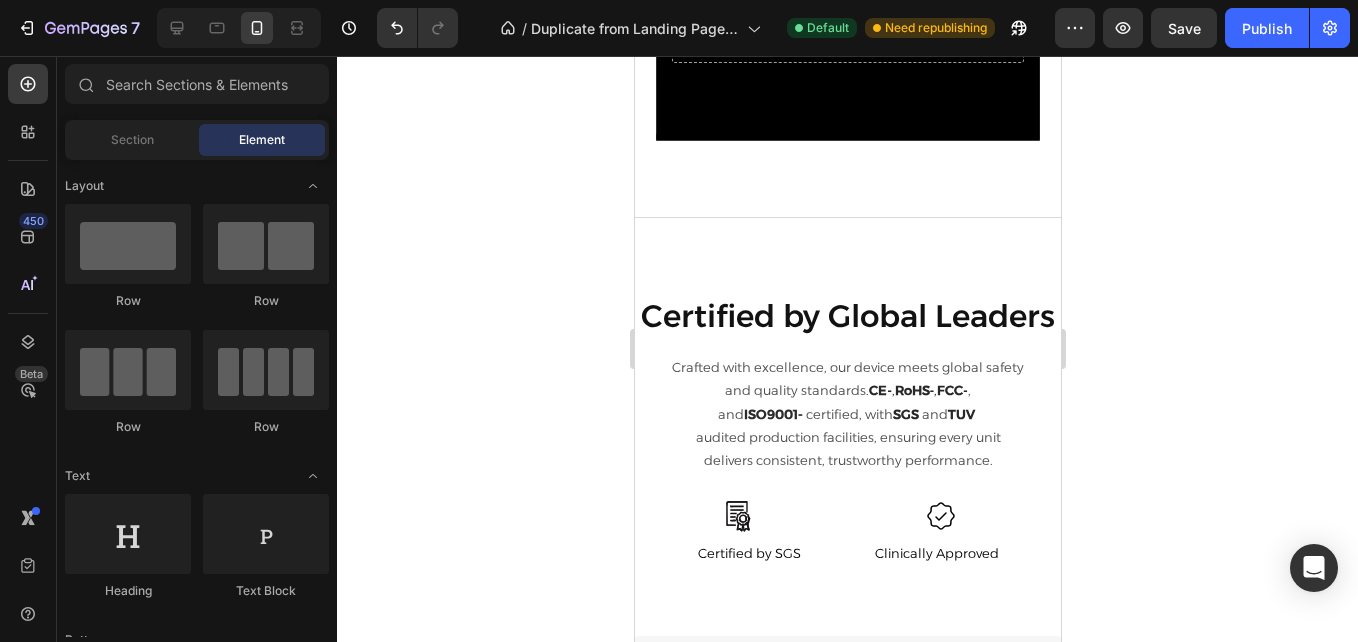 scroll, scrollTop: 3174, scrollLeft: 0, axis: vertical 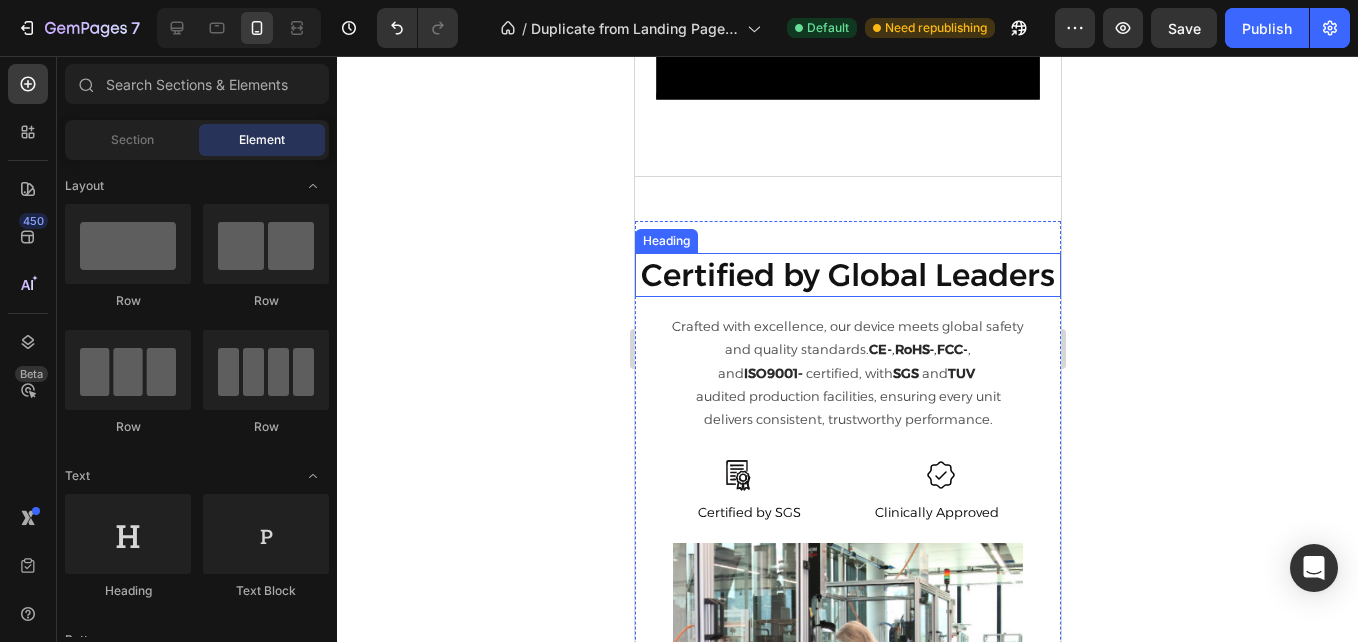 click on "Certified by Global Leaders" at bounding box center (847, 275) 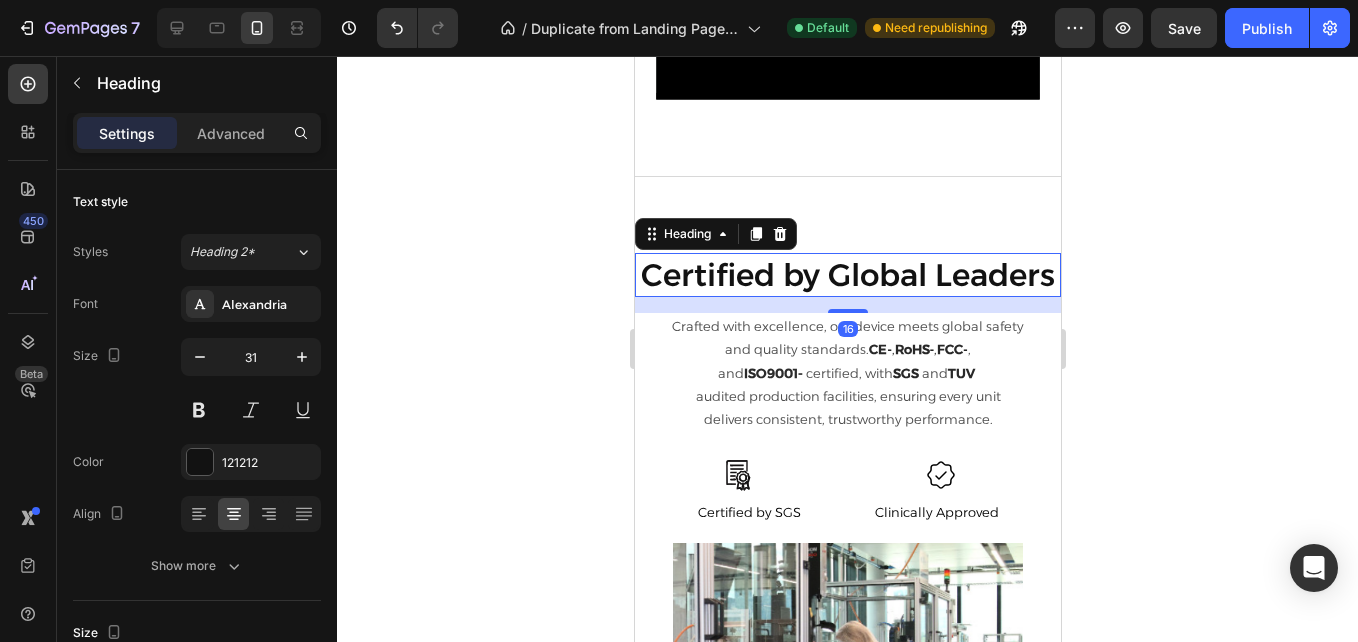 click on "Certified by Global Leaders" at bounding box center (847, 275) 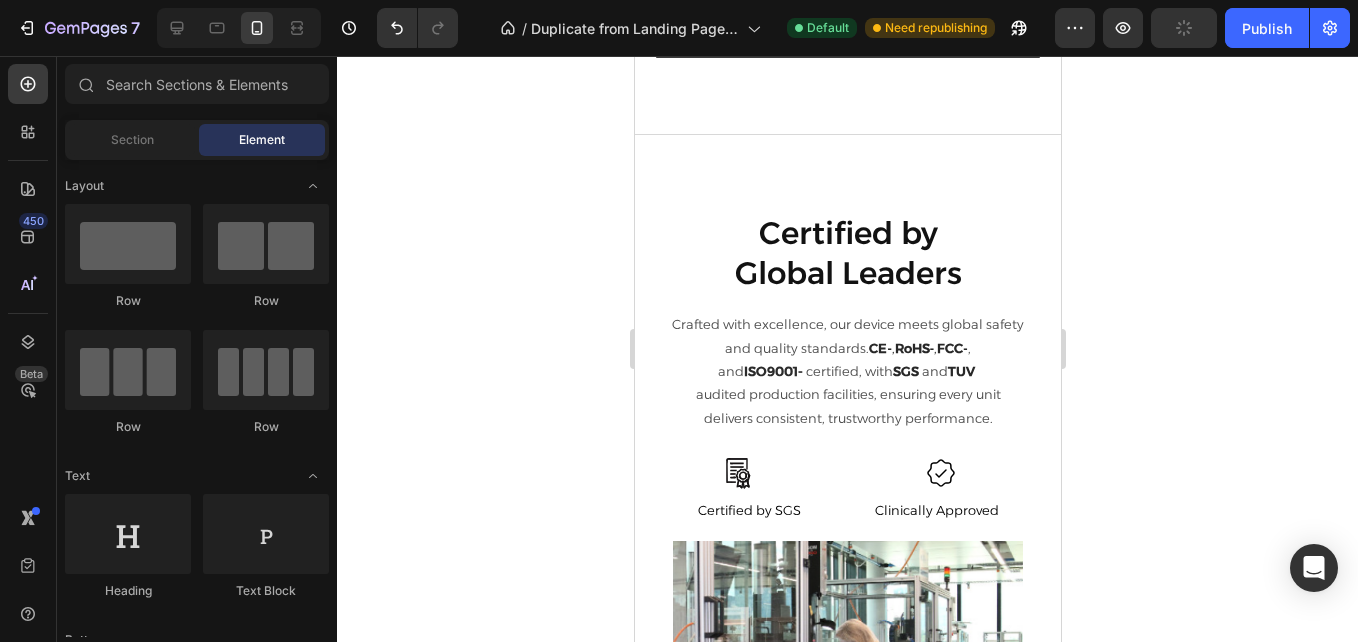 scroll, scrollTop: 3237, scrollLeft: 0, axis: vertical 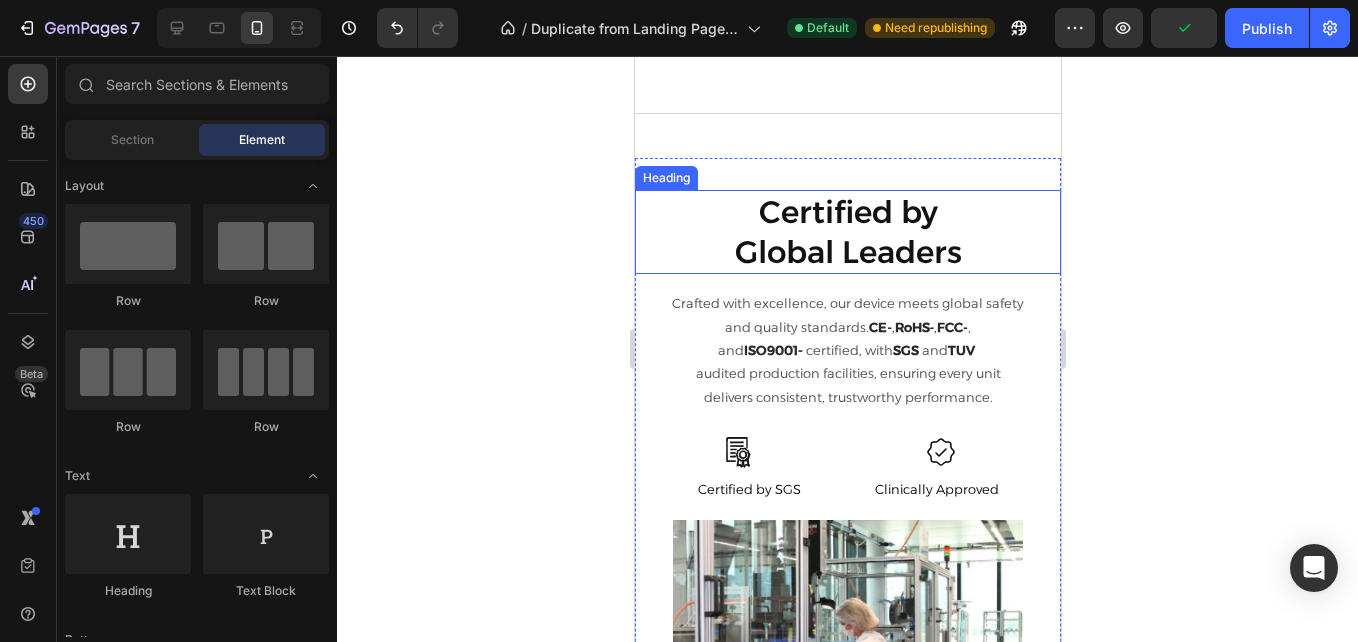 click on "Certified by Global Leaders" at bounding box center (847, 232) 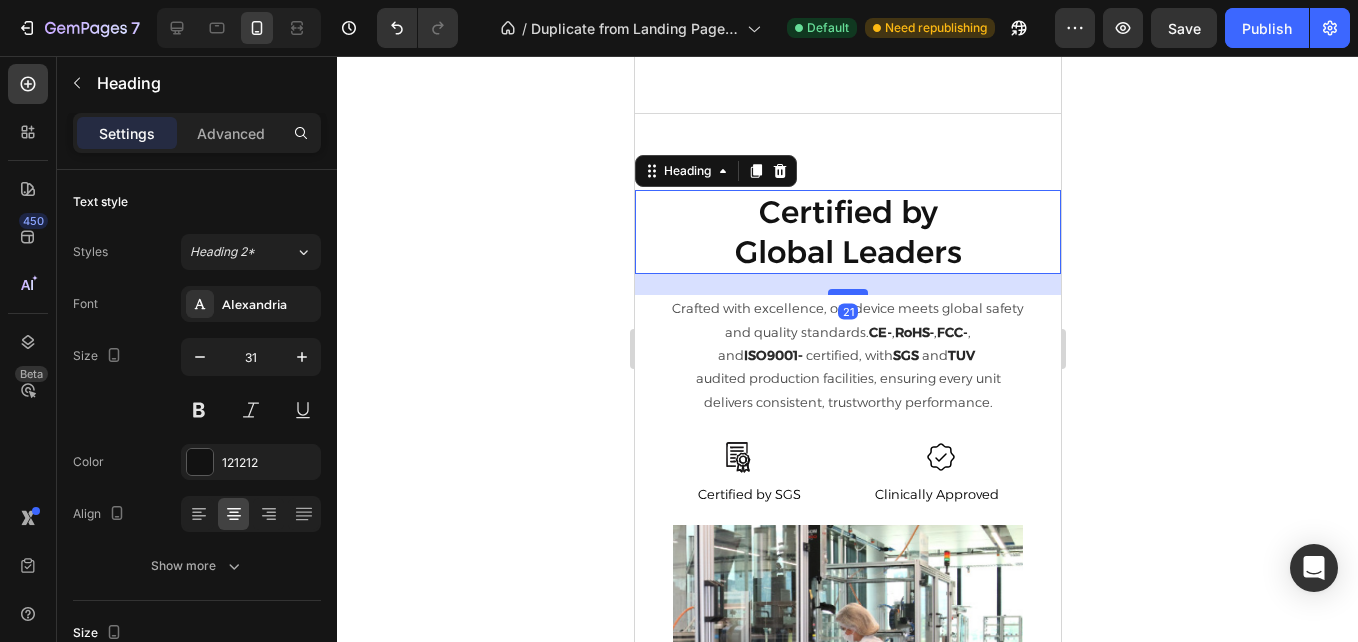 click at bounding box center [847, 292] 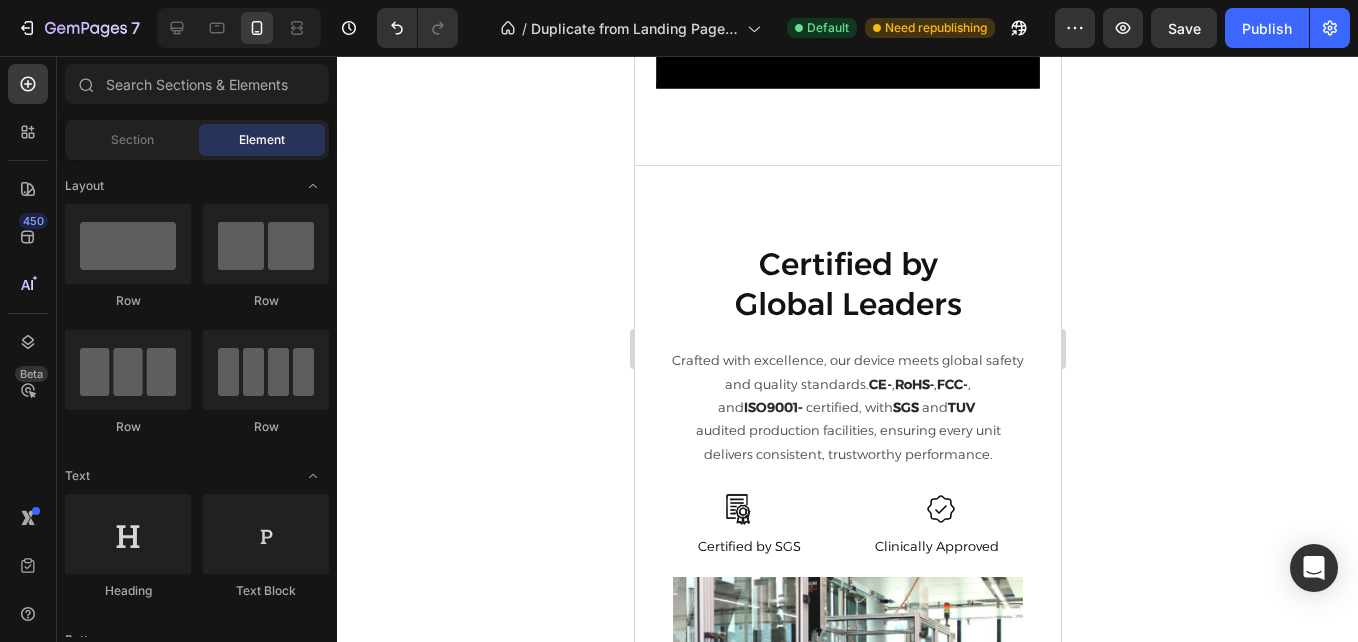 scroll, scrollTop: 3143, scrollLeft: 0, axis: vertical 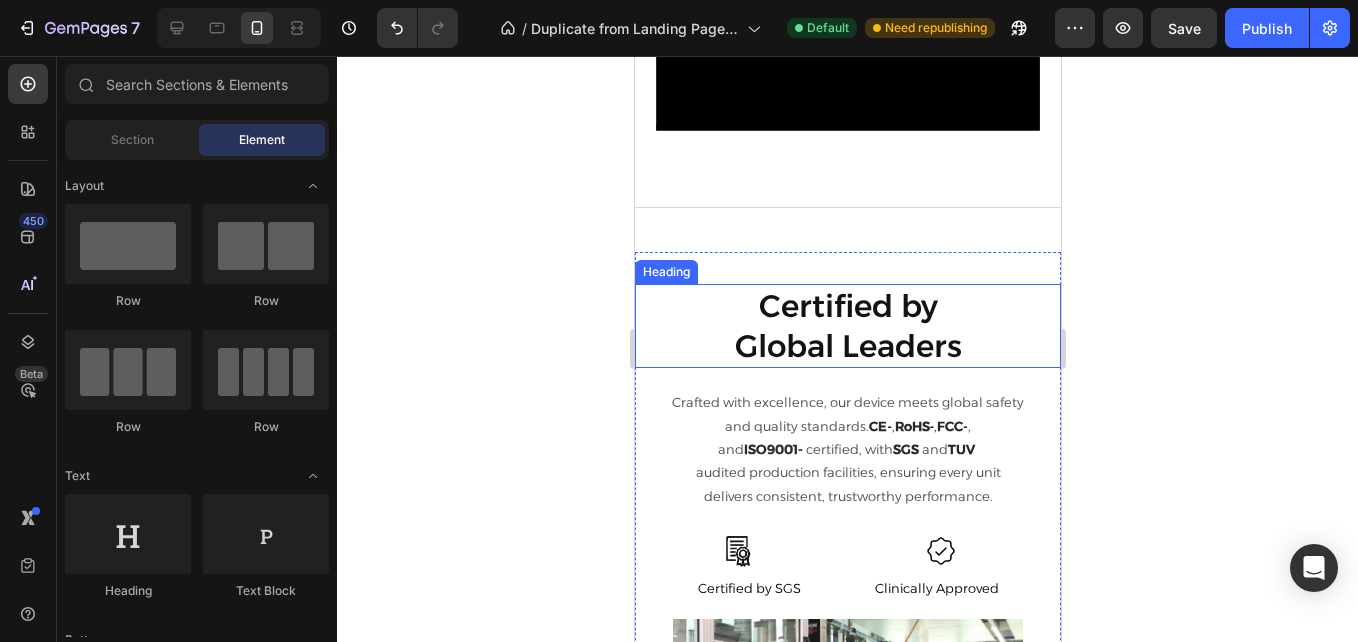 click on "Certified by Global Leaders" at bounding box center [847, 326] 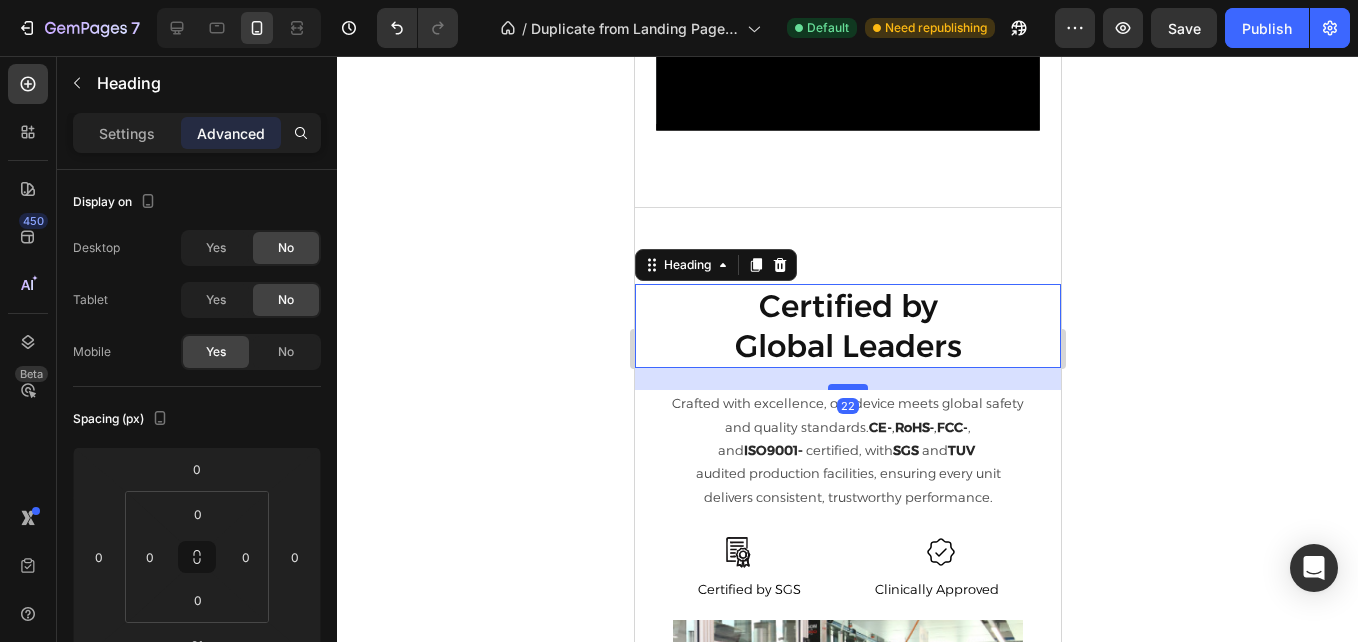 click at bounding box center (847, 387) 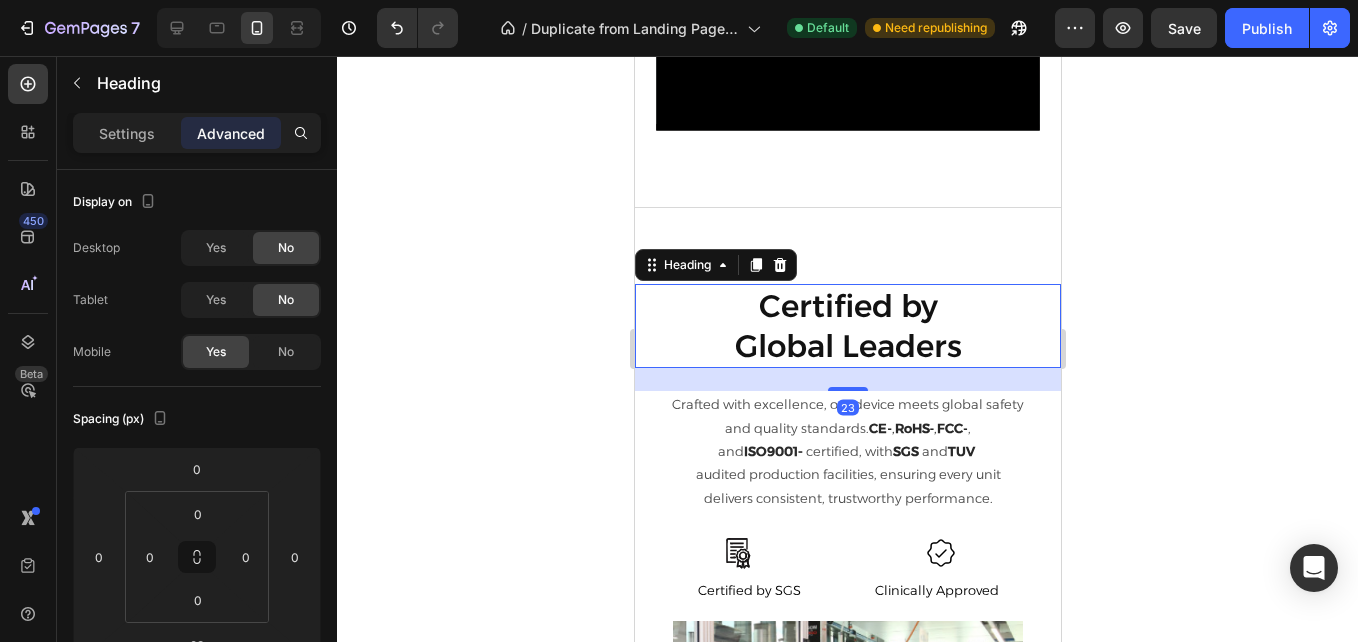 click at bounding box center (847, 389) 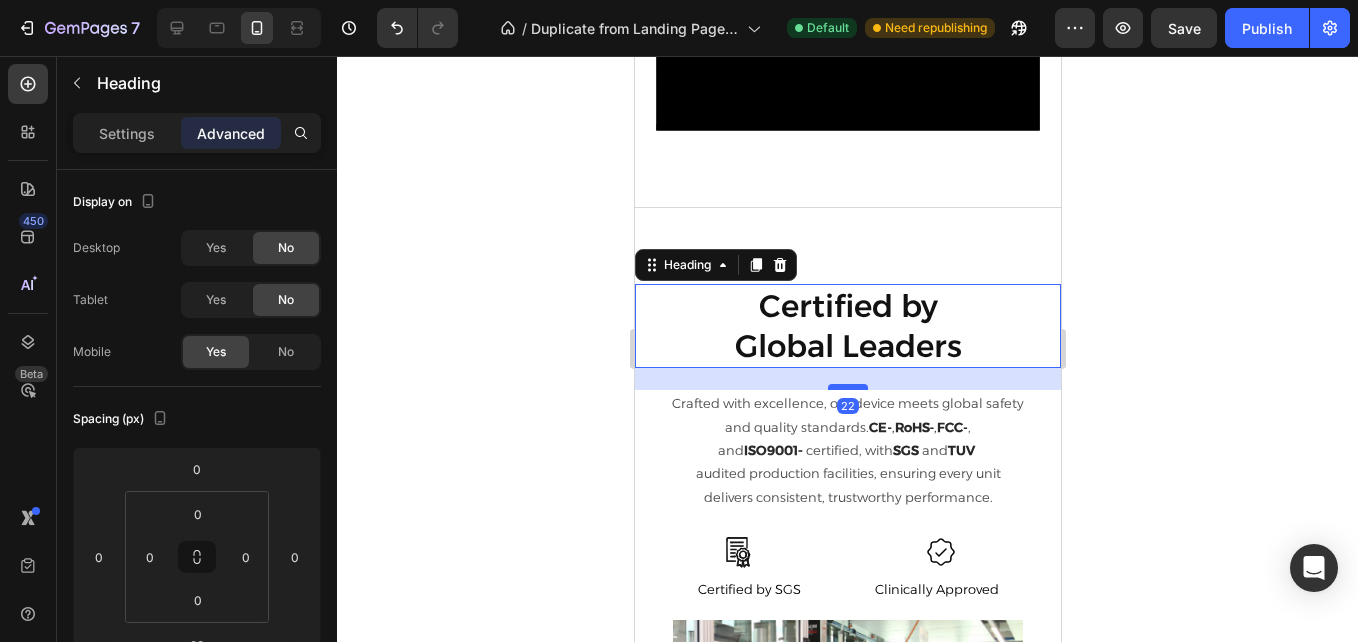click at bounding box center [847, 387] 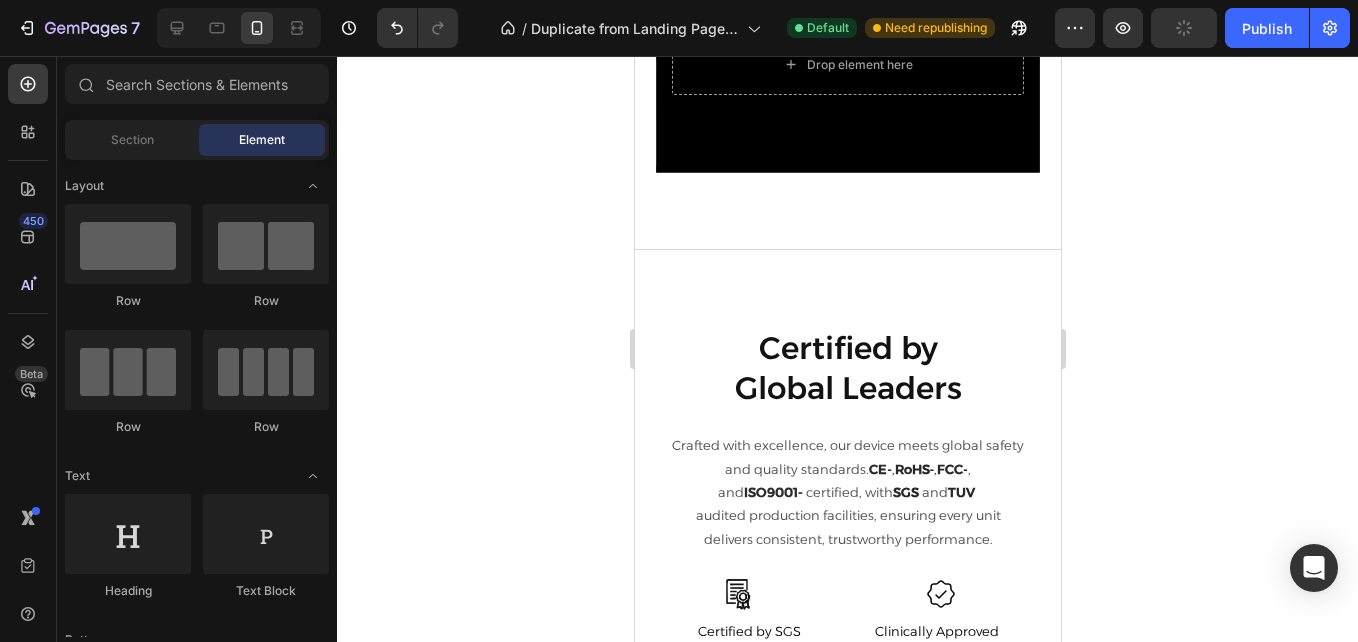 scroll, scrollTop: 2902, scrollLeft: 0, axis: vertical 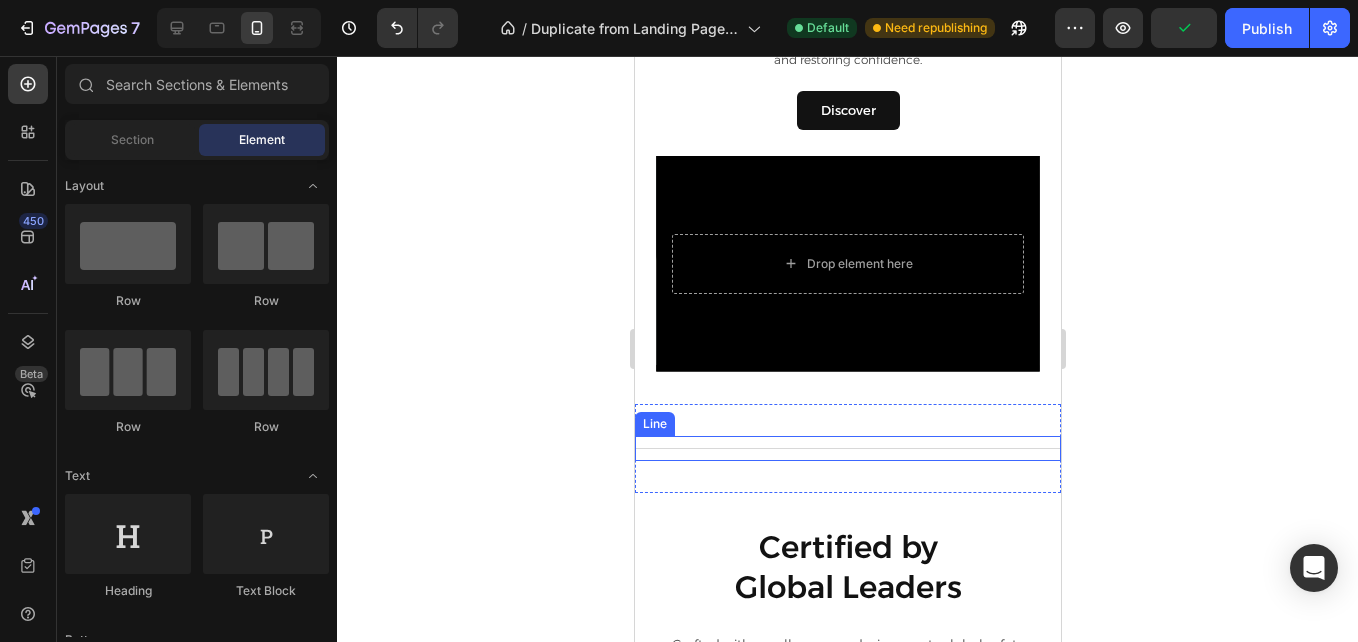click on "Title Line" at bounding box center [847, 448] 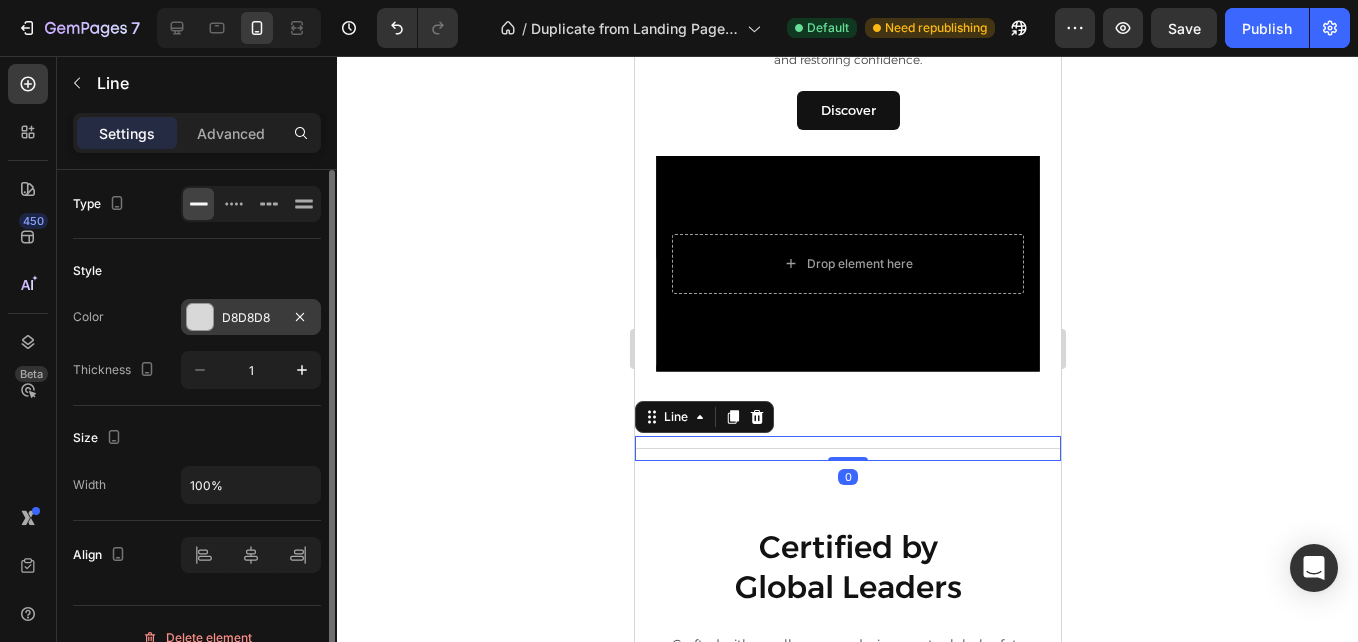 click on "D8D8D8" at bounding box center (251, 318) 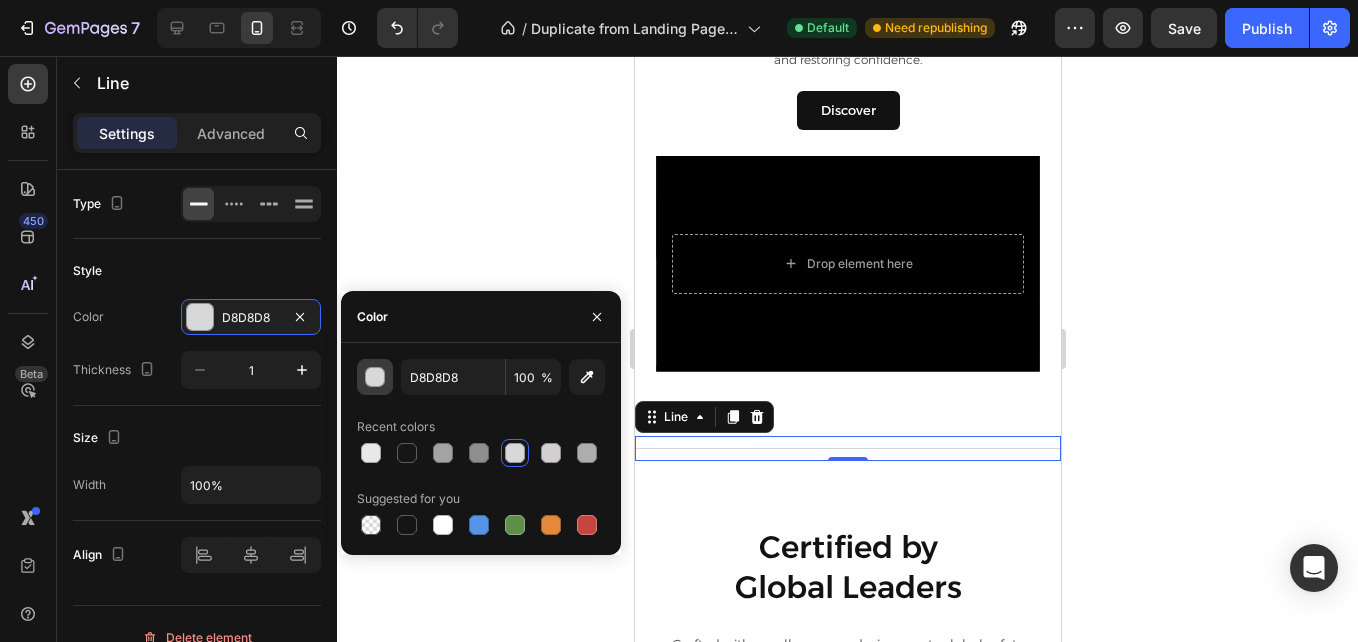 click at bounding box center (375, 377) 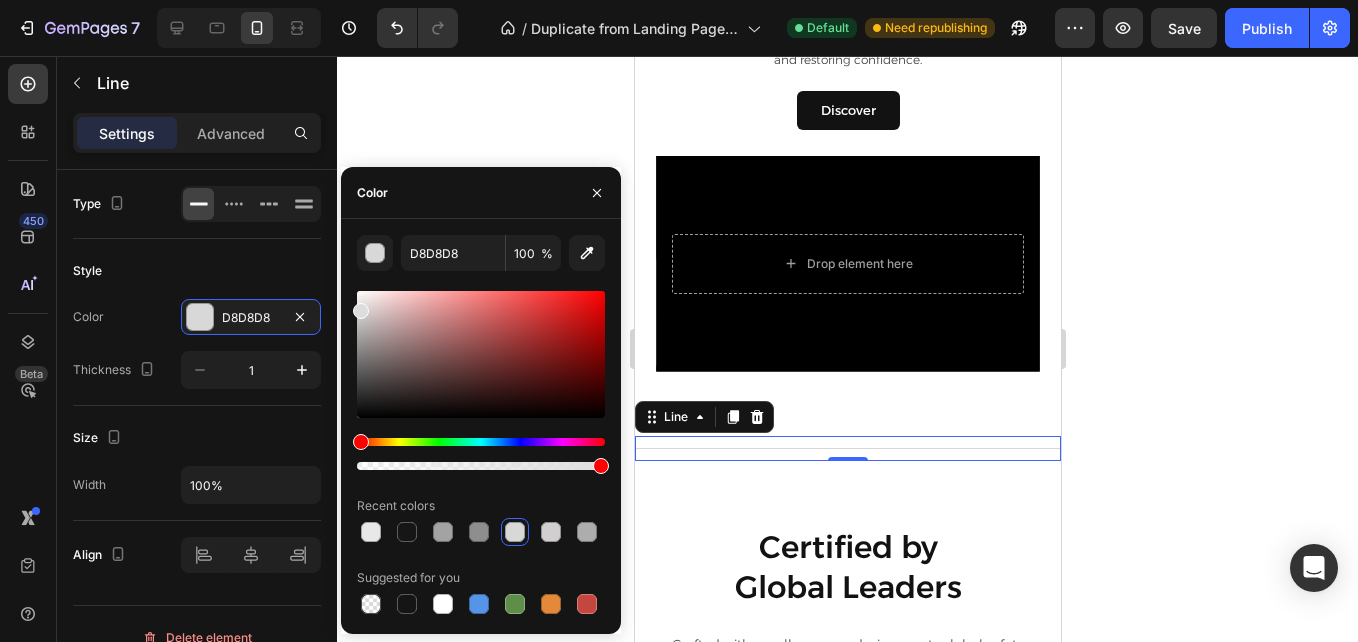 click at bounding box center [361, 311] 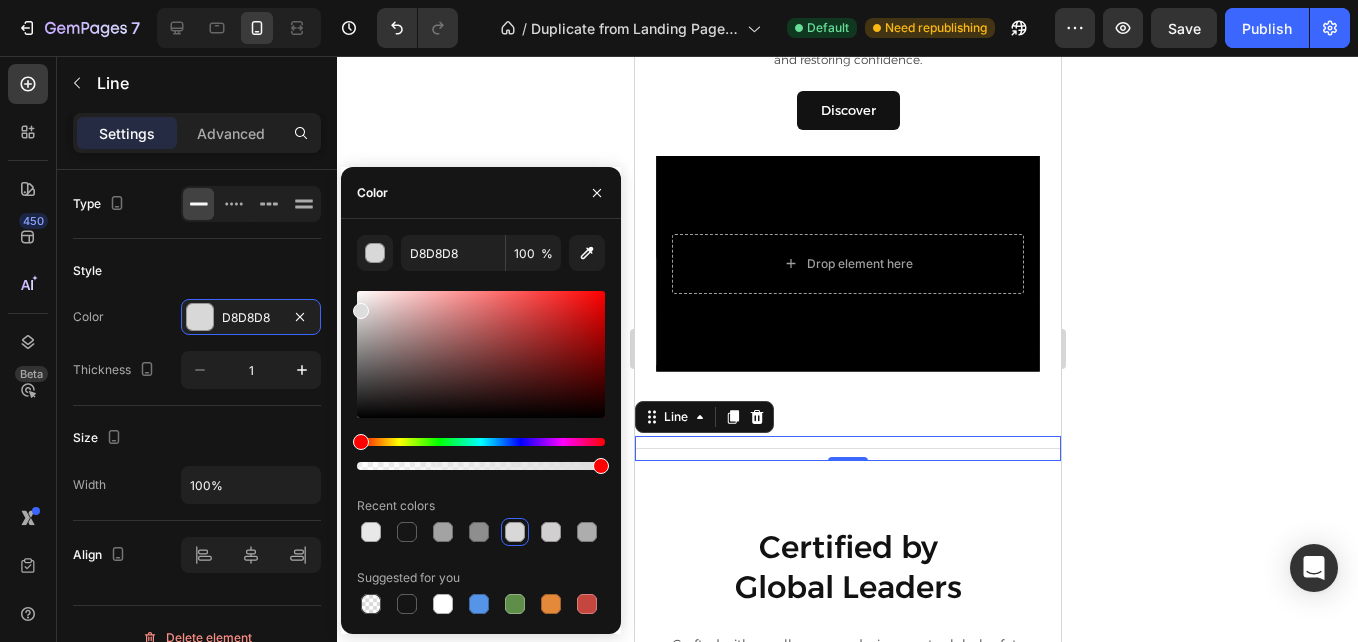 click at bounding box center (361, 311) 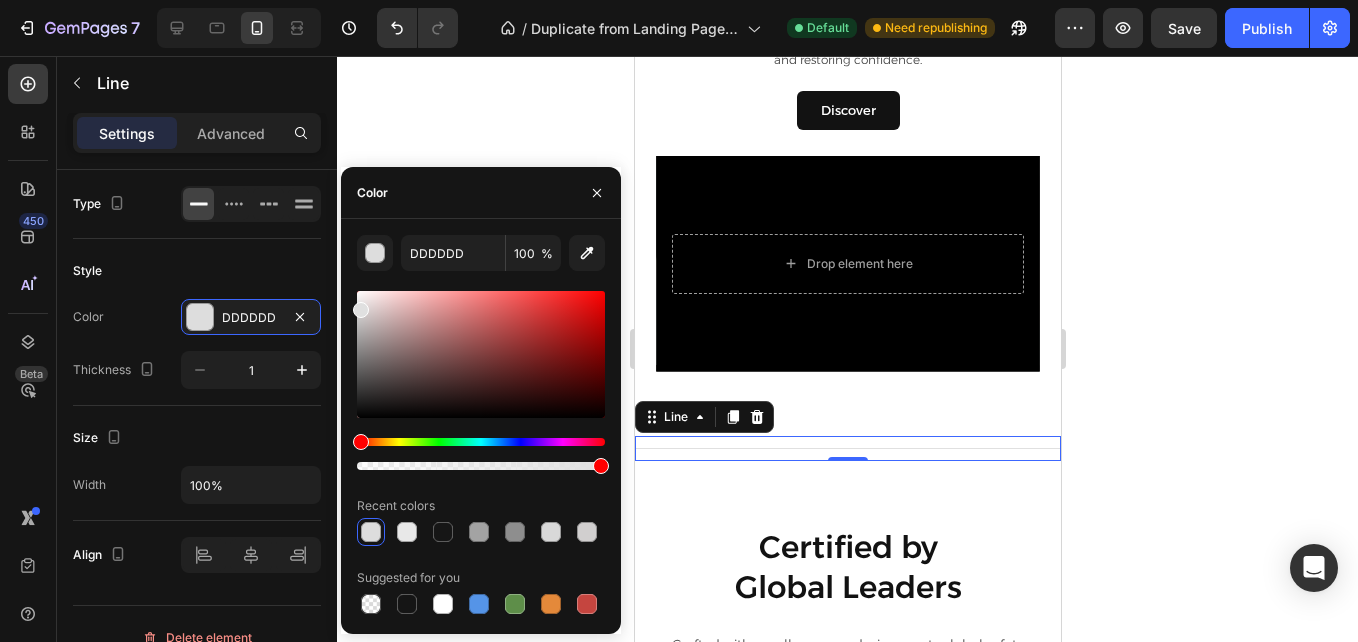 click at bounding box center [361, 310] 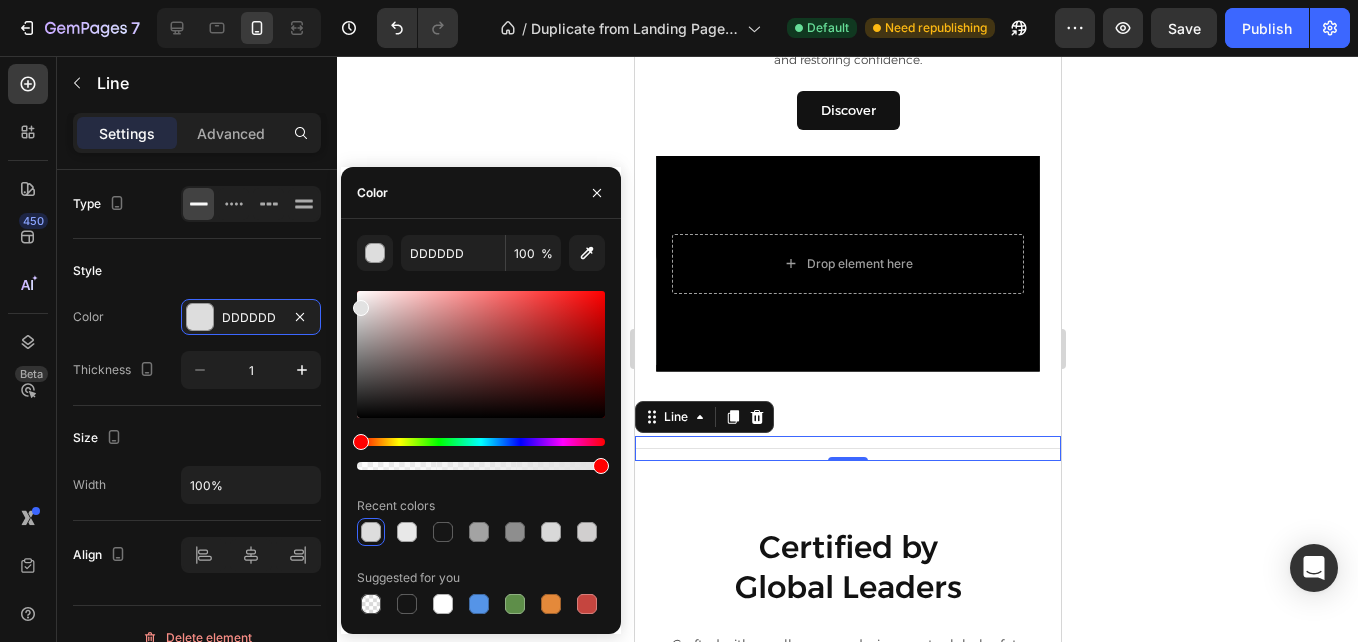 type on "E2E2E2" 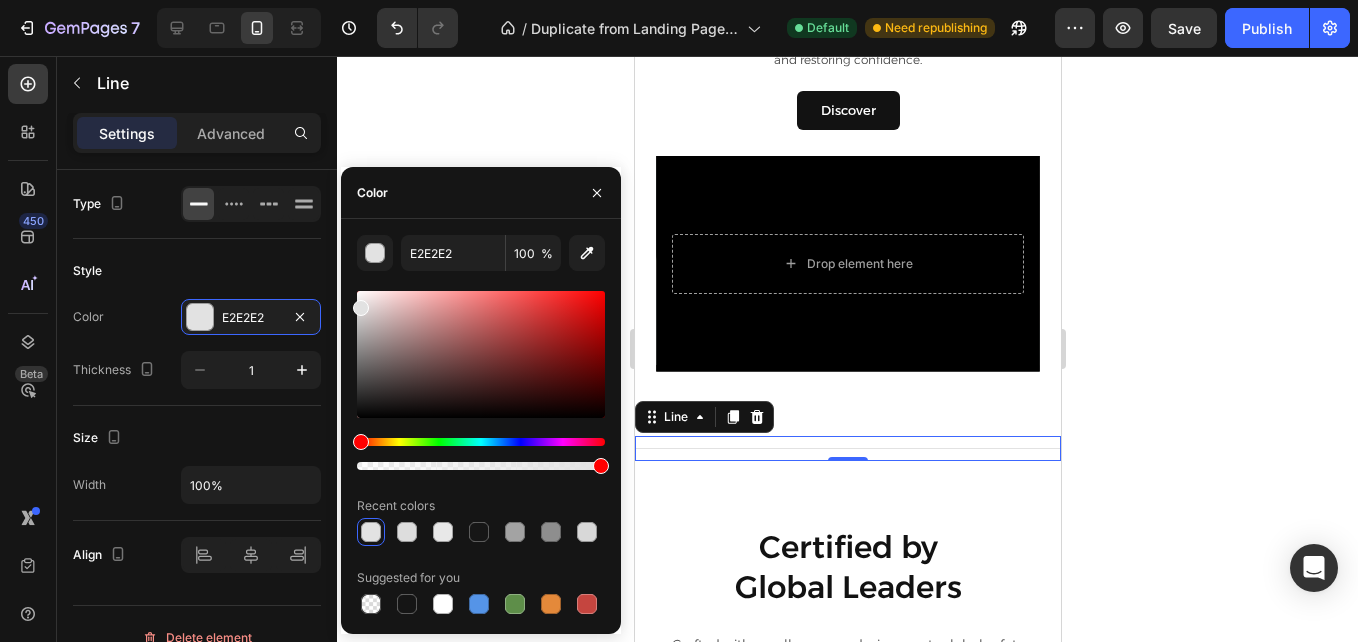 click at bounding box center (361, 308) 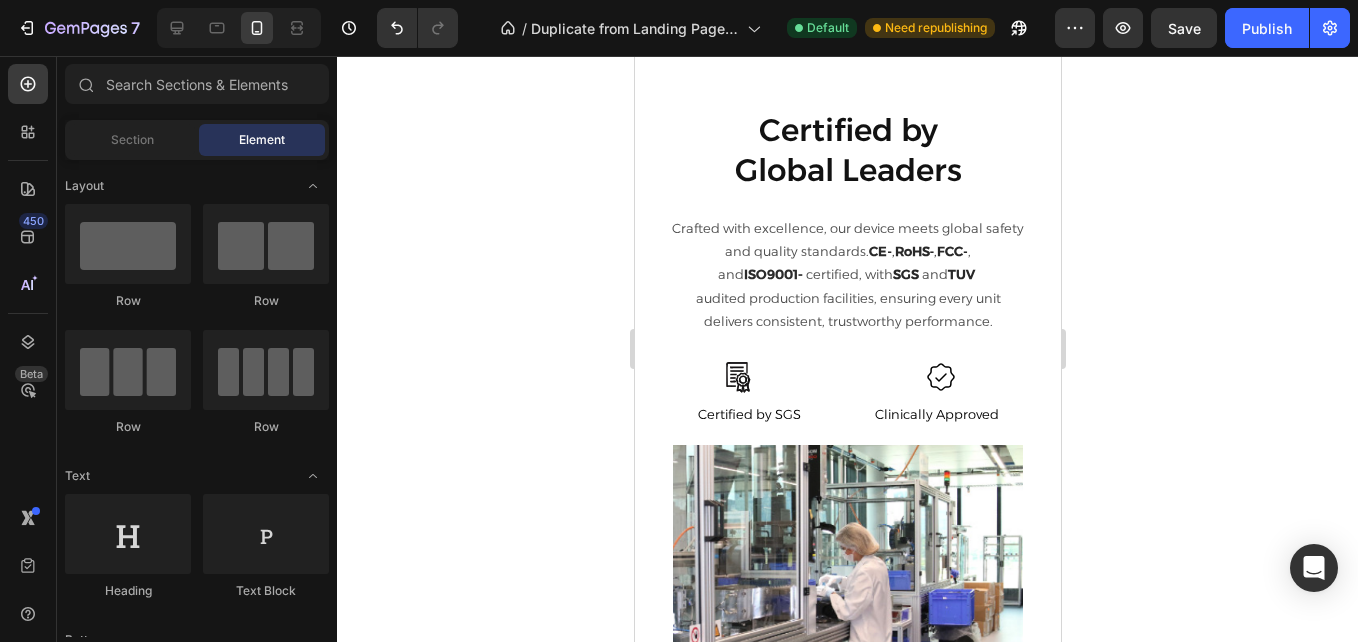 scroll, scrollTop: 3405, scrollLeft: 0, axis: vertical 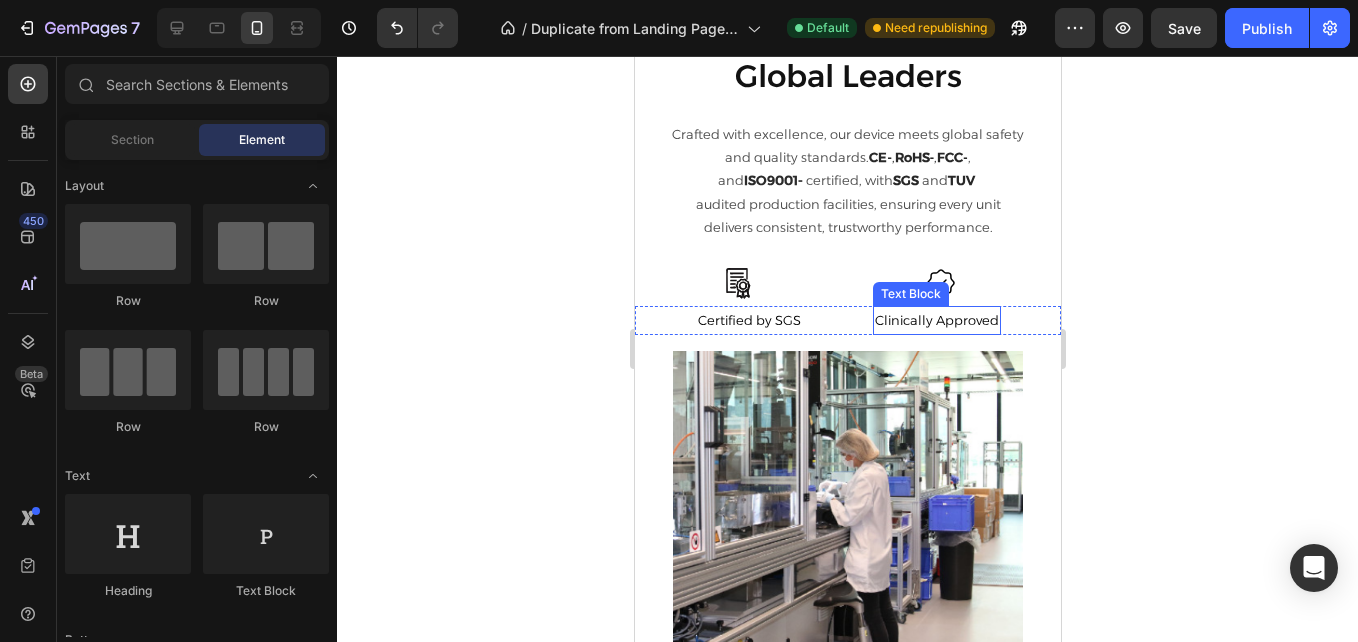 click on "Clinically Approved" at bounding box center [936, 320] 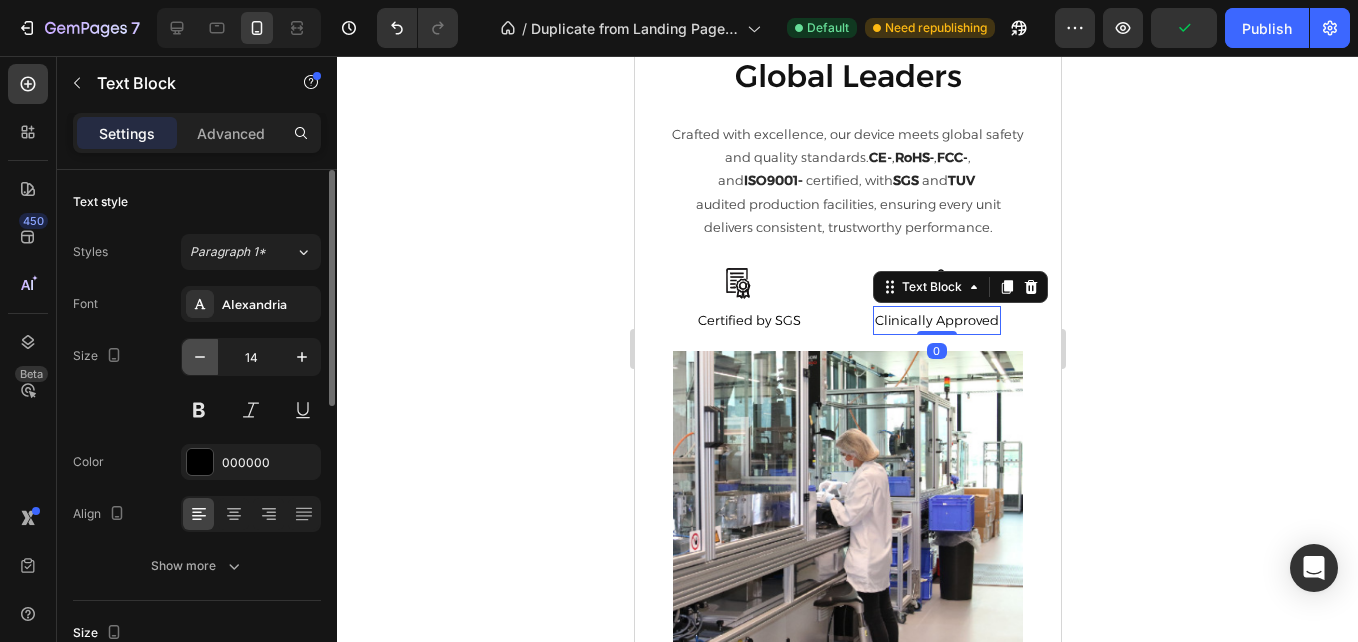 click 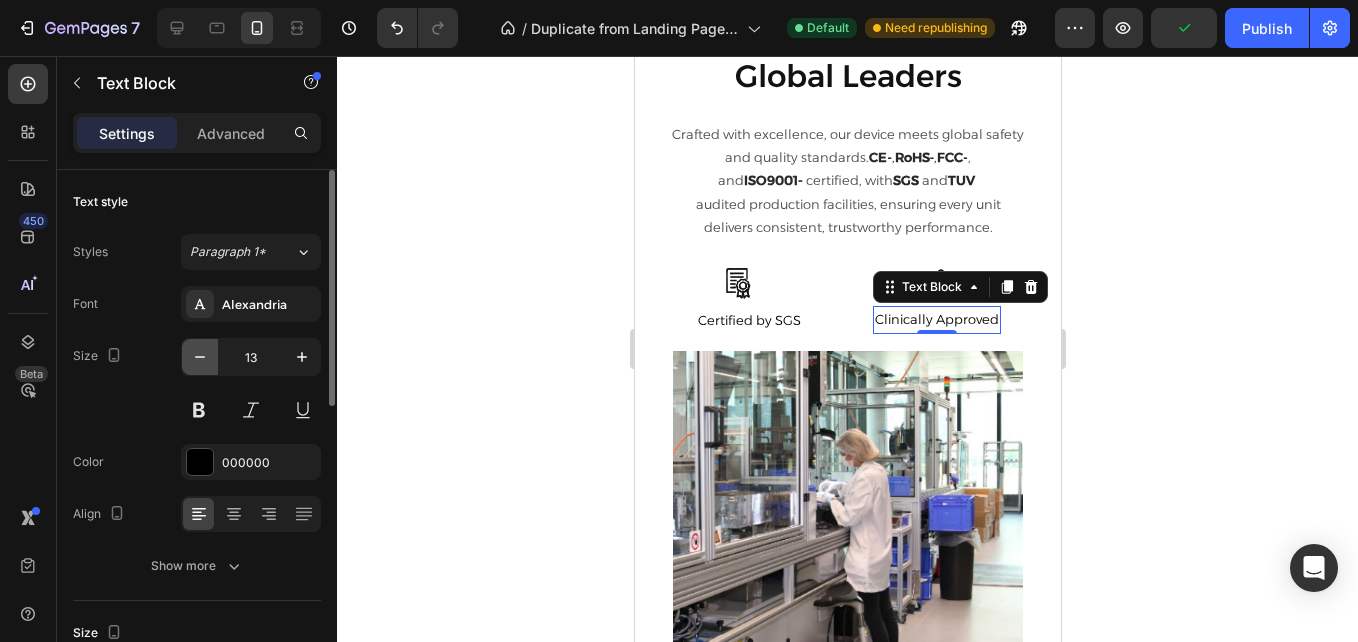 click 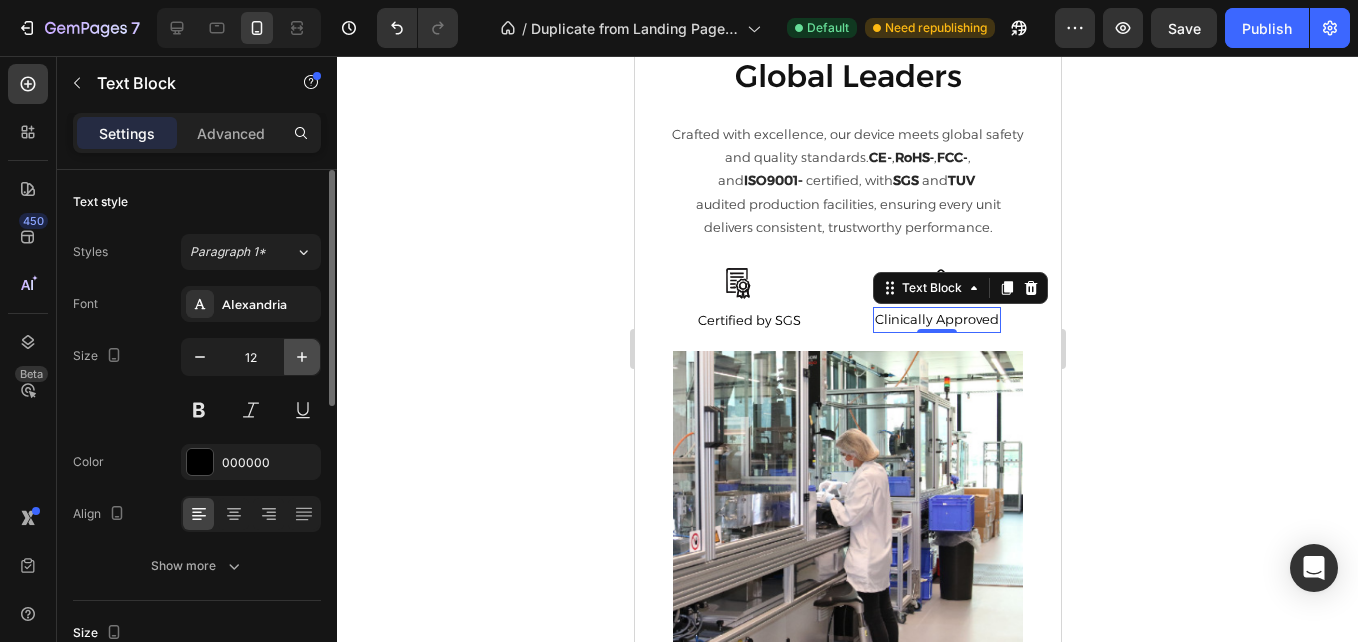 click 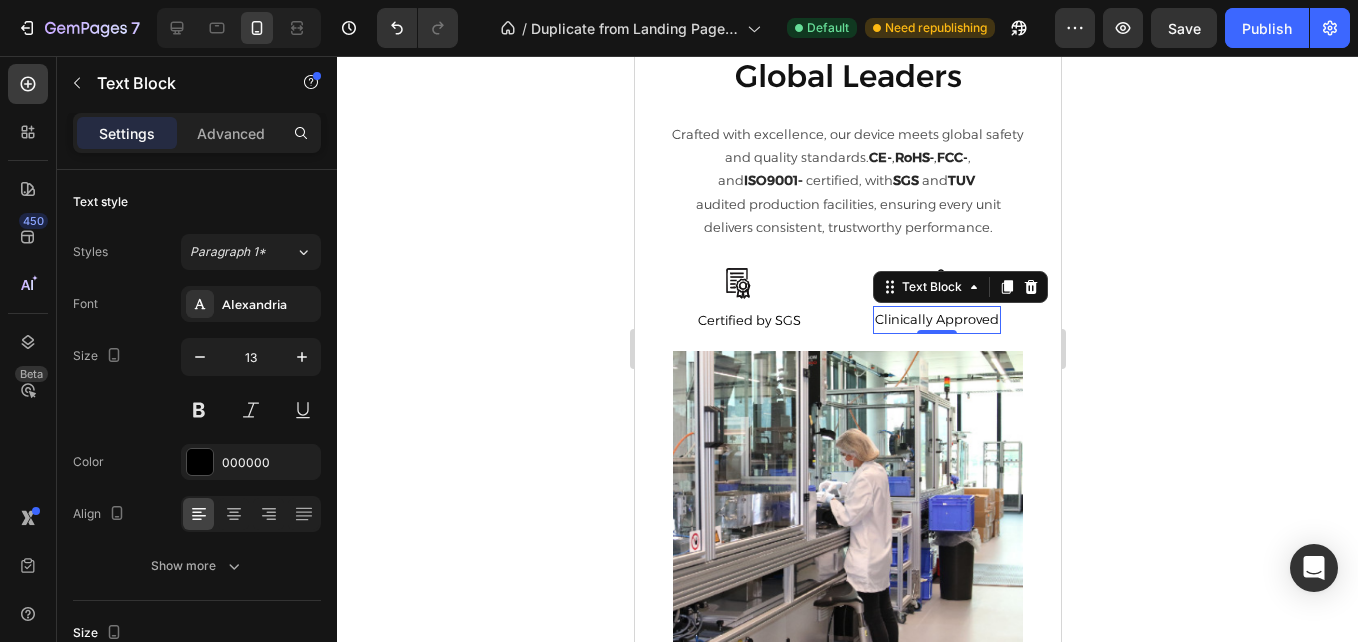 click on "Clinically Approved" at bounding box center [936, 319] 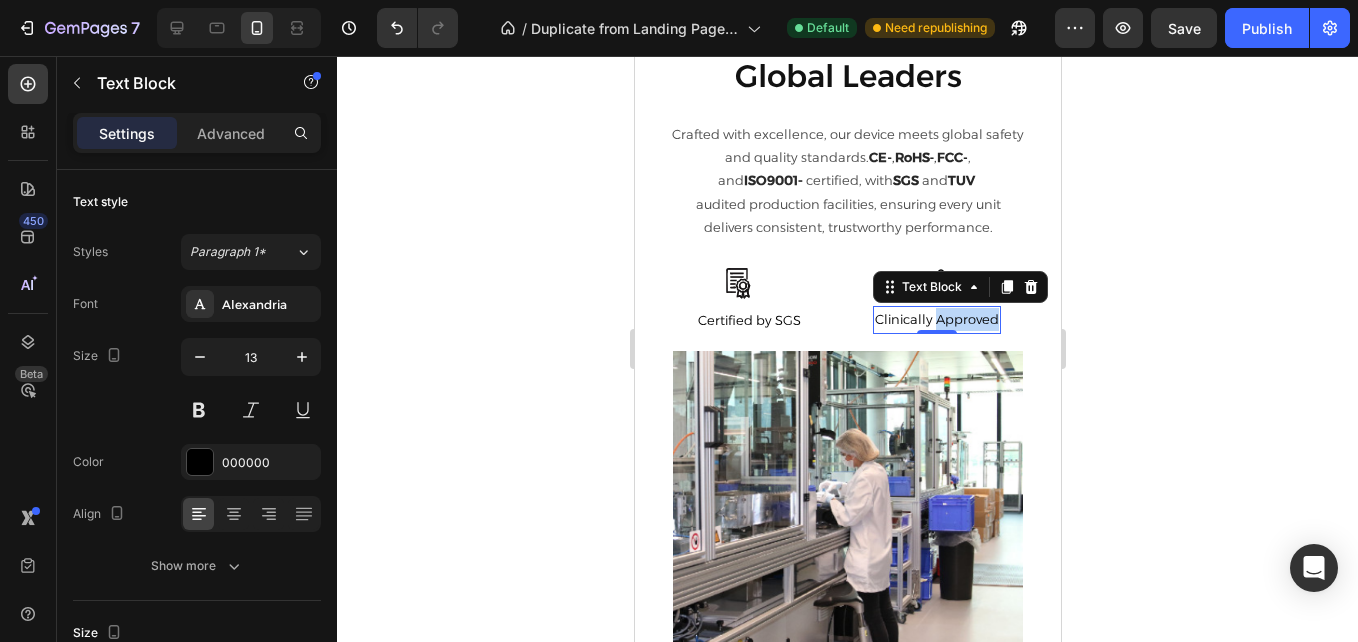 click on "Clinically Approved" at bounding box center [936, 319] 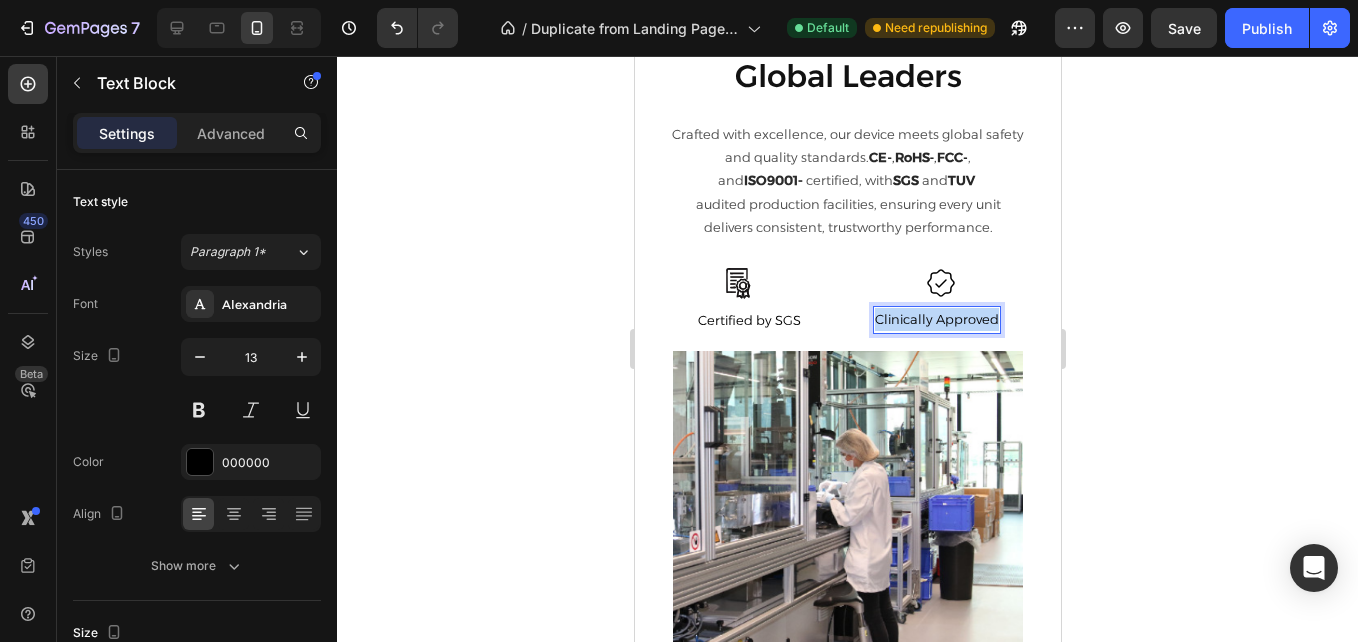 click on "Clinically Approved" at bounding box center (936, 319) 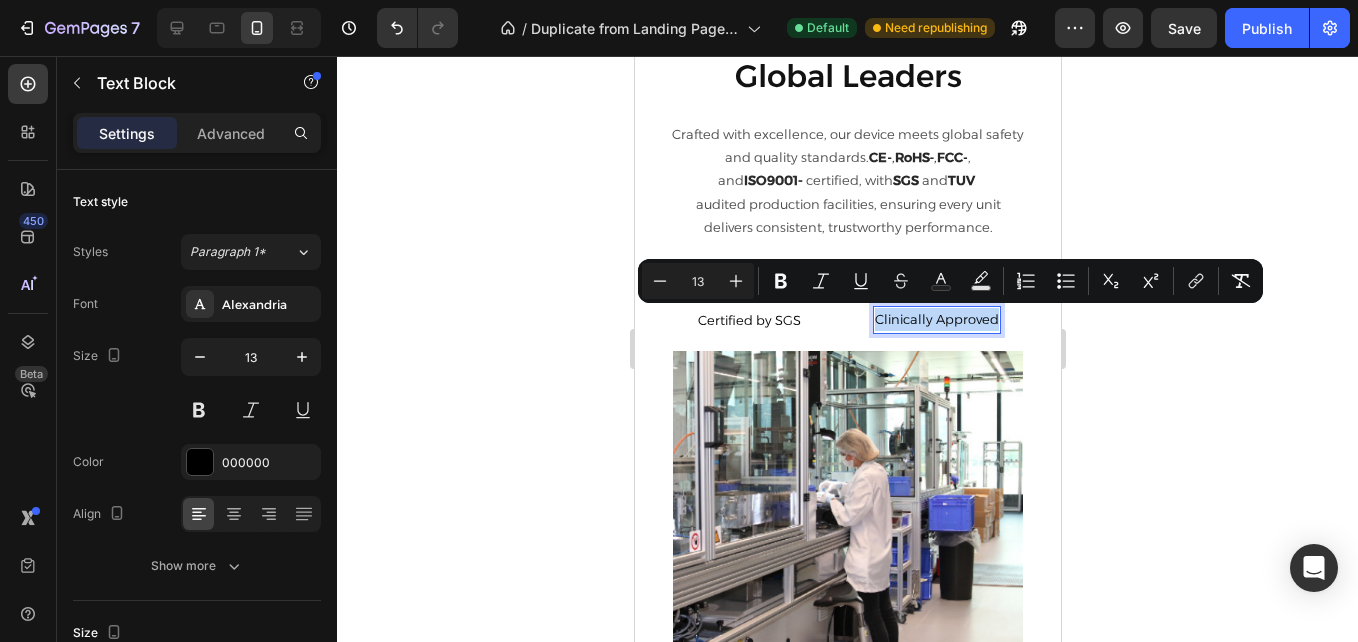 click on "Clinically Approved" at bounding box center (936, 319) 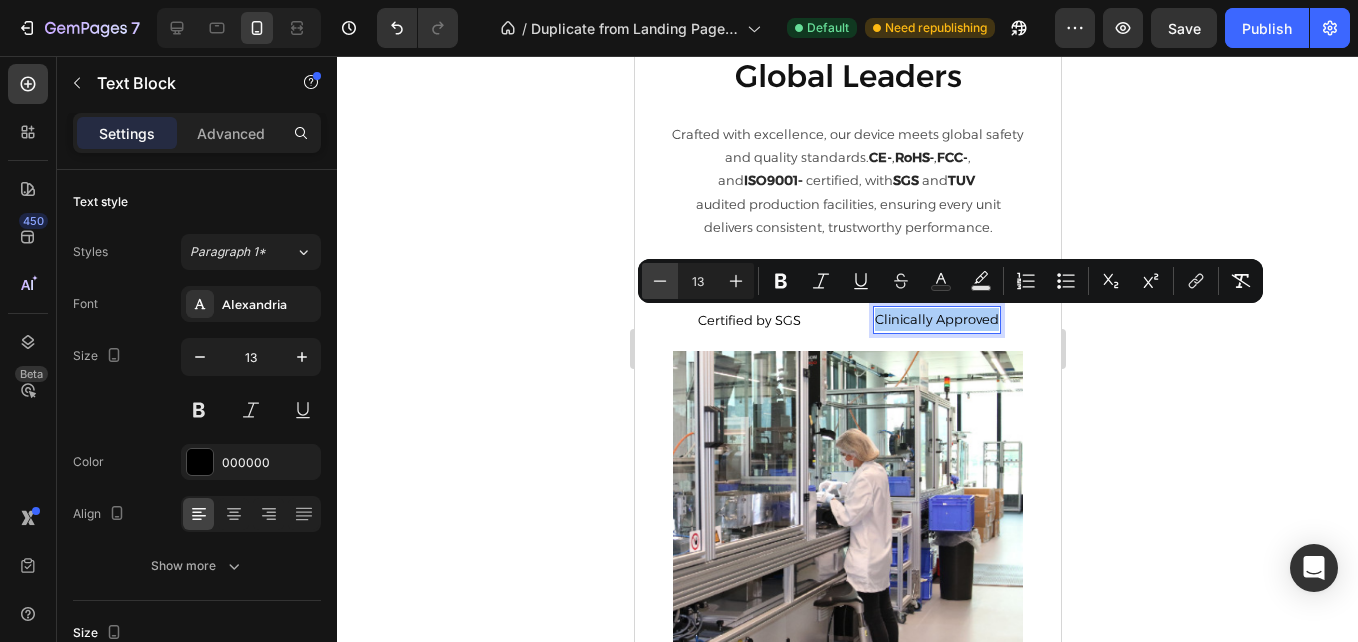click 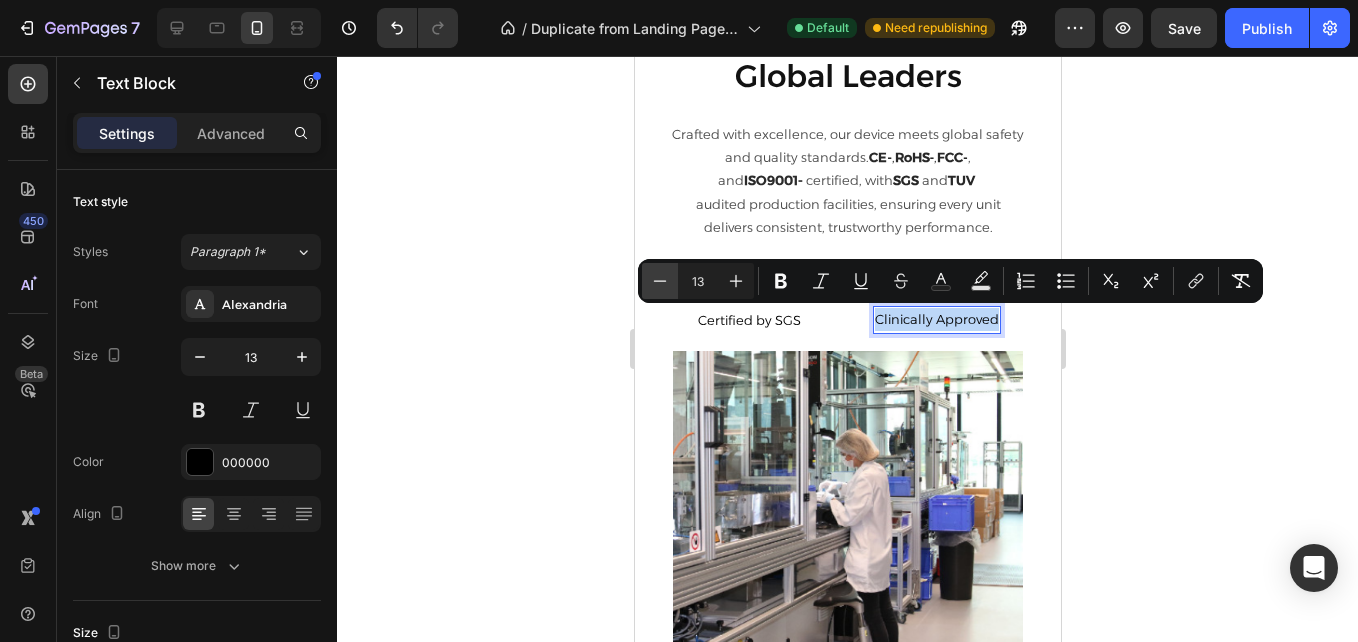 type on "12" 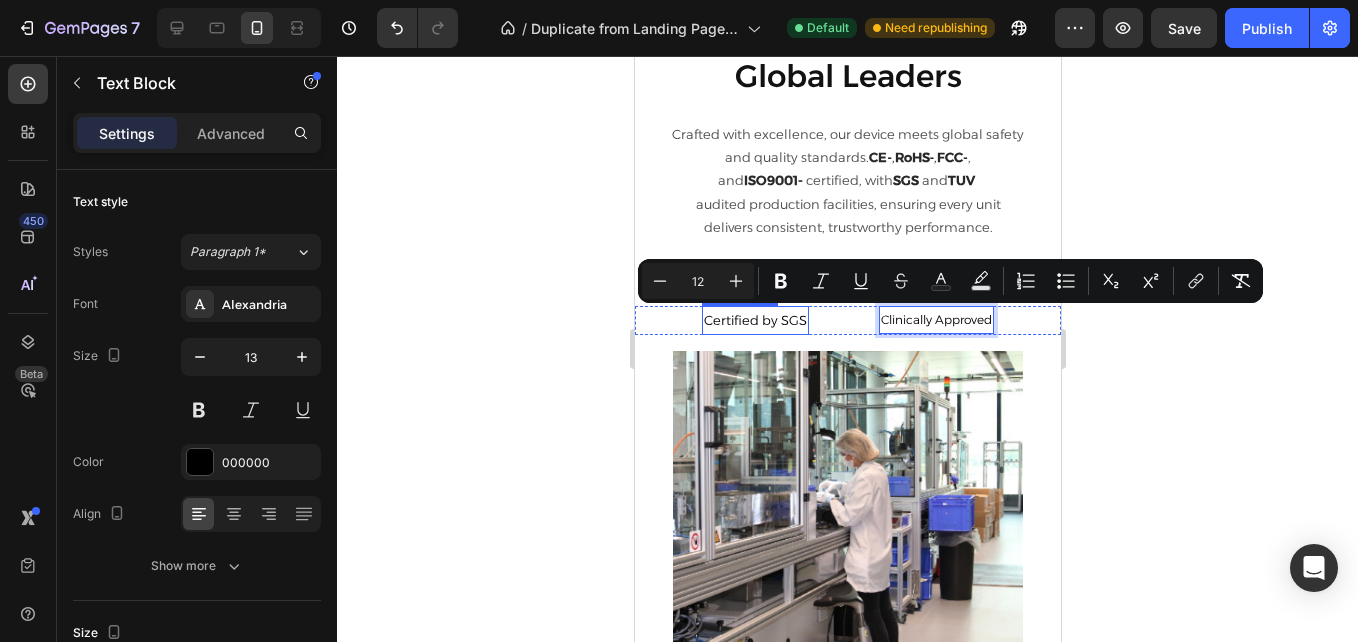 click on "Certified by SGS" at bounding box center [754, 320] 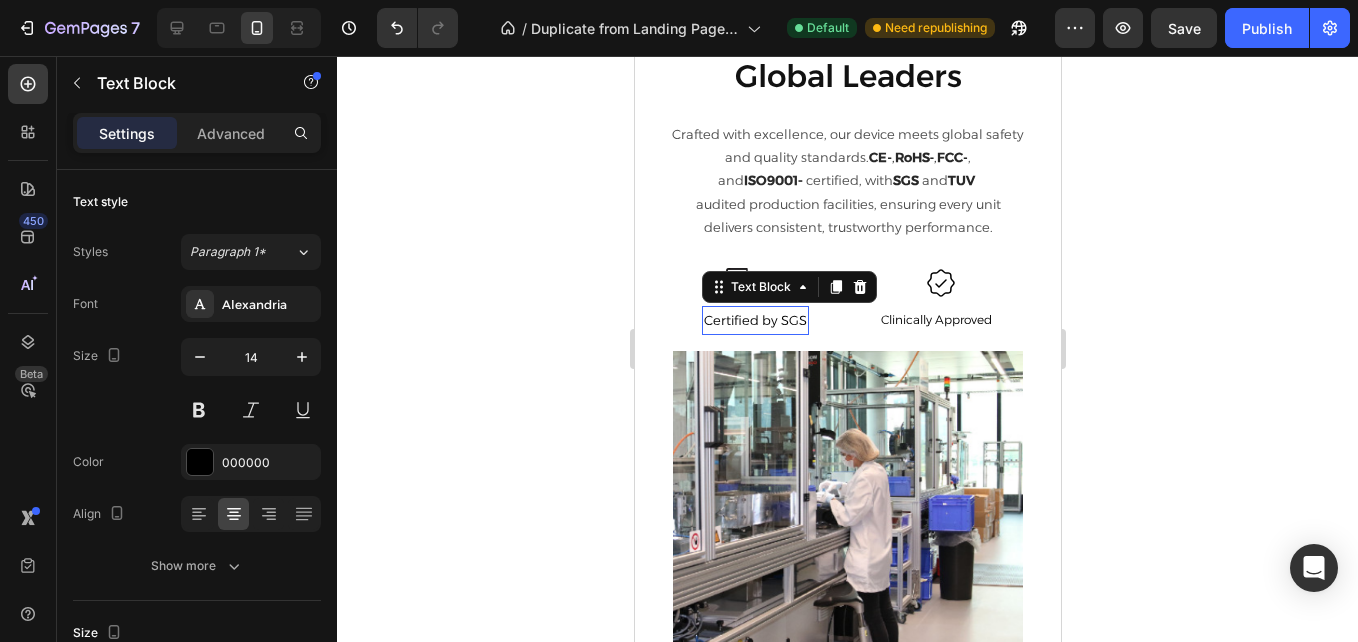 click on "Certified by SGS" at bounding box center [754, 320] 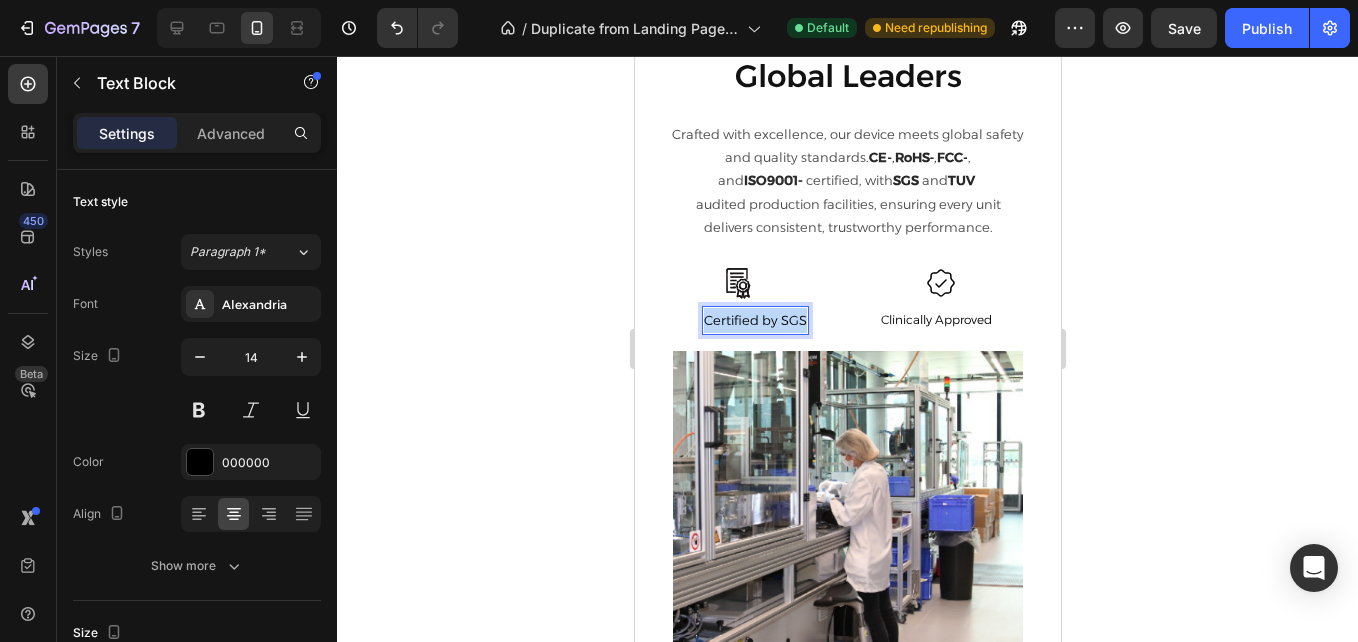 click on "Certified by SGS" at bounding box center [754, 320] 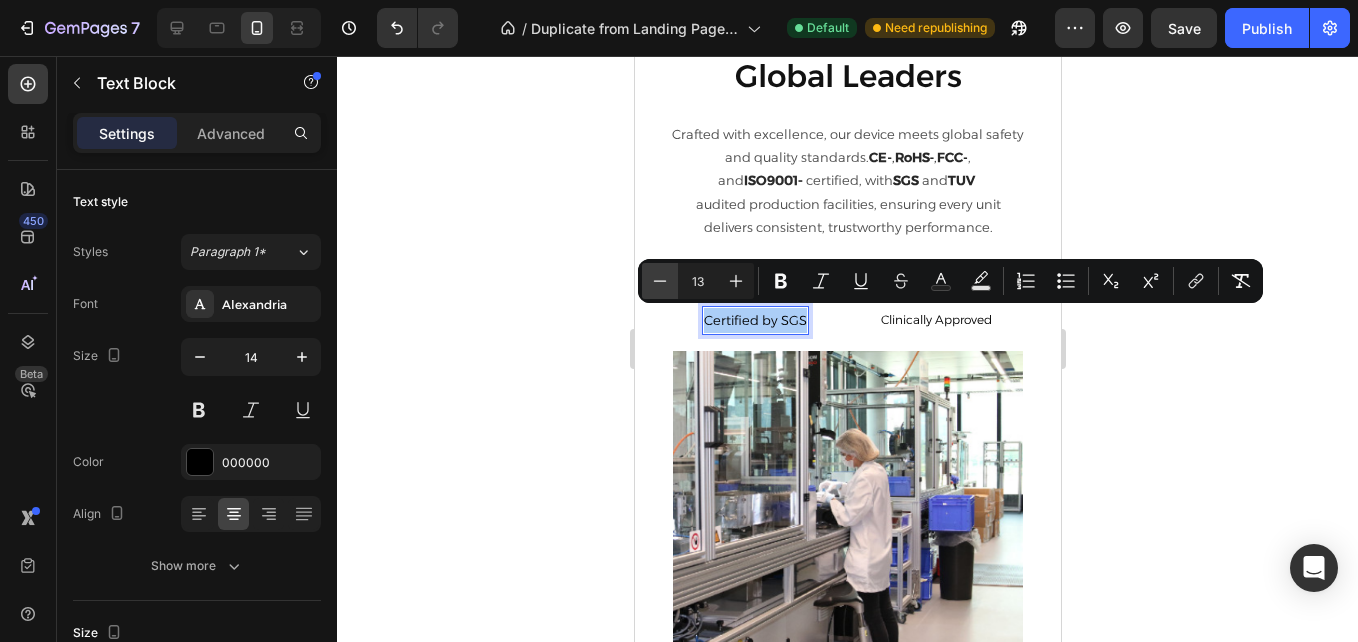click 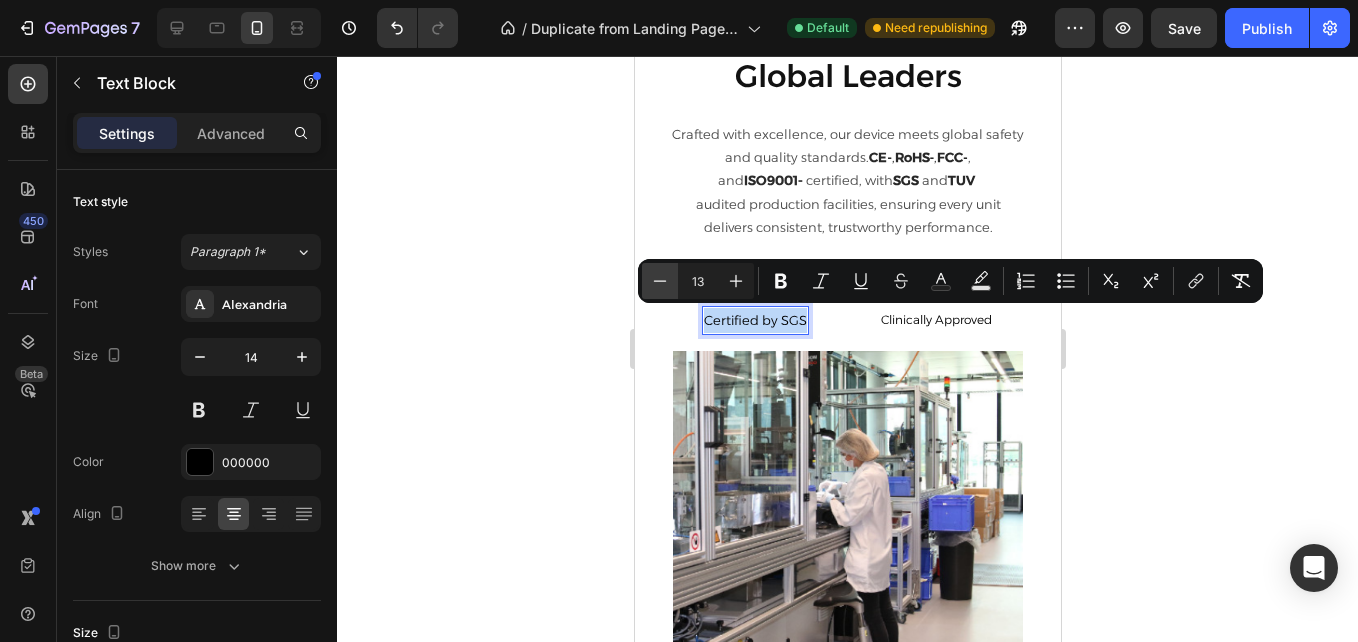 type on "12" 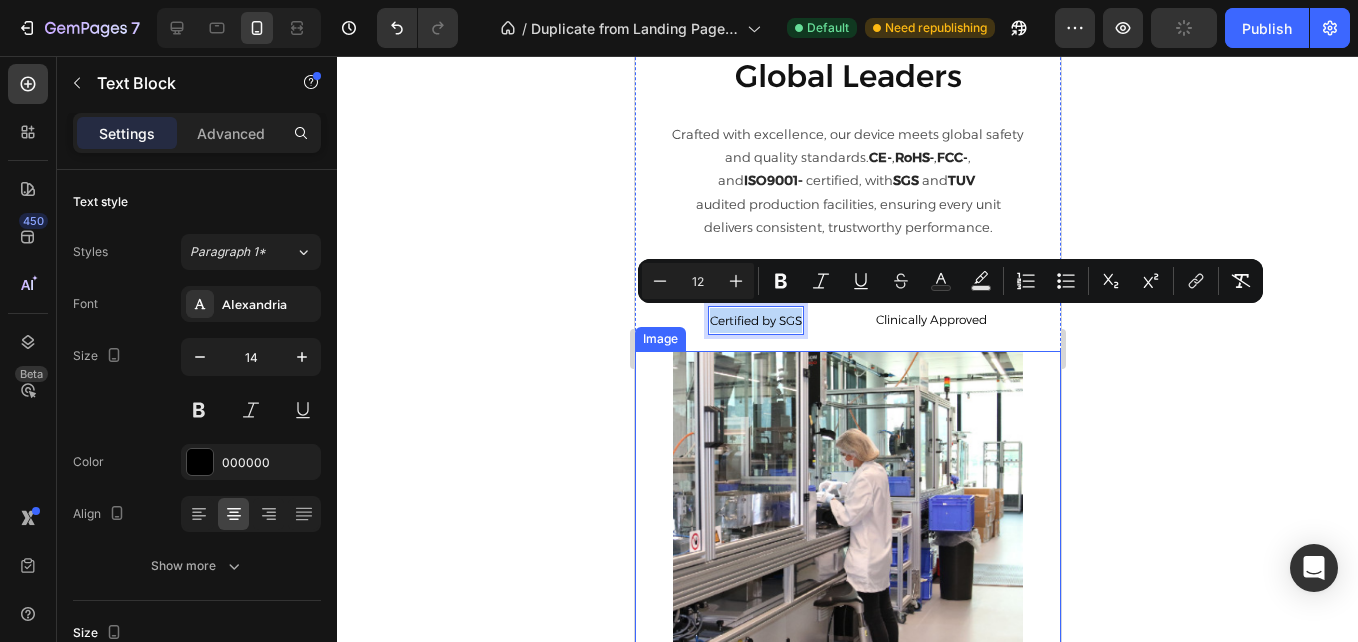 click at bounding box center (847, 513) 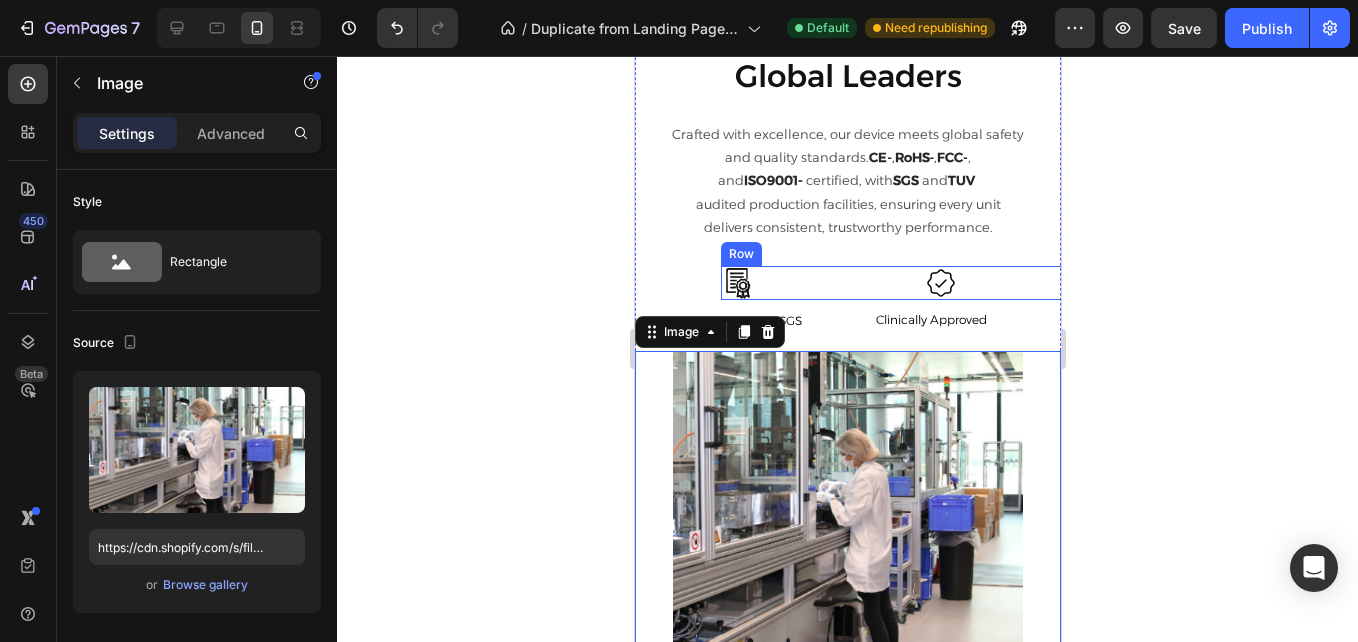 click on "Icon
Icon Row" at bounding box center (933, 283) 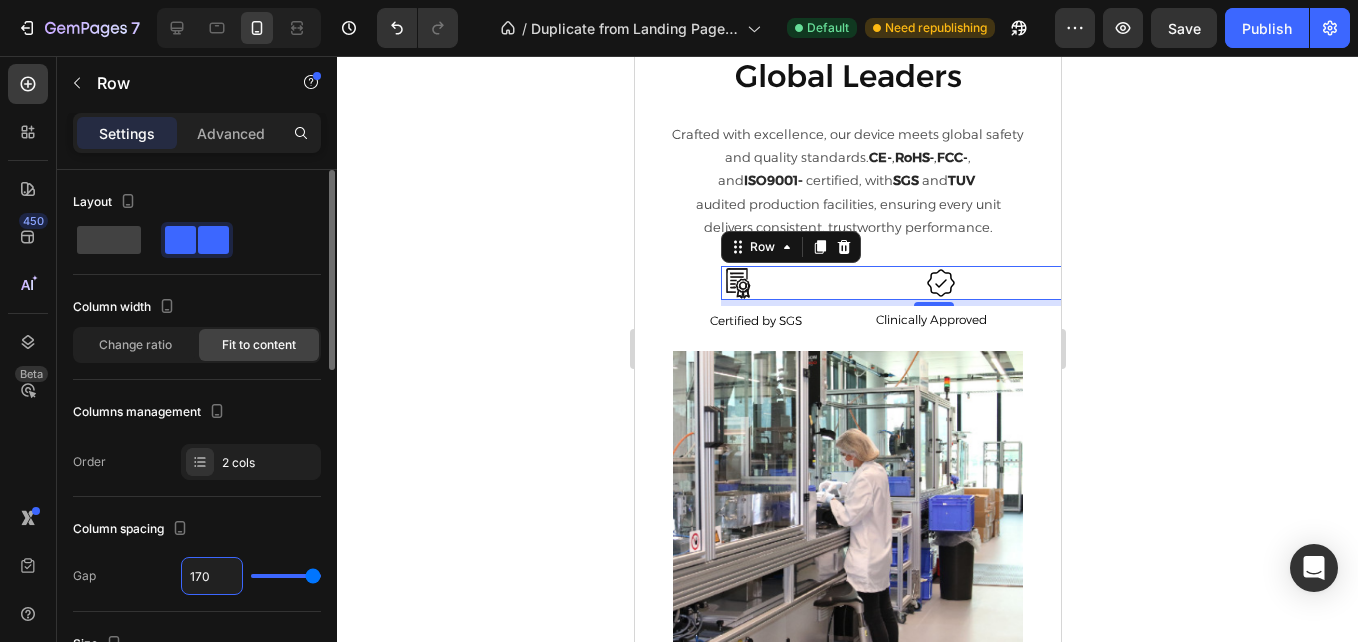 click on "170" at bounding box center (212, 576) 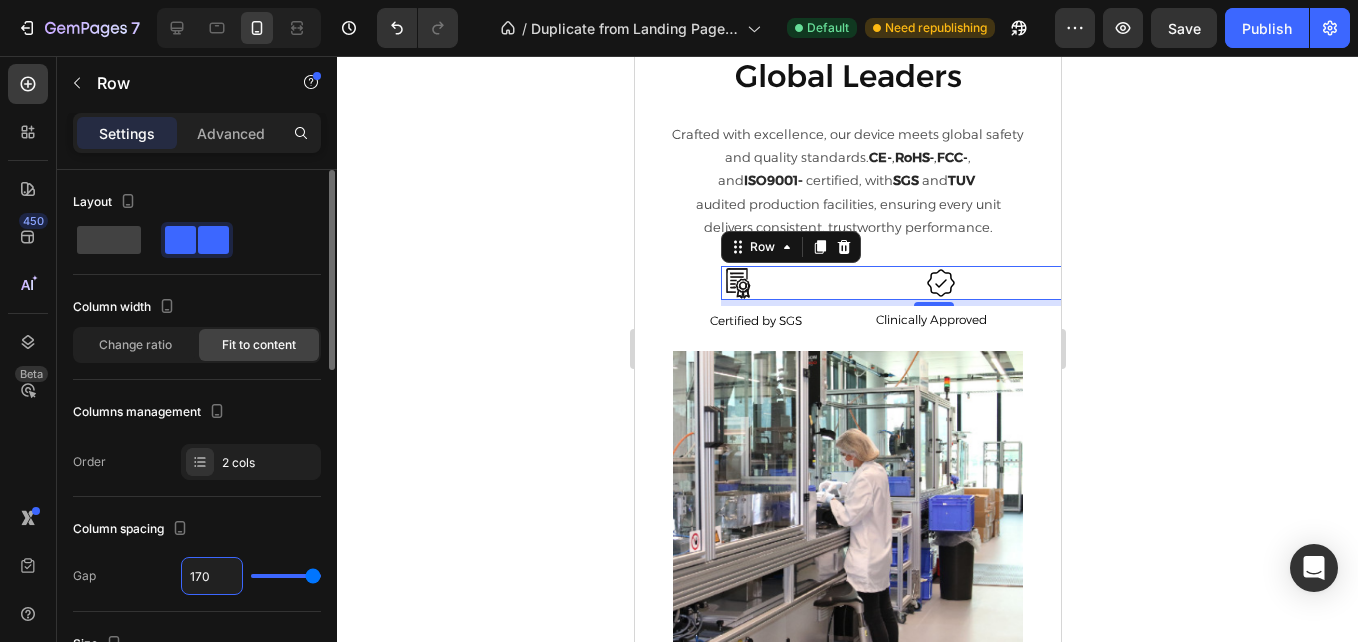 type on "1" 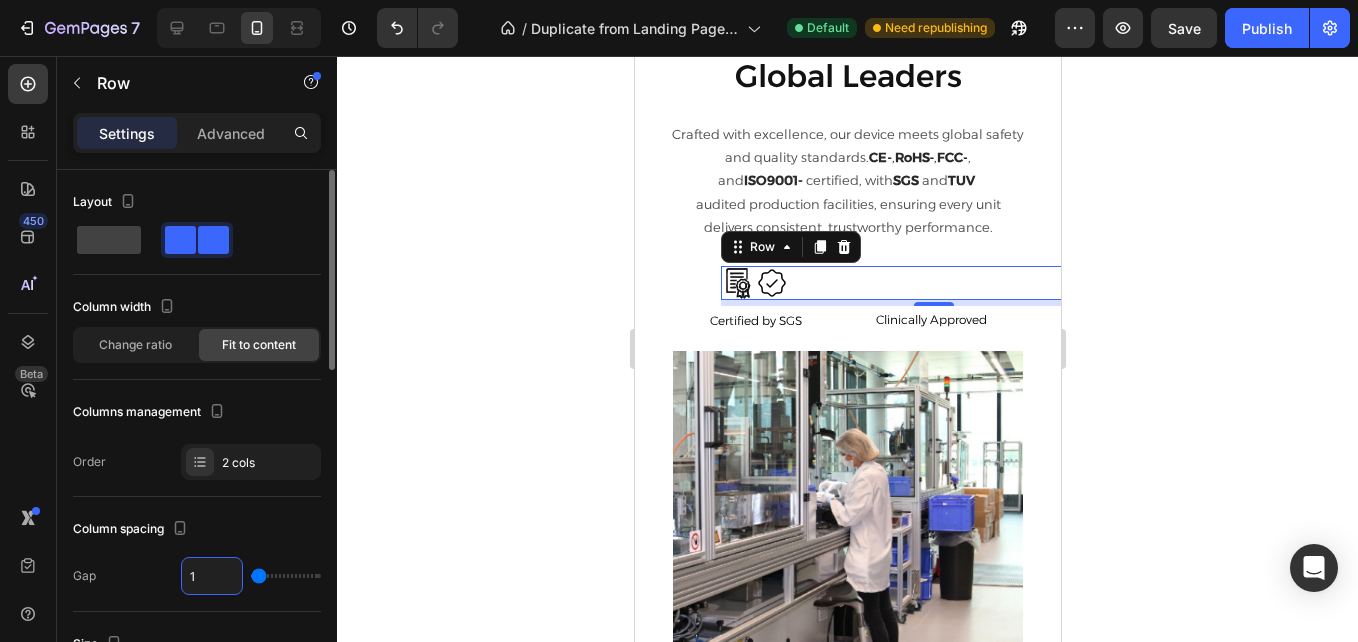 type on "18" 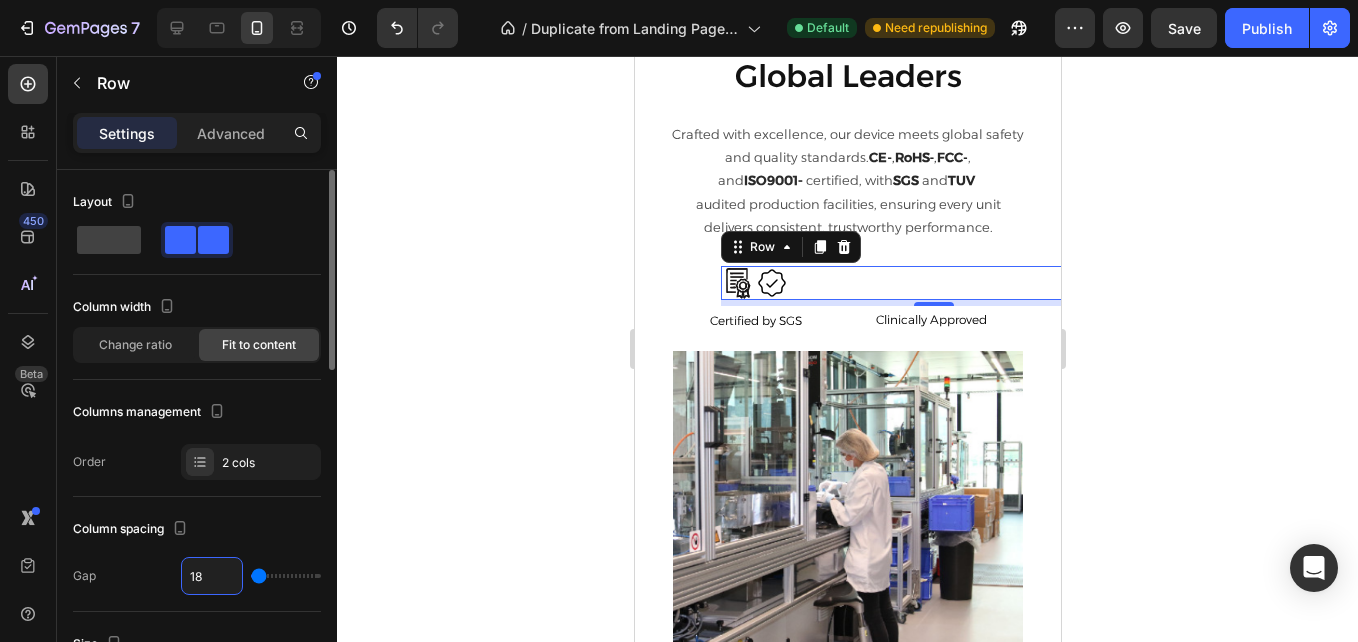 type on "18" 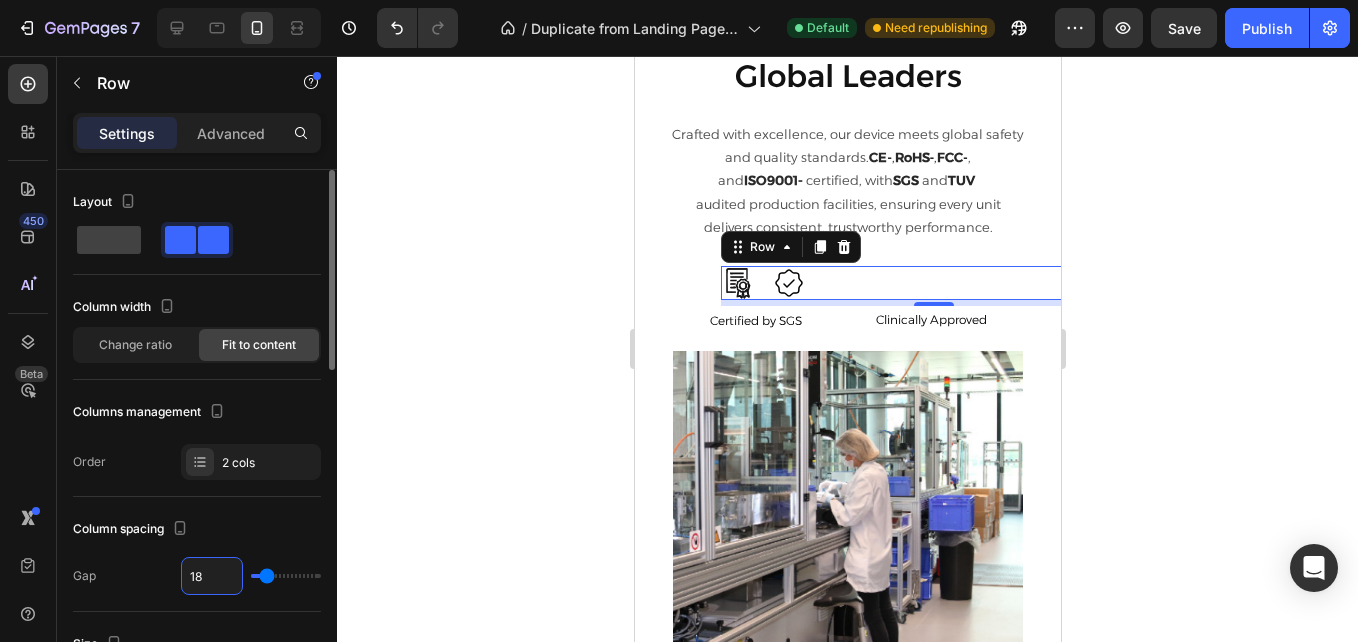 type on "180" 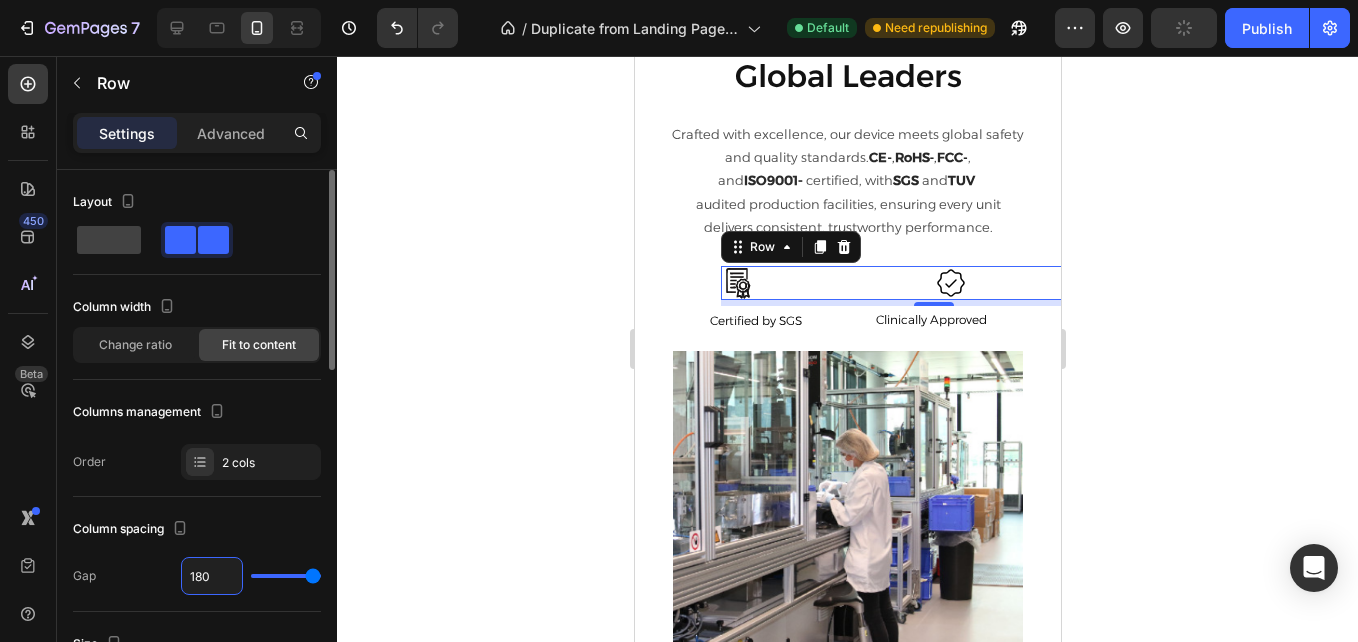 type on "18" 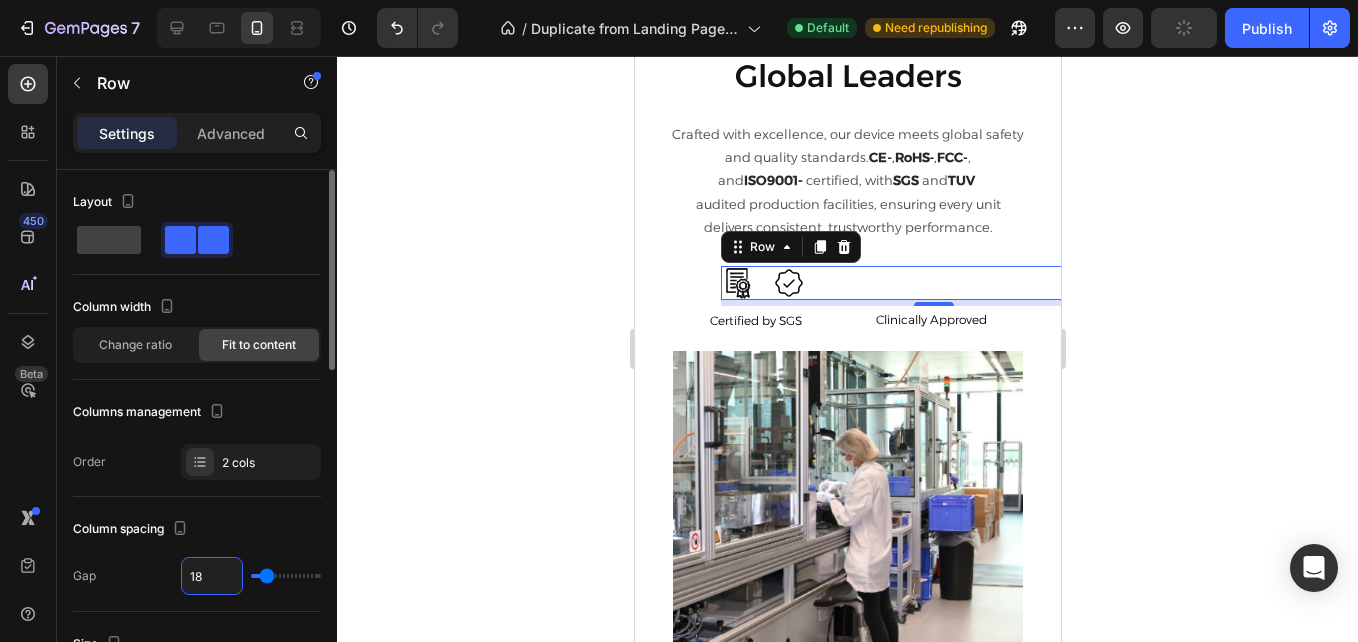 type on "1" 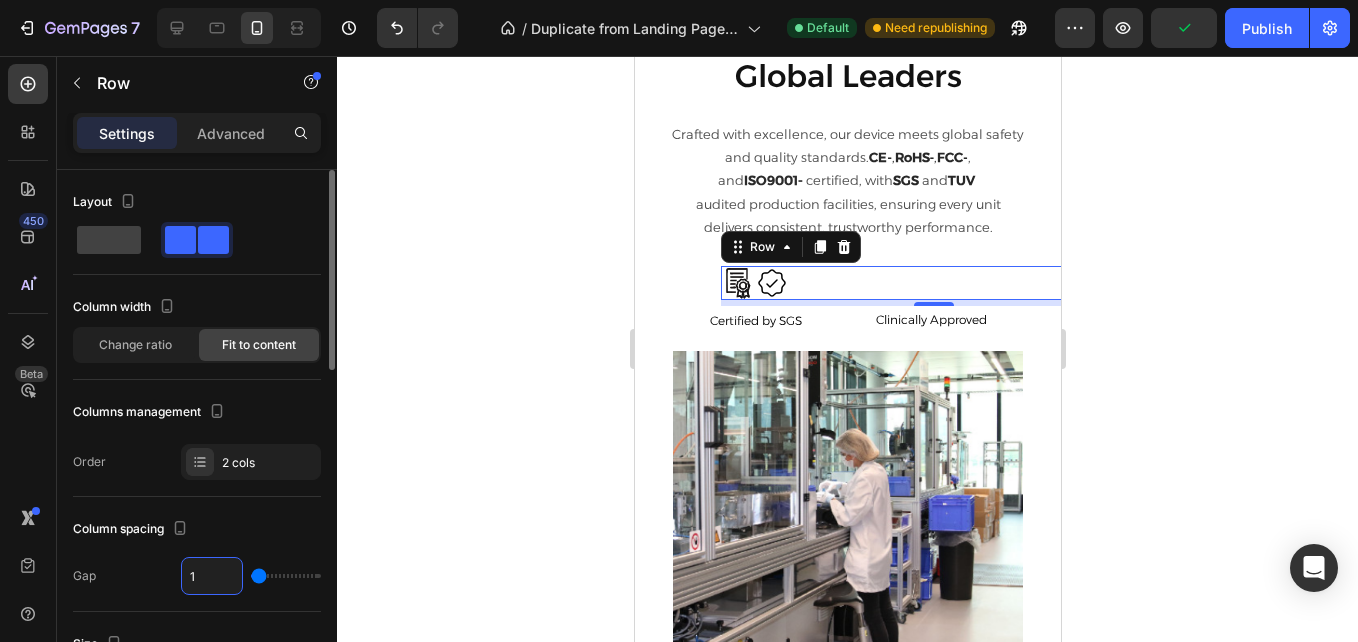 type on "16" 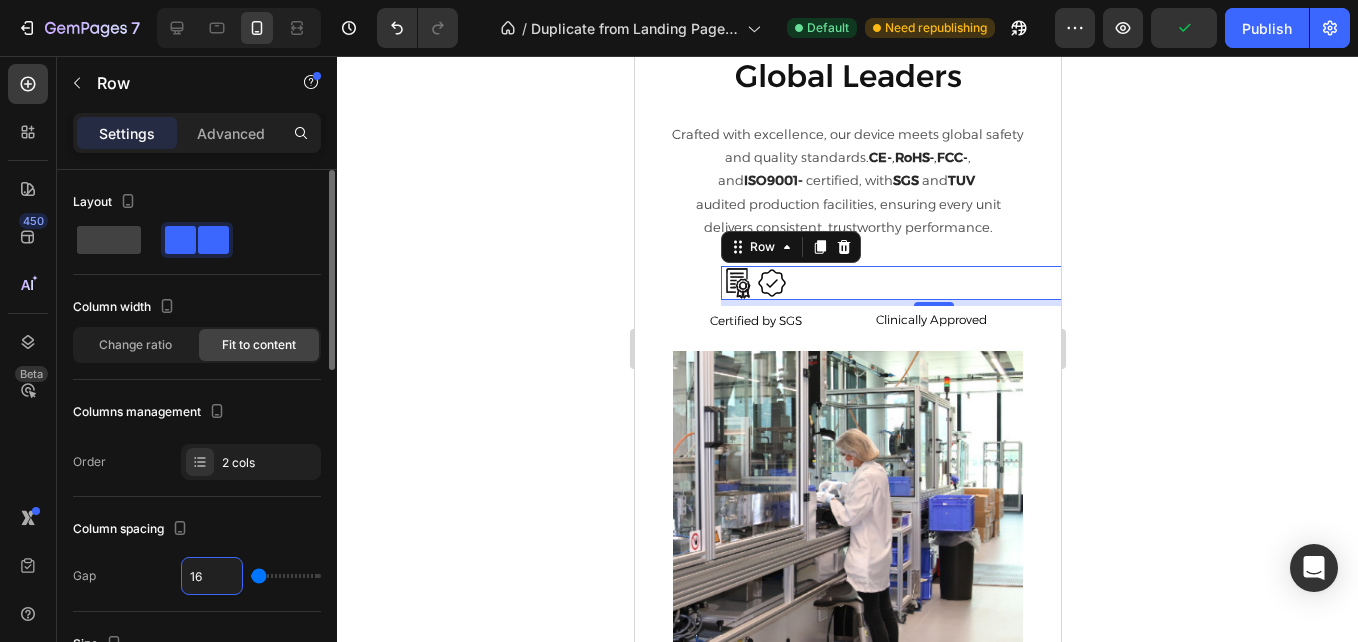 type on "16" 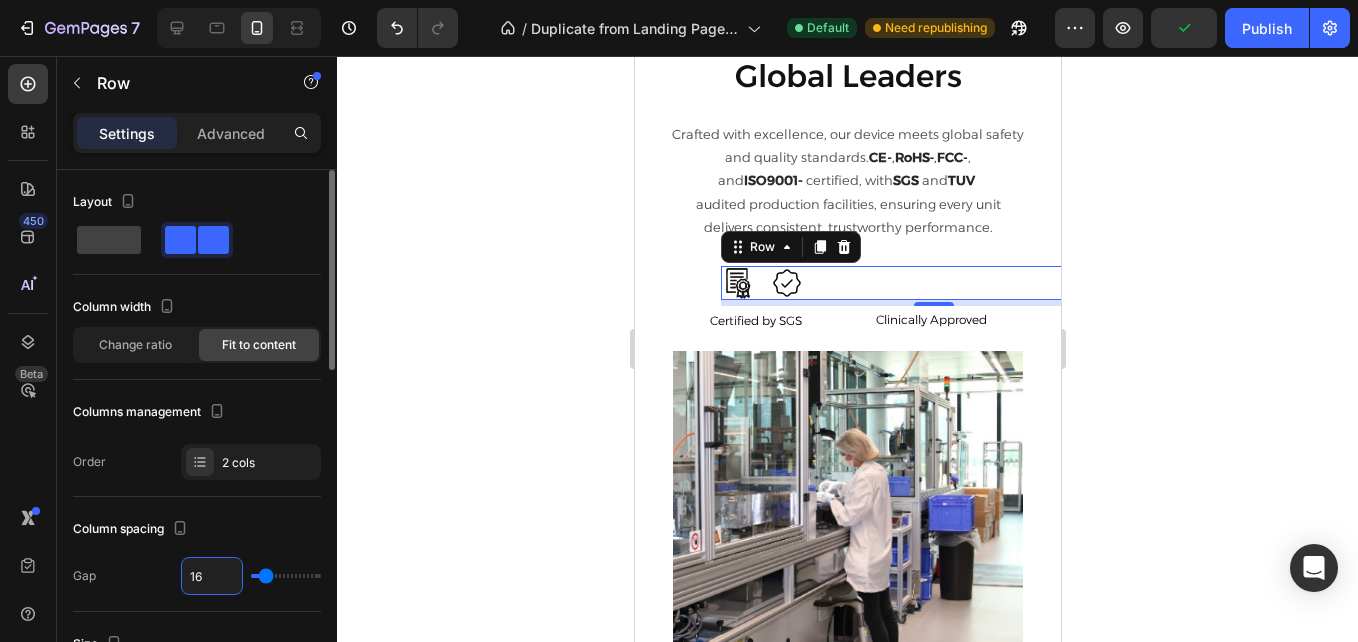 type on "160" 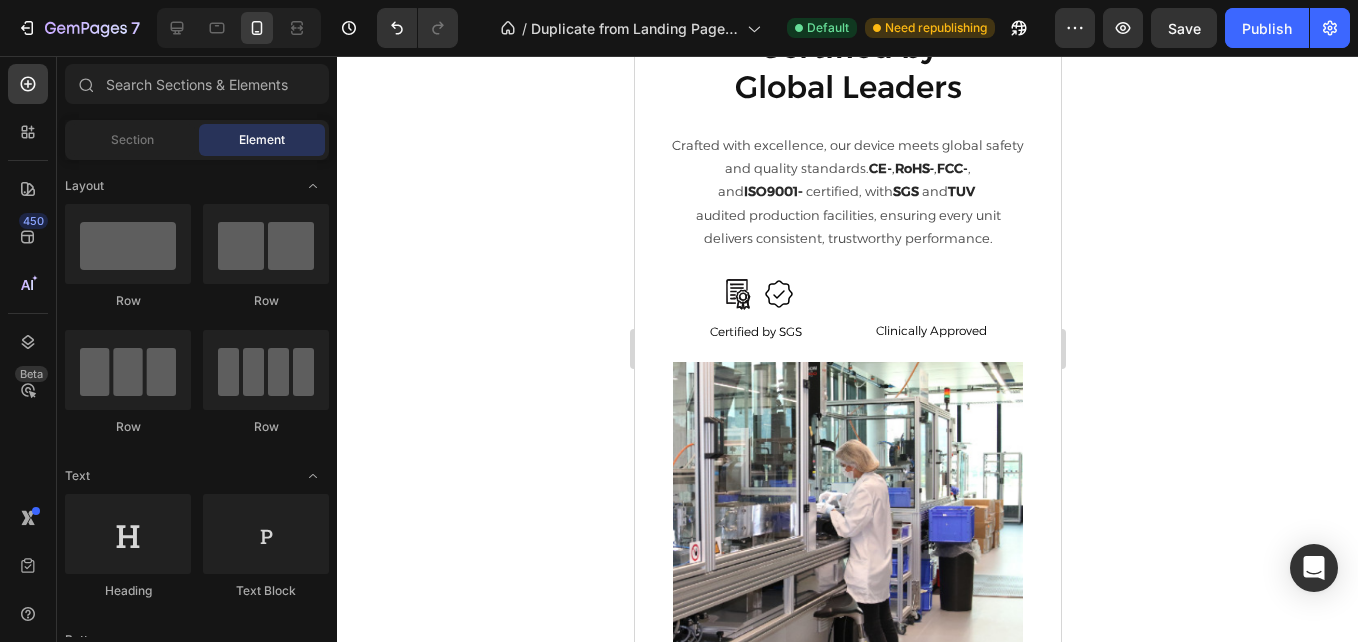scroll, scrollTop: 3384, scrollLeft: 0, axis: vertical 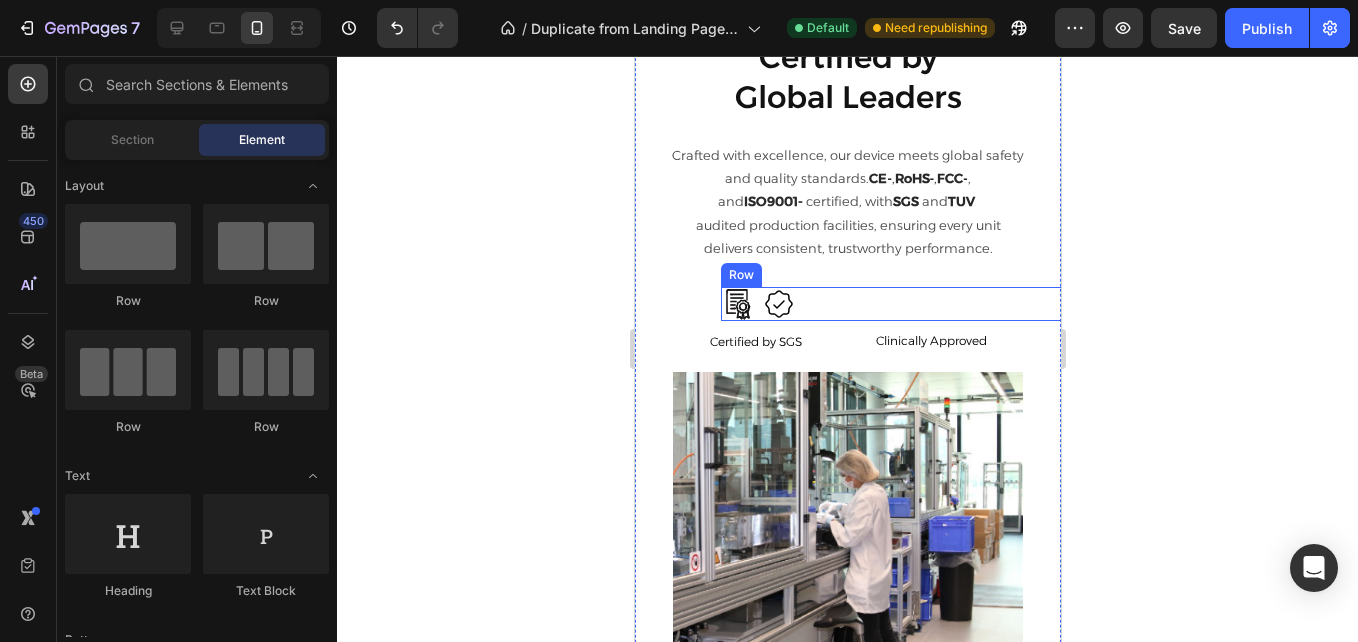 click on "Icon
Icon Row" at bounding box center (933, 304) 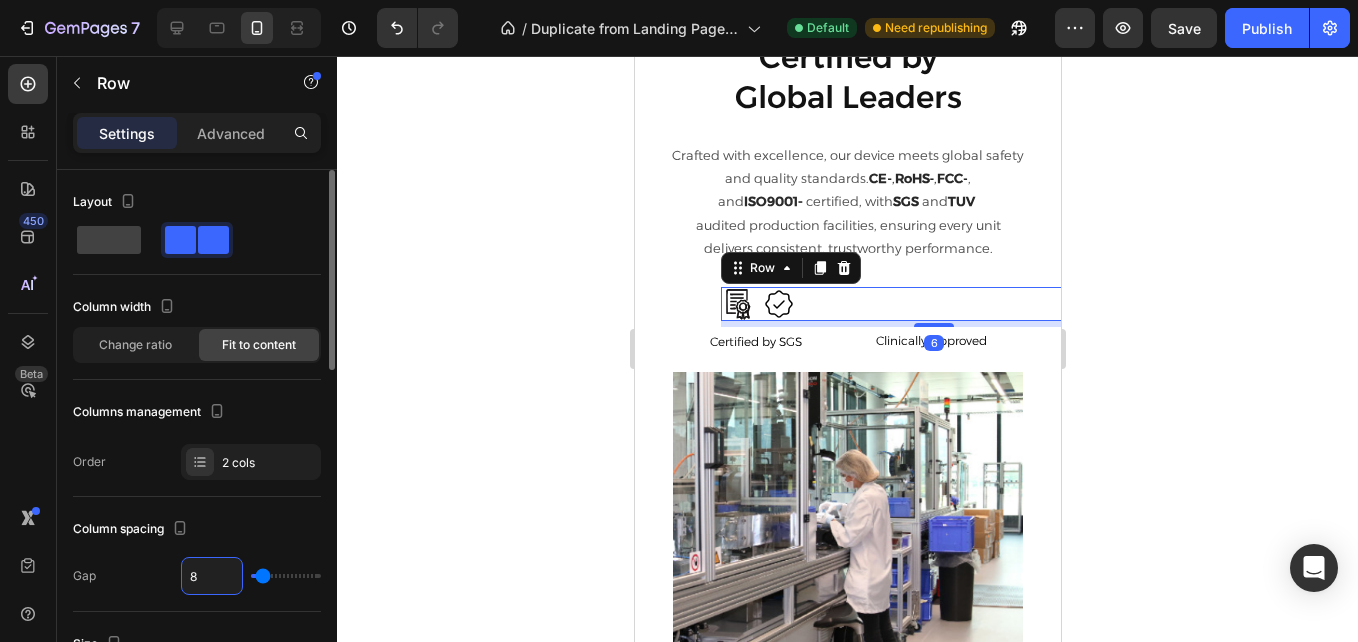 click on "8" at bounding box center (212, 576) 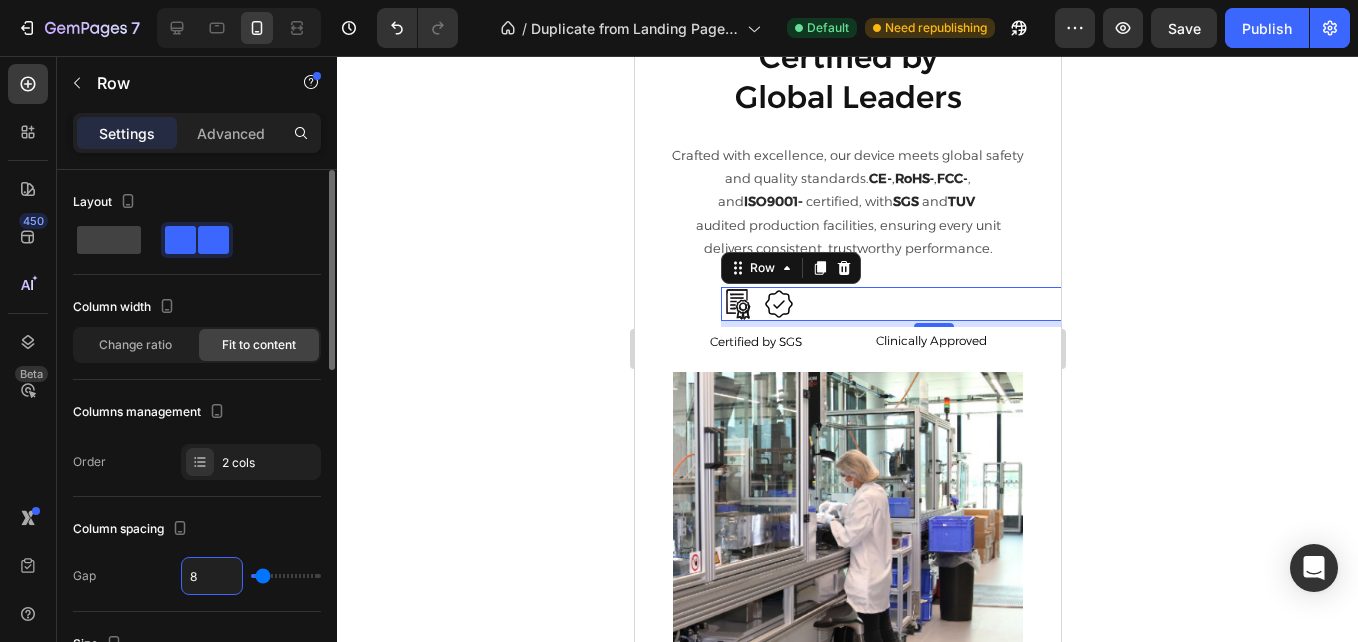 type on "1" 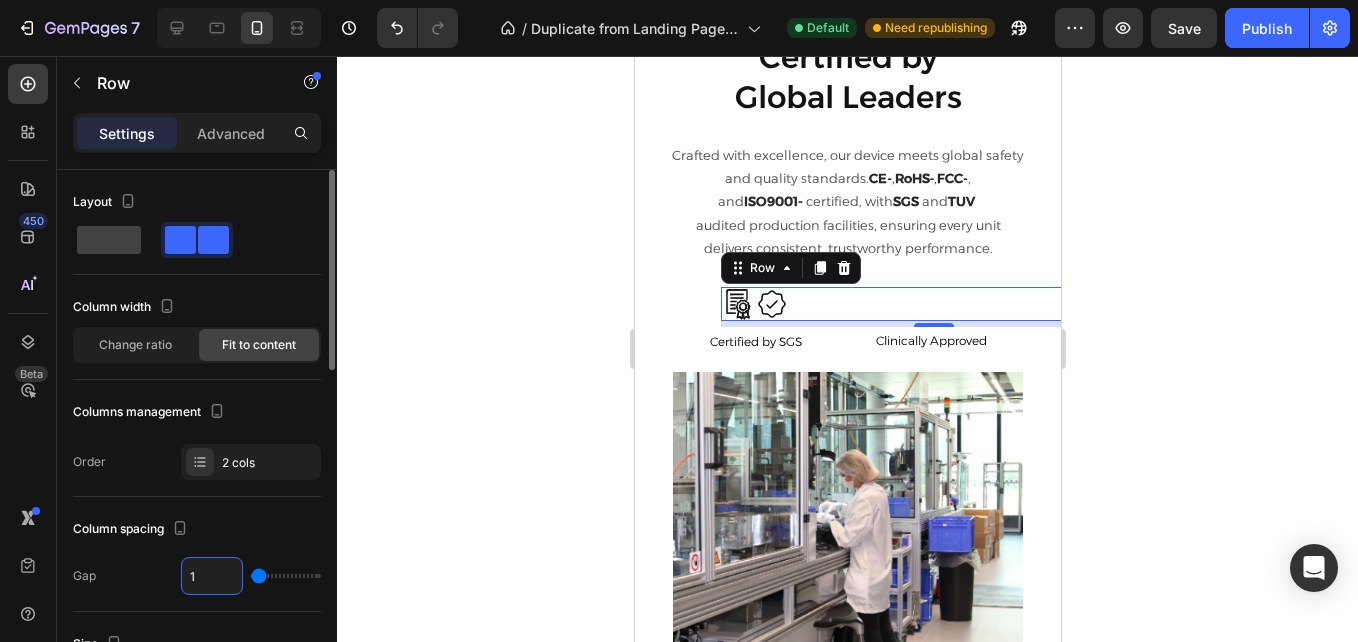 type on "16" 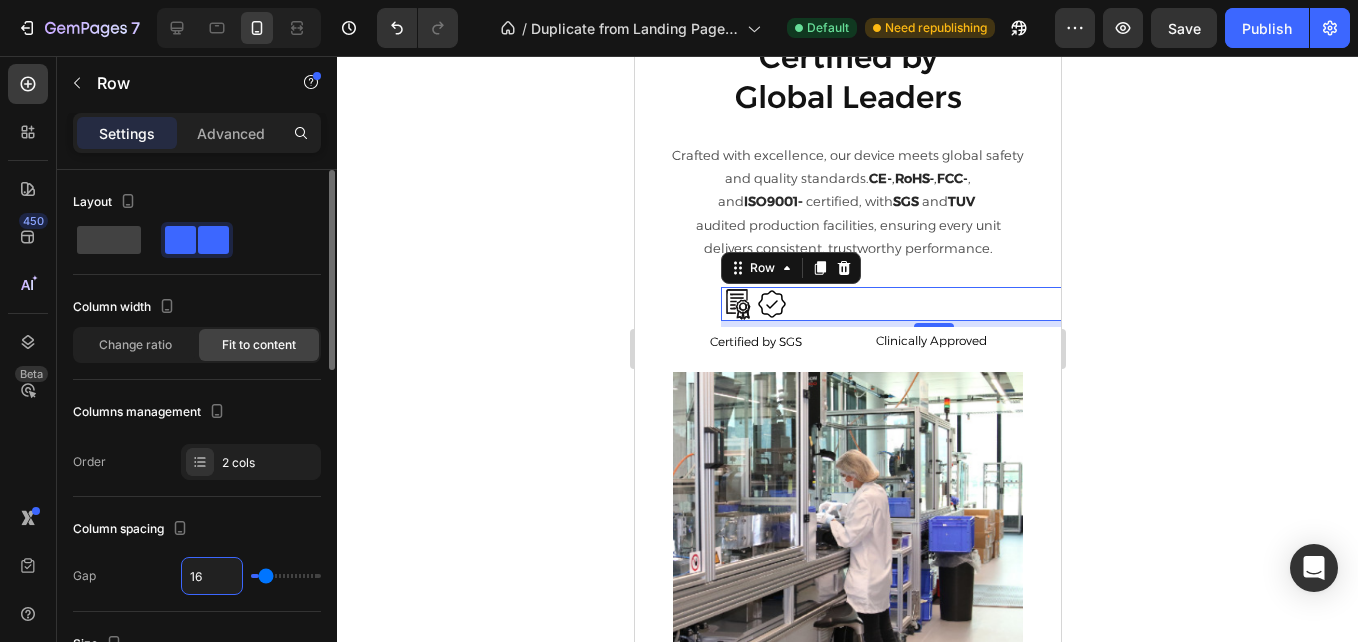 type on "160" 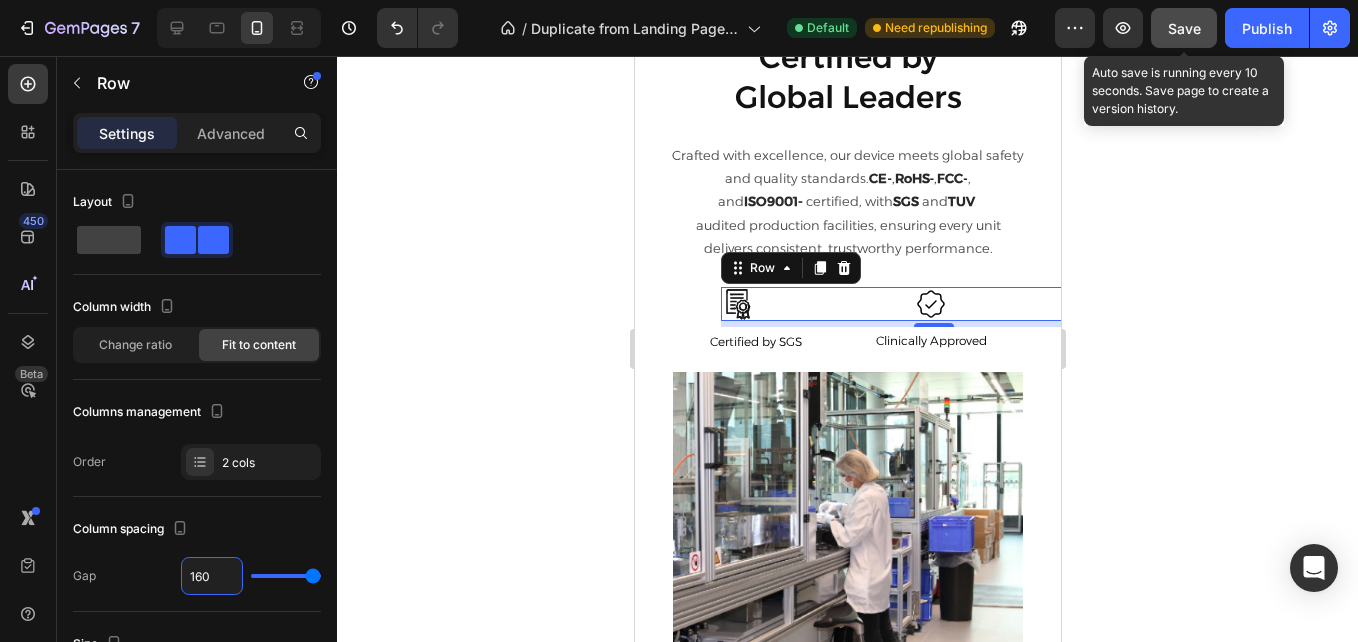 type on "160" 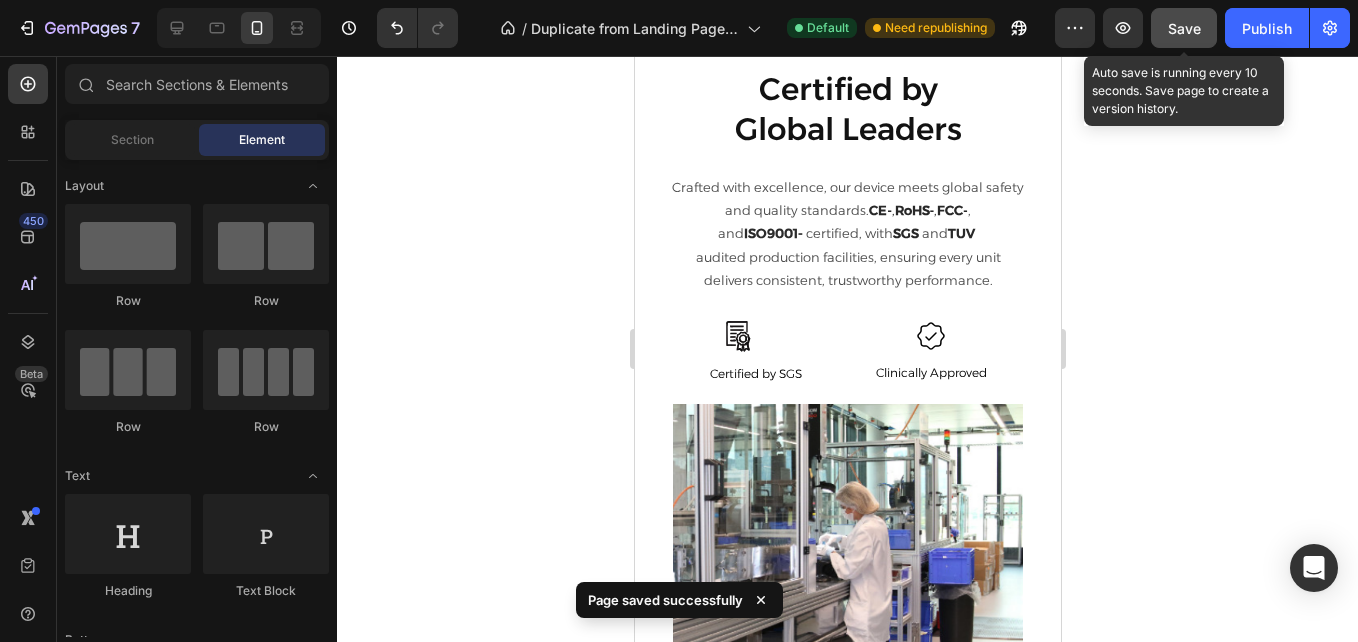 scroll, scrollTop: 3394, scrollLeft: 0, axis: vertical 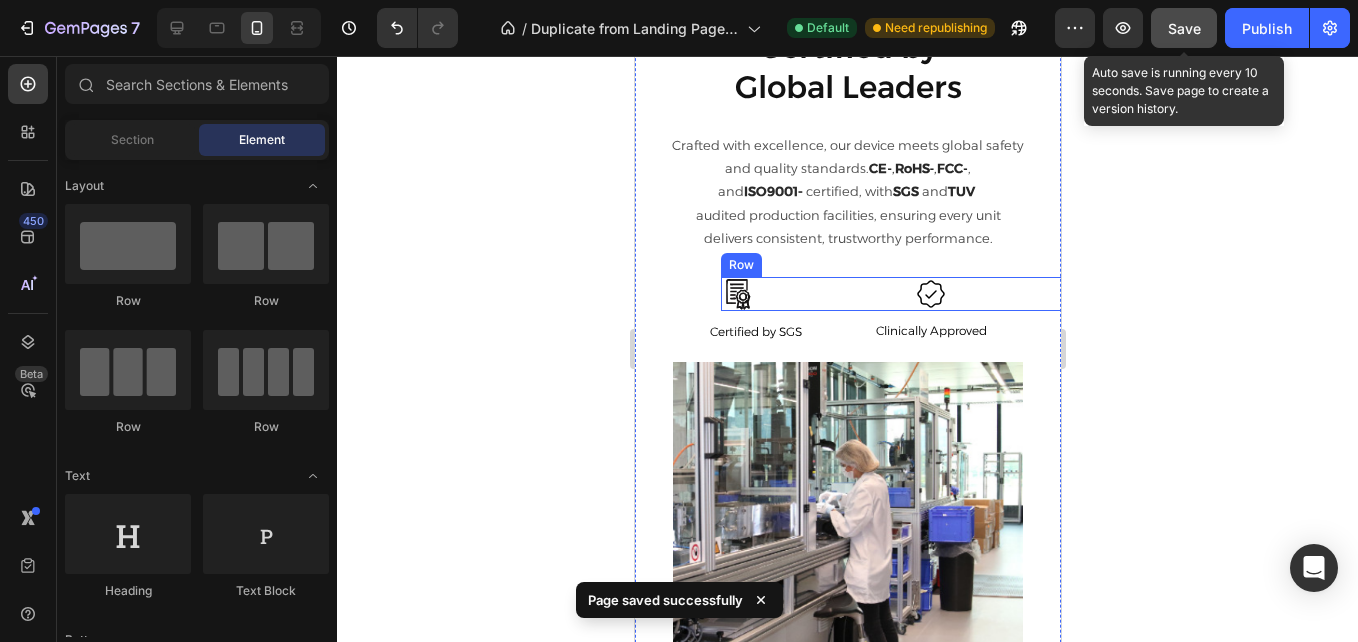click on "Icon
Icon Row" at bounding box center (933, 294) 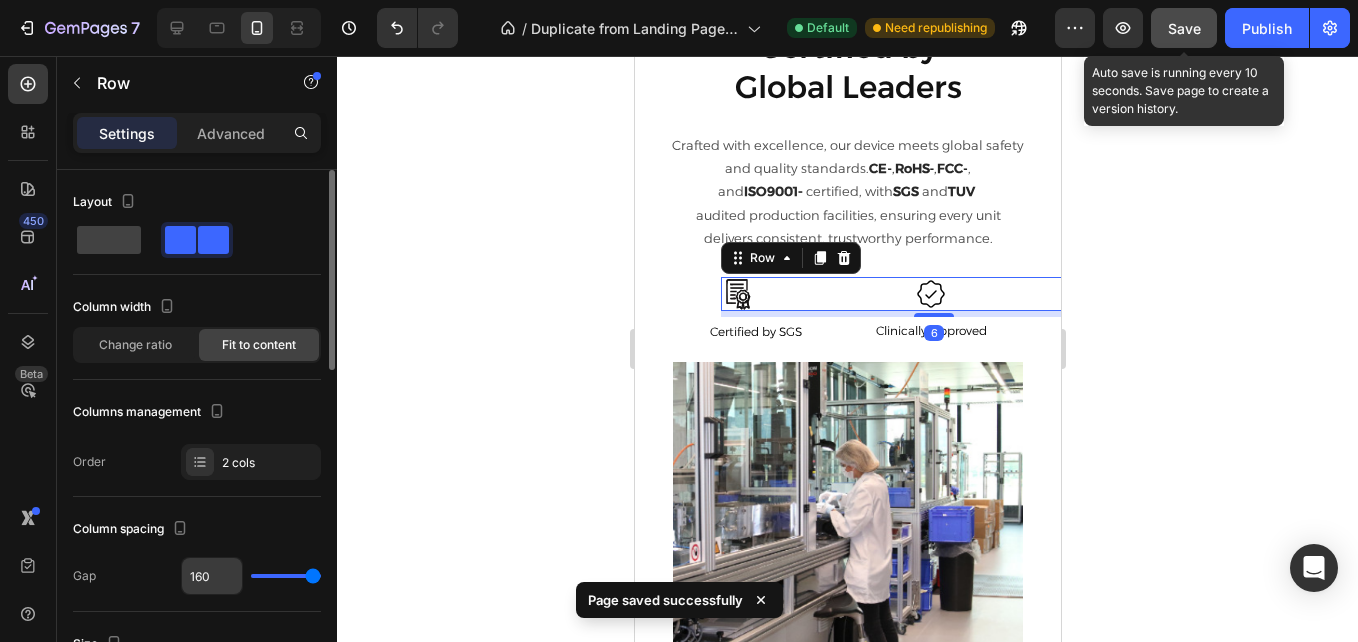 click on "160" at bounding box center (212, 576) 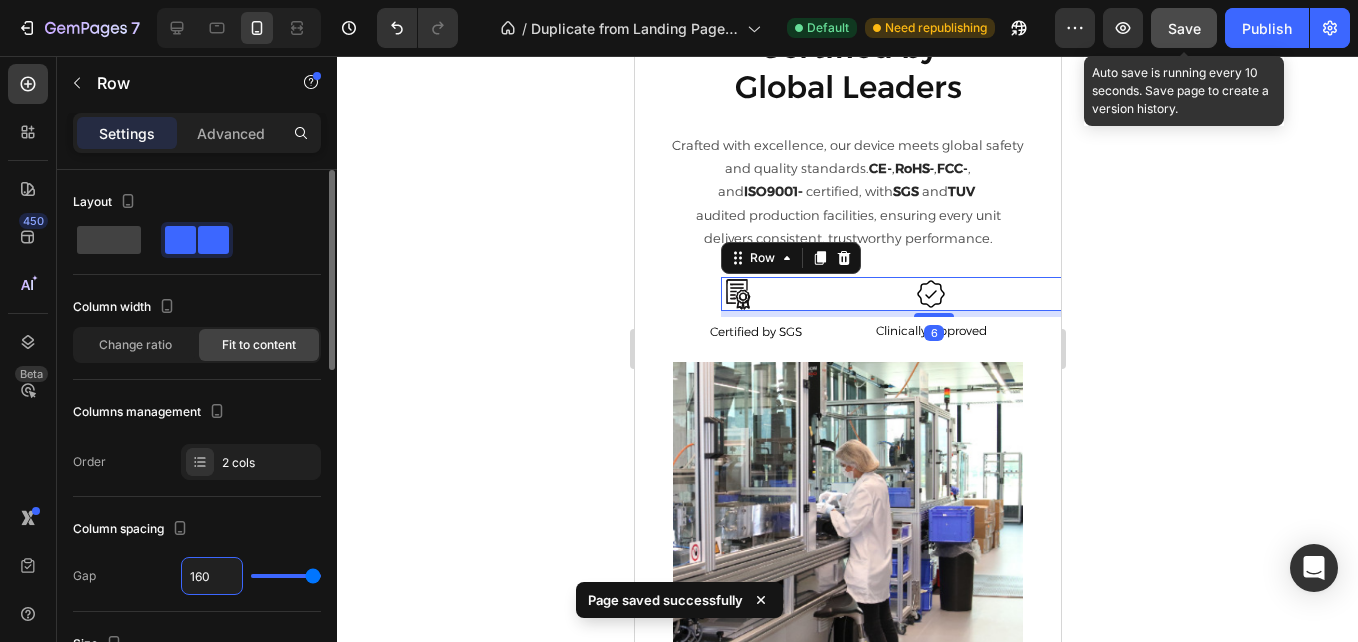 type on "1" 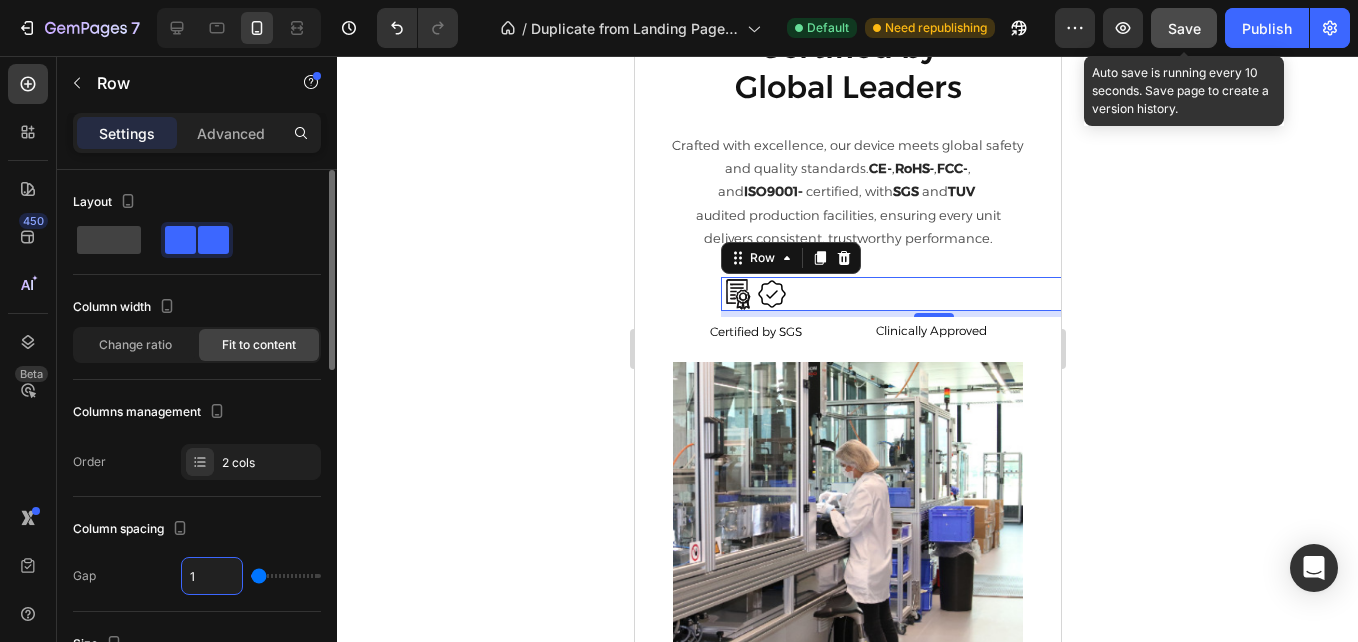 type on "15" 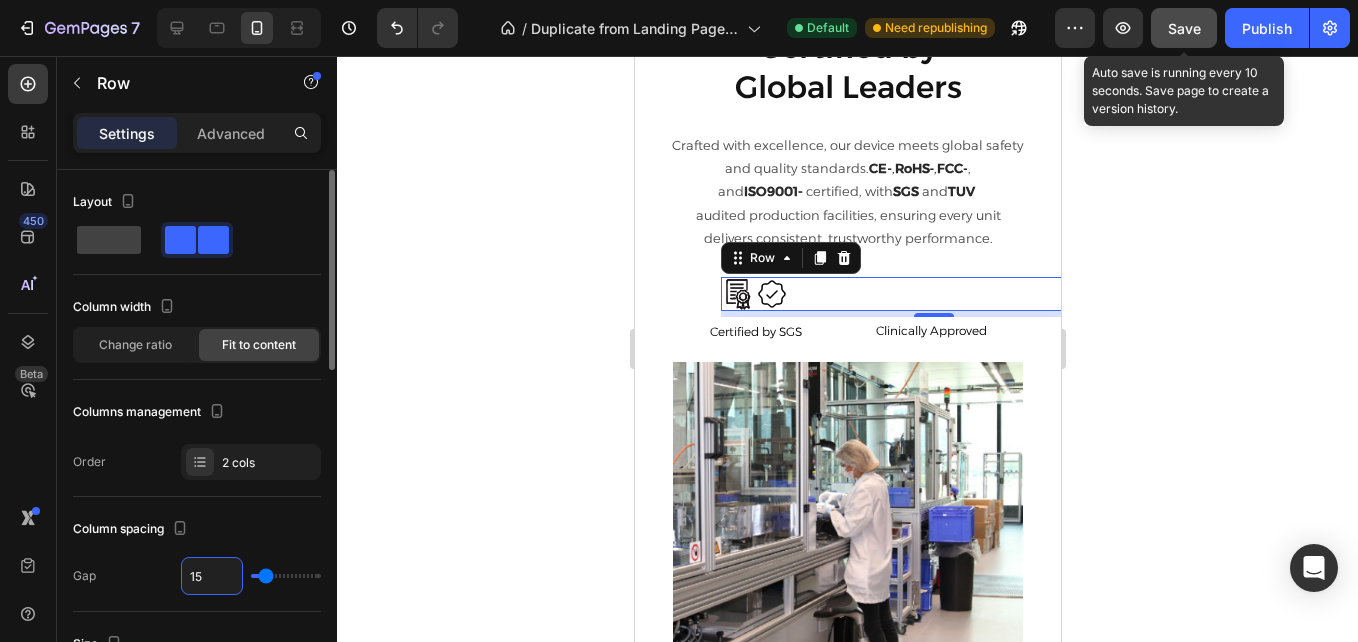 type on "150" 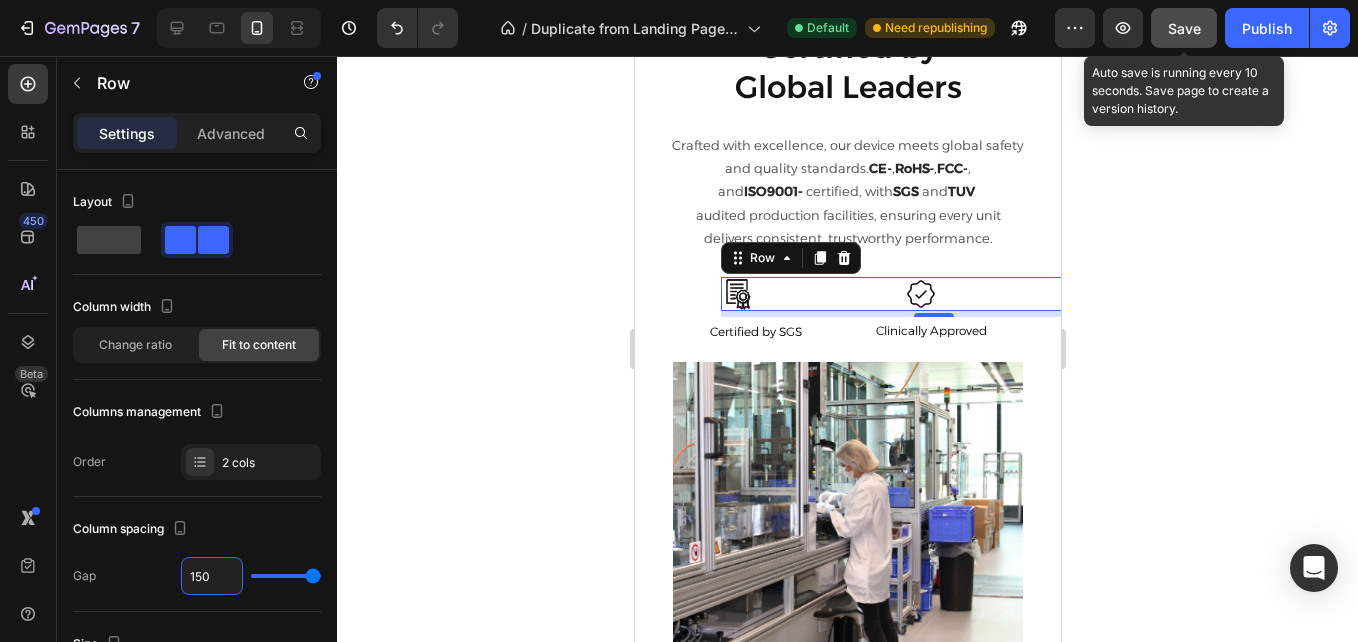 type on "150" 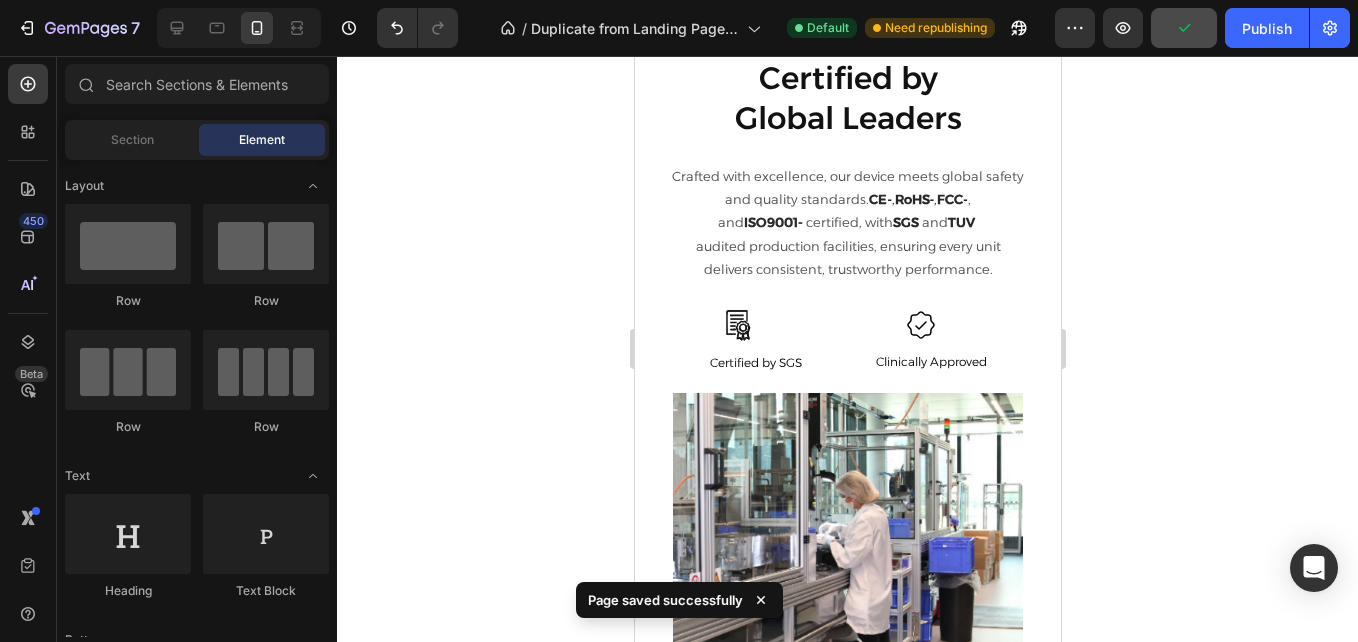 scroll, scrollTop: 3352, scrollLeft: 0, axis: vertical 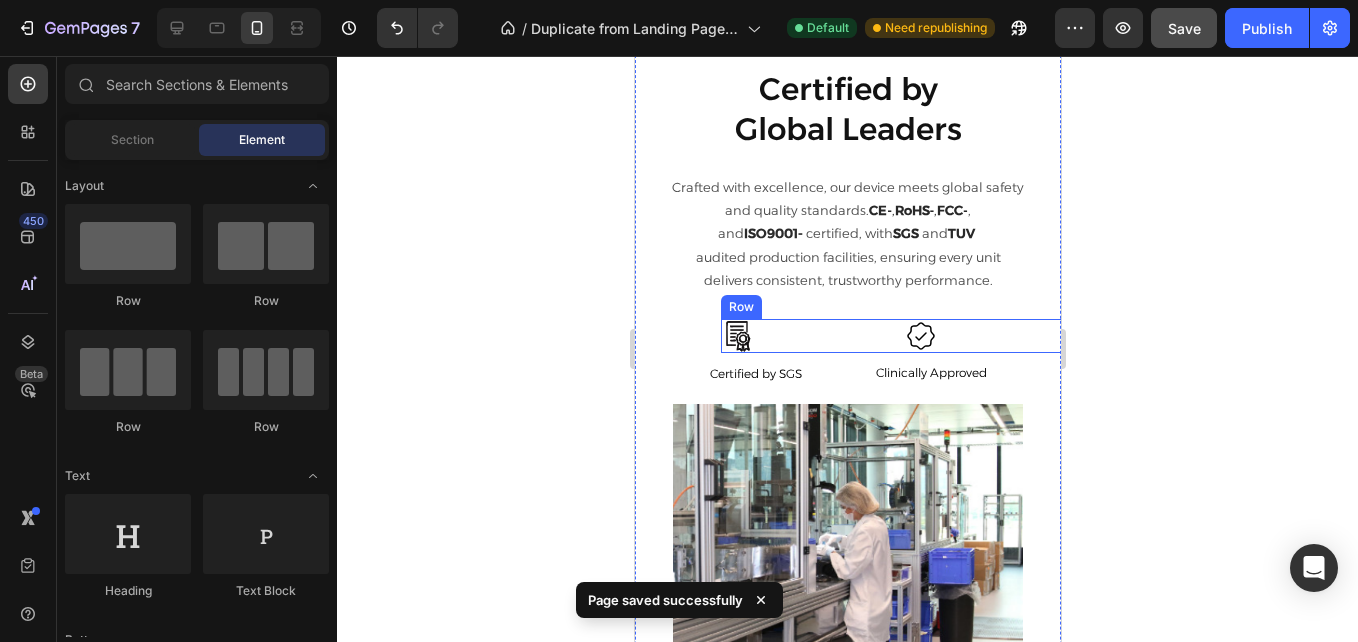 click on "Icon
Icon Row" at bounding box center [933, 336] 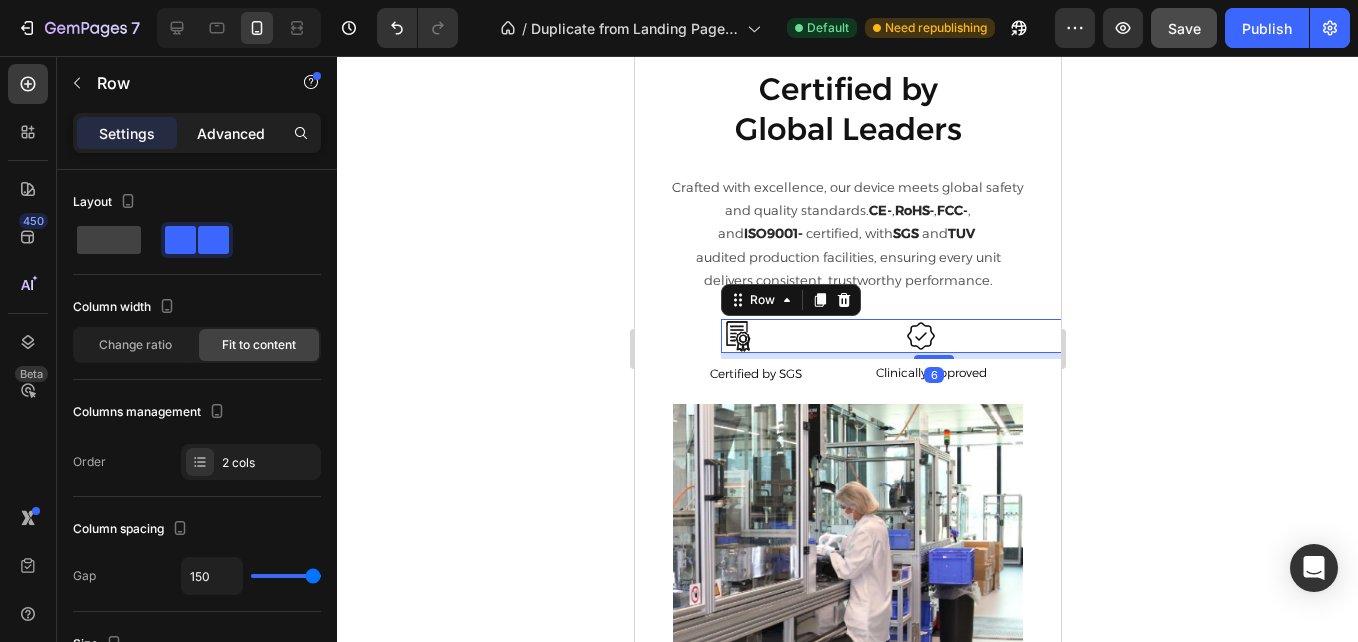 click on "Advanced" at bounding box center (231, 133) 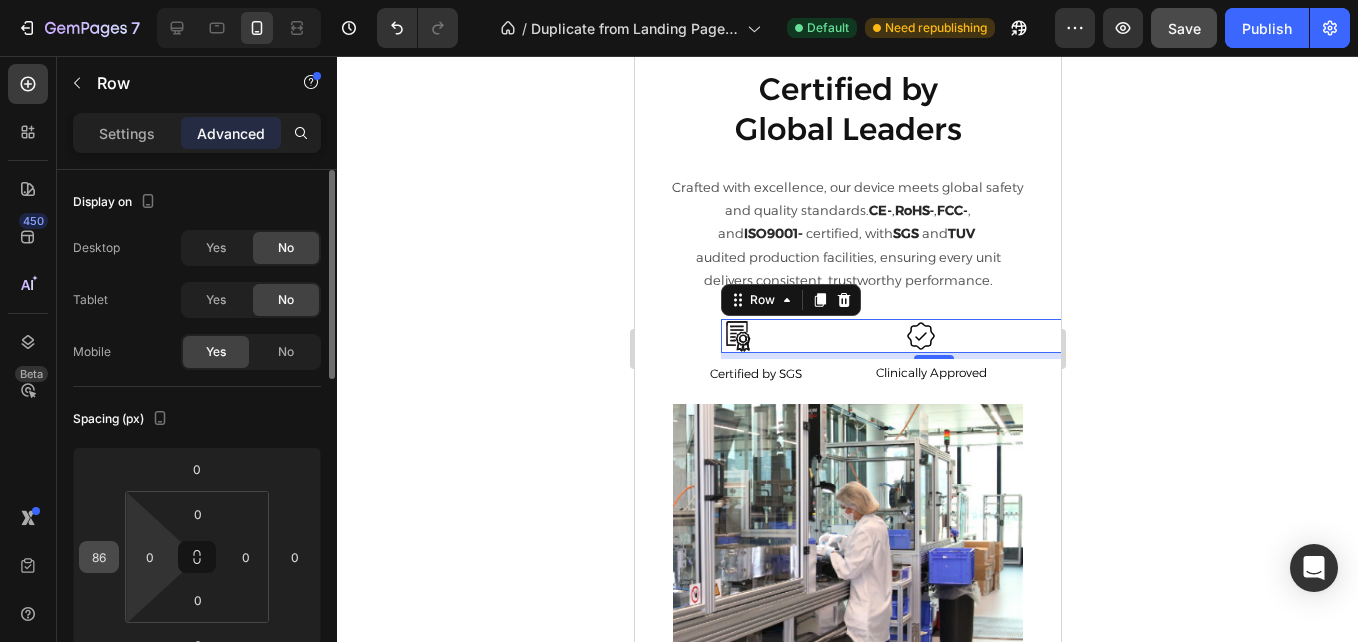 click on "86" at bounding box center (99, 557) 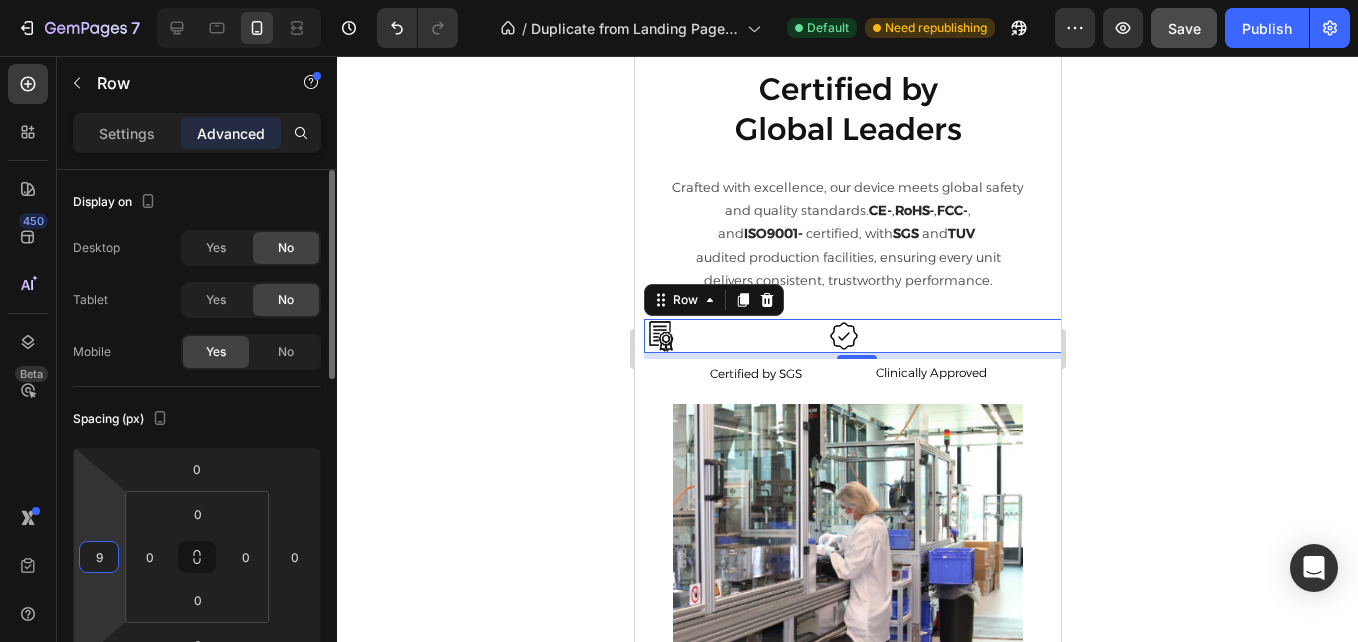 type on "96" 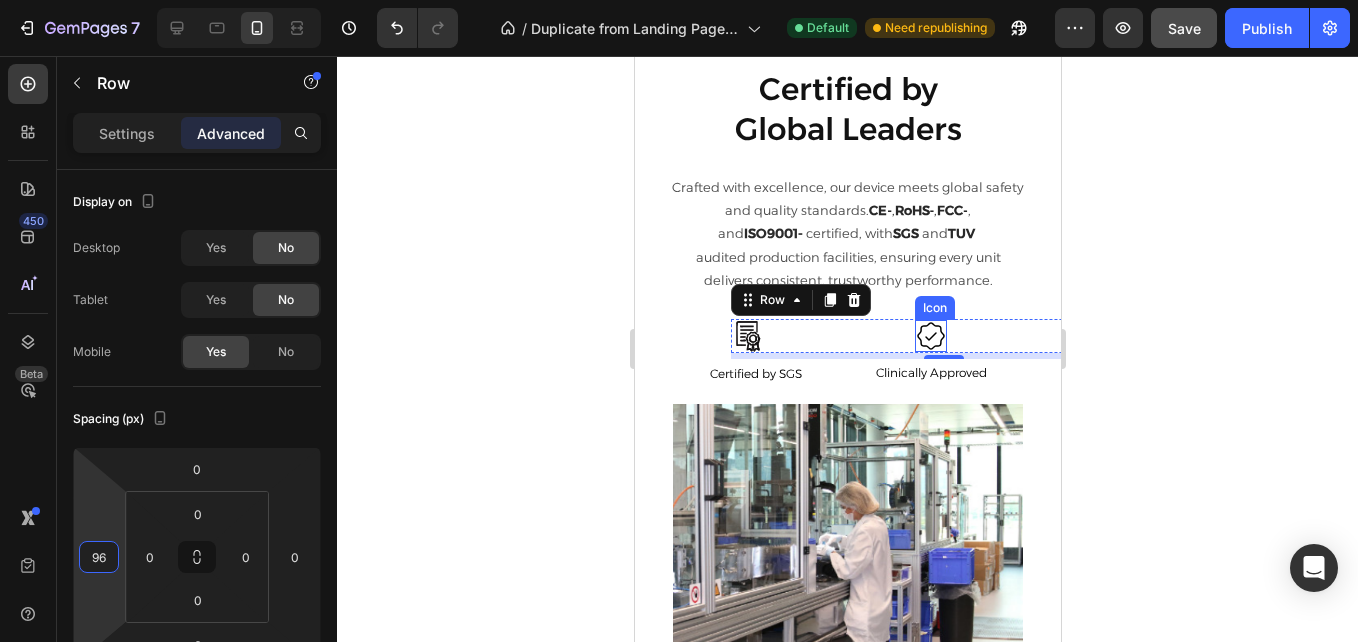 click 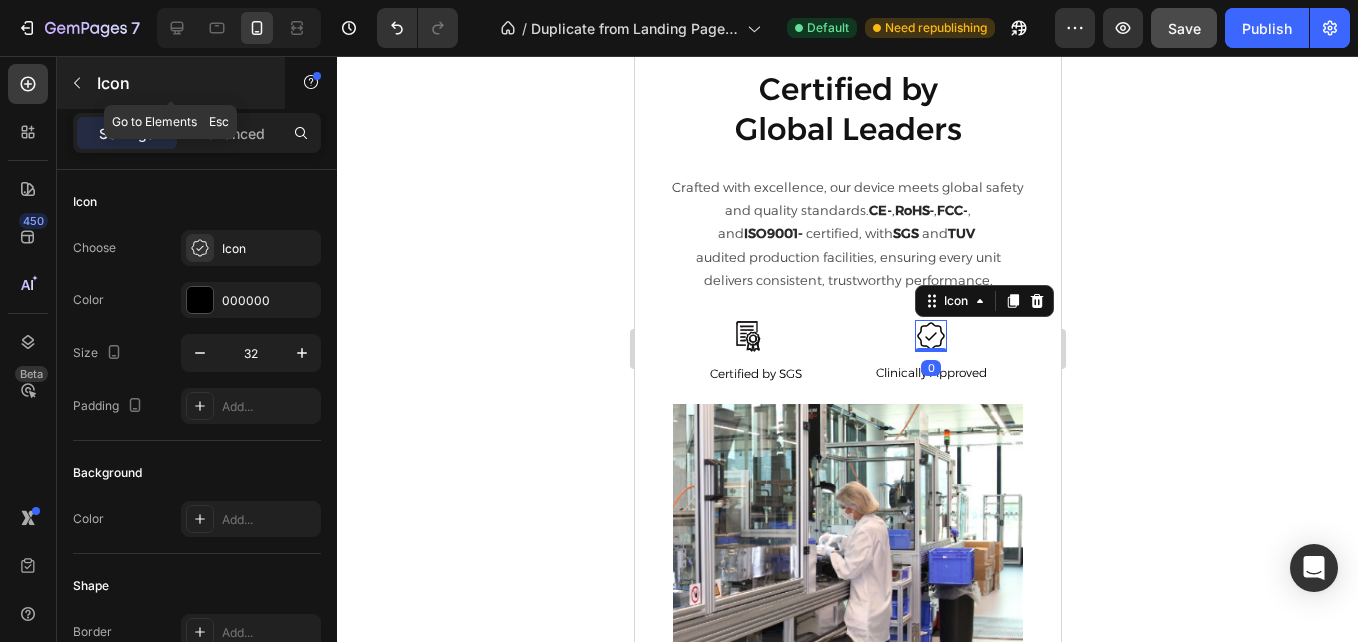 click on "Icon" at bounding box center [171, 83] 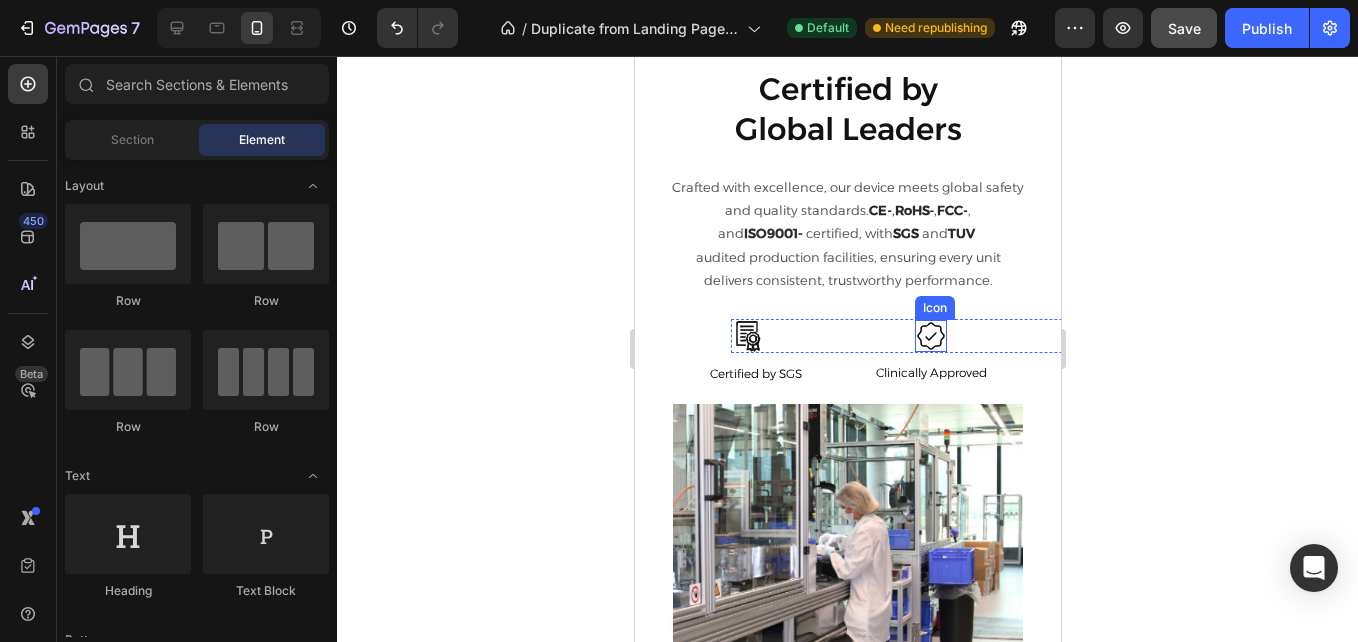 click 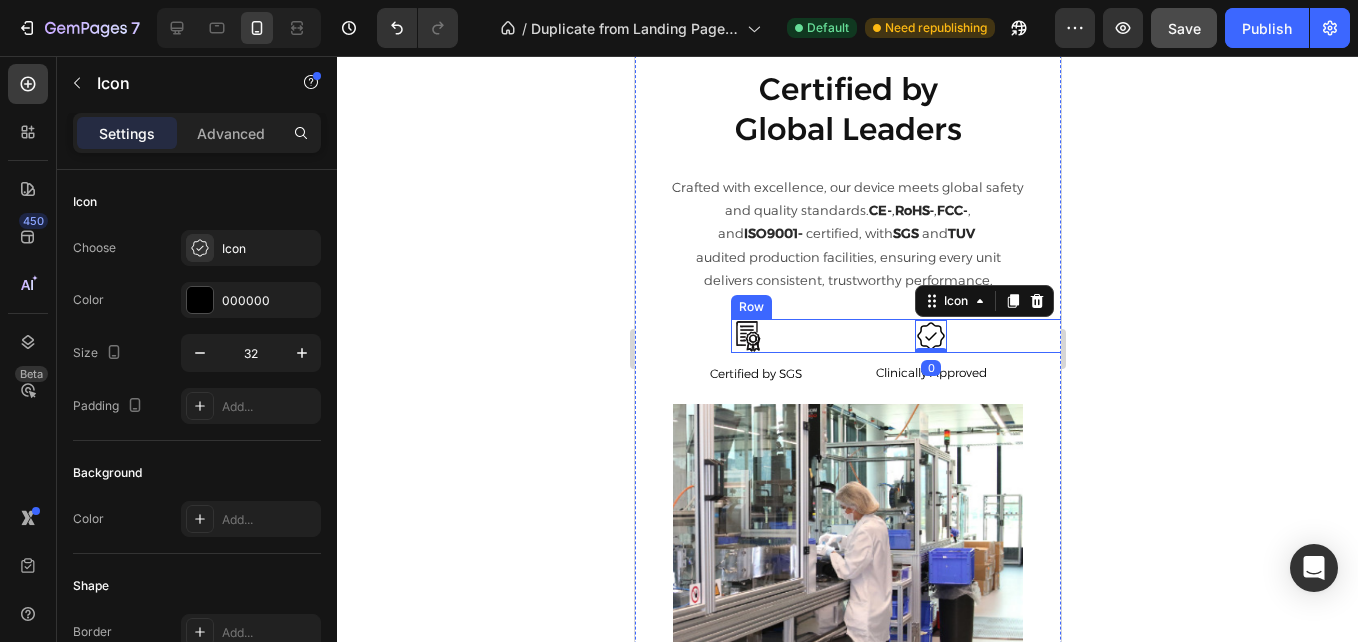 click on "Icon
Icon   0 Row" at bounding box center [943, 336] 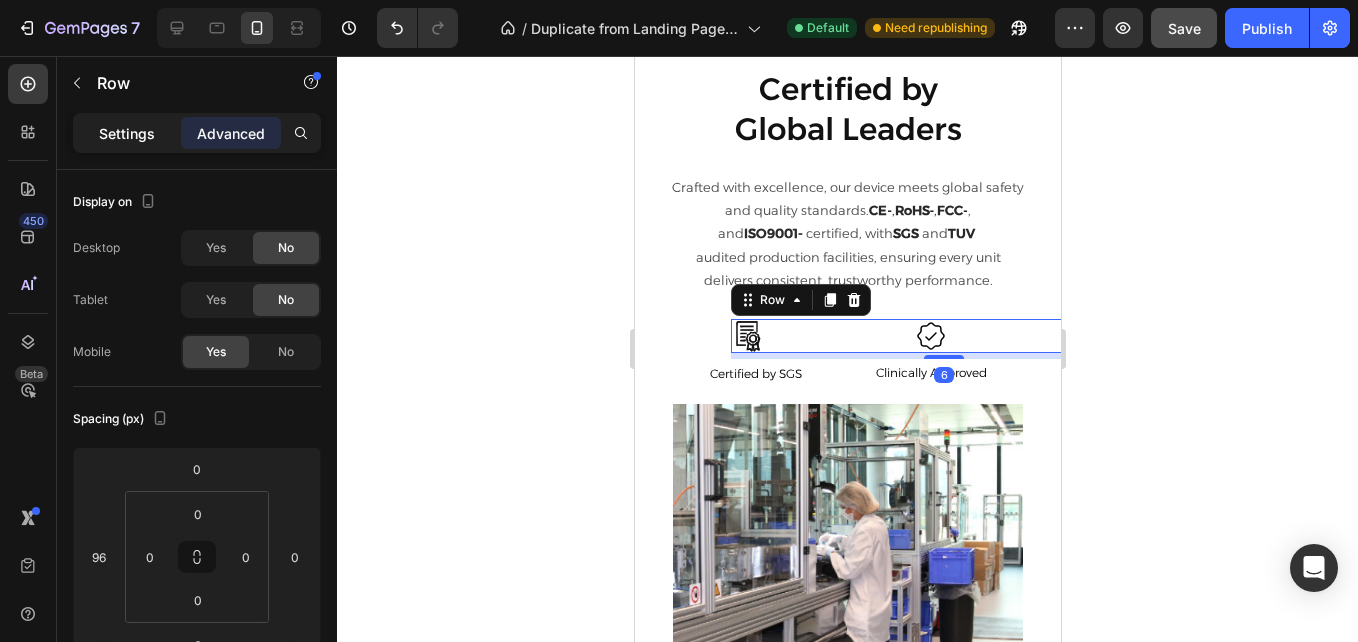 click on "Settings" at bounding box center [127, 133] 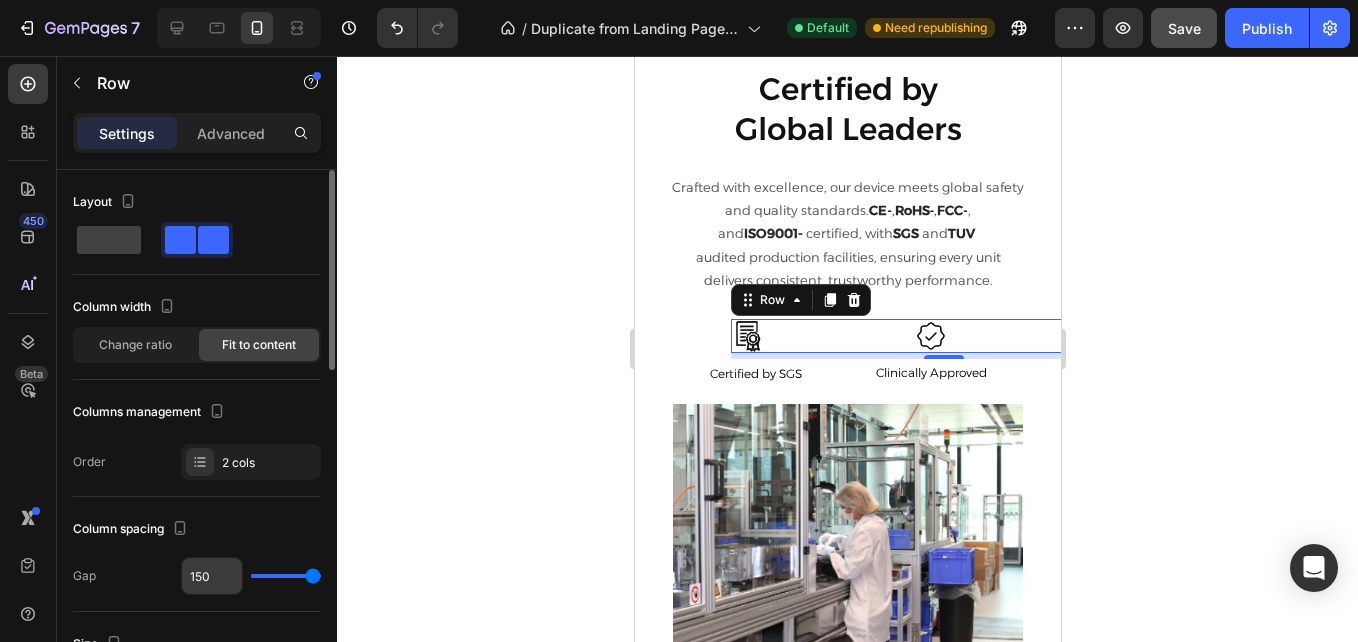 click on "150" at bounding box center [212, 576] 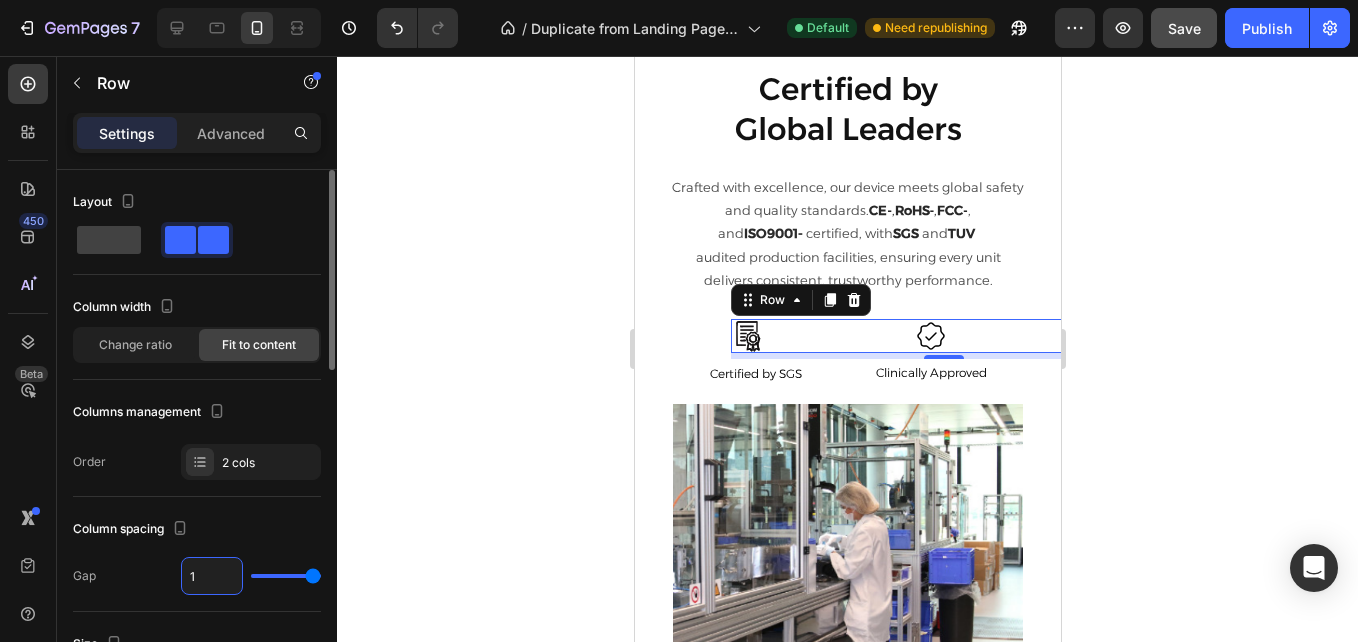 type on "14" 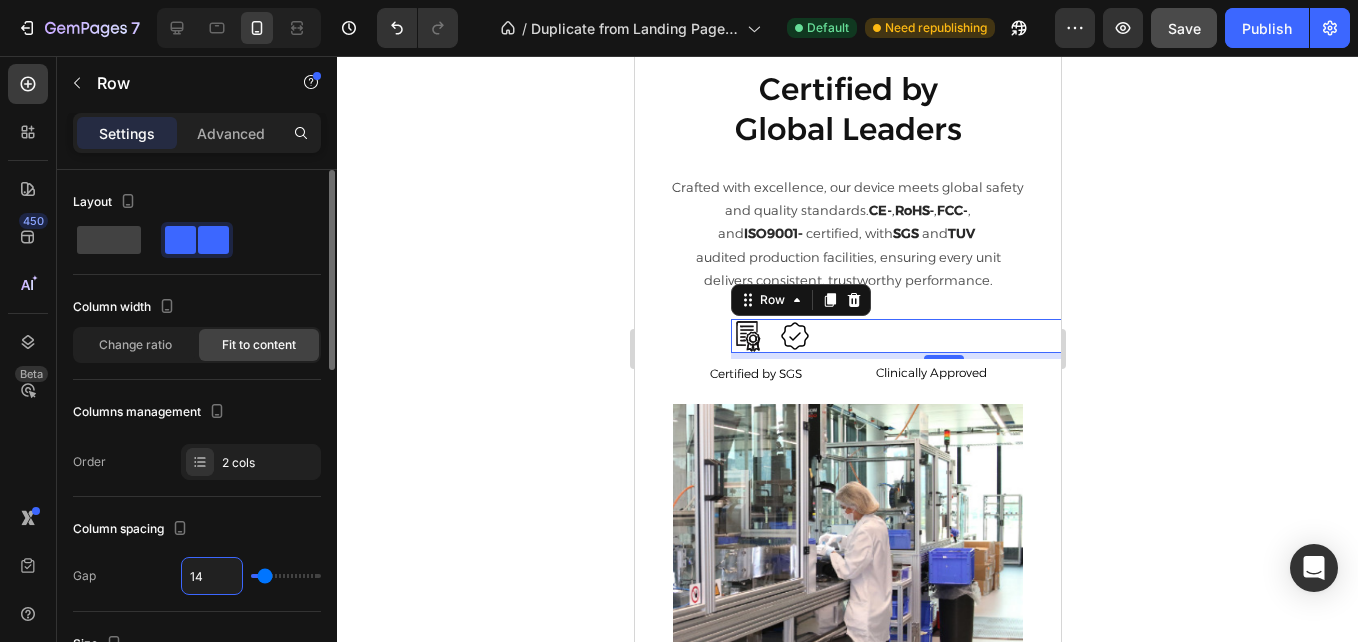 type on "140" 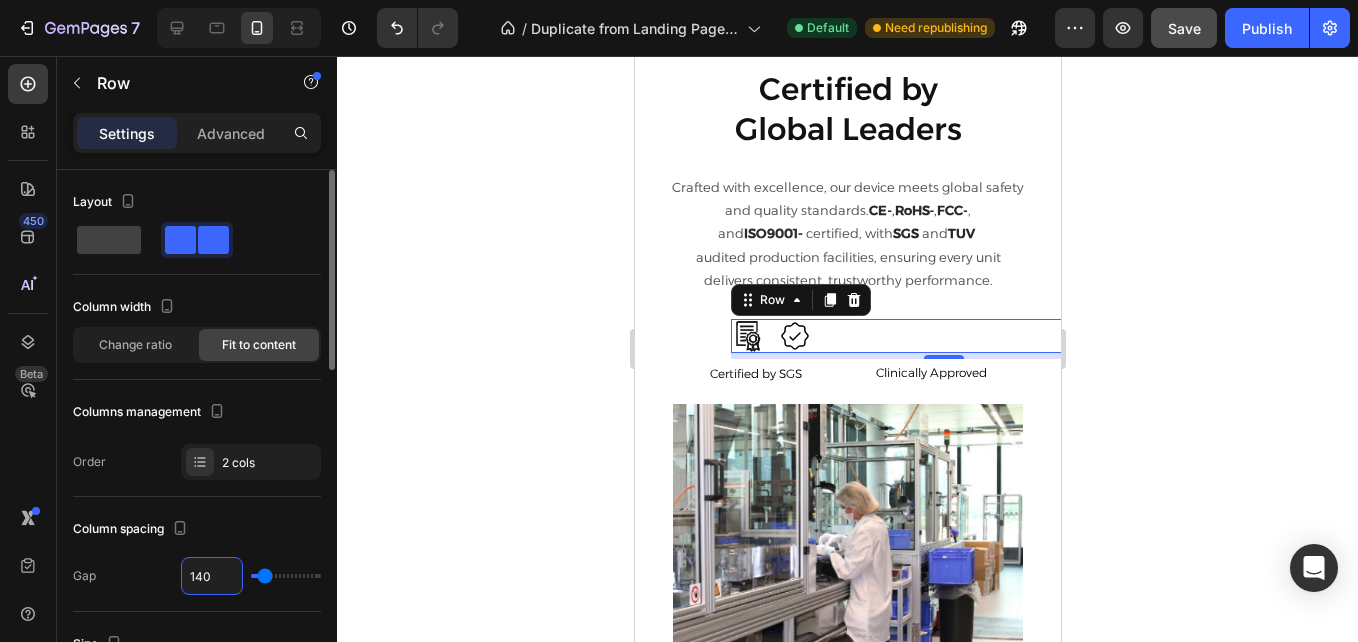 type on "120" 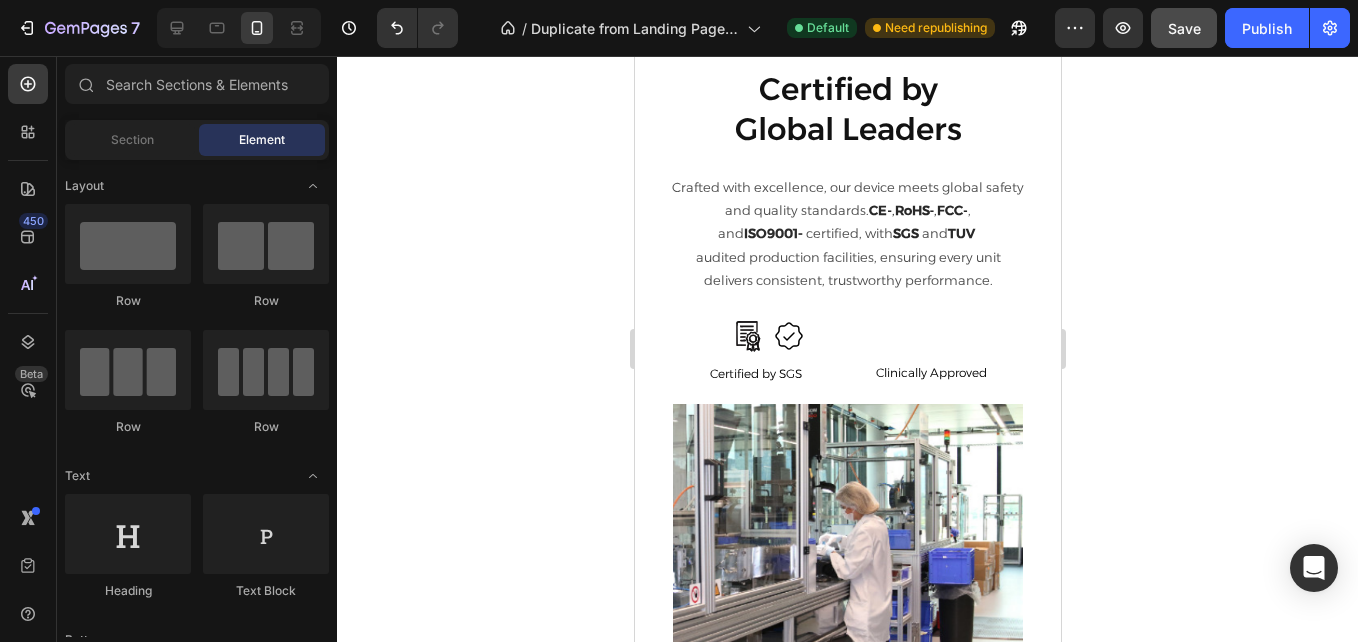 scroll, scrollTop: 3332, scrollLeft: 0, axis: vertical 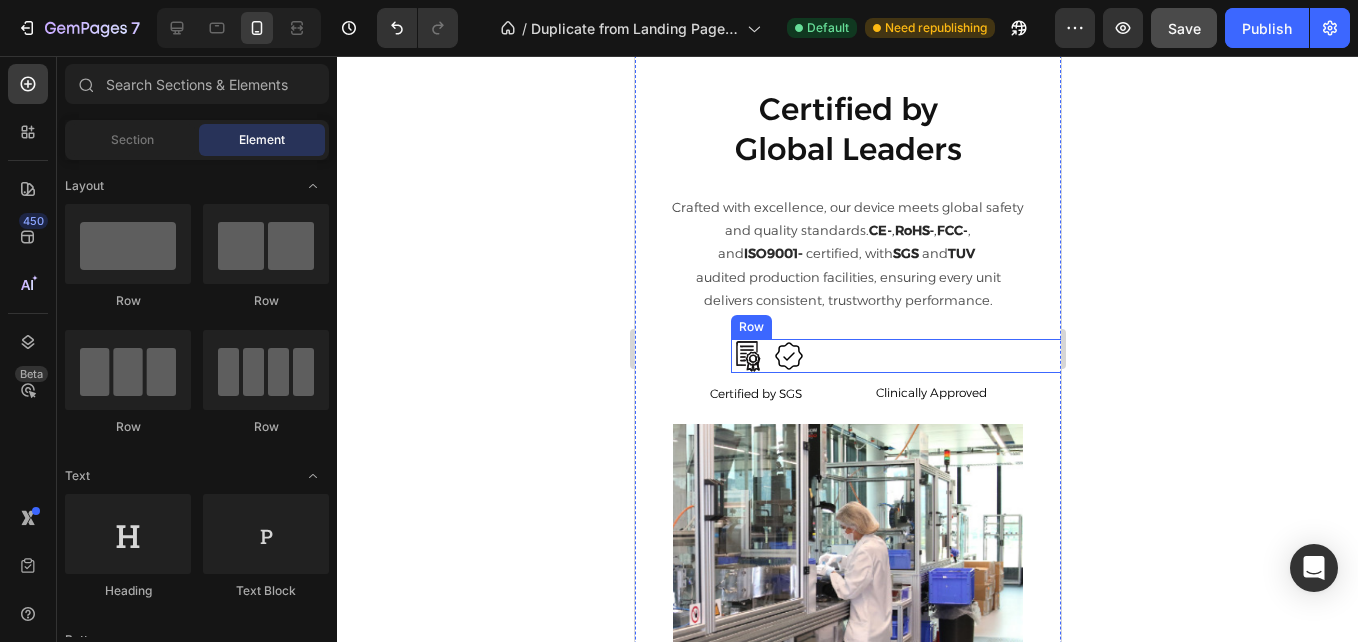 click on "Icon
Icon Row" at bounding box center (943, 356) 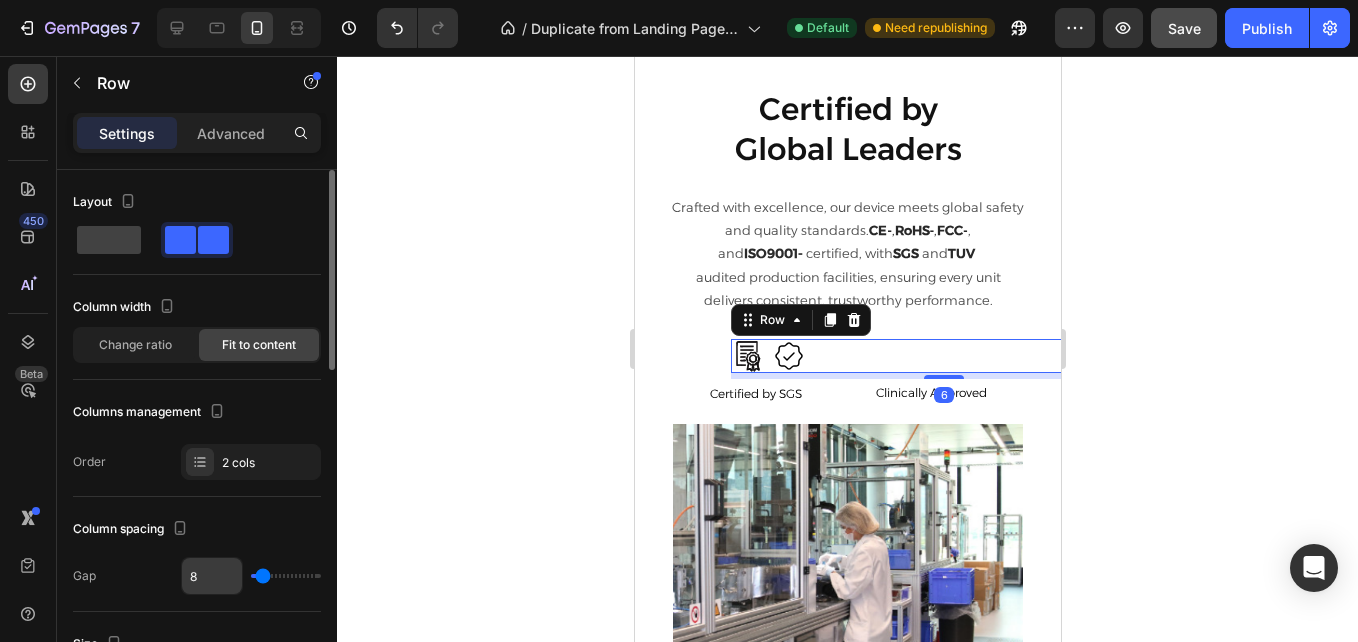 click on "8" at bounding box center [212, 576] 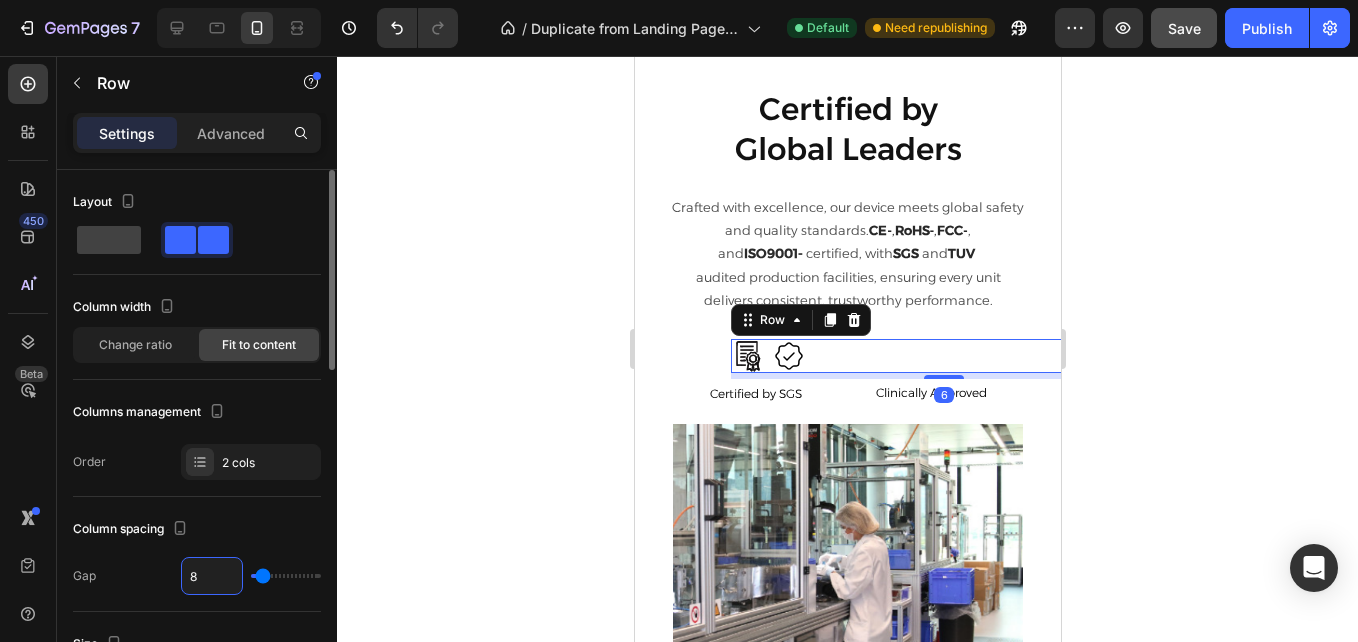 type on "1" 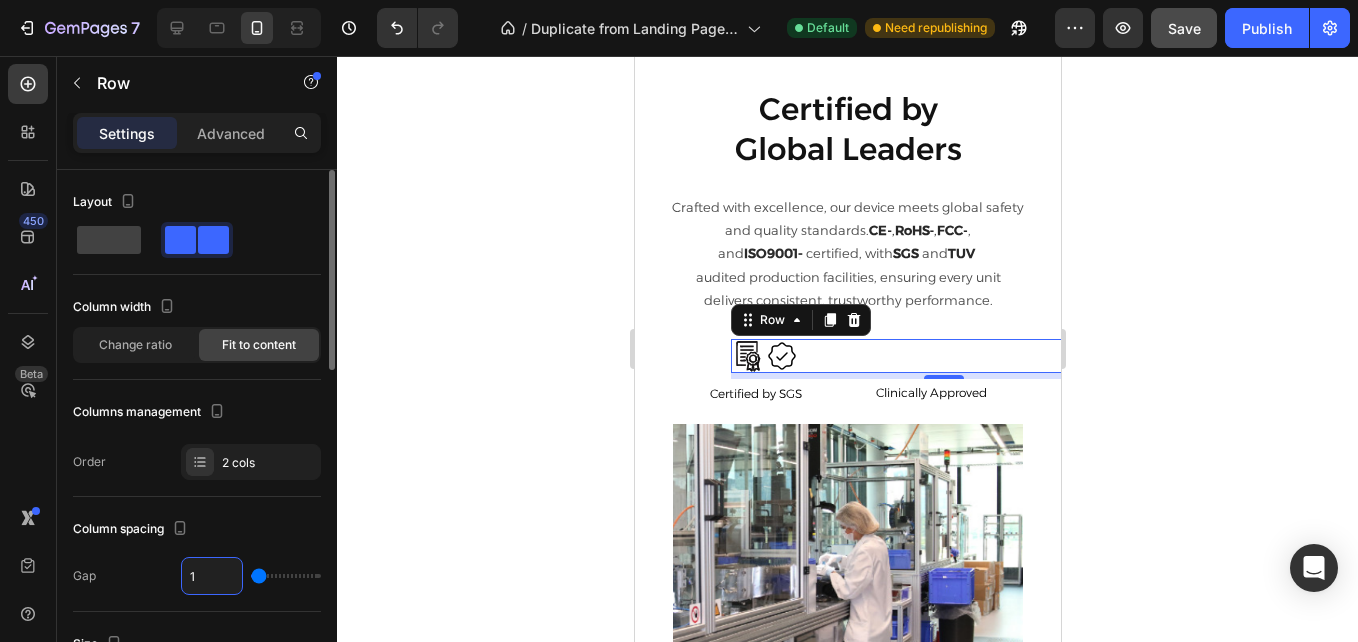 type on "14" 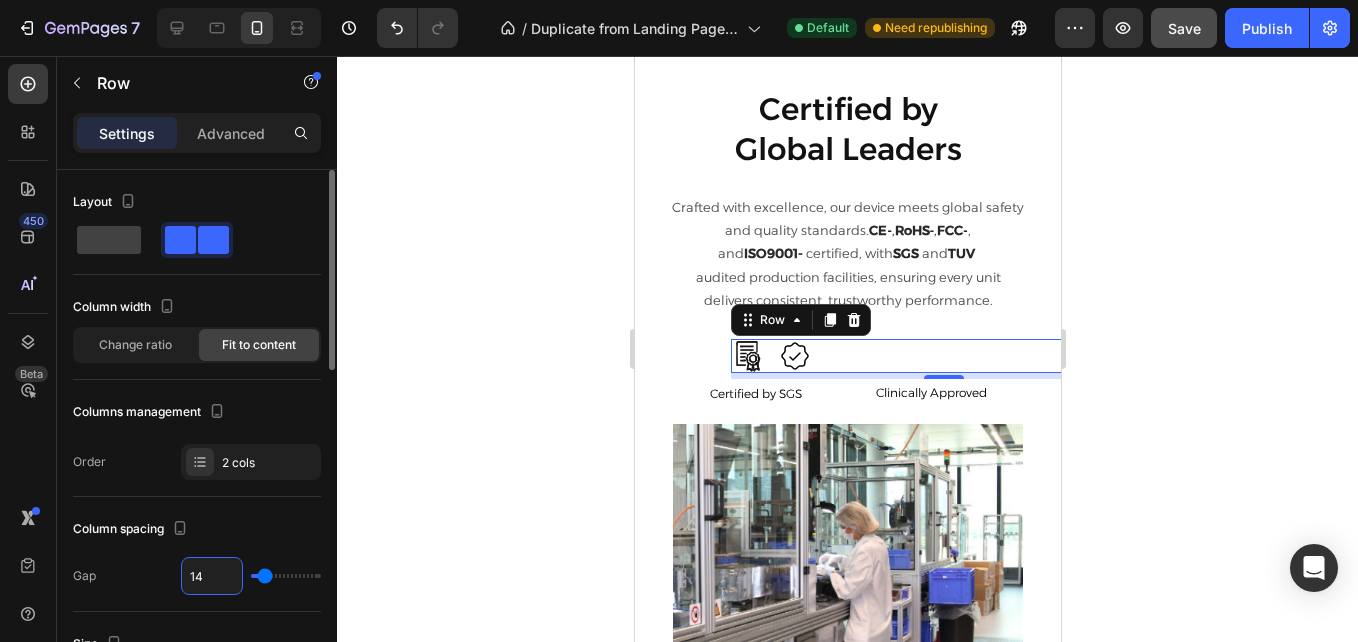 type on "145" 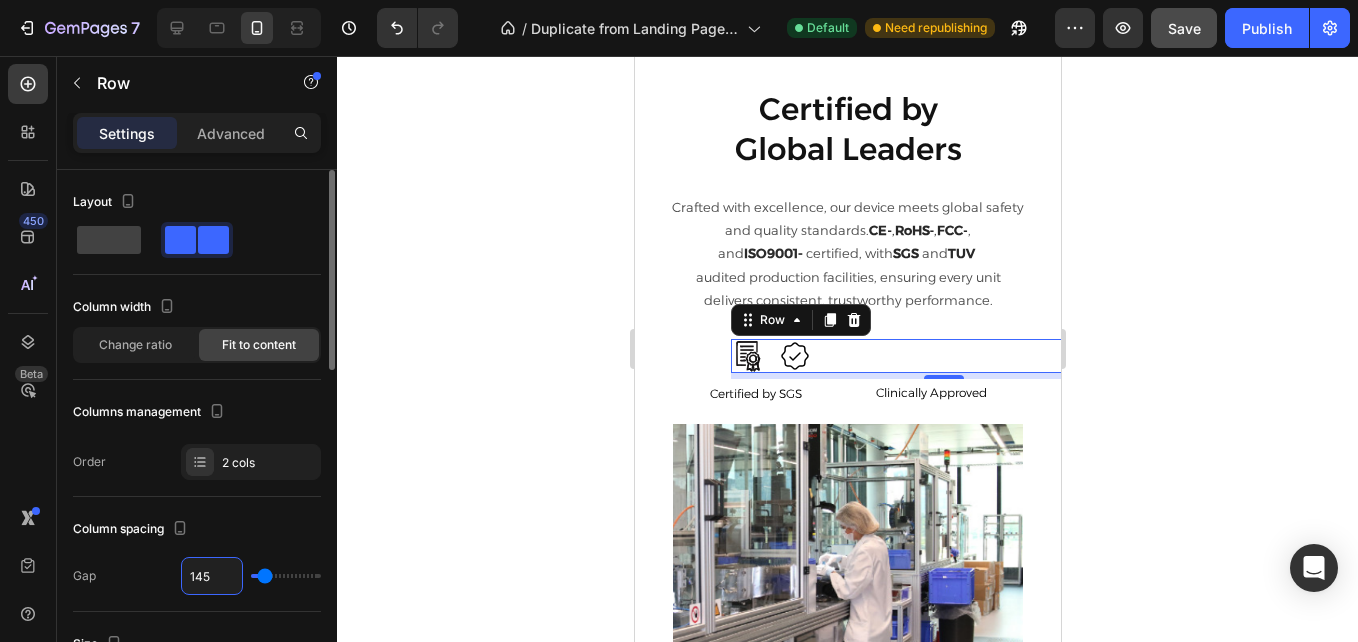 type on "120" 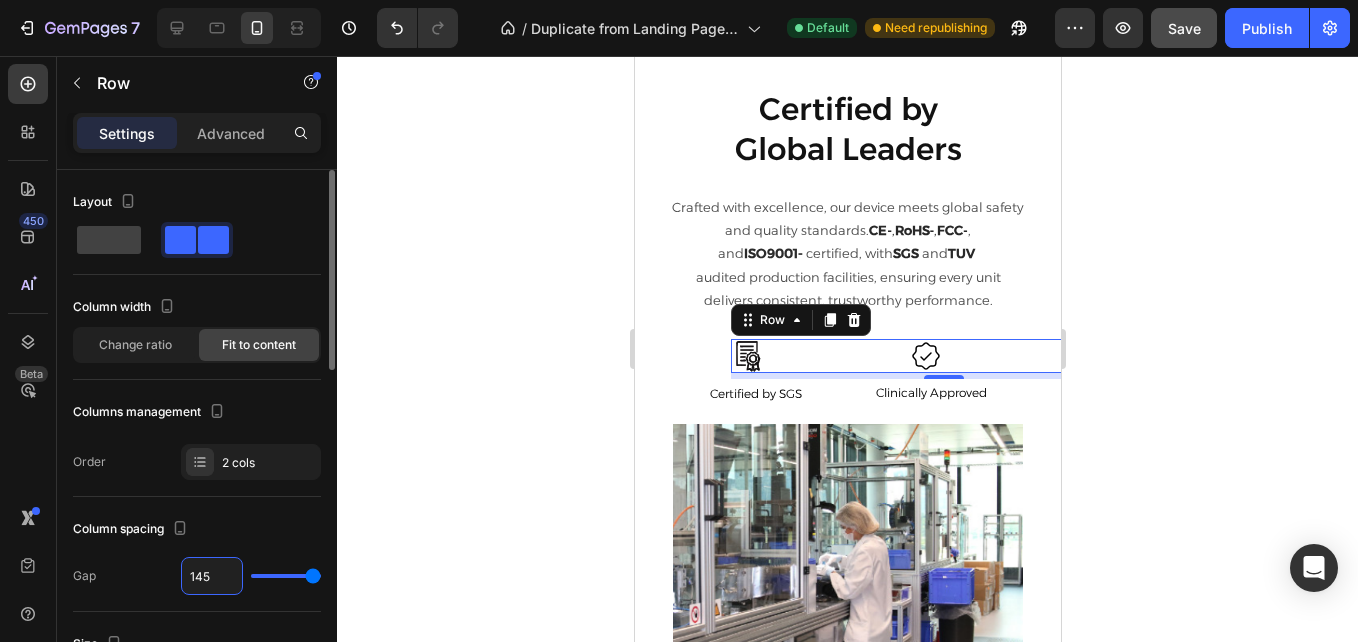 type on "14" 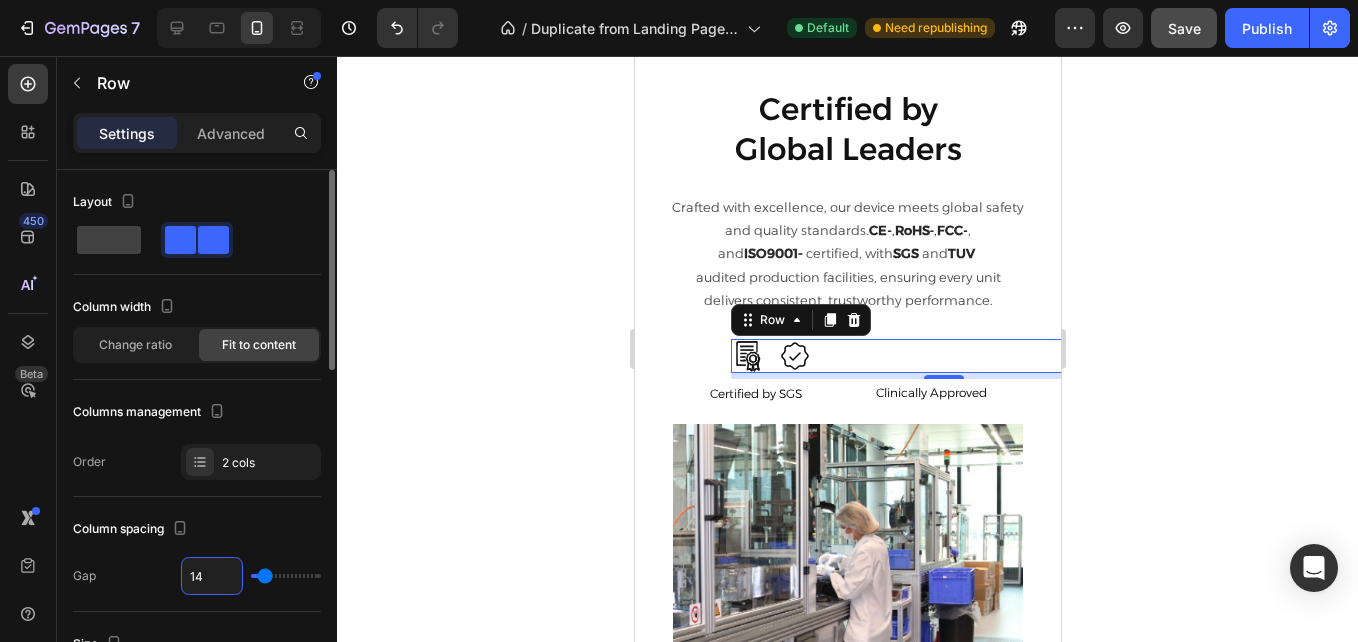 type on "144" 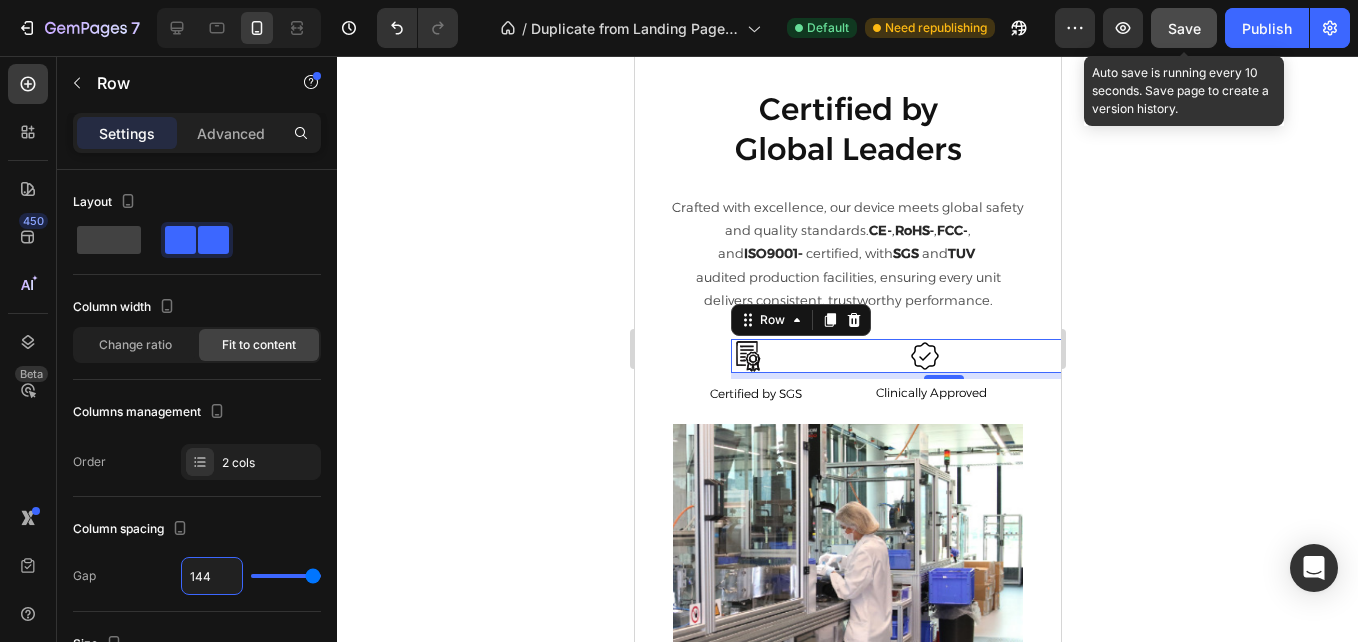 type on "144" 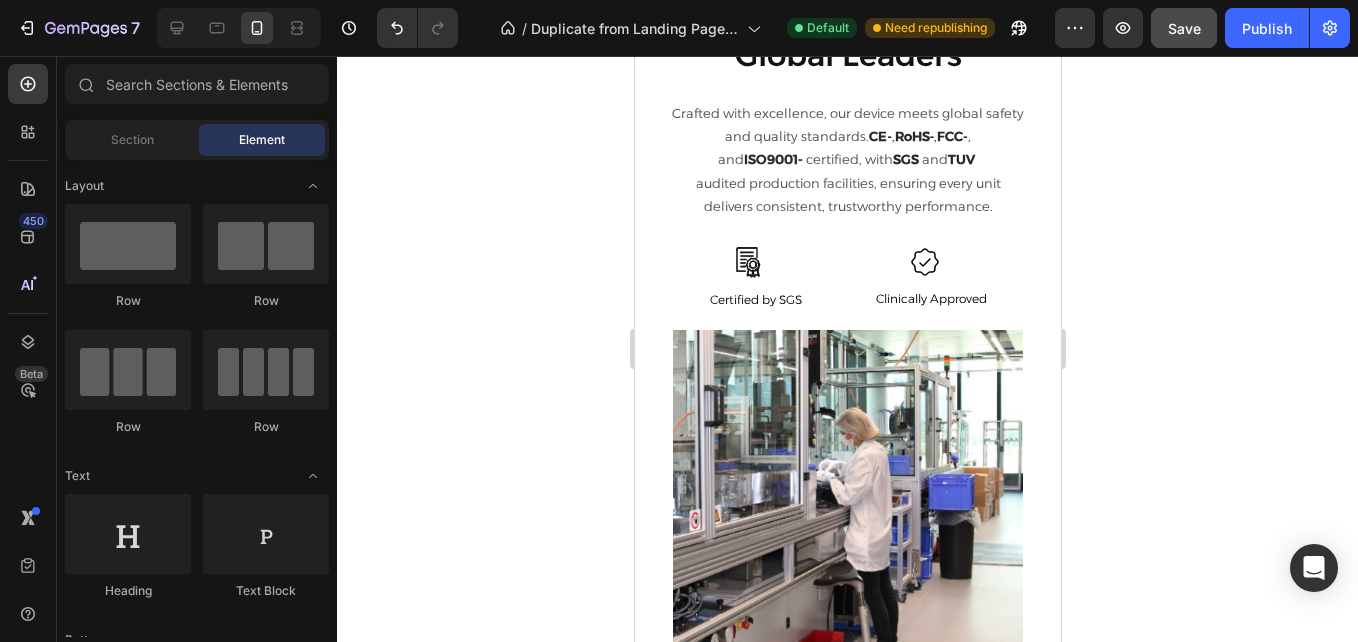 scroll, scrollTop: 3866, scrollLeft: 0, axis: vertical 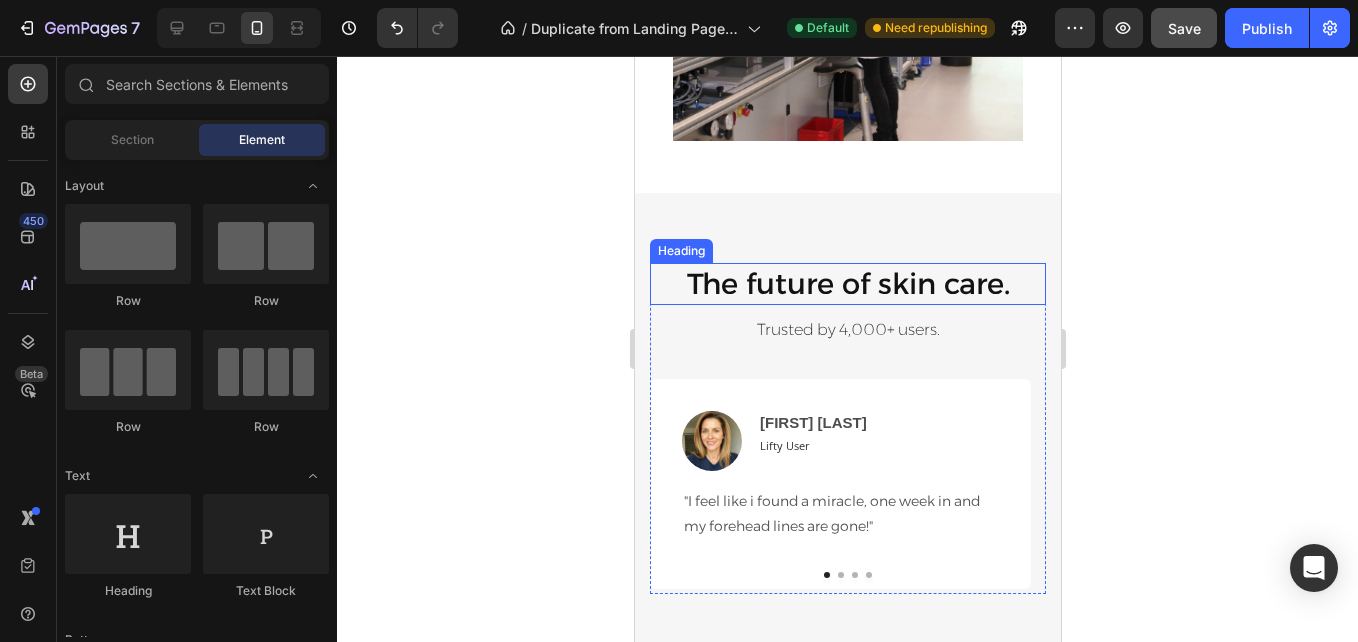 click on "The future of skin care." at bounding box center [847, 283] 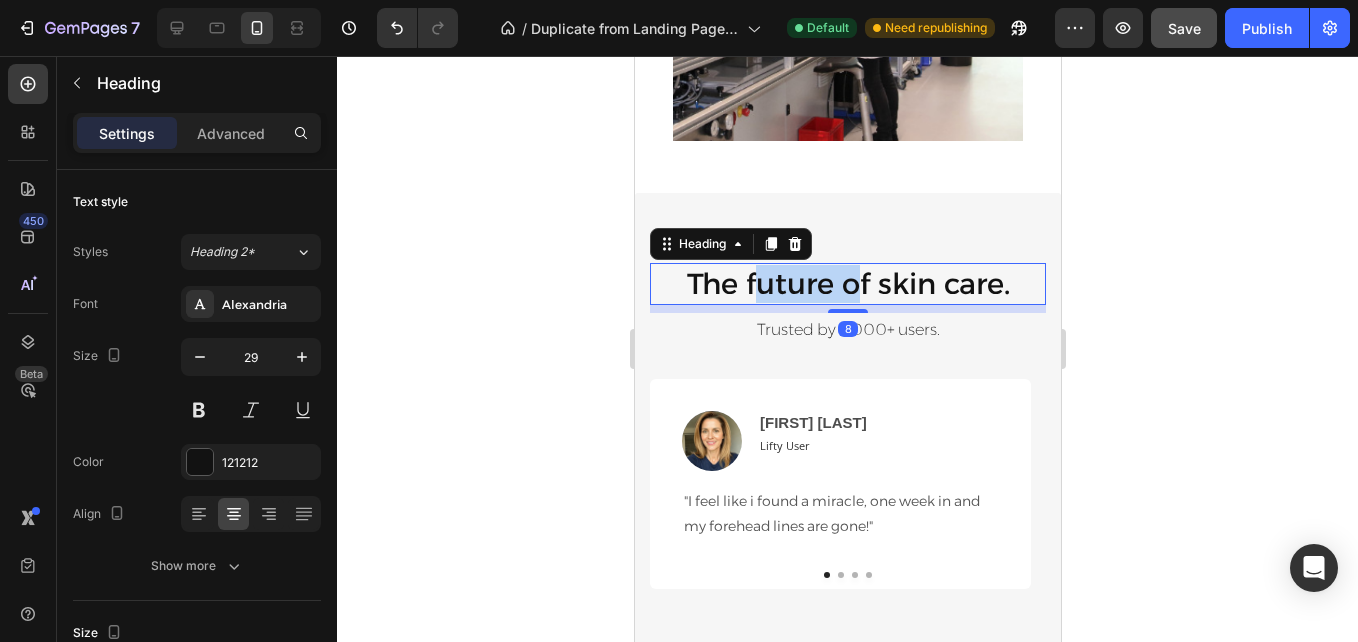 click on "The future of skin care." at bounding box center (847, 283) 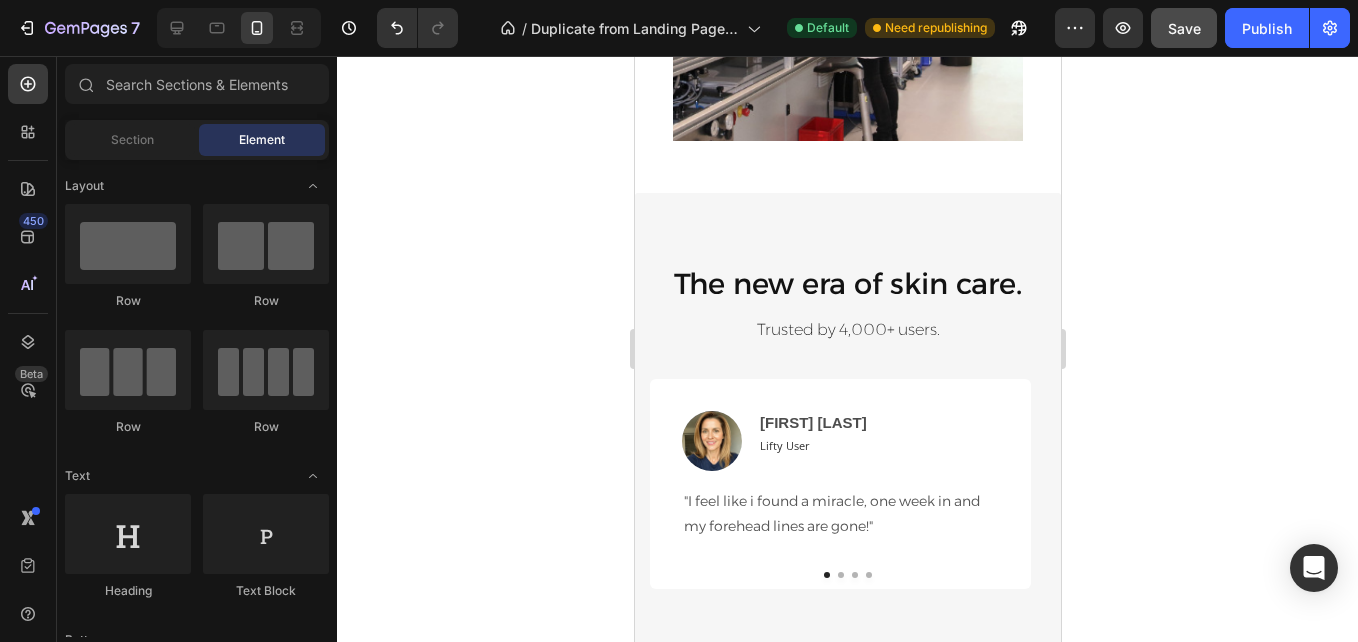 scroll, scrollTop: 3981, scrollLeft: 0, axis: vertical 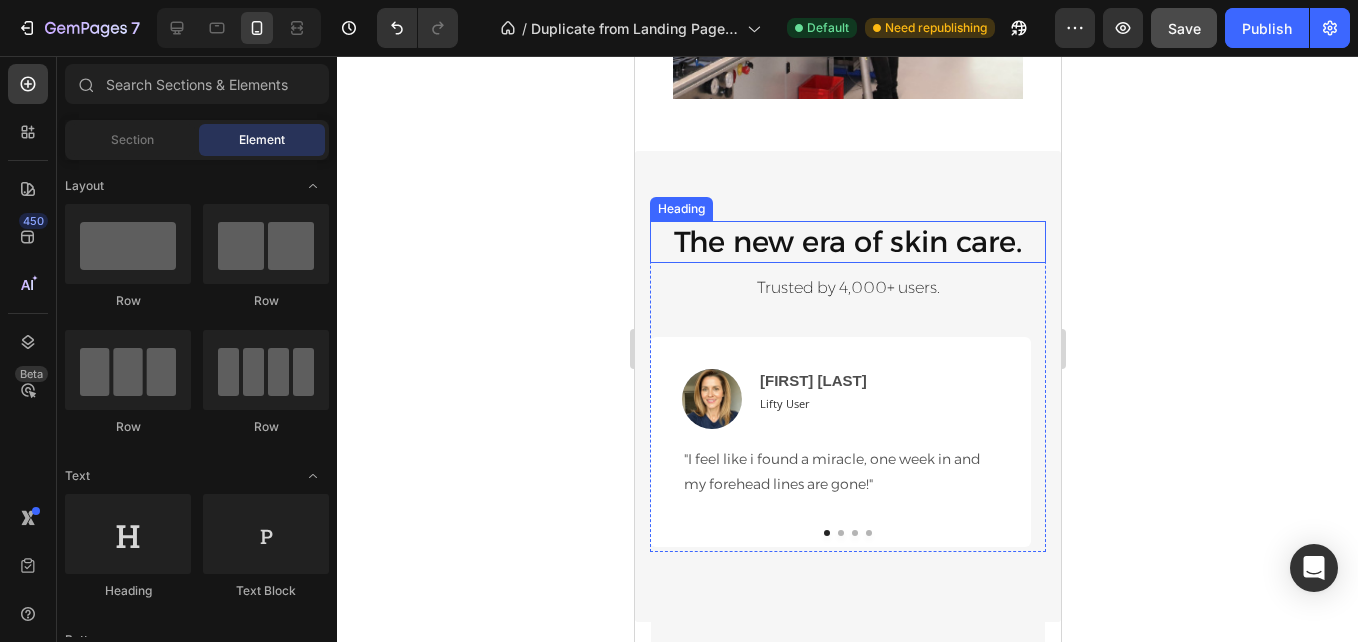 click on "The new era of skin care." at bounding box center (847, 241) 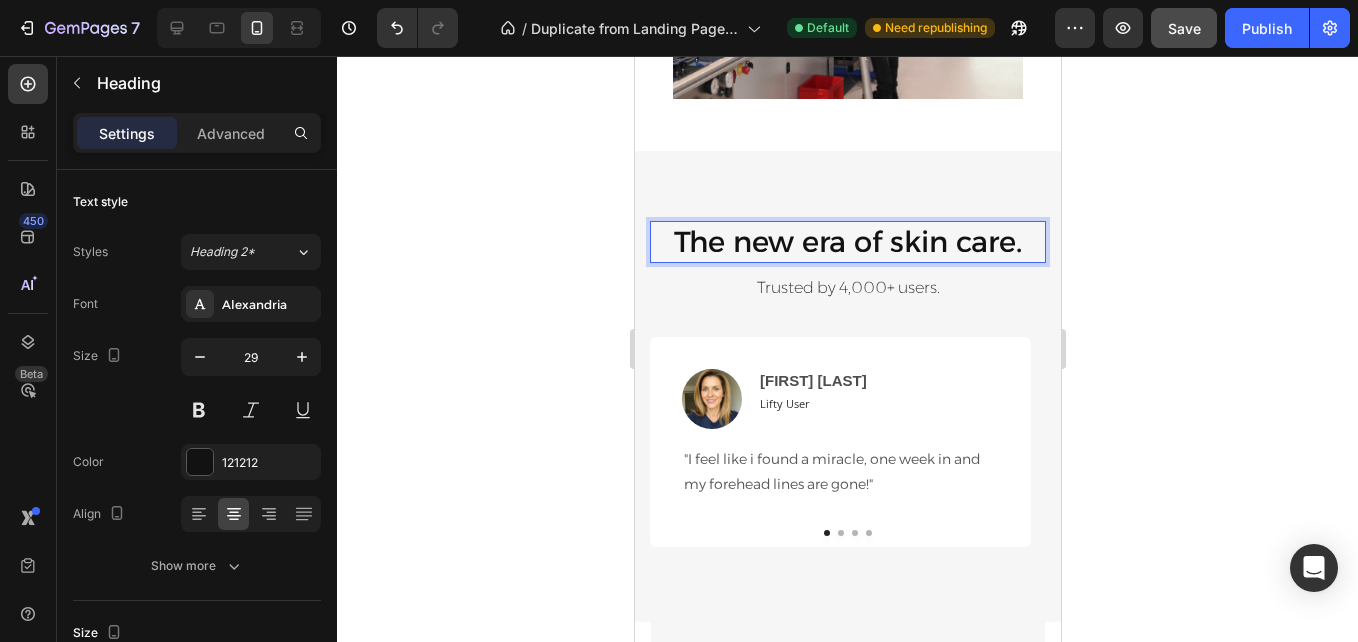 click on "The new era of skin care." at bounding box center (847, 241) 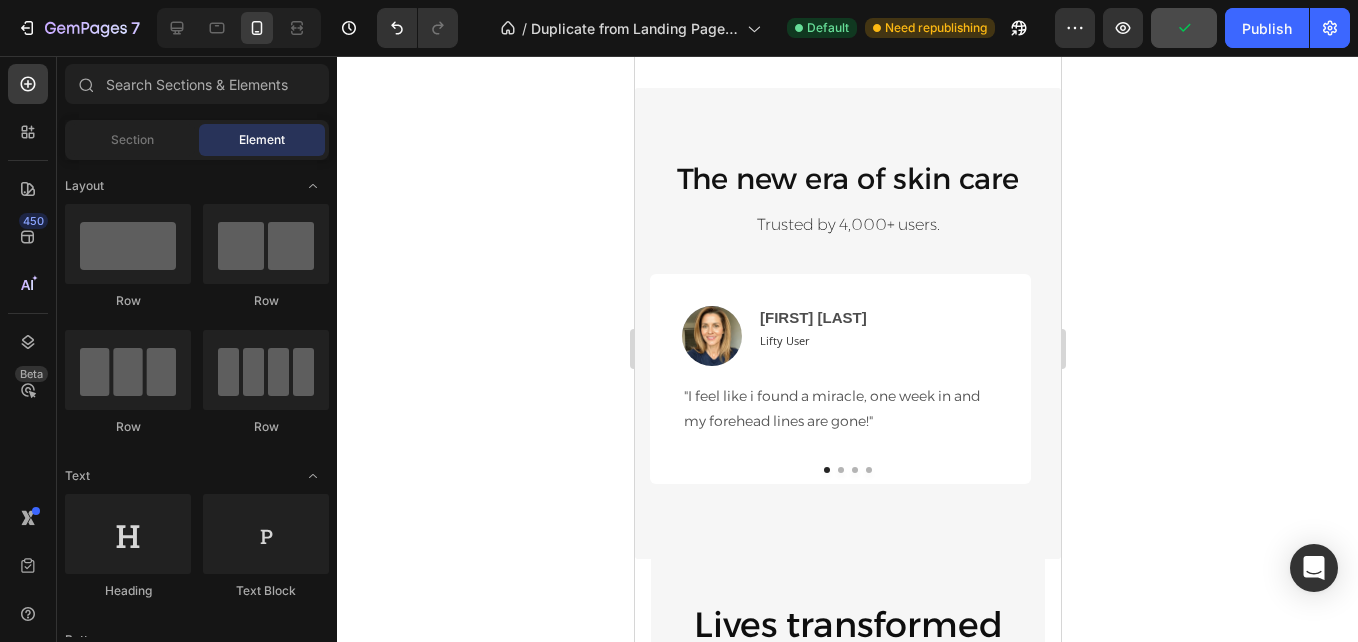 scroll, scrollTop: 3960, scrollLeft: 0, axis: vertical 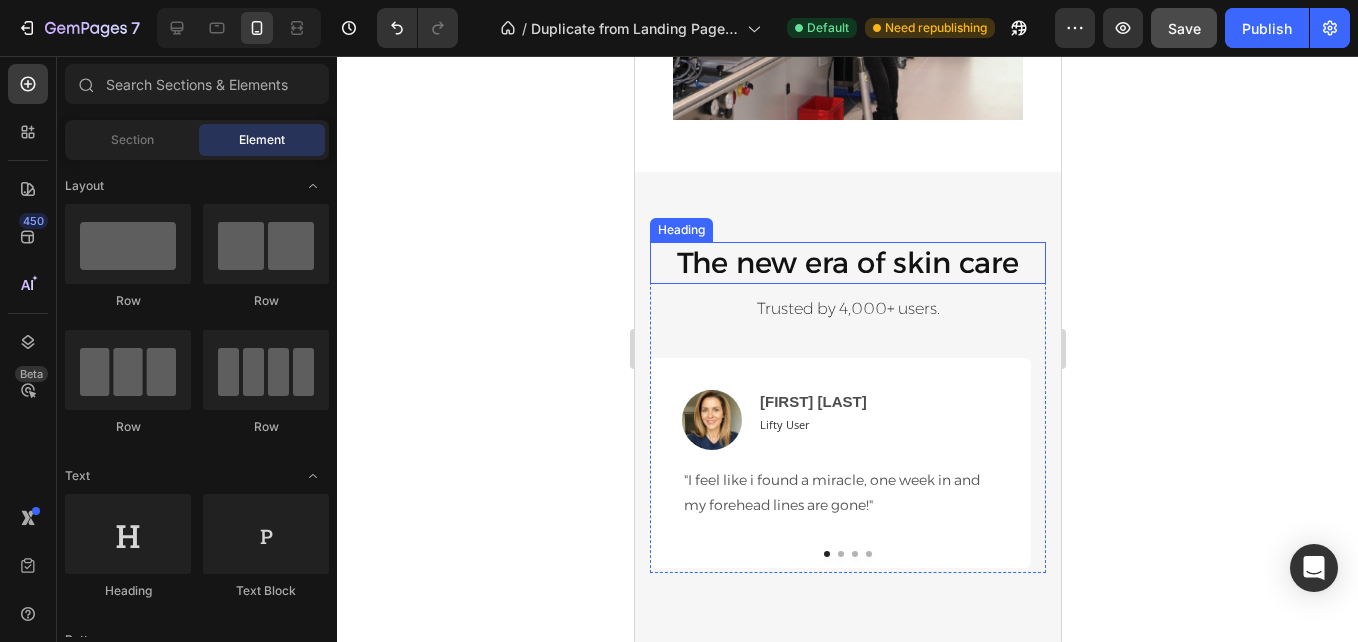 click on "The new era of skin care" at bounding box center (847, 262) 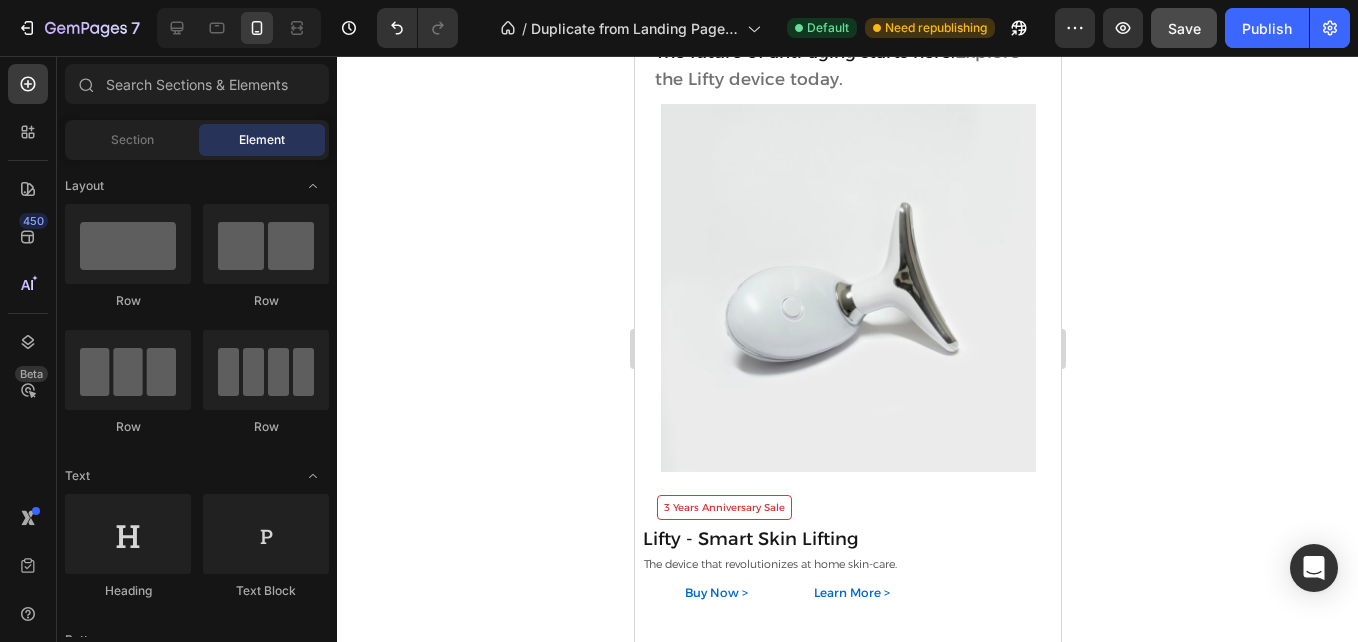 scroll, scrollTop: 1865, scrollLeft: 0, axis: vertical 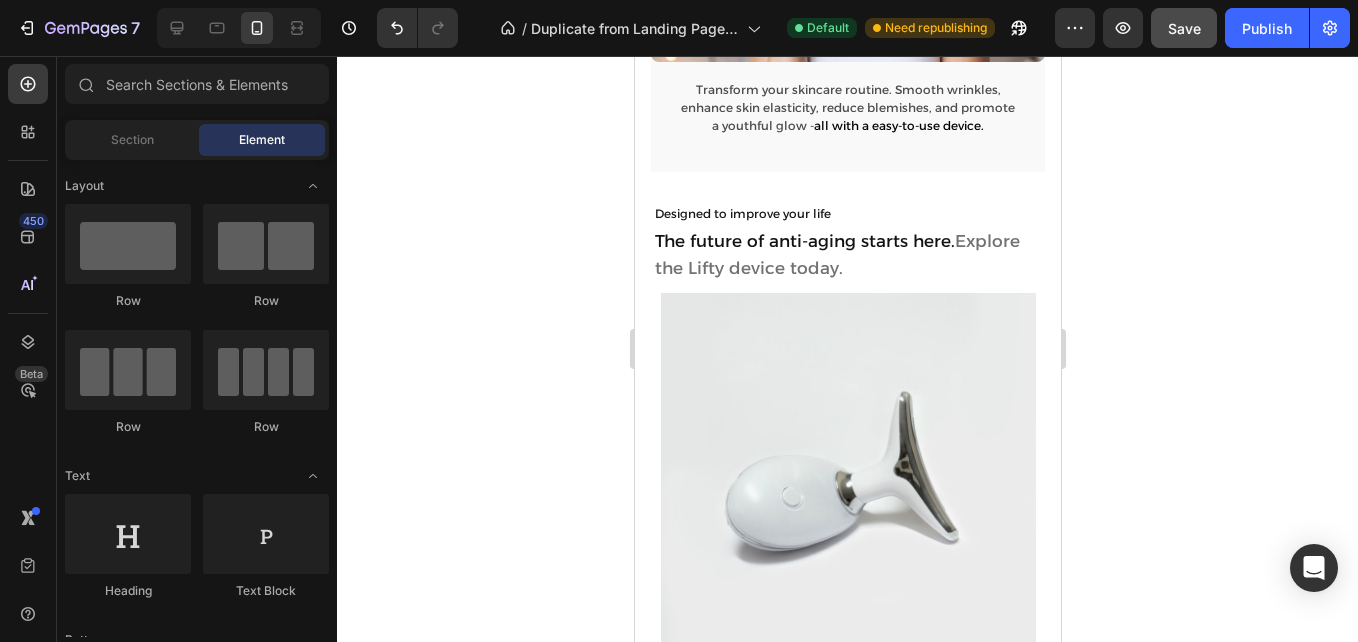 click on "Designed to improve your life Text Block The future of anti-aging starts here. Explore the Lifty device today. Heading Image Row Designed to improve your life Text Block The future of anti-aging starts here. Explore the Lifty device today. Heading Designed to improve your life Text Block The future of anti-aging starts here. Explore the Lifty device today. Heading Image 3 Years Anniversary Sale Button 3 Years Anniversary Sale Button Lifty - Smart Skin Lifting Text Block Lifty - Smart Skin Lifting Text Block The device that revolutionizes at home skin-care. Text Block The device that revolutionizes at home skin-care. Text Block Buy Now > Button Learn More > Button Row Buy Now > Button Learn More > Button Row 3 Years Anniversary Sale Button Lifty - Smart Skin Lifting Text Block The device that revolutionizes at home skin-care. Text Block Buy Now > Button Learn More > Button Row" at bounding box center [847, 503] 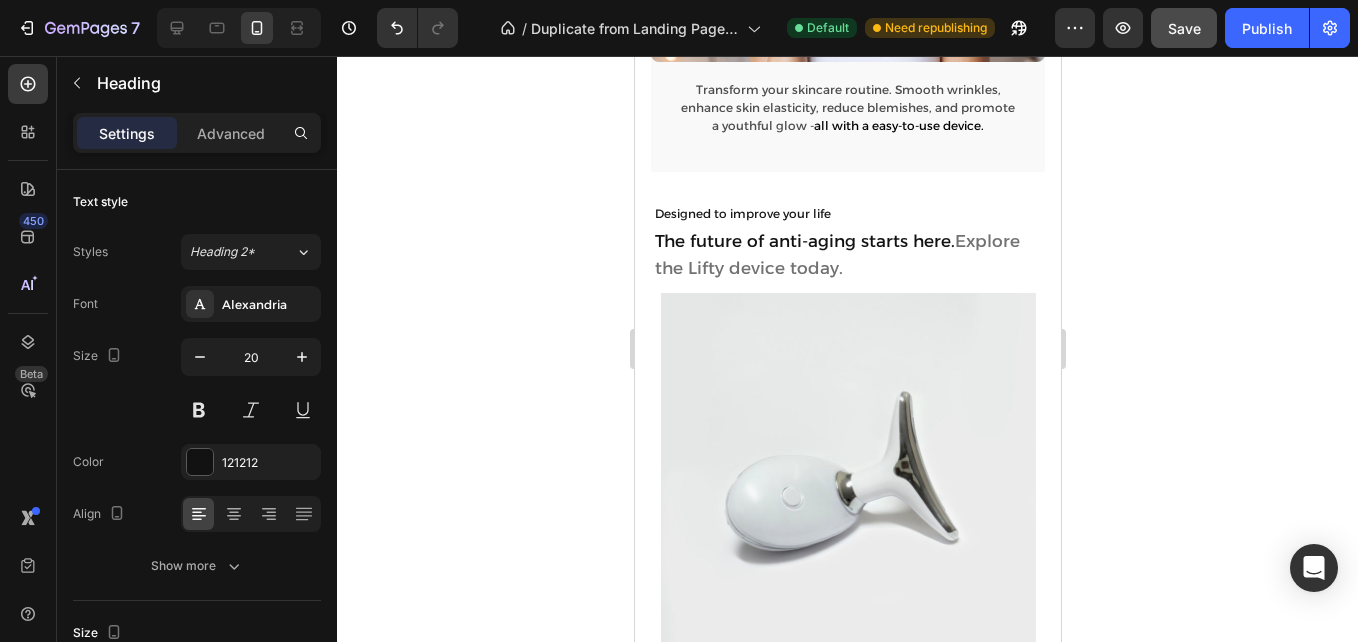 click on "The future of anti-aging starts here. Explore the Lifty device today. Heading" at bounding box center [856, 254] 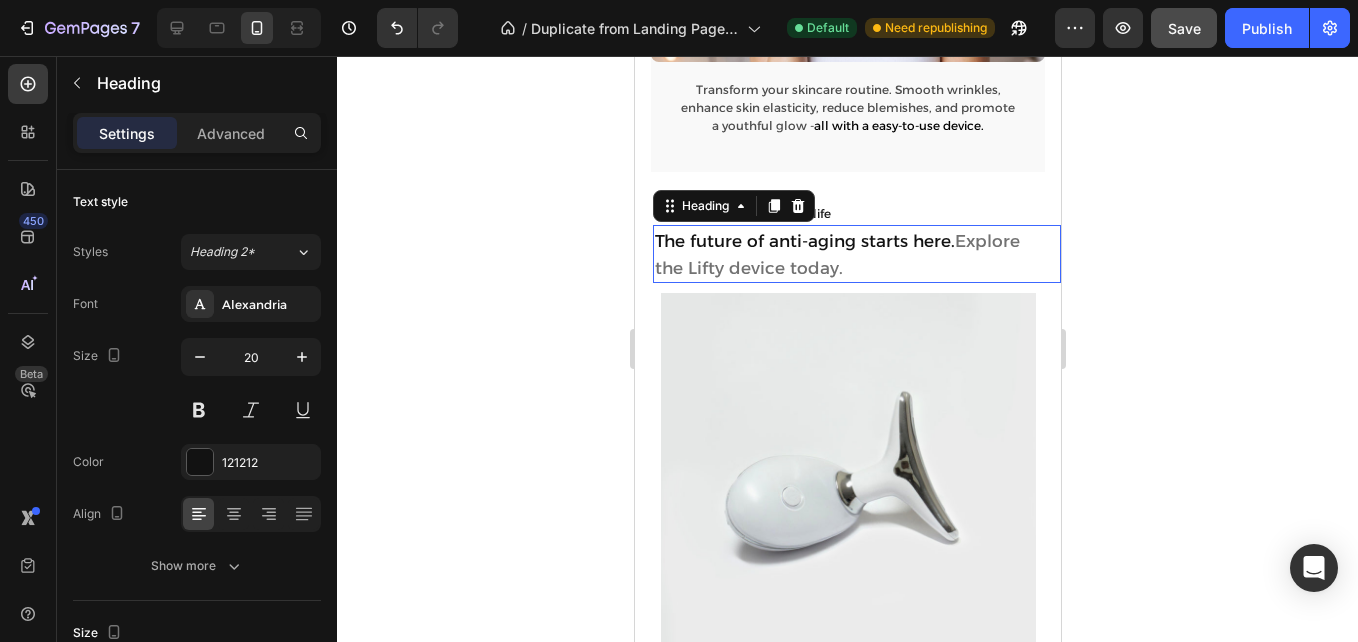 click 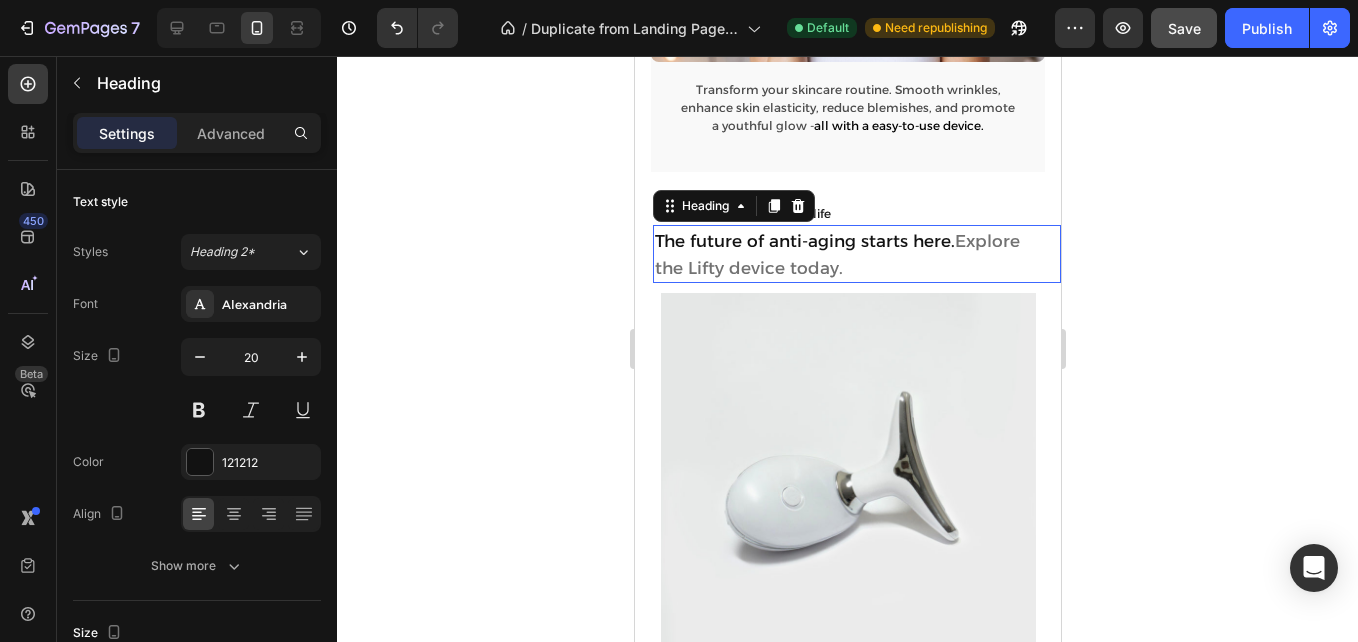scroll, scrollTop: 1802, scrollLeft: 0, axis: vertical 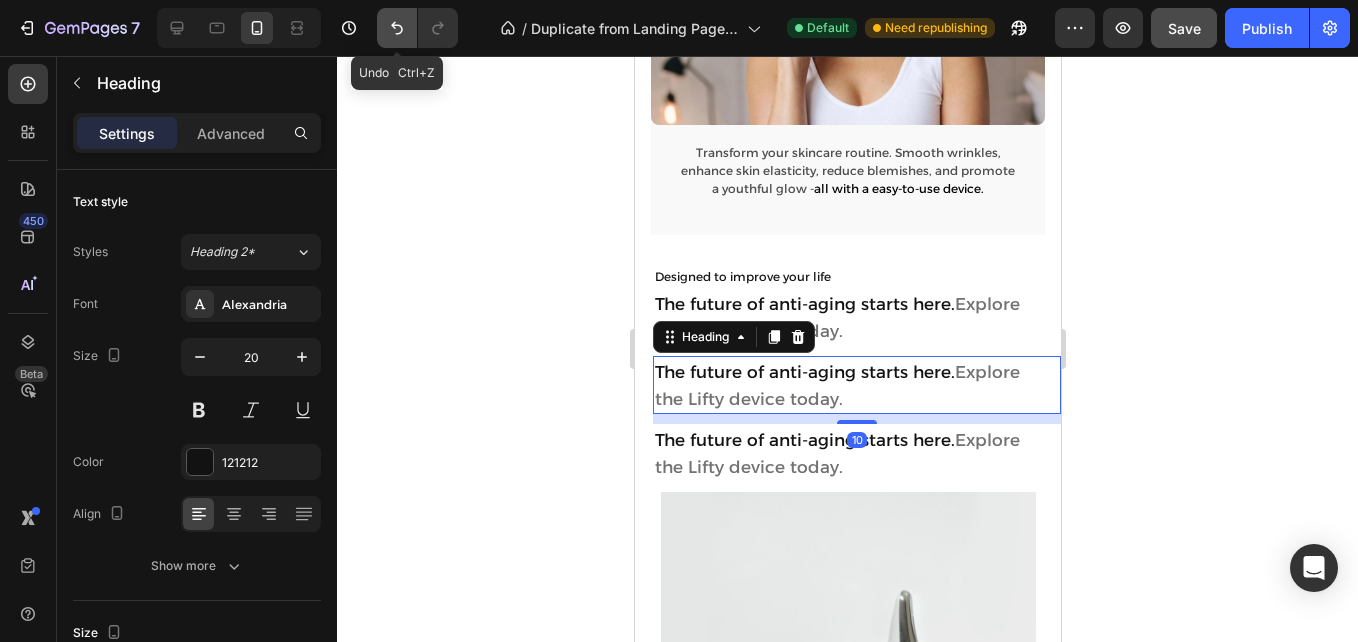 click 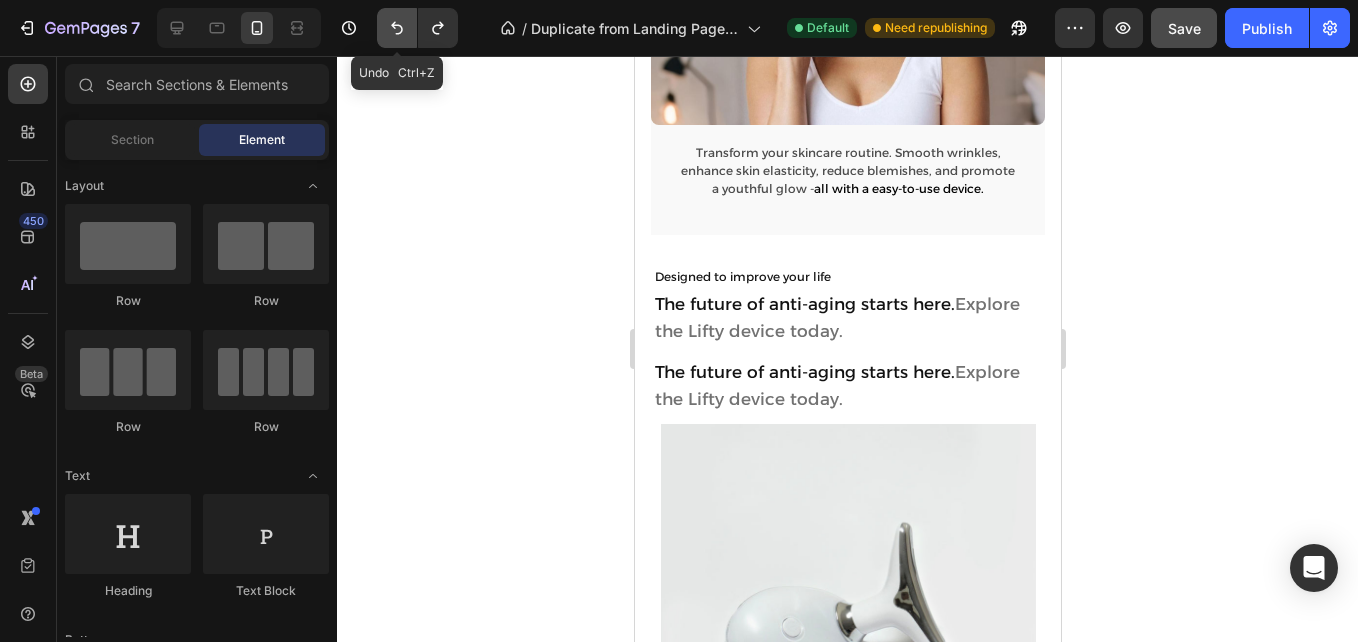 click 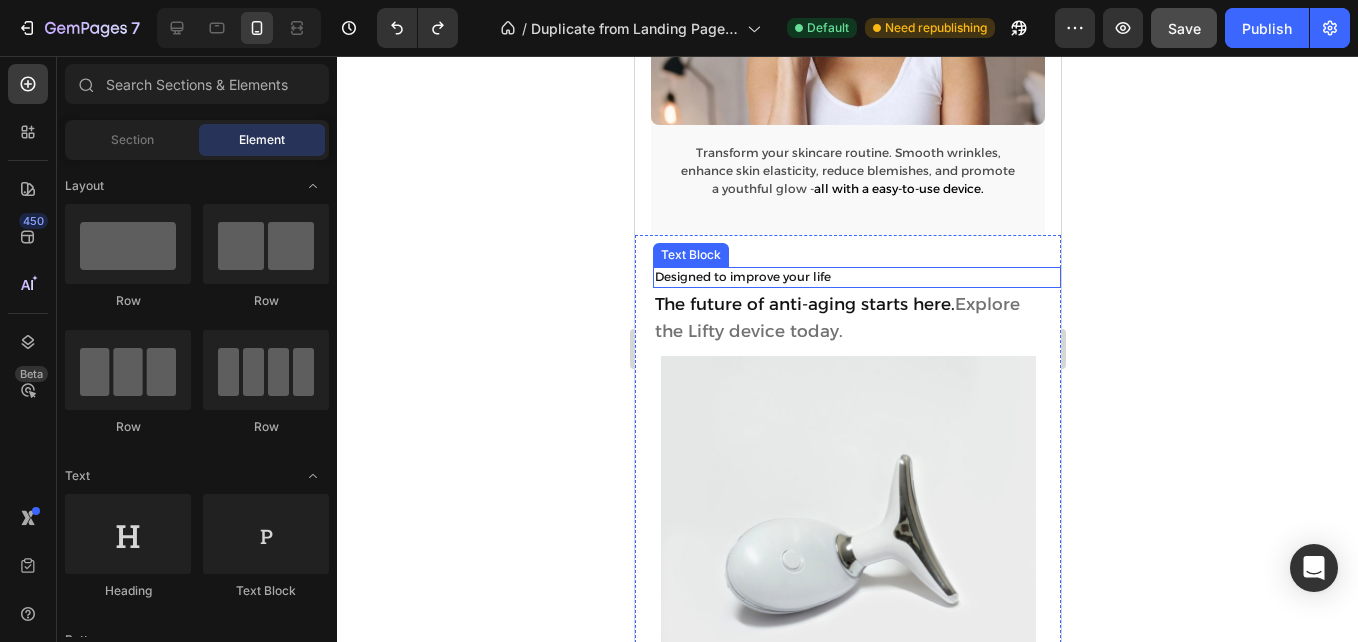 click on "Designed to improve your life" at bounding box center (856, 277) 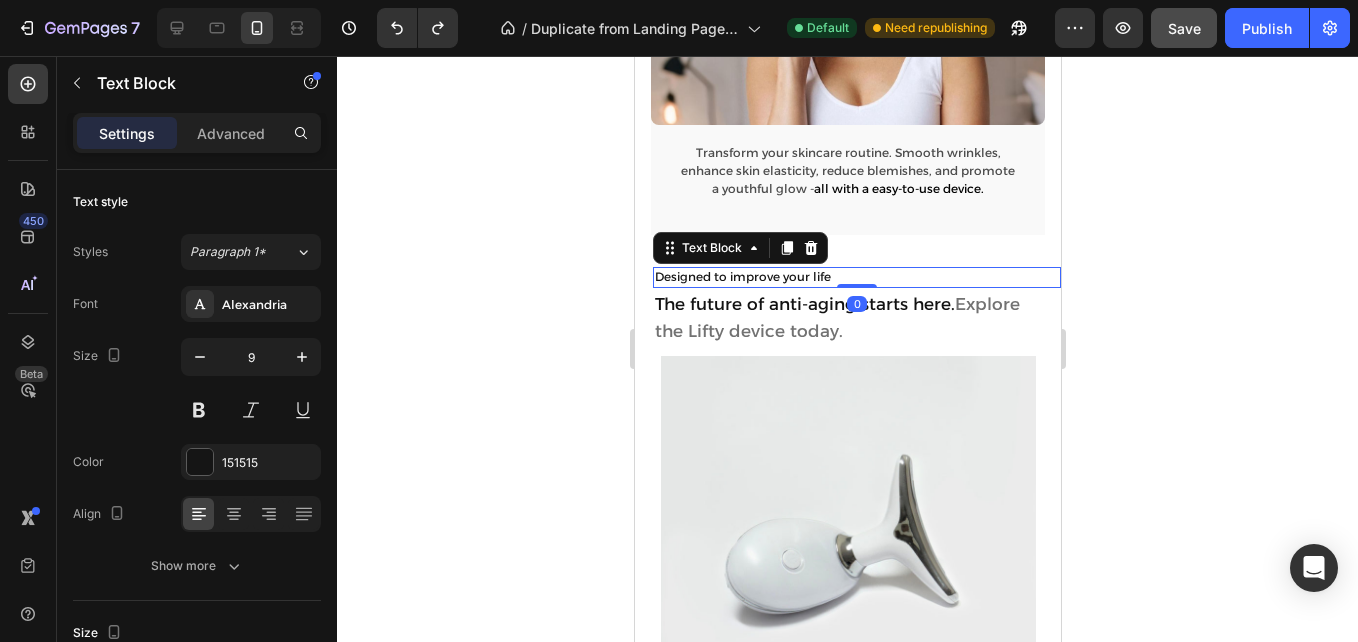 click on "Designed to improve your life" at bounding box center [742, 276] 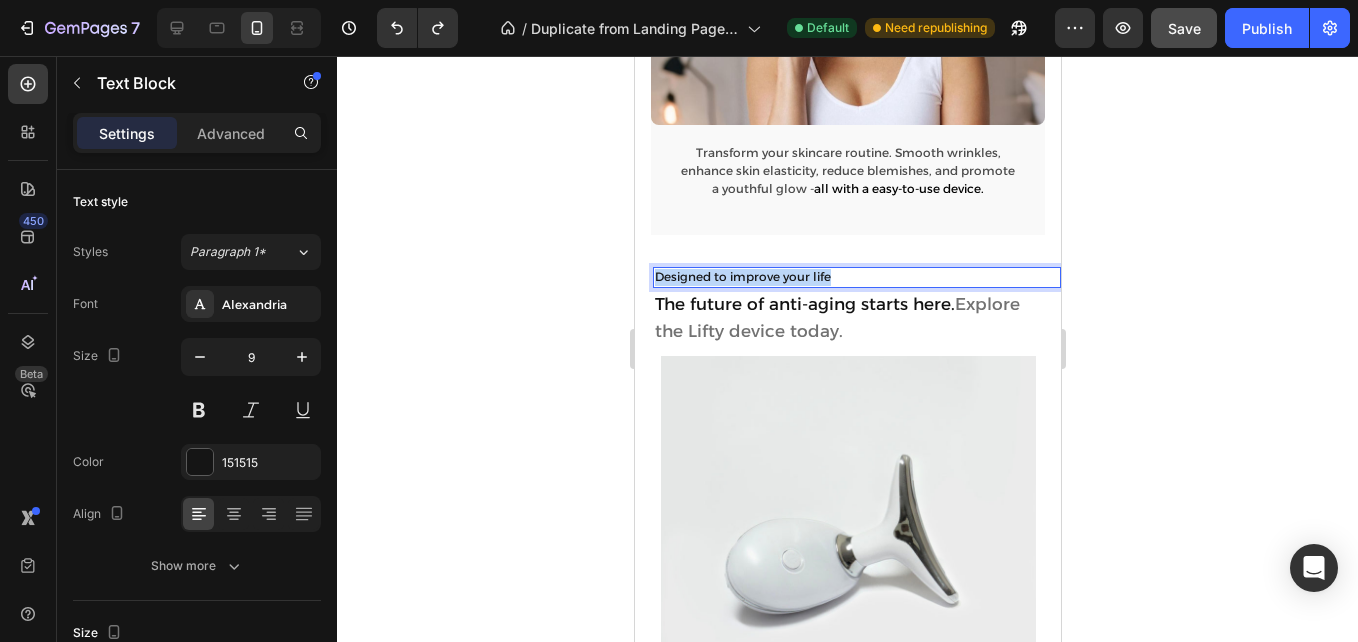 click on "Designed to improve your life" at bounding box center [742, 276] 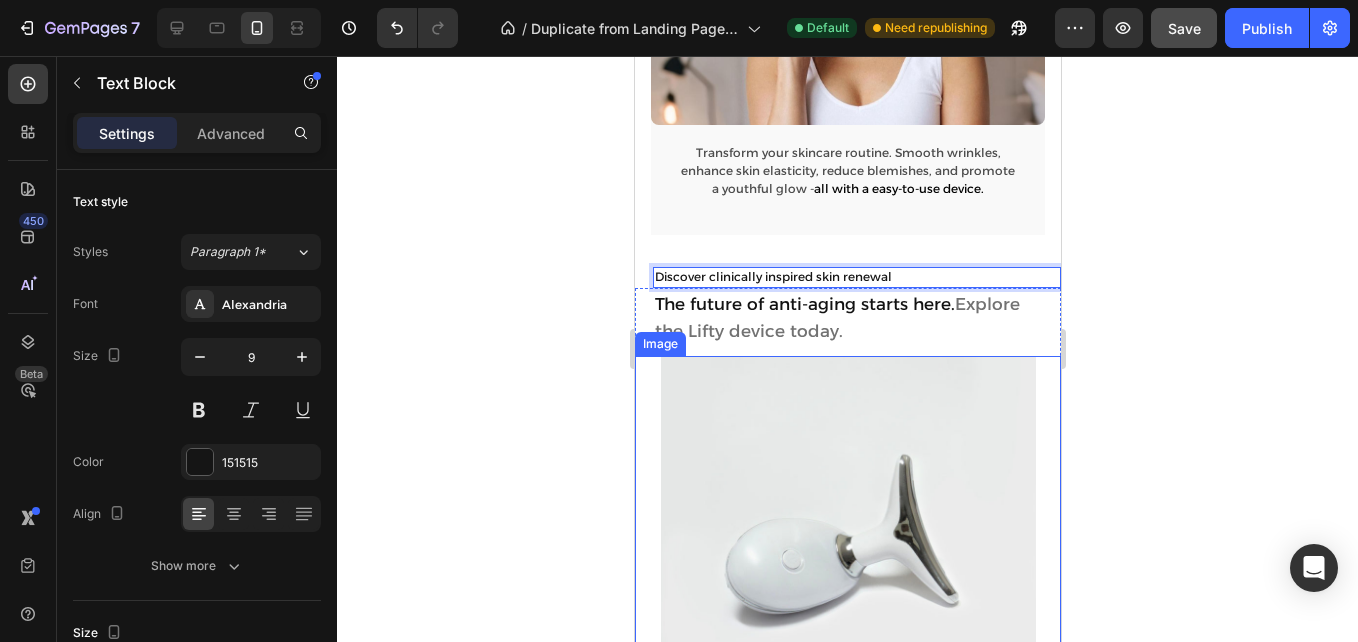 click at bounding box center (847, 540) 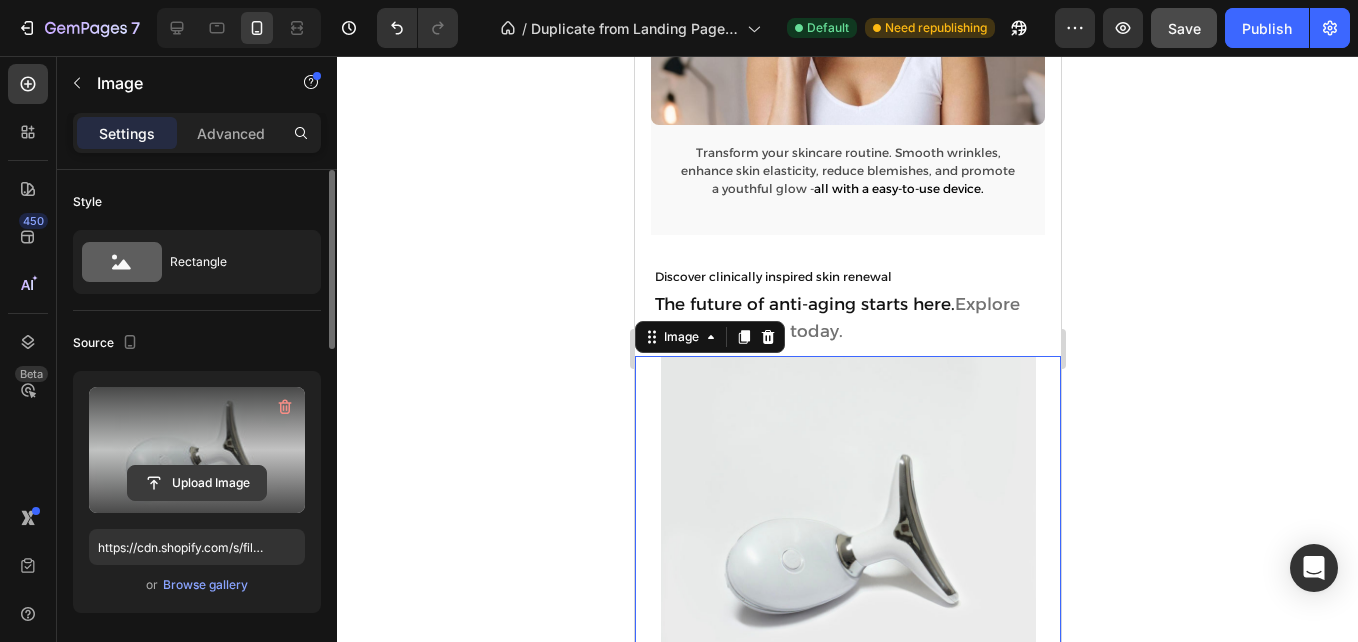 click 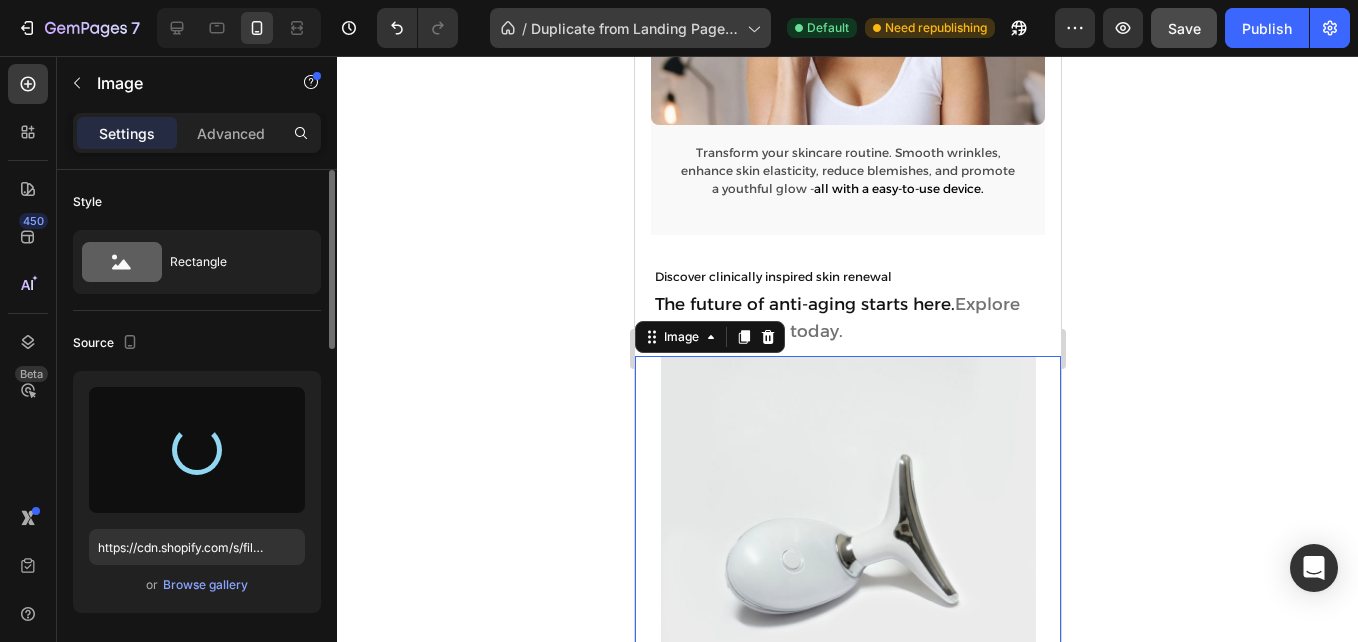 type on "https://cdn.shopify.com/s/files/1/0899/0965/7985/files/gempages_549902261988361413-4ca4da87-3fa7-429b-a9f0-e254e09e94d3.jpg" 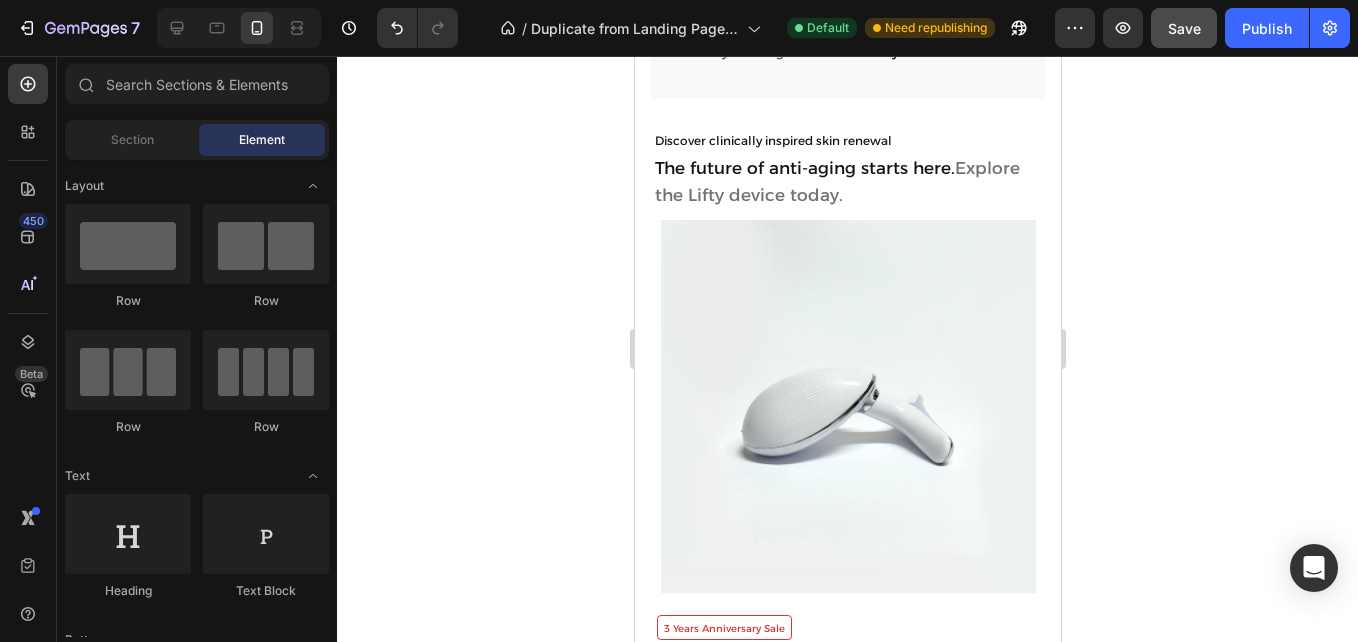scroll, scrollTop: 1949, scrollLeft: 0, axis: vertical 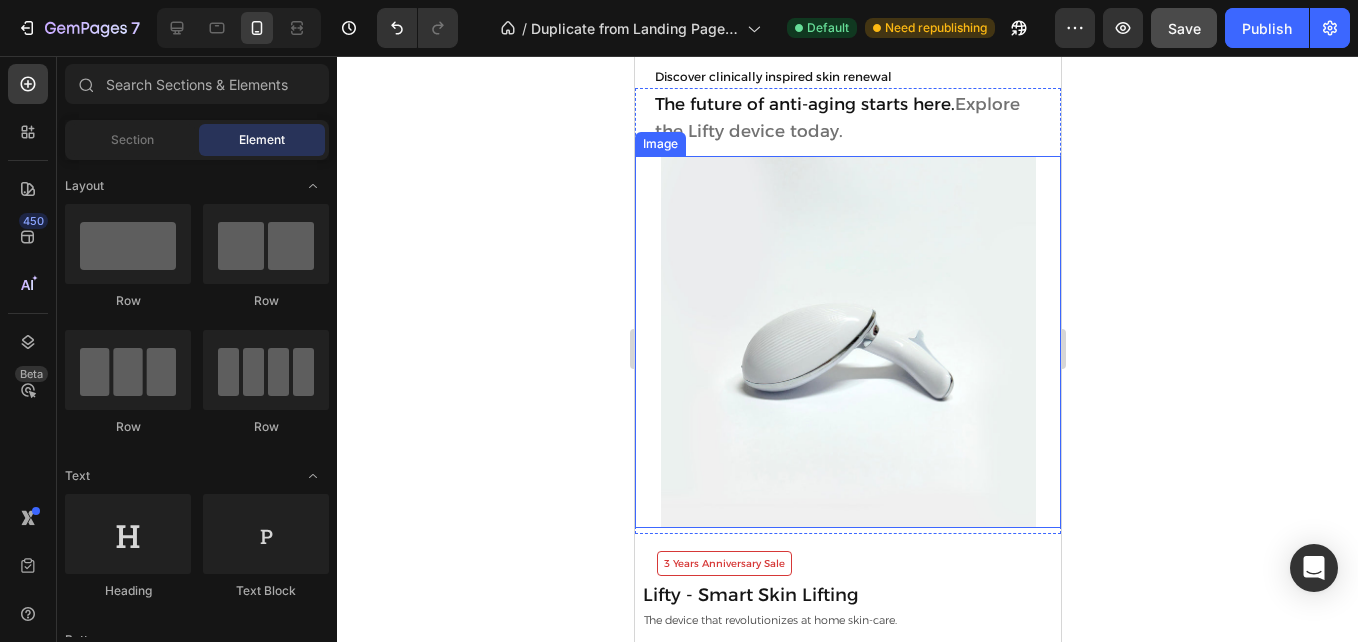 click at bounding box center (847, 342) 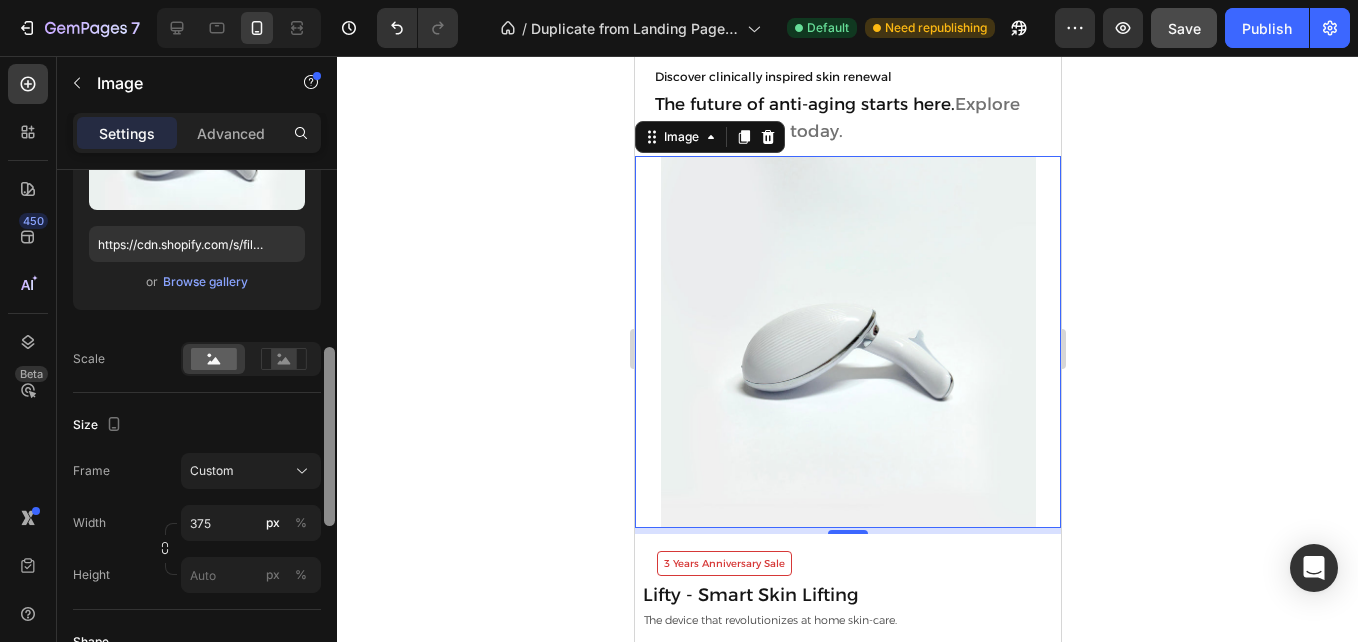 scroll, scrollTop: 374, scrollLeft: 0, axis: vertical 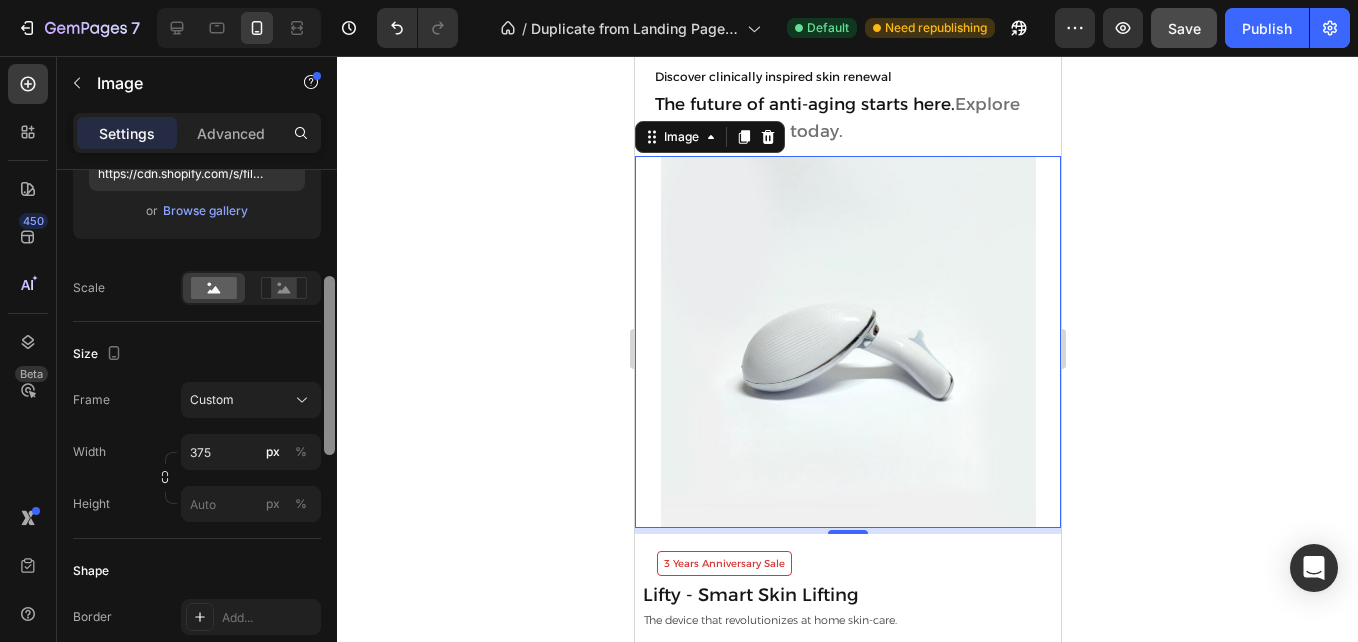 drag, startPoint x: 328, startPoint y: 316, endPoint x: 337, endPoint y: 443, distance: 127.3185 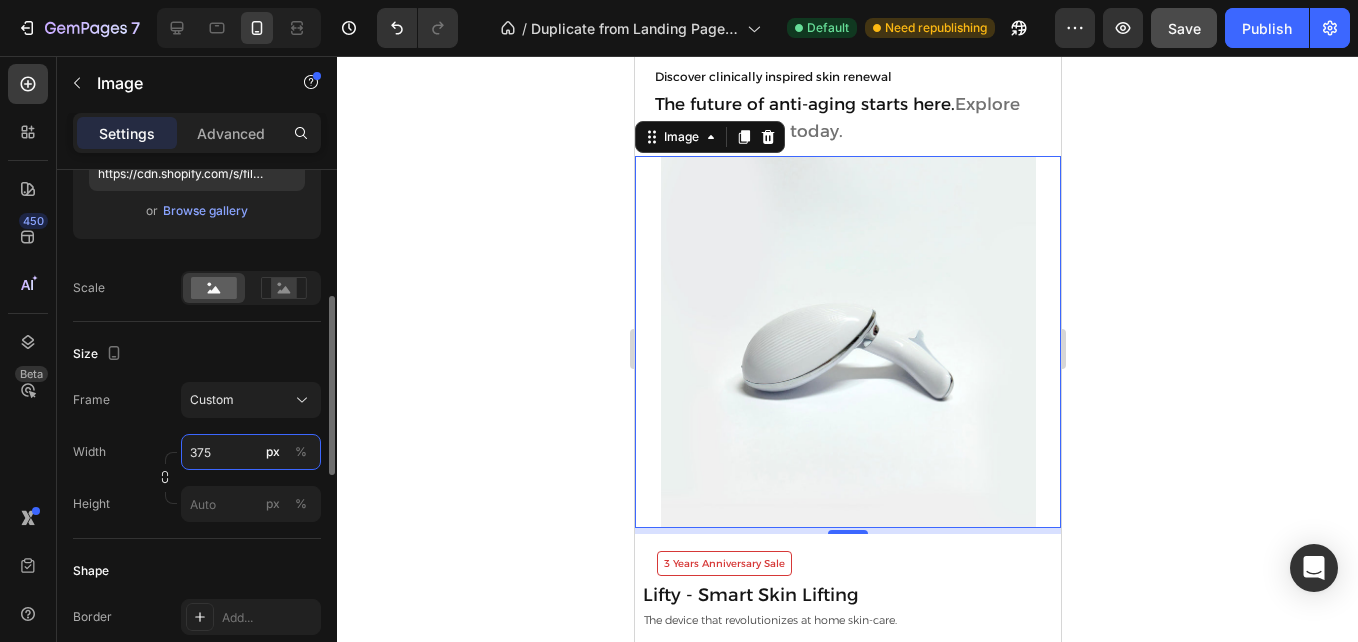 click on "375" at bounding box center (251, 452) 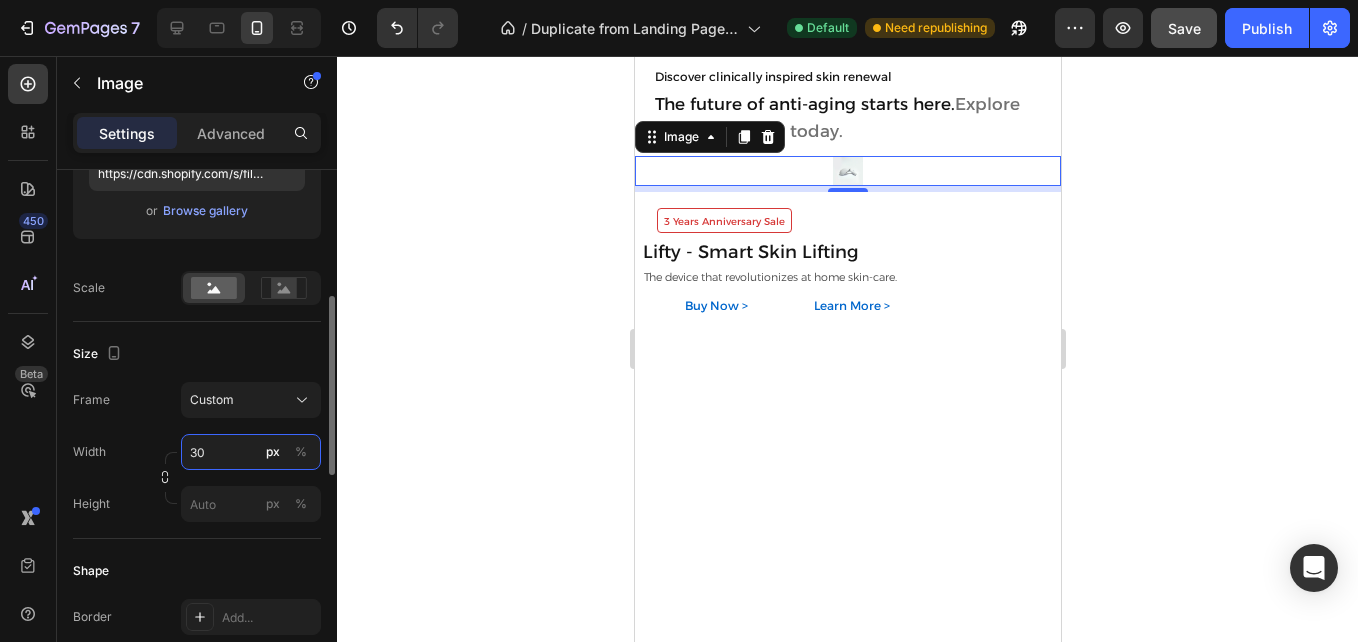 type on "3" 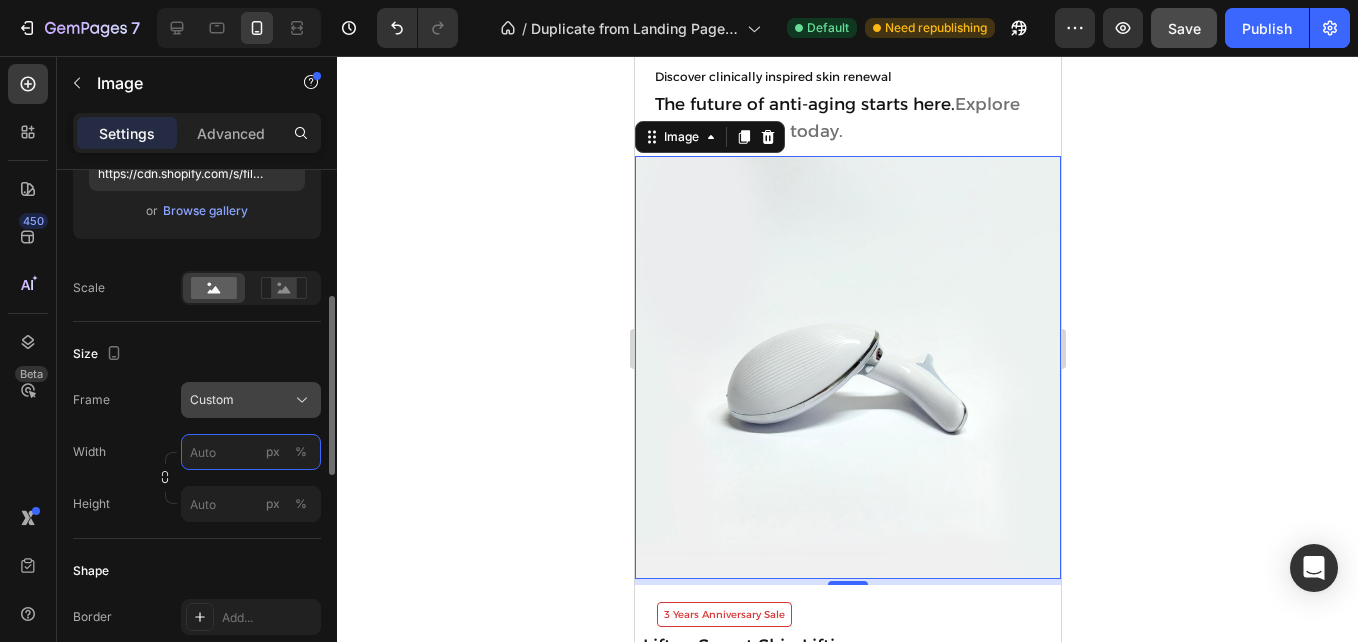 type 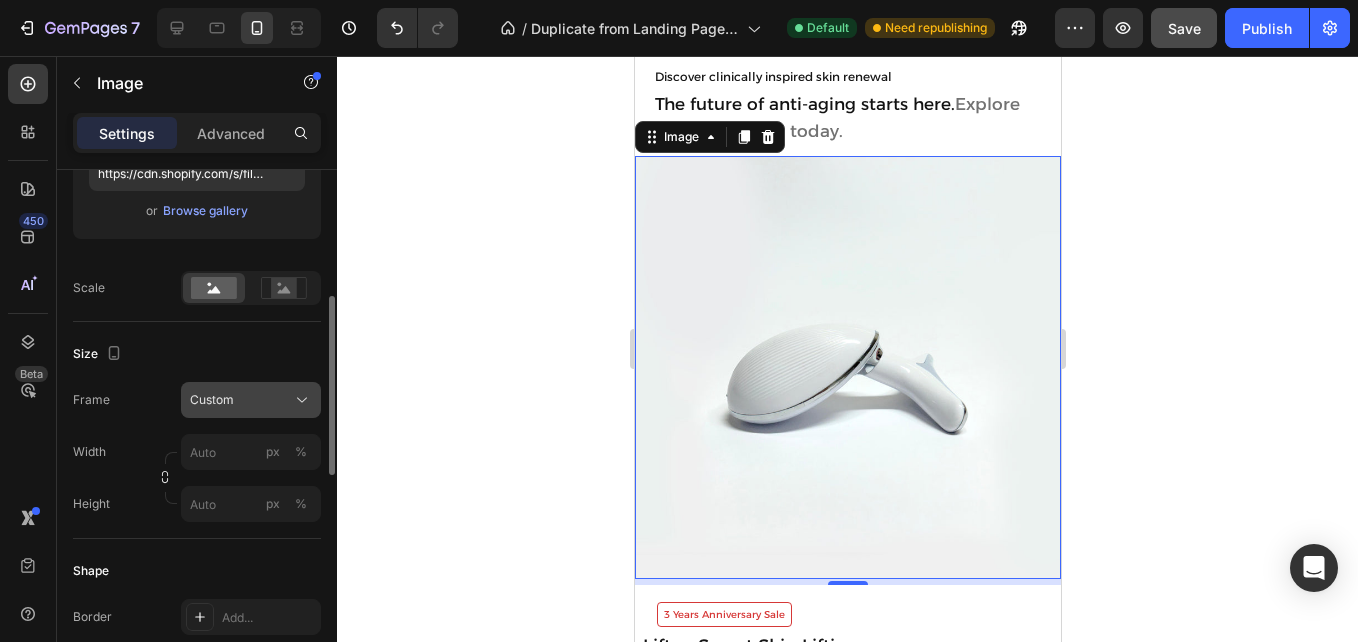 click on "Frame Custom Width px % Height px %" 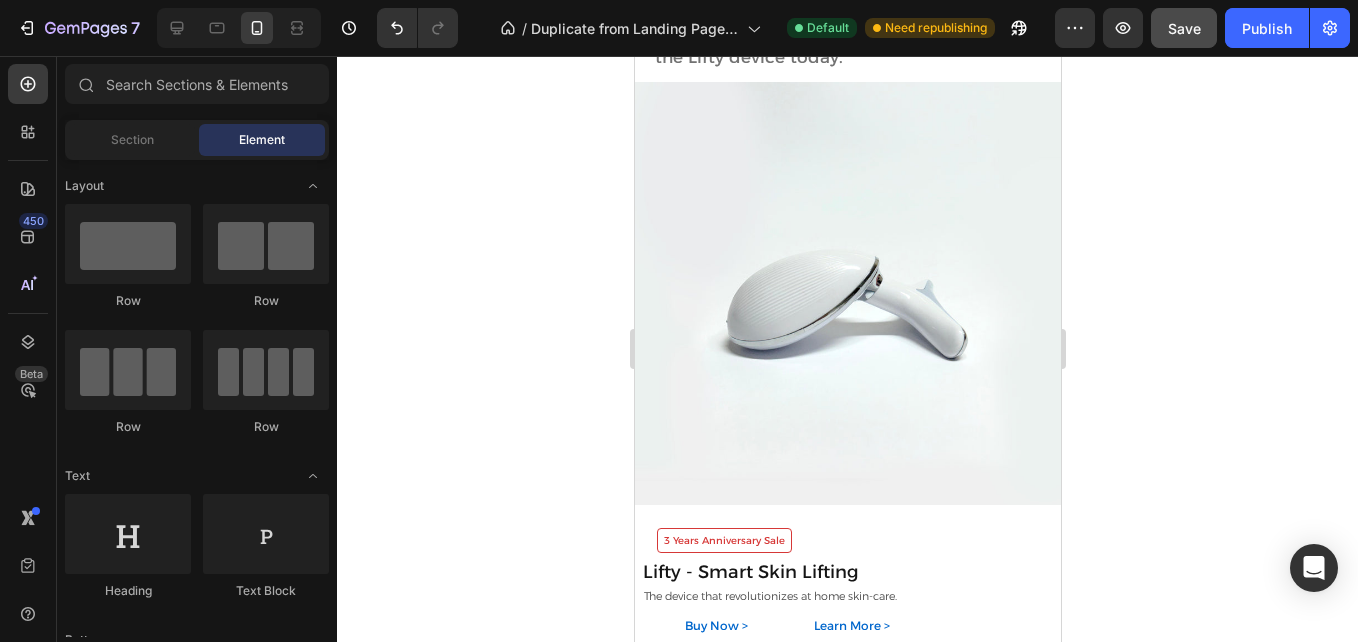 scroll, scrollTop: 2054, scrollLeft: 0, axis: vertical 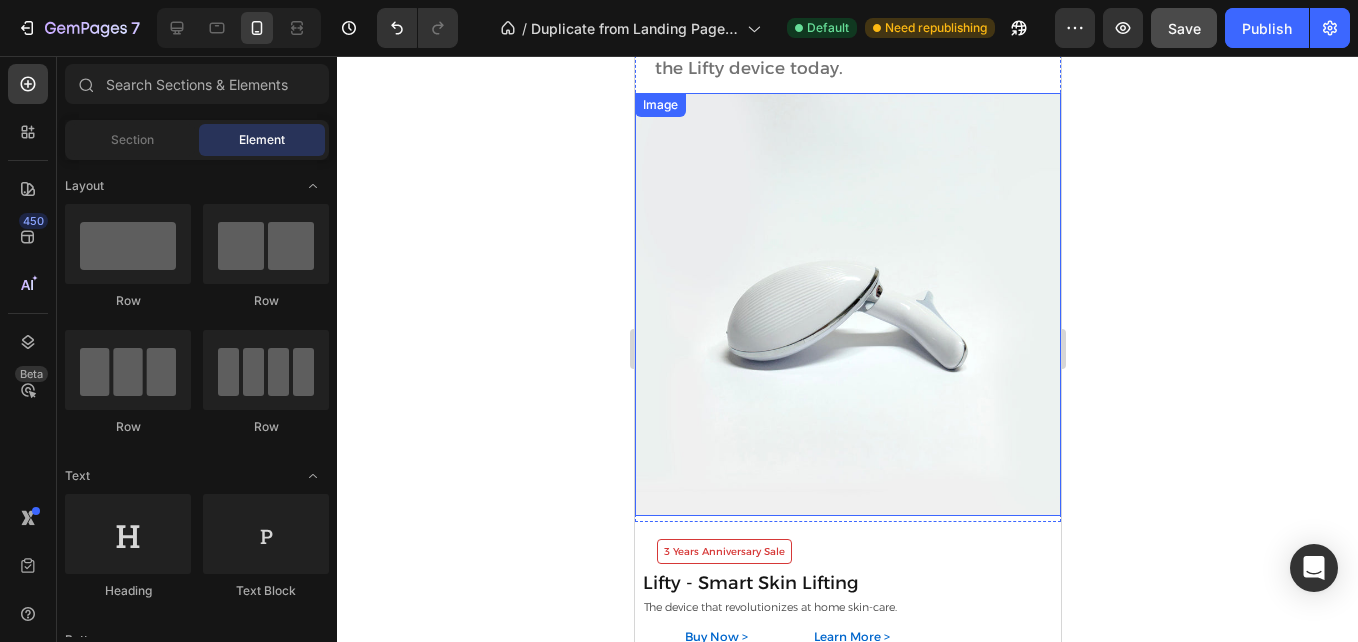 click at bounding box center [847, 304] 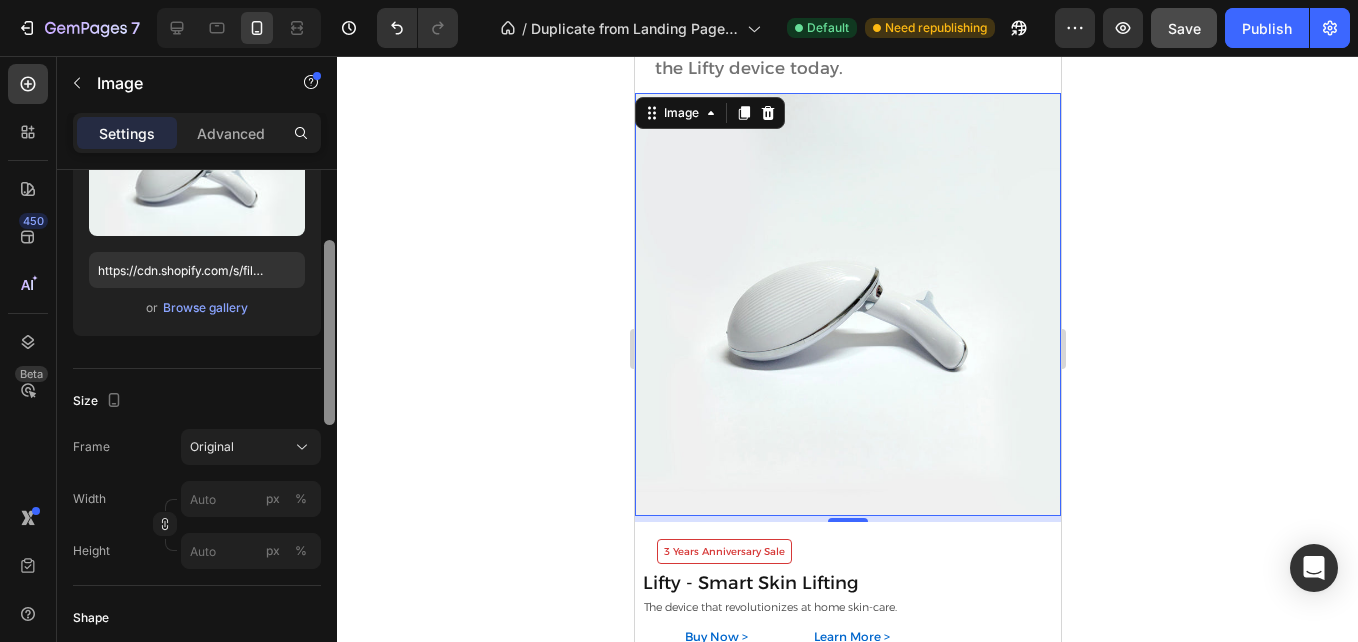 drag, startPoint x: 333, startPoint y: 314, endPoint x: 326, endPoint y: 427, distance: 113.216606 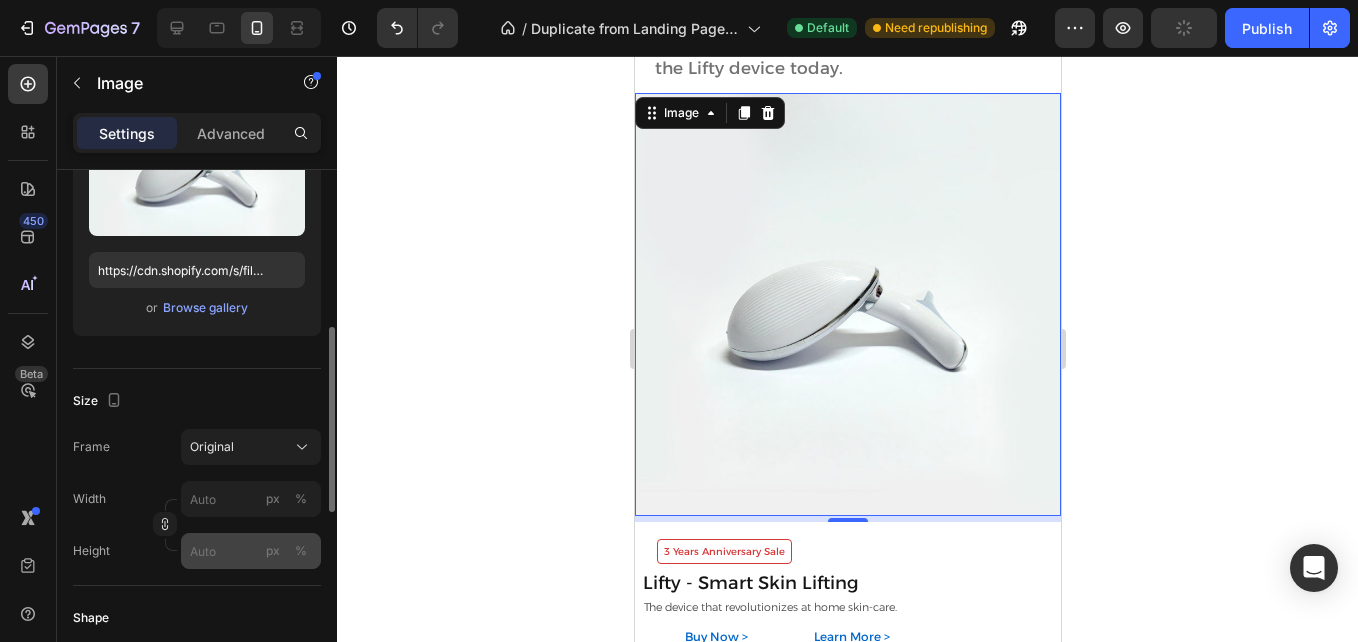 scroll, scrollTop: 322, scrollLeft: 0, axis: vertical 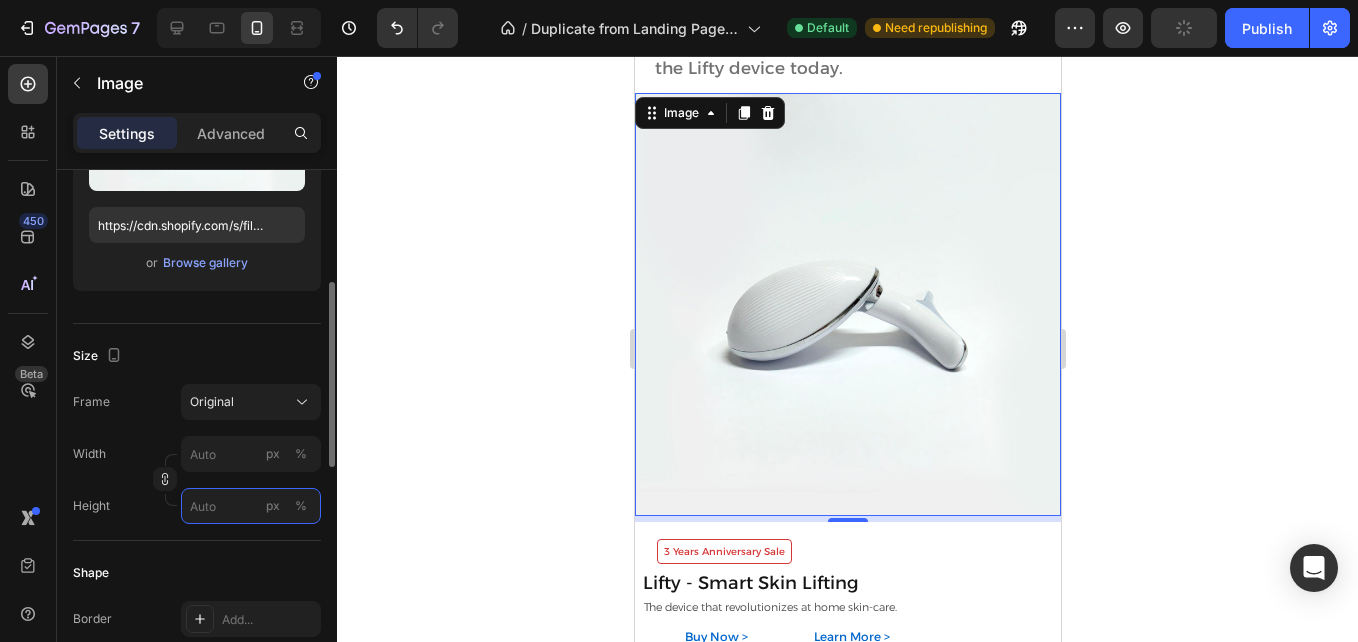 click on "px %" at bounding box center (251, 506) 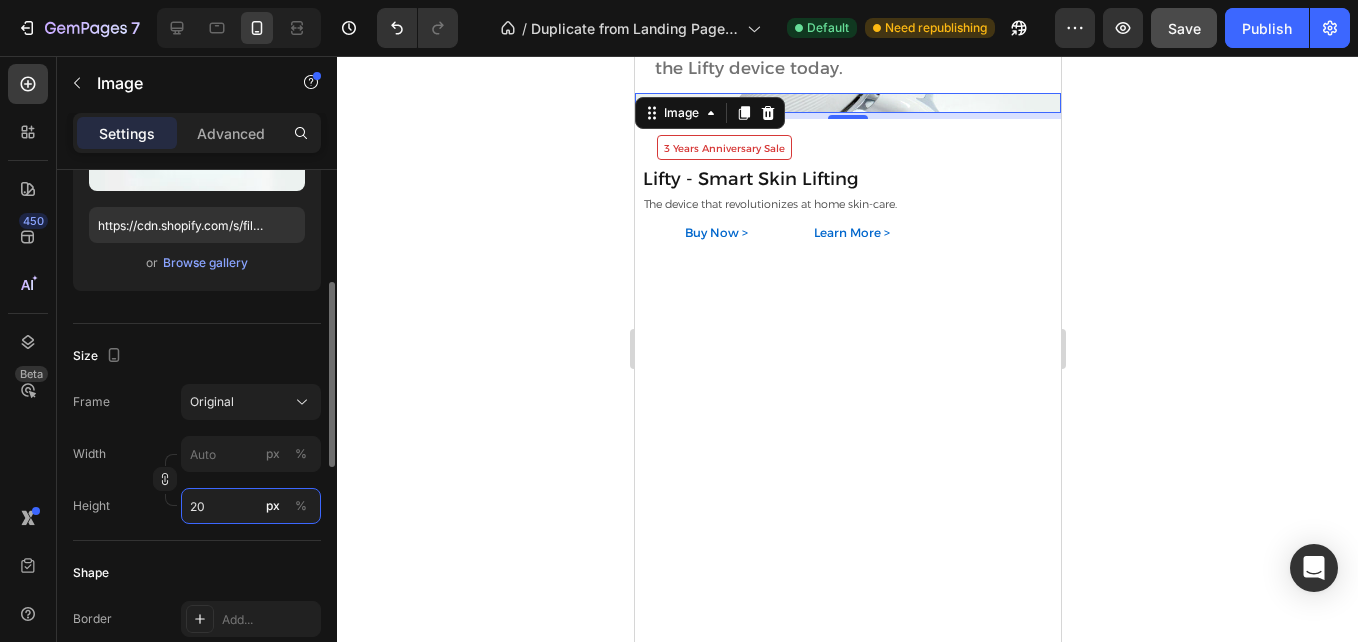 type on "2" 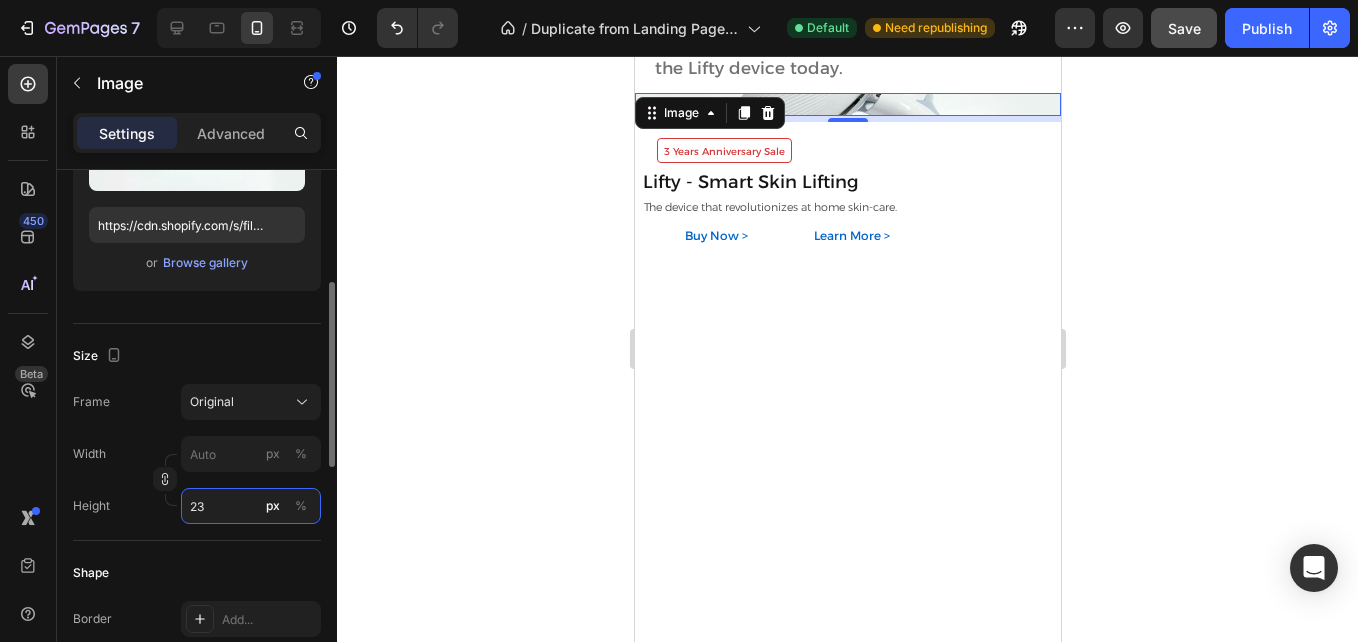 type on "2" 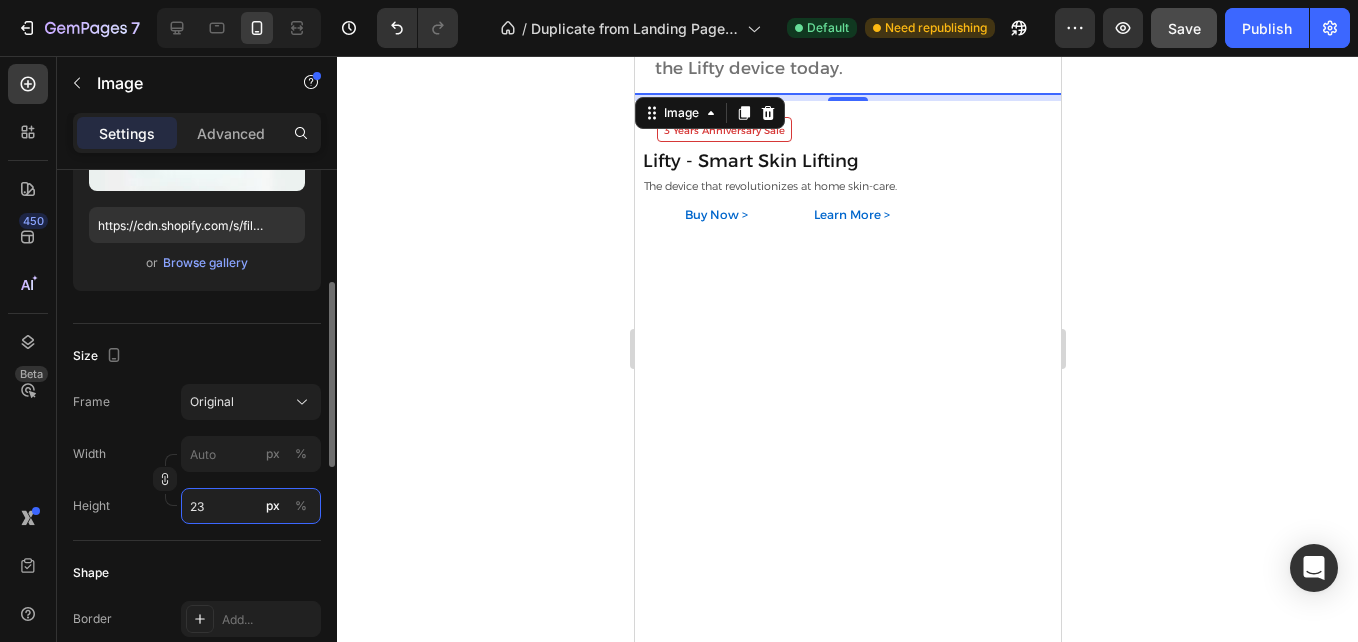 type on "2" 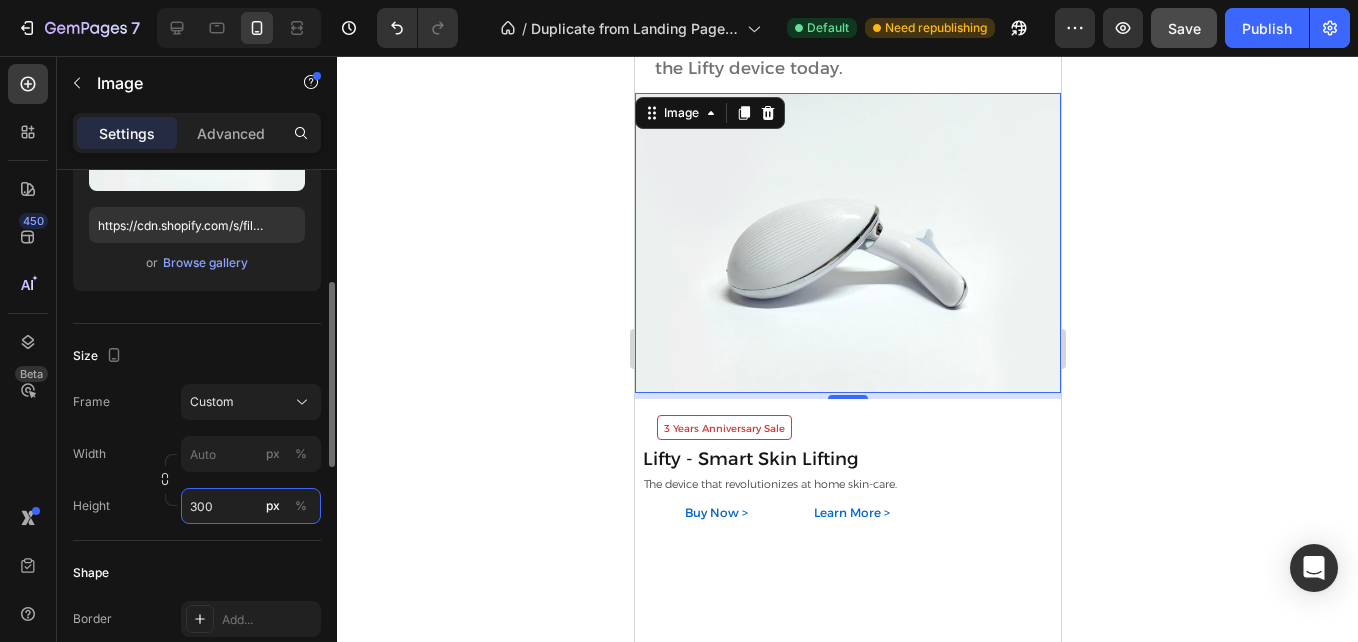 type on "2" 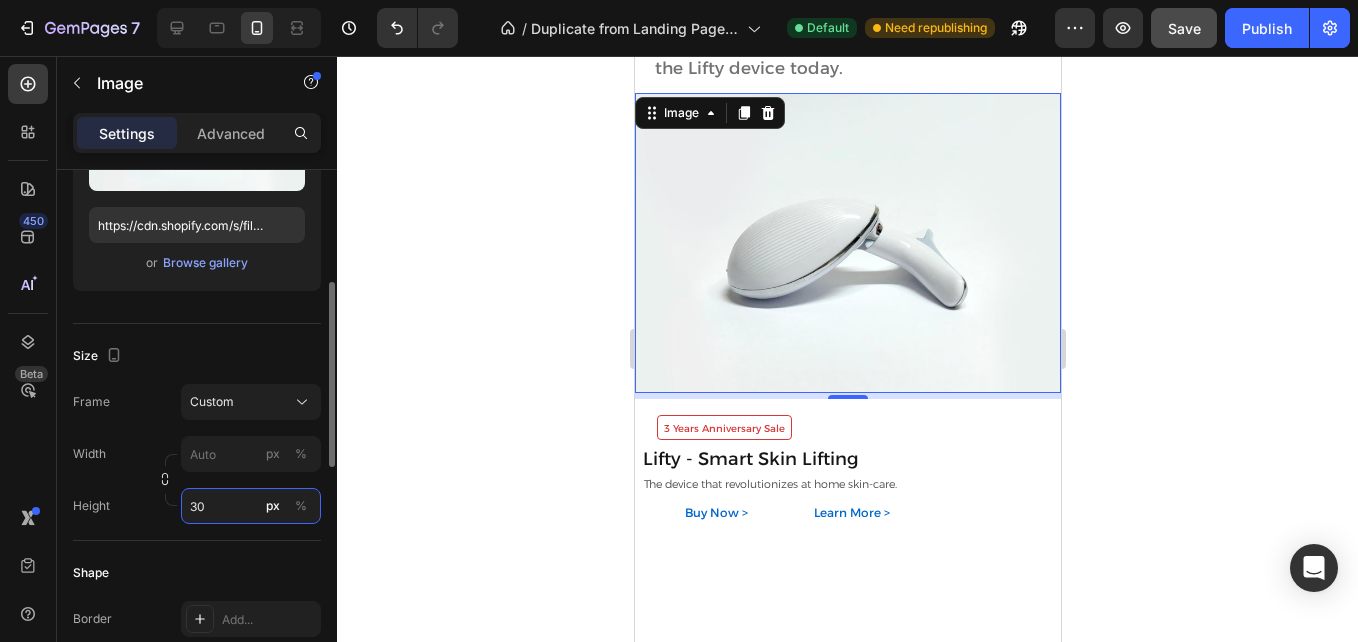 type on "300" 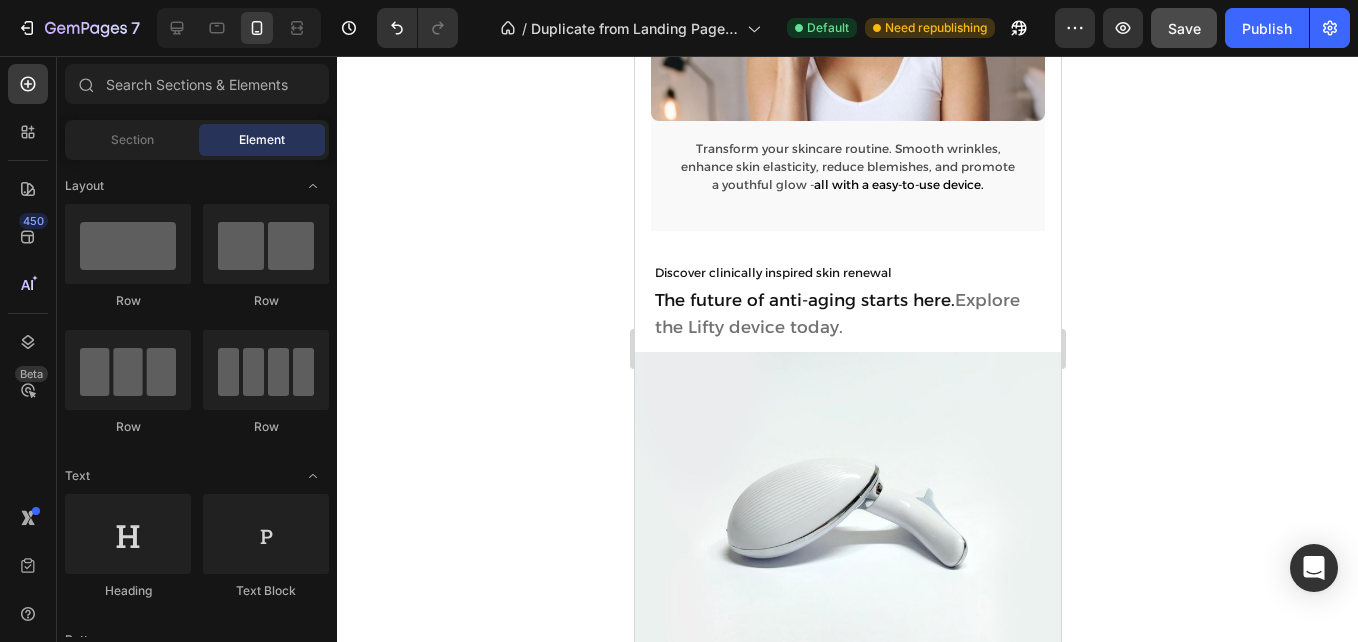 scroll, scrollTop: 1868, scrollLeft: 0, axis: vertical 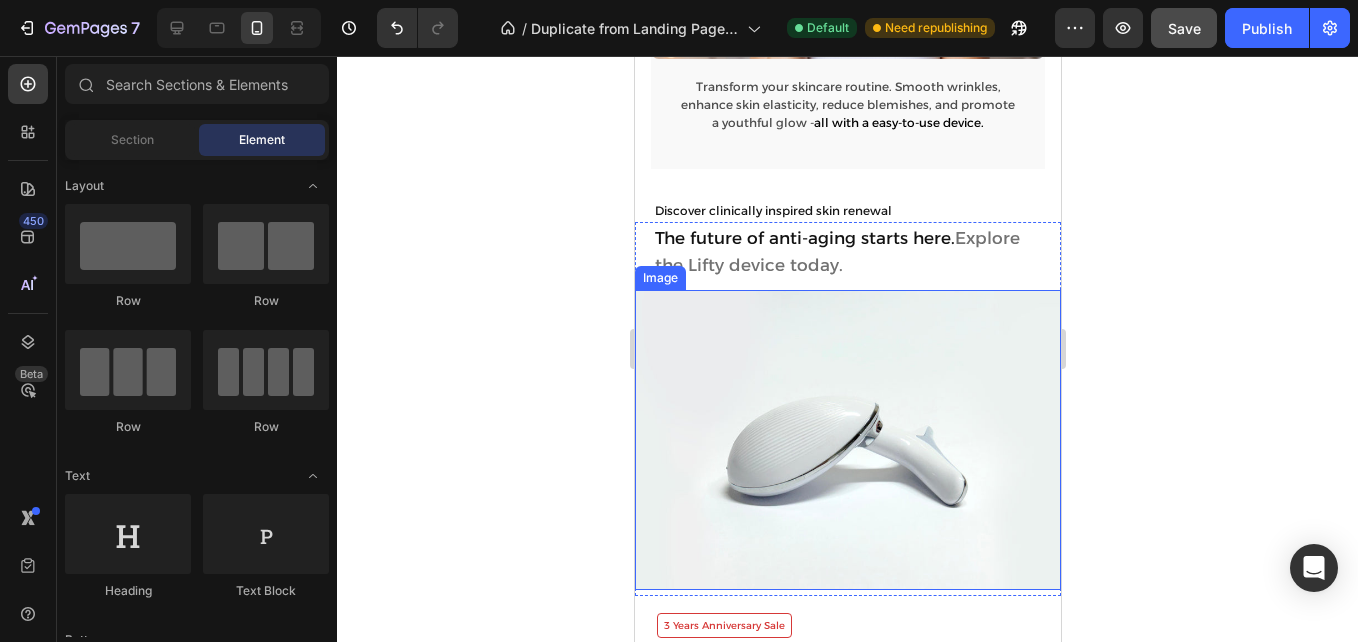 click at bounding box center (847, 440) 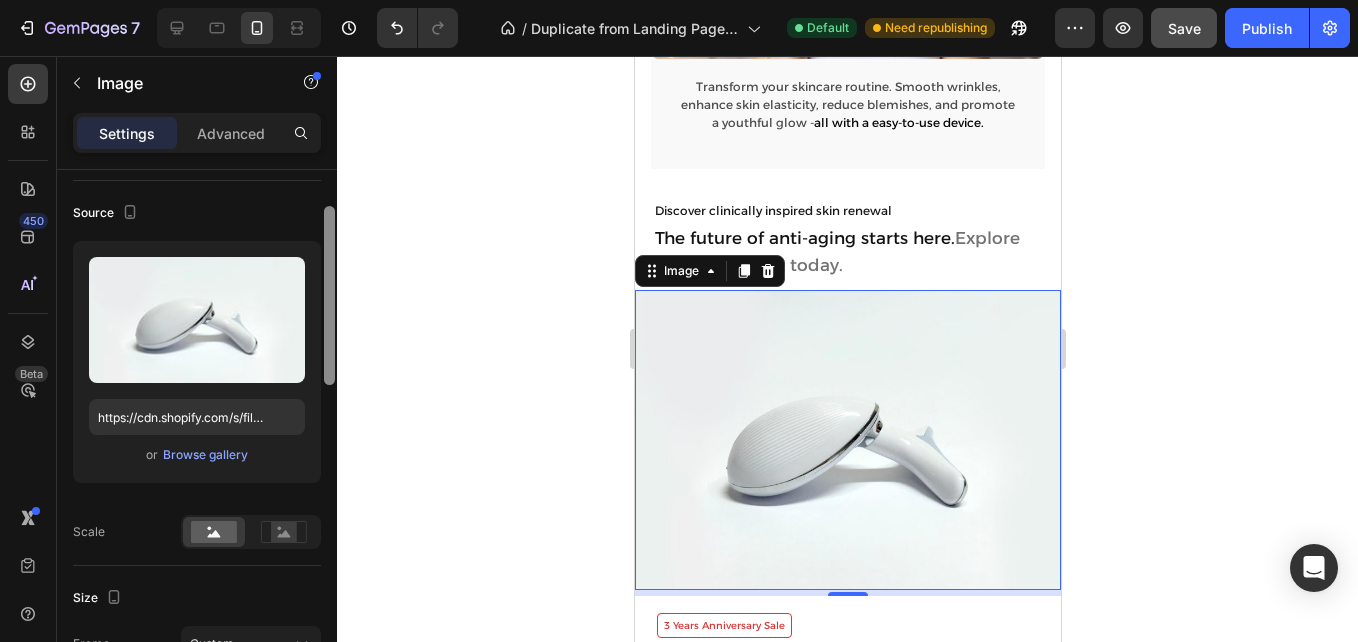 drag, startPoint x: 326, startPoint y: 332, endPoint x: 329, endPoint y: 377, distance: 45.099888 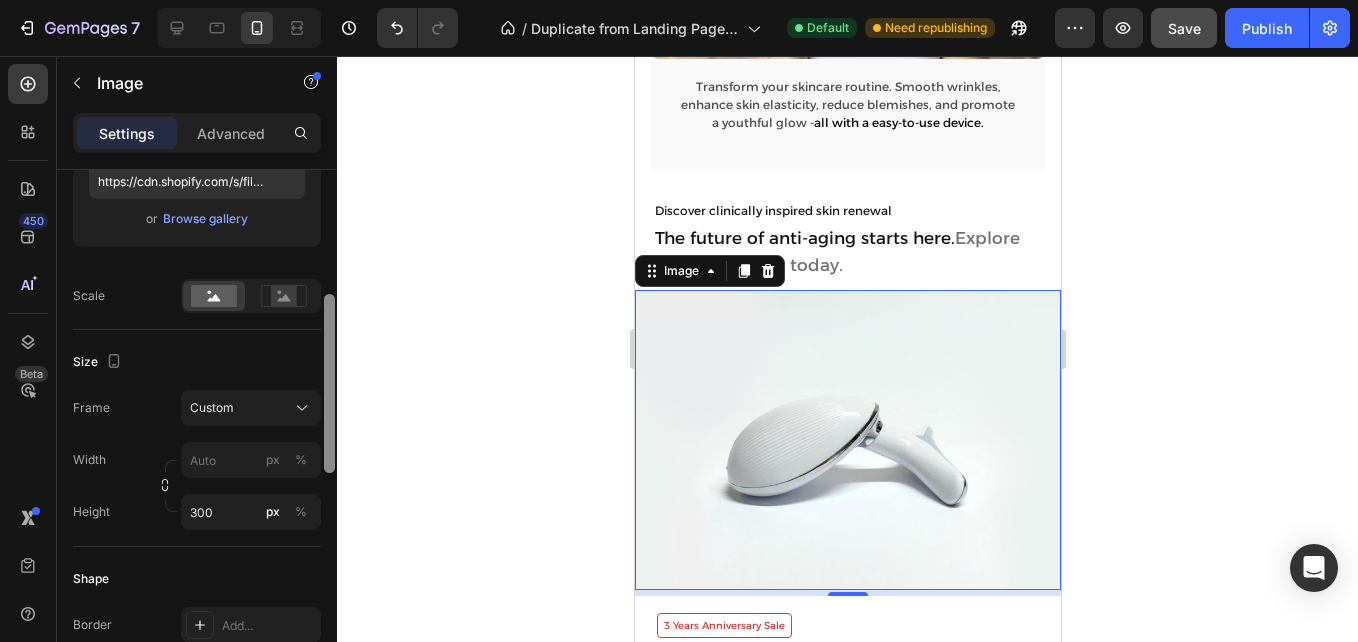 scroll, scrollTop: 386, scrollLeft: 0, axis: vertical 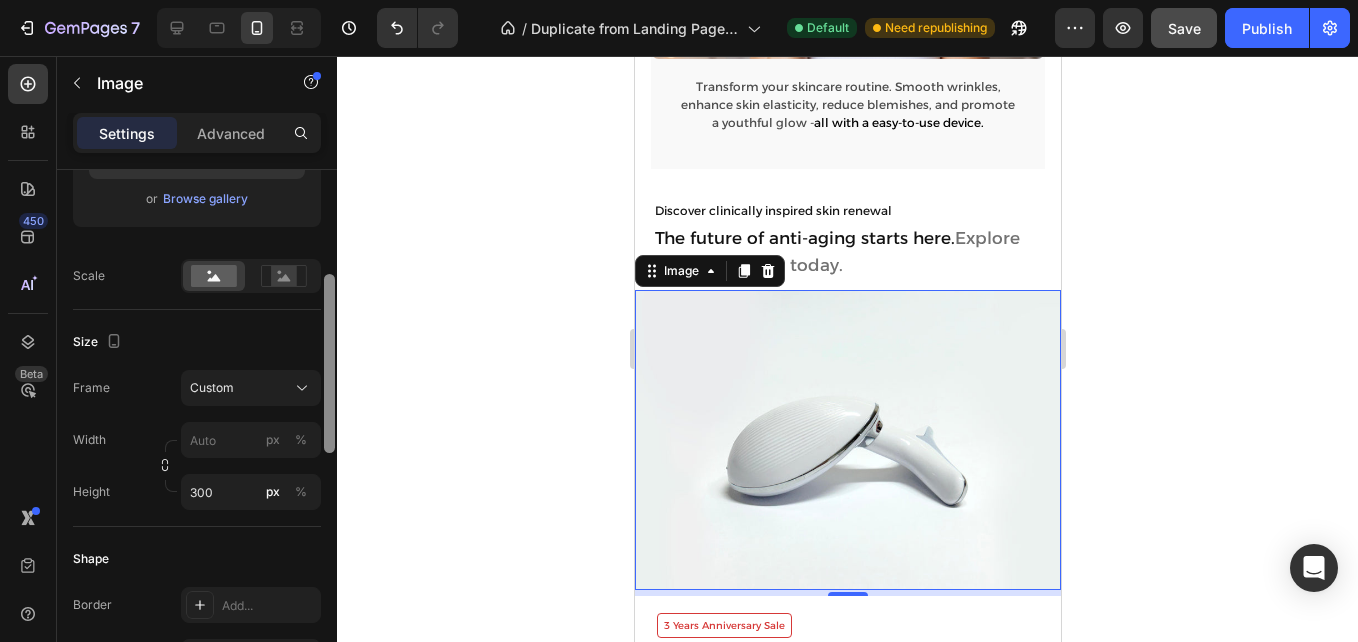 drag, startPoint x: 329, startPoint y: 377, endPoint x: 333, endPoint y: 463, distance: 86.09297 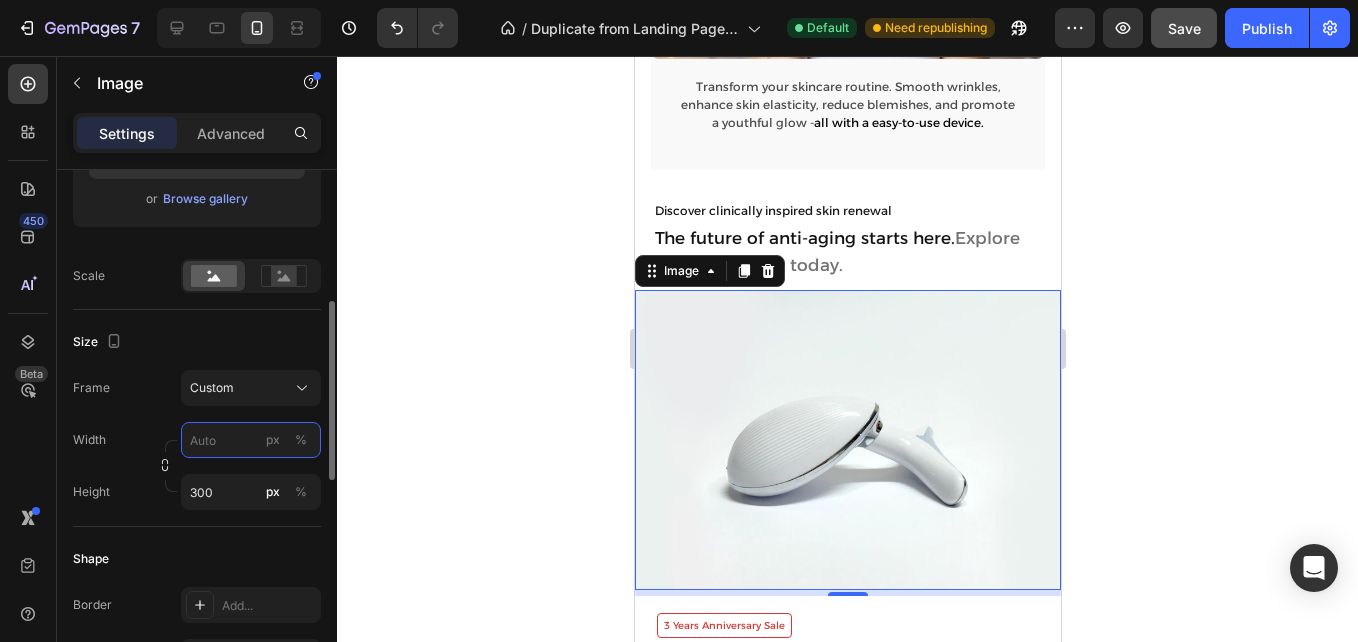 click on "px %" at bounding box center (251, 440) 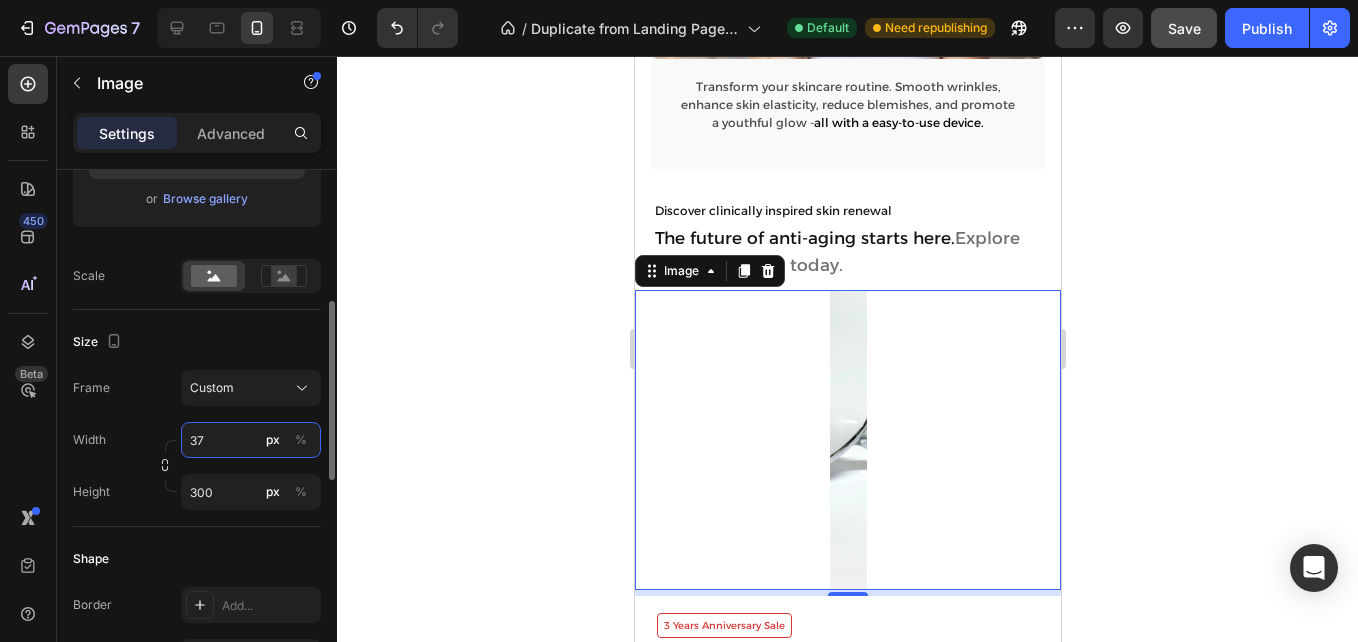 type on "375" 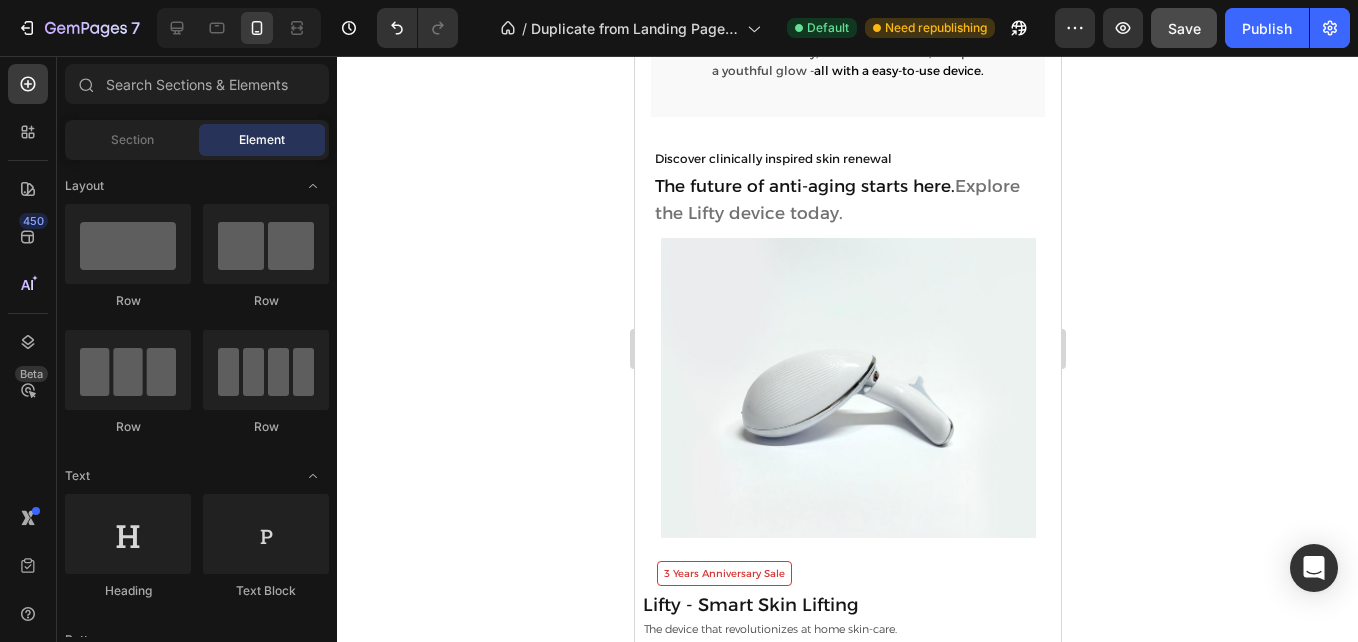 scroll, scrollTop: 1889, scrollLeft: 0, axis: vertical 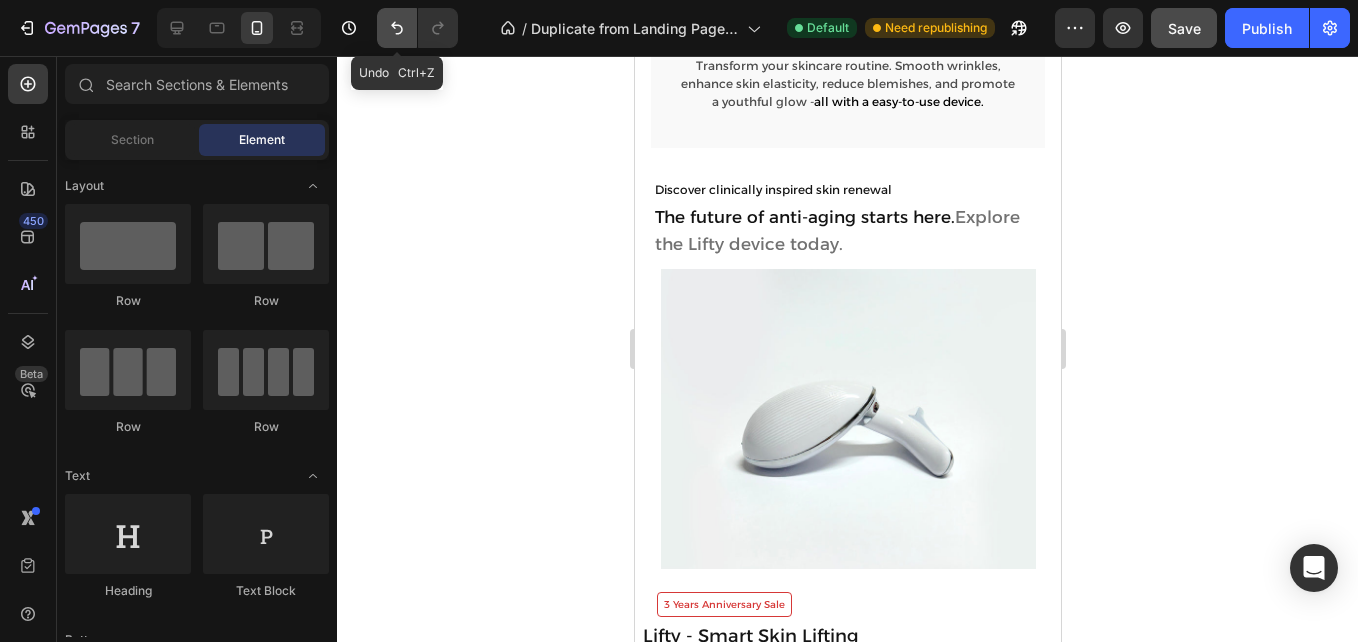 click 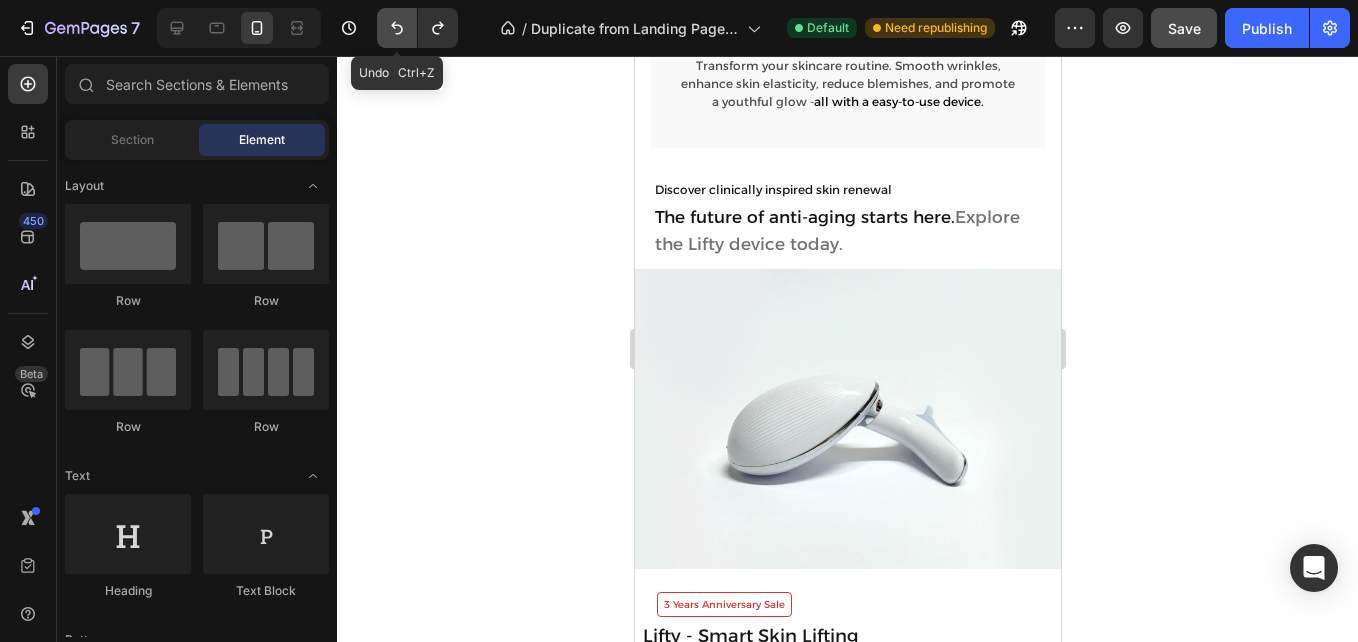 type 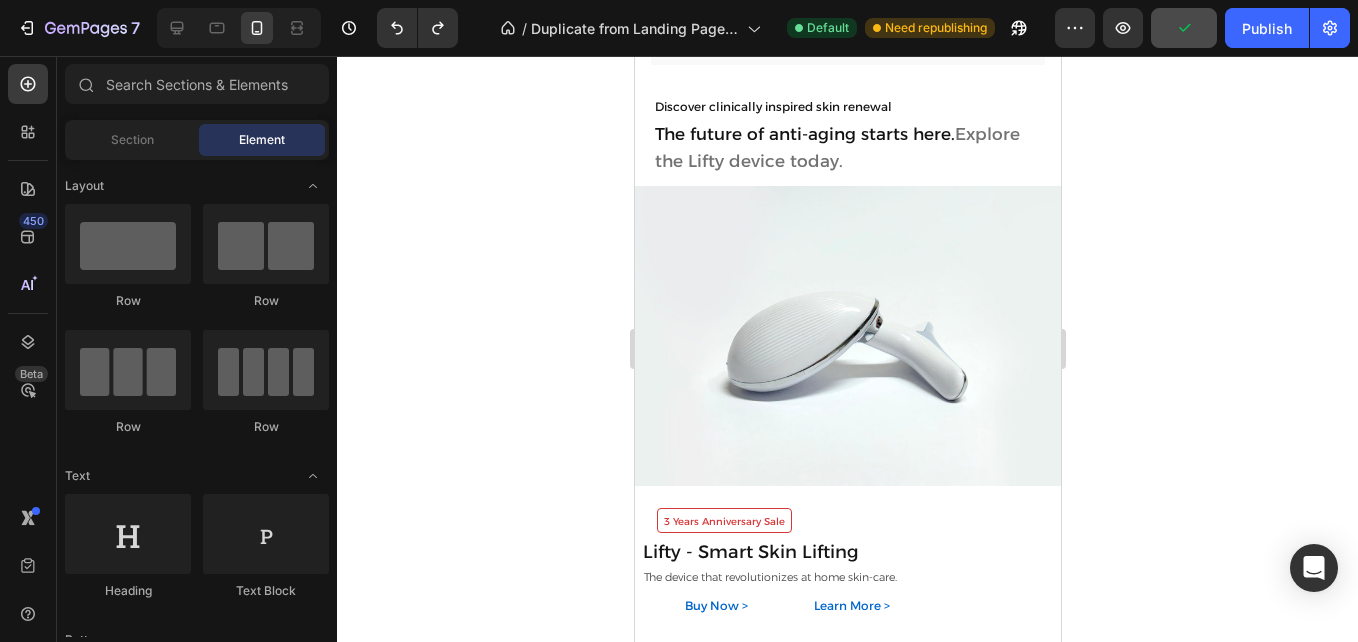 scroll, scrollTop: 1982, scrollLeft: 0, axis: vertical 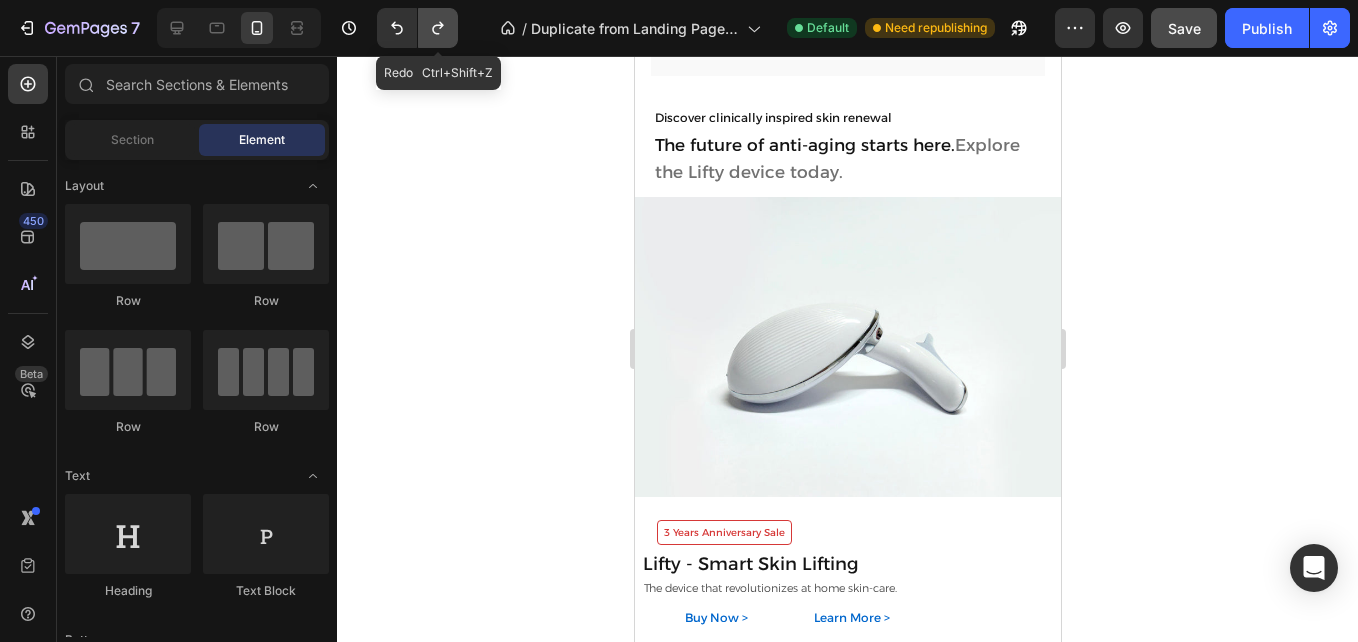 click 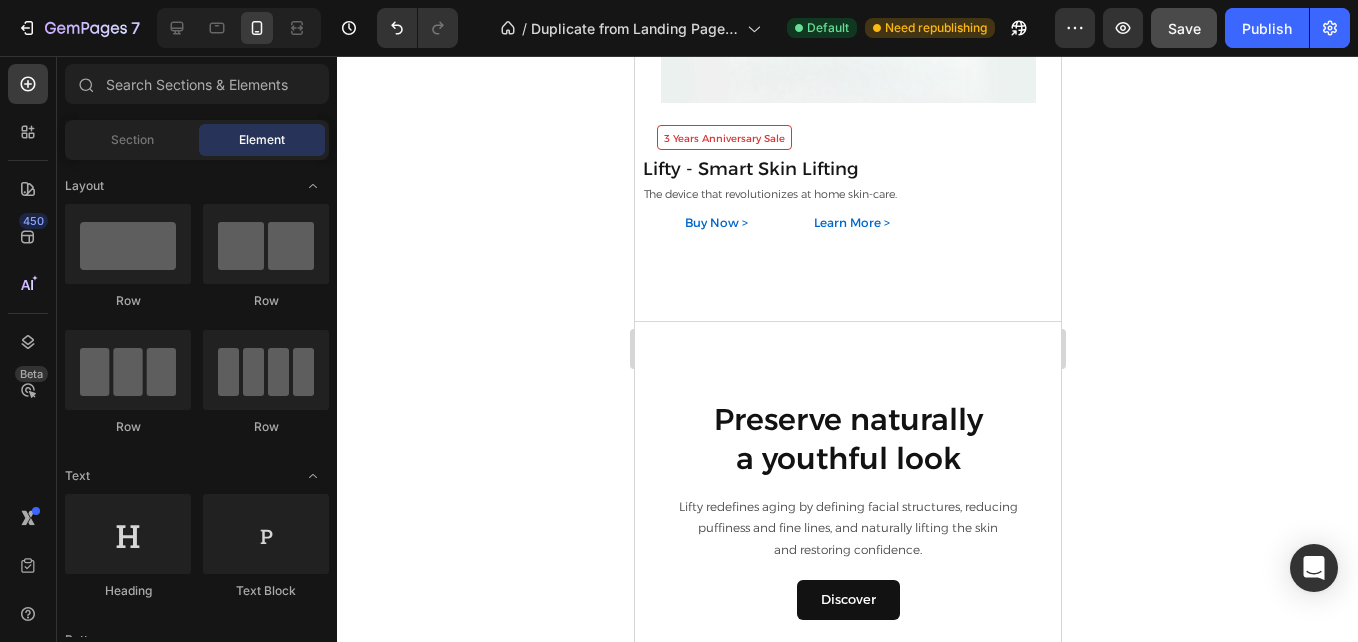 scroll, scrollTop: 2375, scrollLeft: 0, axis: vertical 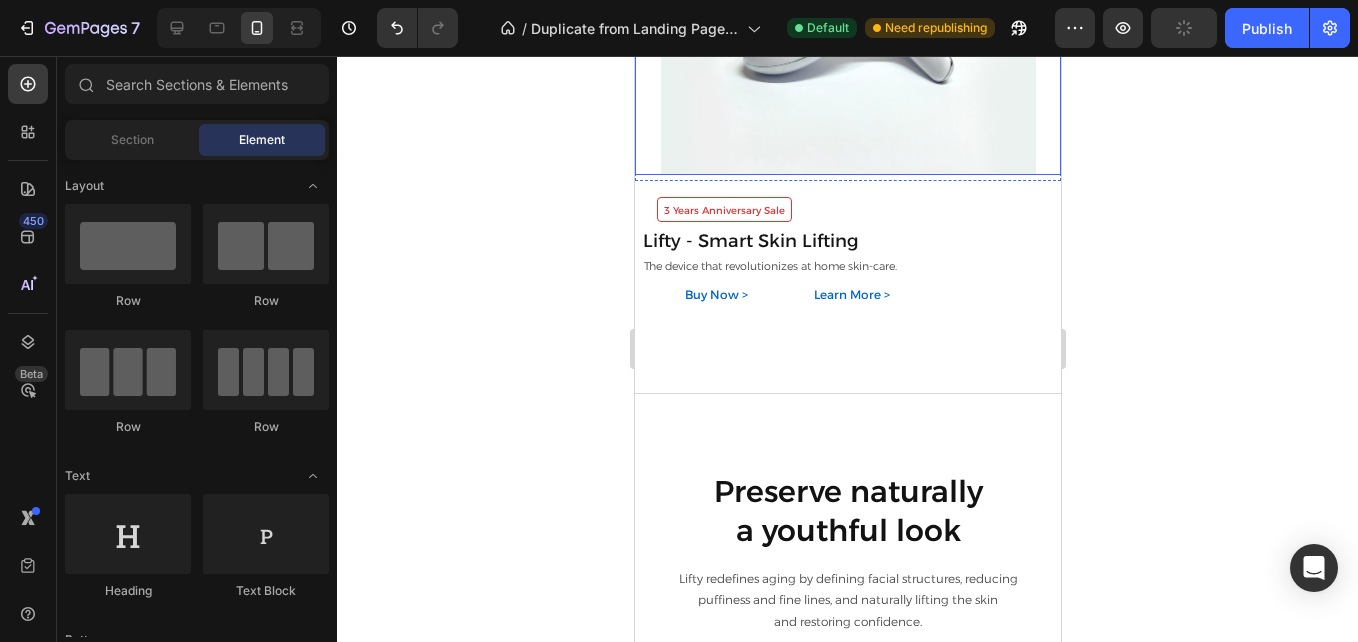 click at bounding box center [847, 25] 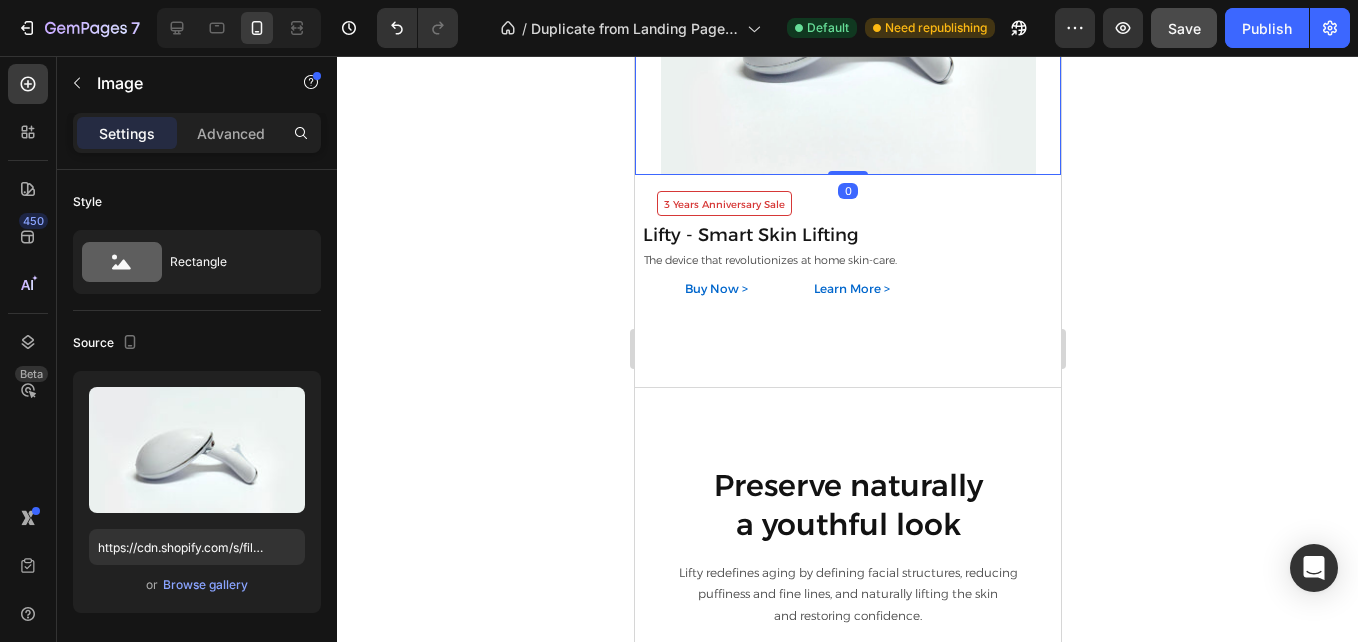 drag, startPoint x: 840, startPoint y: 180, endPoint x: 1050, endPoint y: 324, distance: 254.62914 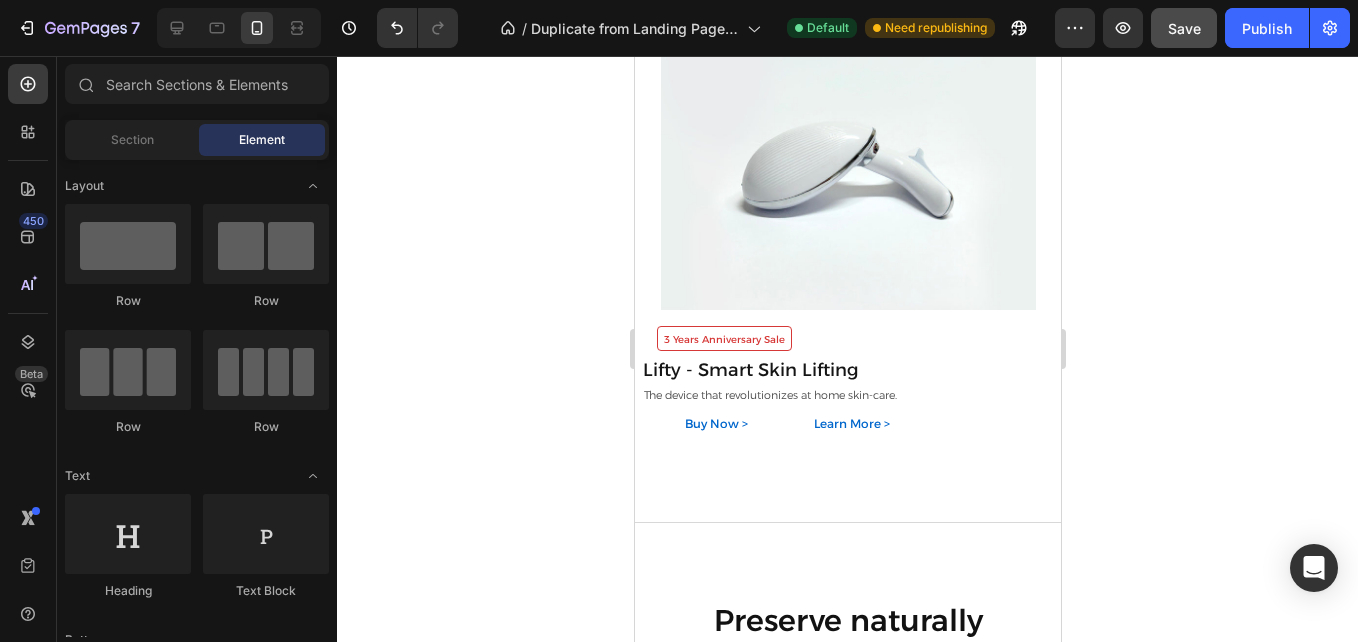scroll, scrollTop: 2116, scrollLeft: 0, axis: vertical 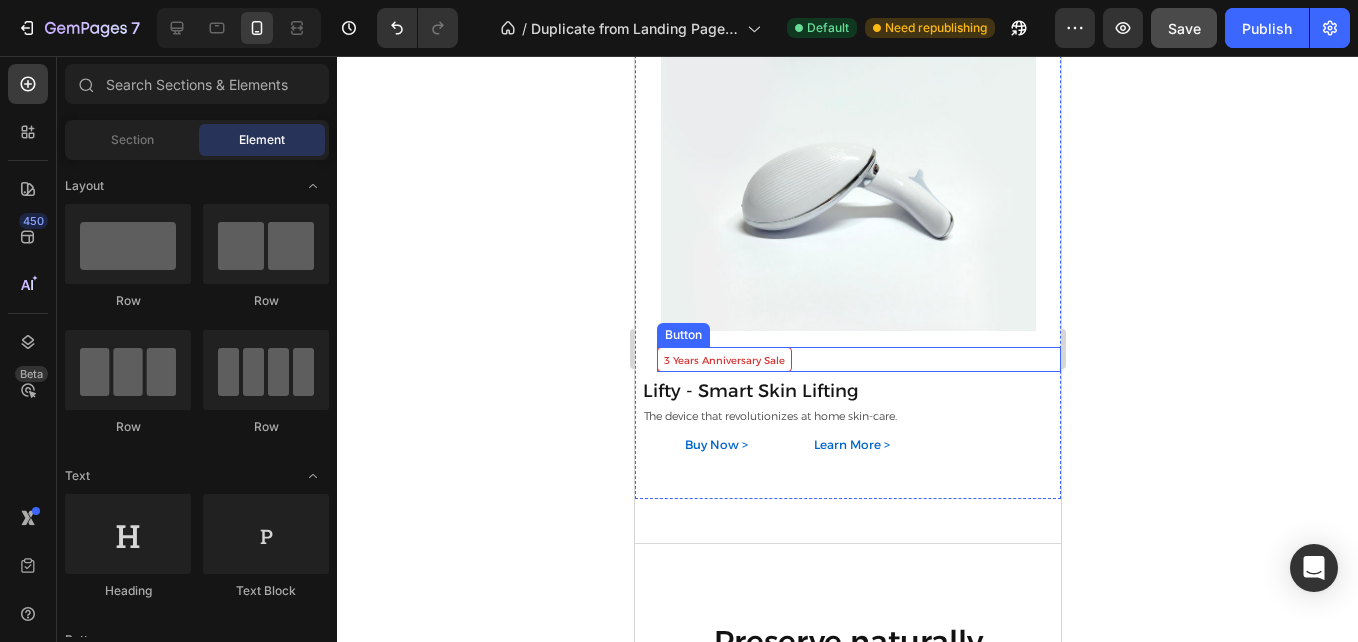 click on "3 Years Anniversary Sale Button" at bounding box center [858, 360] 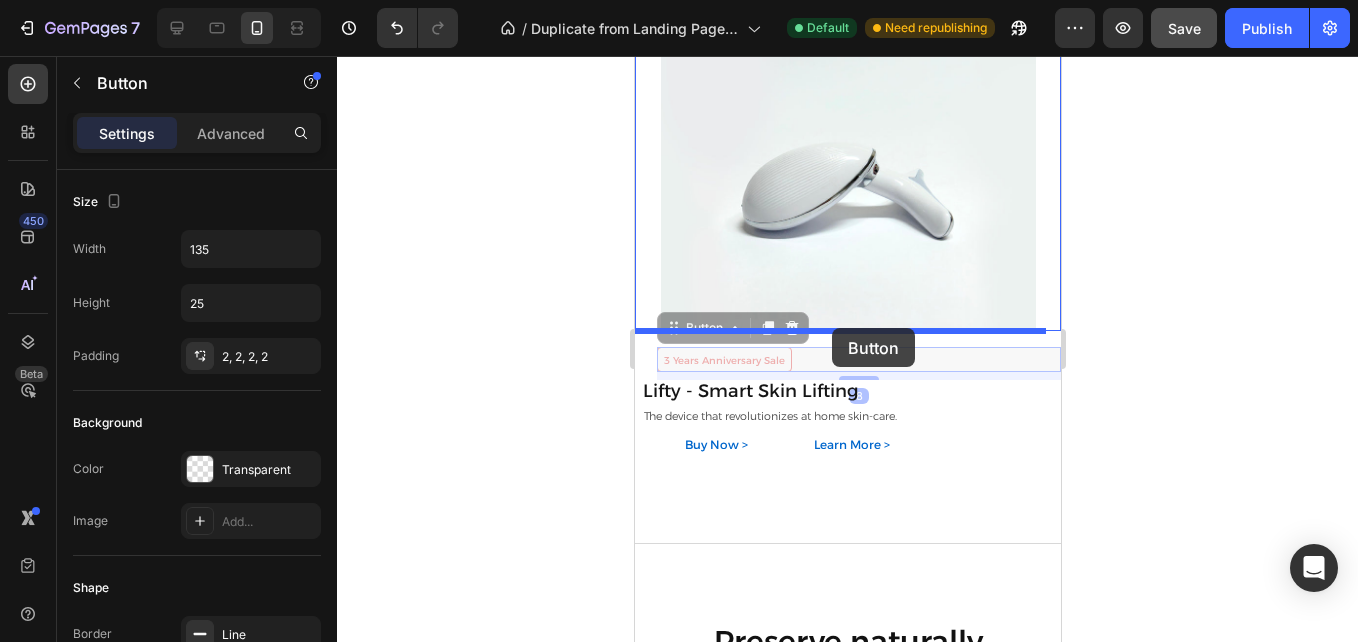 drag, startPoint x: 800, startPoint y: 359, endPoint x: 831, endPoint y: 328, distance: 43.840622 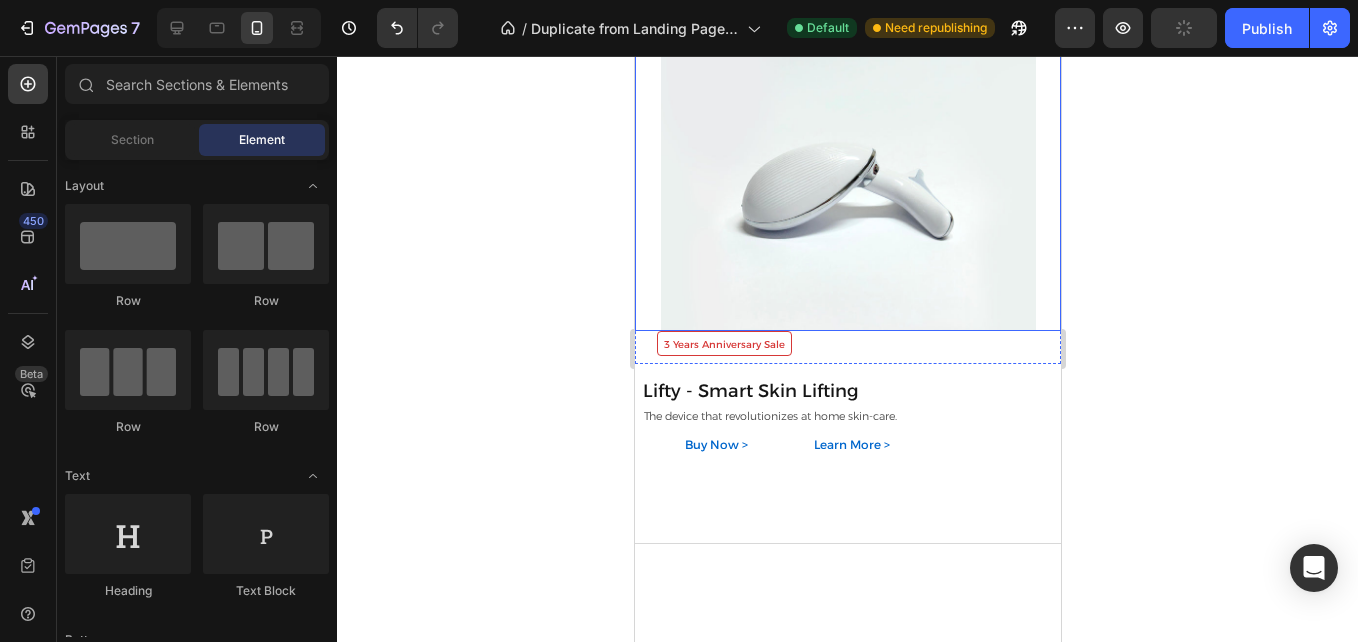 scroll, scrollTop: 1992, scrollLeft: 0, axis: vertical 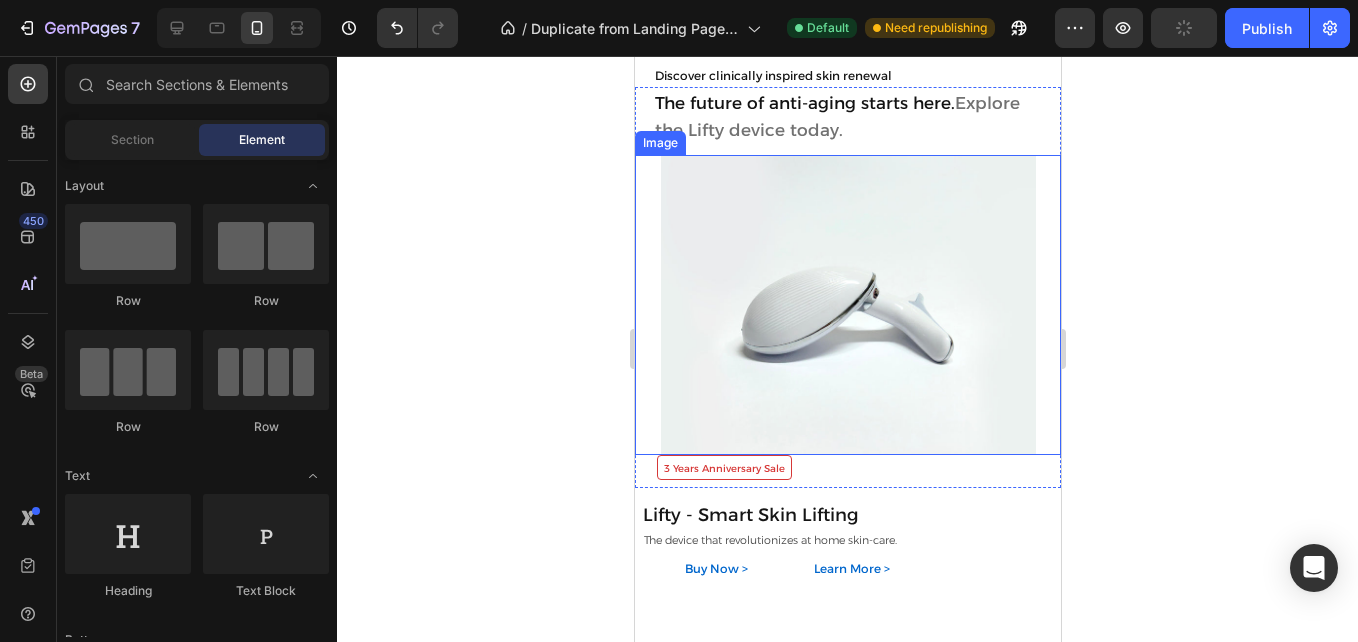 click at bounding box center (847, 305) 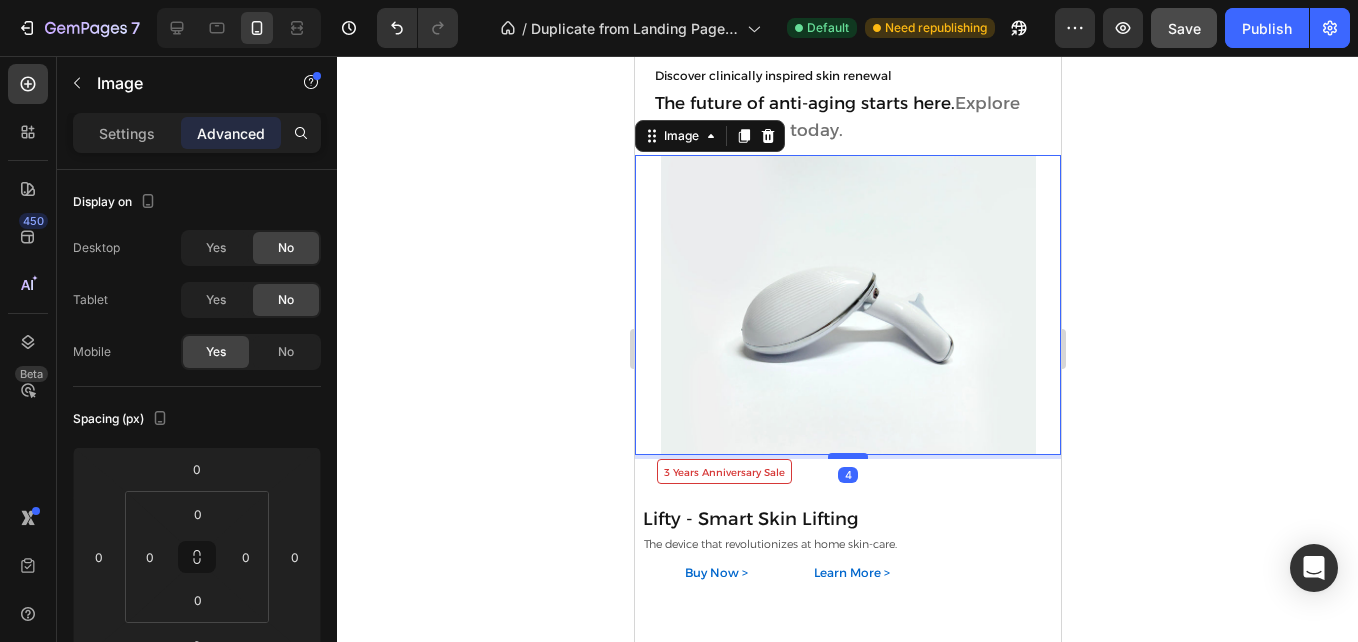 click at bounding box center [847, 456] 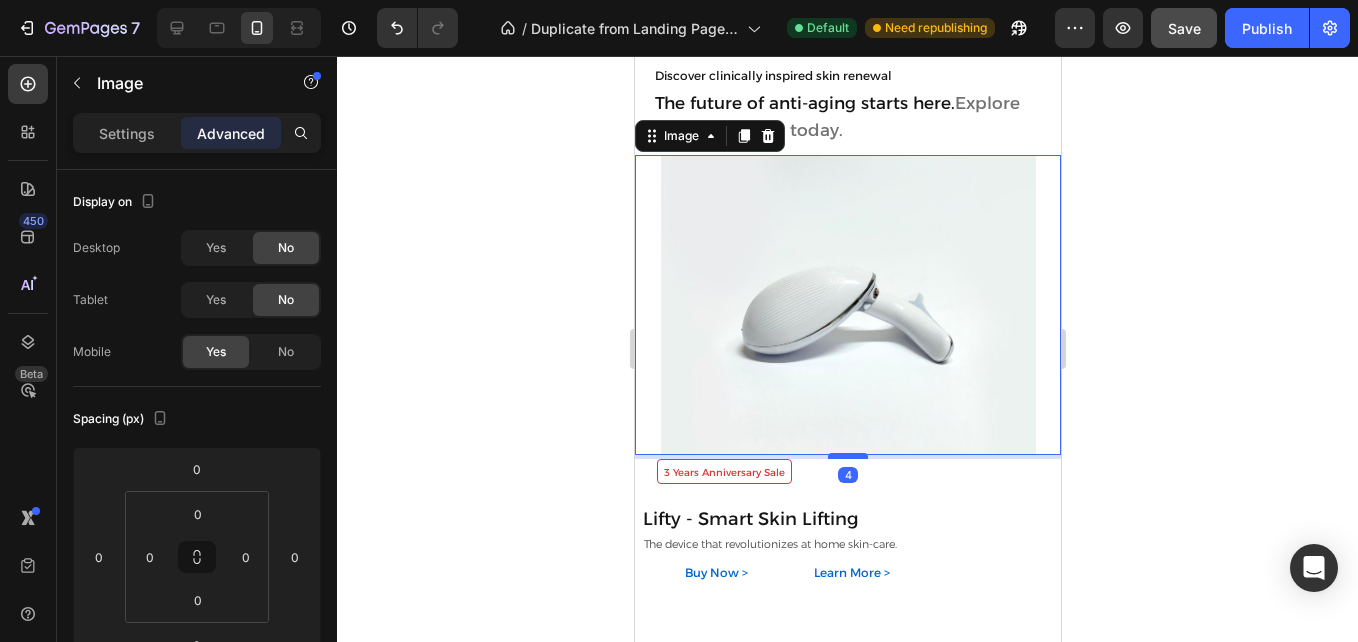 type on "4" 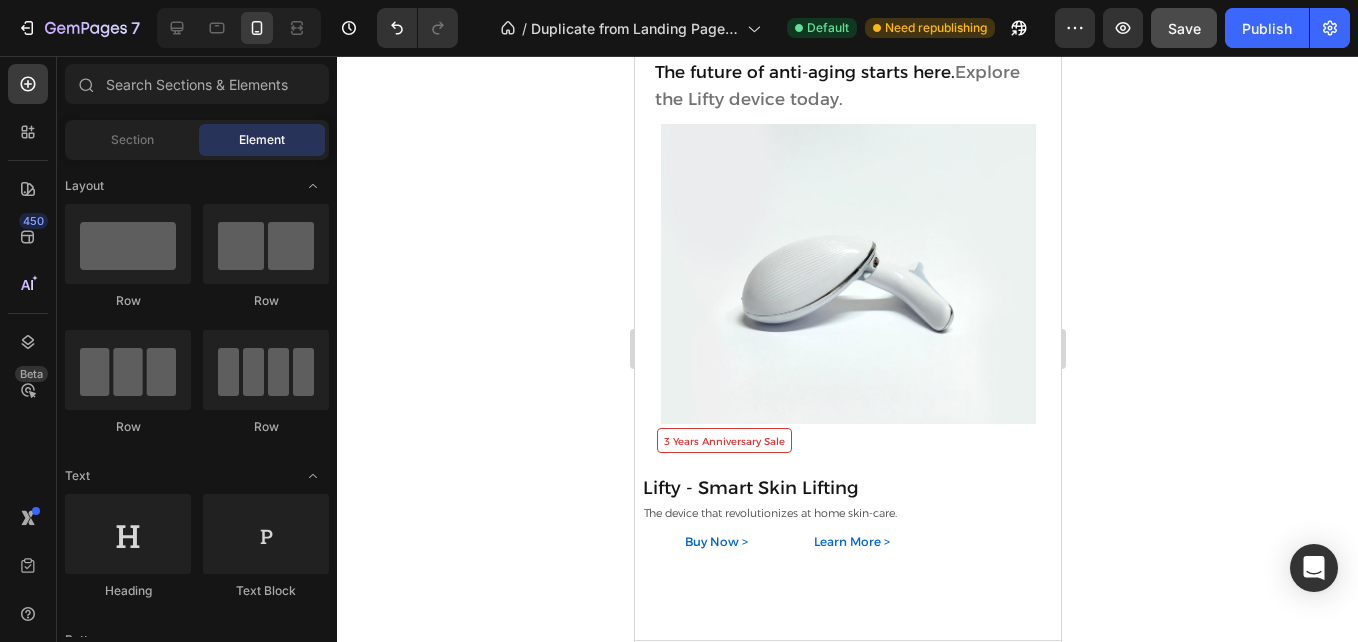 scroll, scrollTop: 2034, scrollLeft: 0, axis: vertical 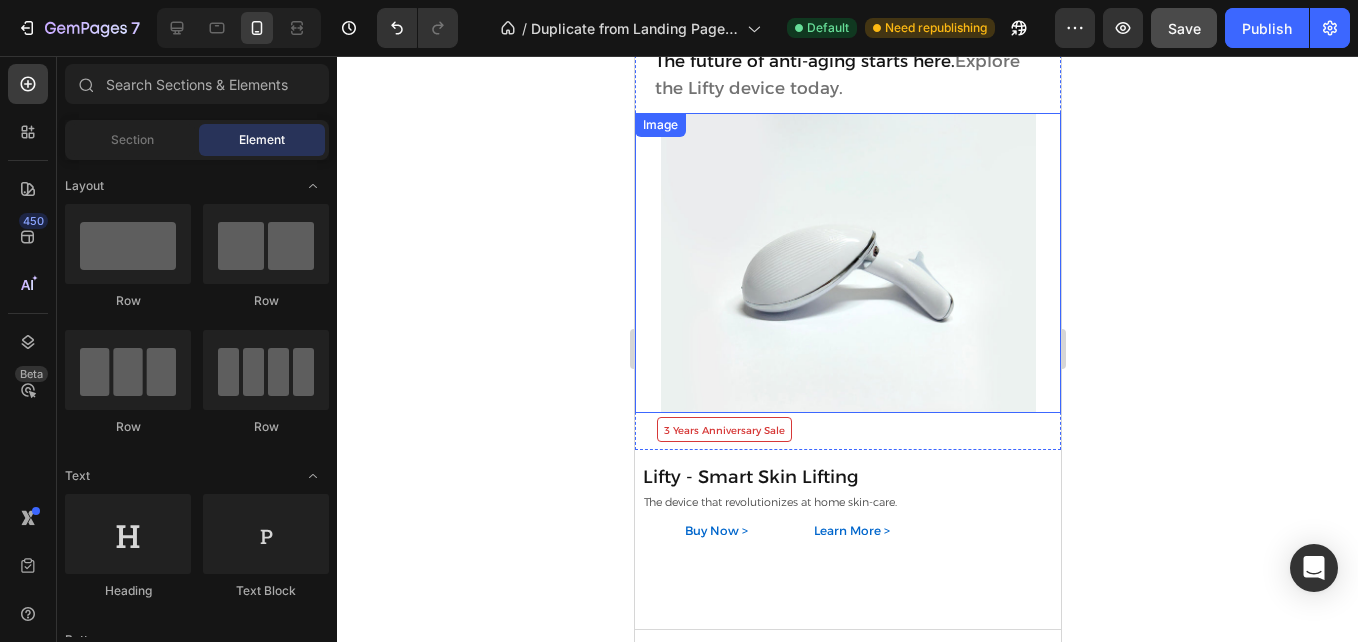 click at bounding box center [847, 263] 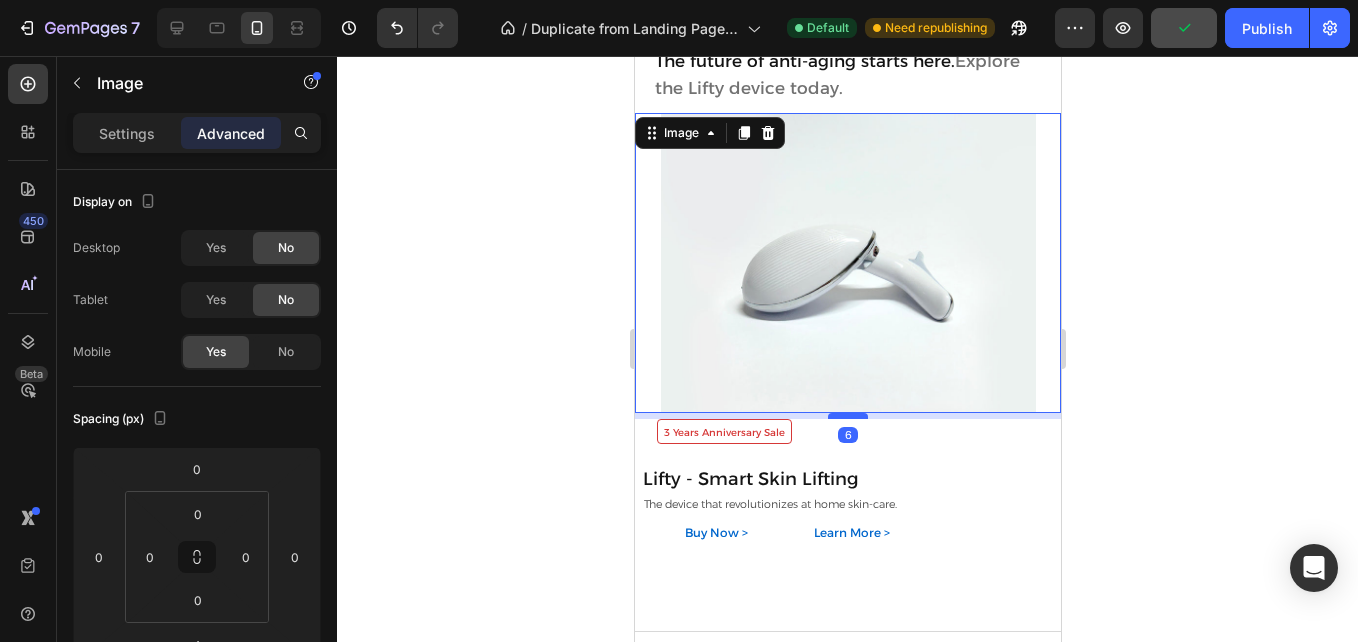 click at bounding box center (847, 416) 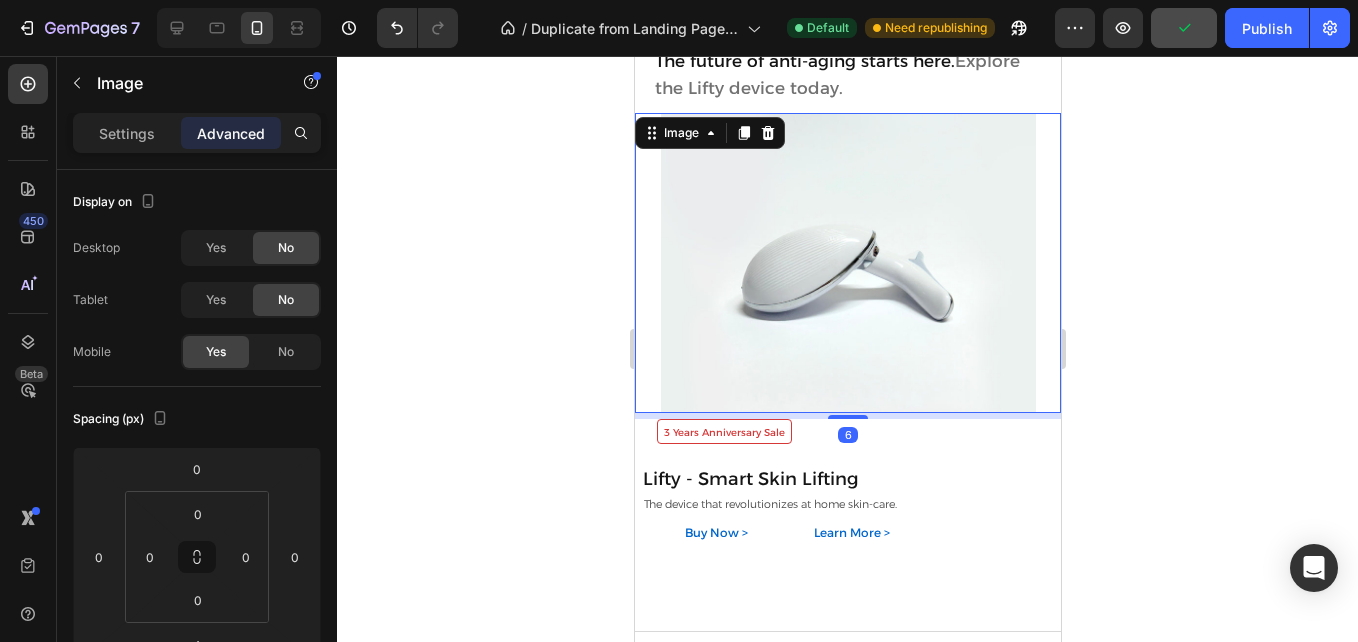 type on "6" 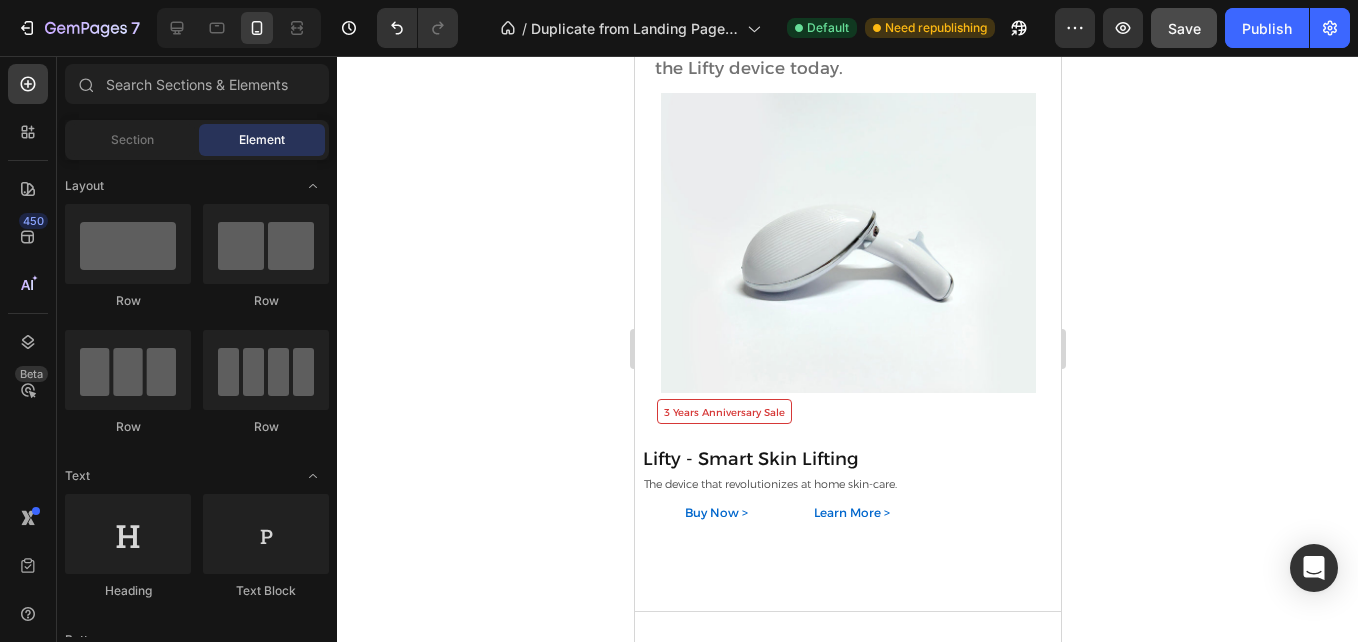 scroll, scrollTop: 2065, scrollLeft: 0, axis: vertical 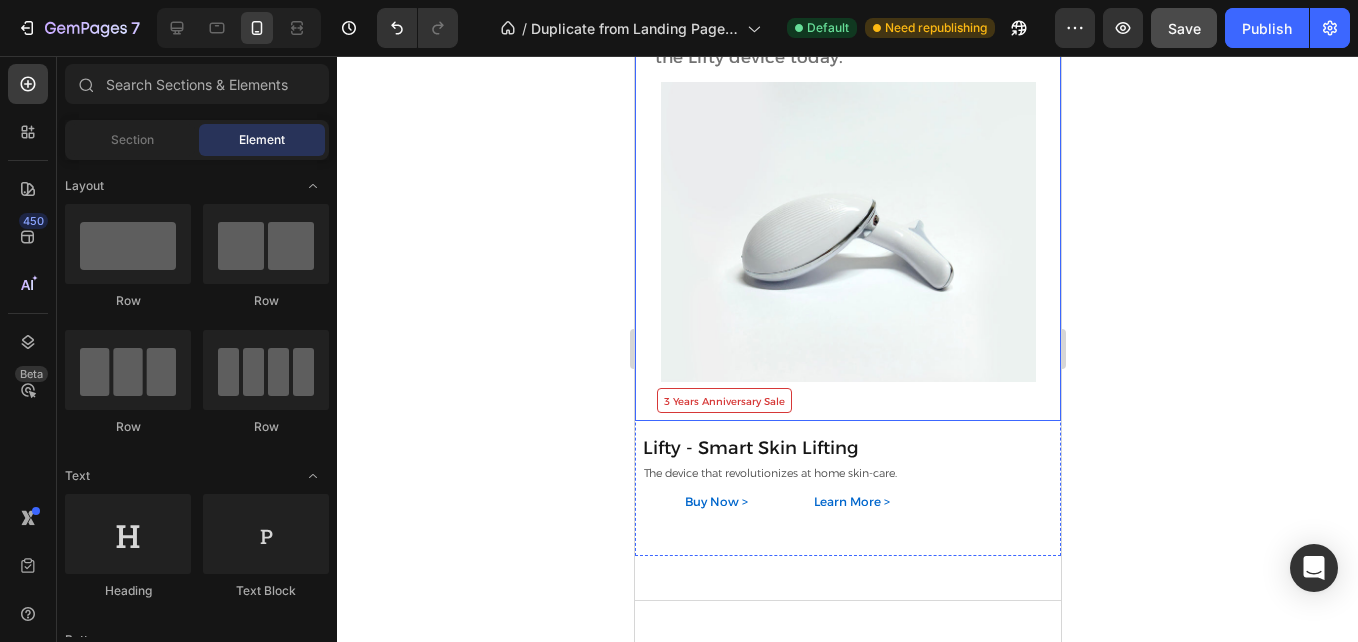 click on "3 Years Anniversary Sale Button" at bounding box center [847, 405] 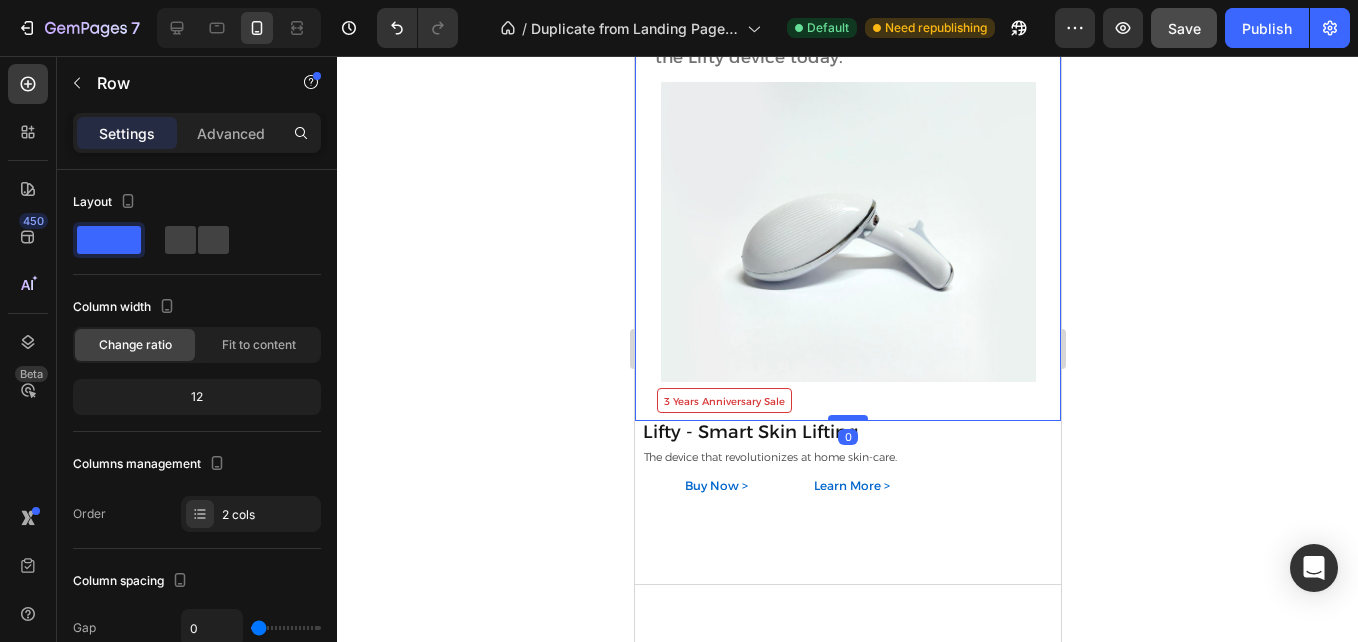 drag, startPoint x: 846, startPoint y: 436, endPoint x: 848, endPoint y: 416, distance: 20.09975 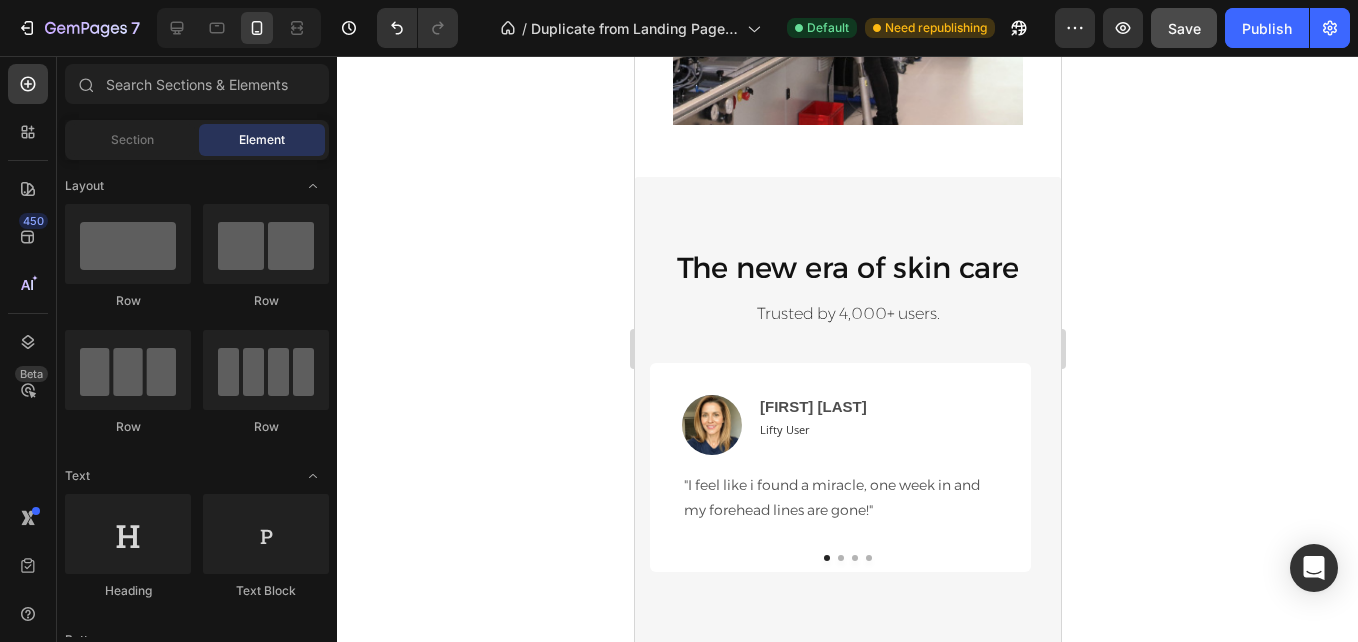 scroll, scrollTop: 3902, scrollLeft: 0, axis: vertical 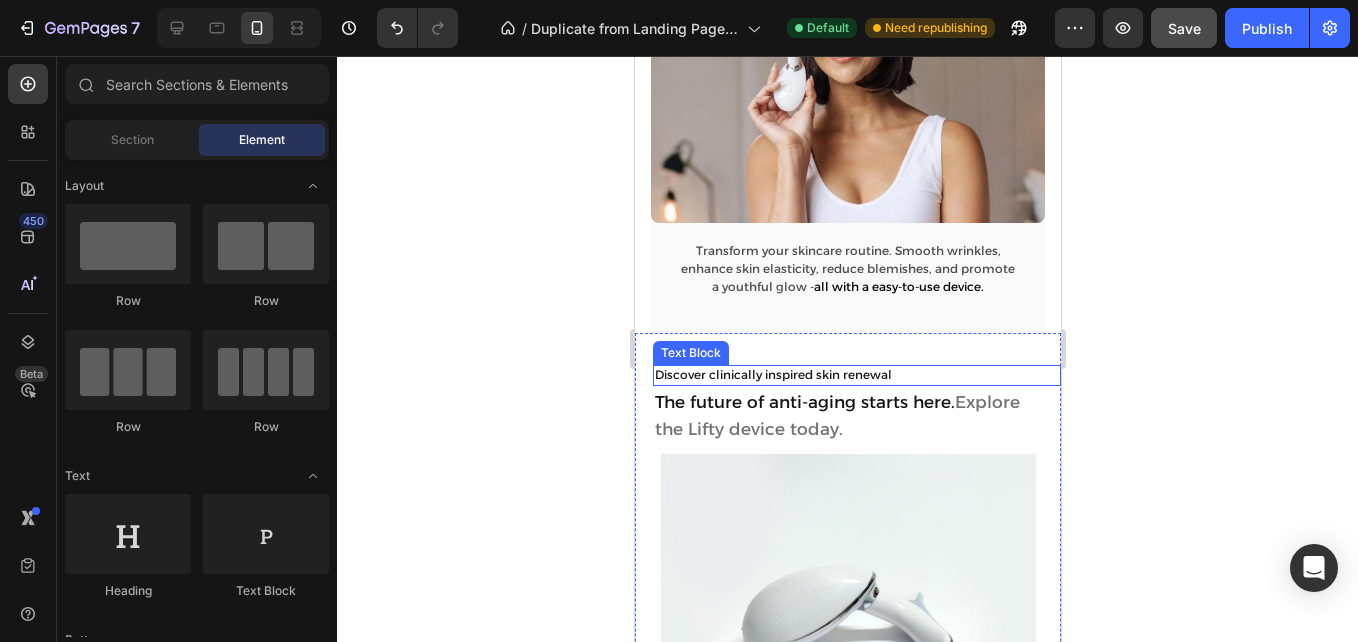 click on "Discover clinically inspired skin renewal" at bounding box center [772, 374] 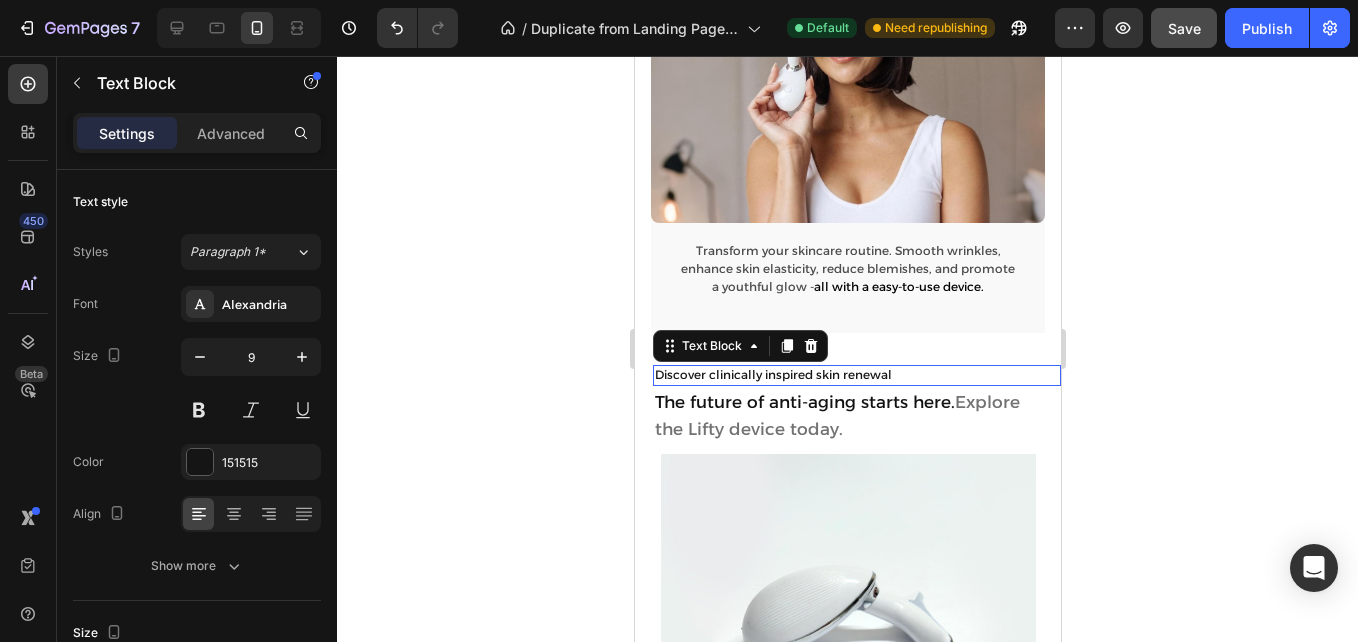 click on "Discover clinically inspired skin renewal" at bounding box center [772, 374] 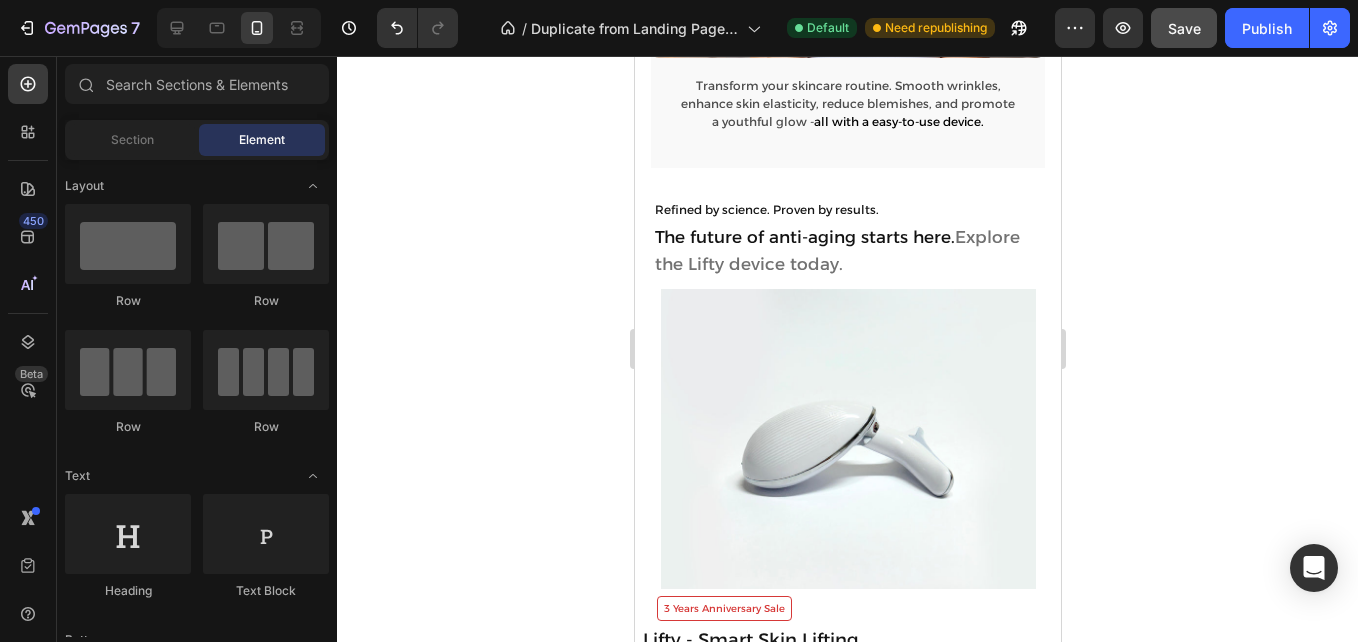 scroll, scrollTop: 1889, scrollLeft: 0, axis: vertical 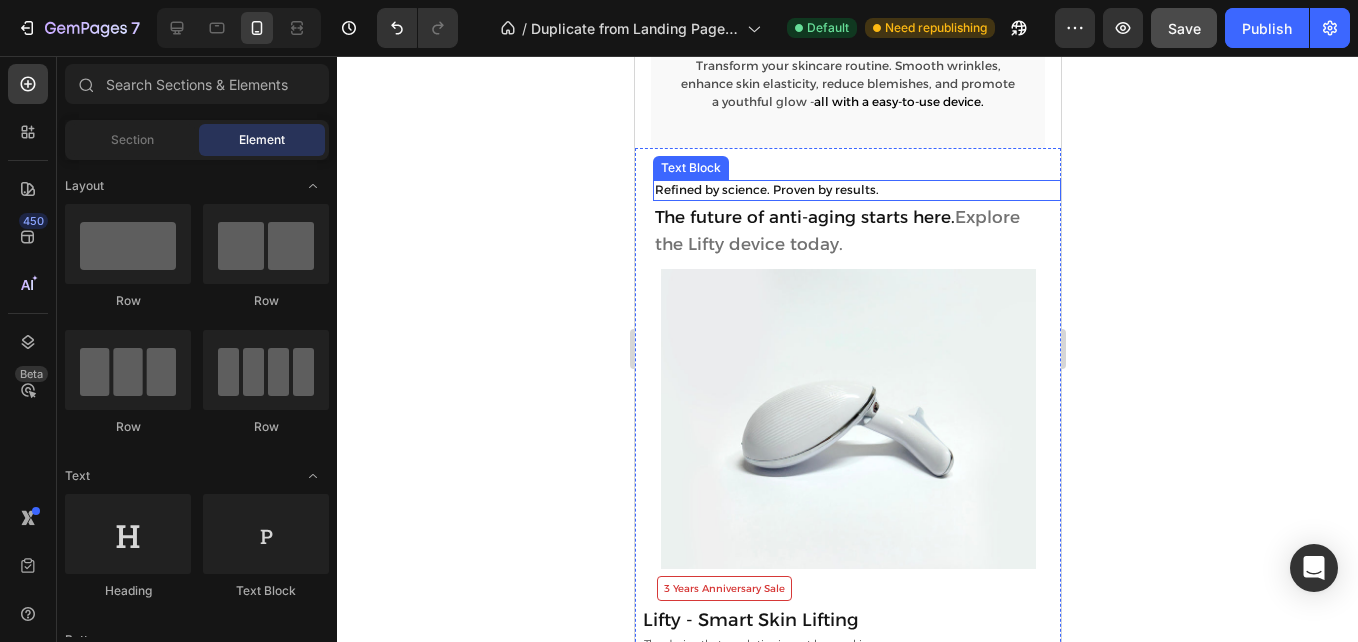 click on "The future of anti-aging starts here. Explore the Lifty device today." at bounding box center [856, 230] 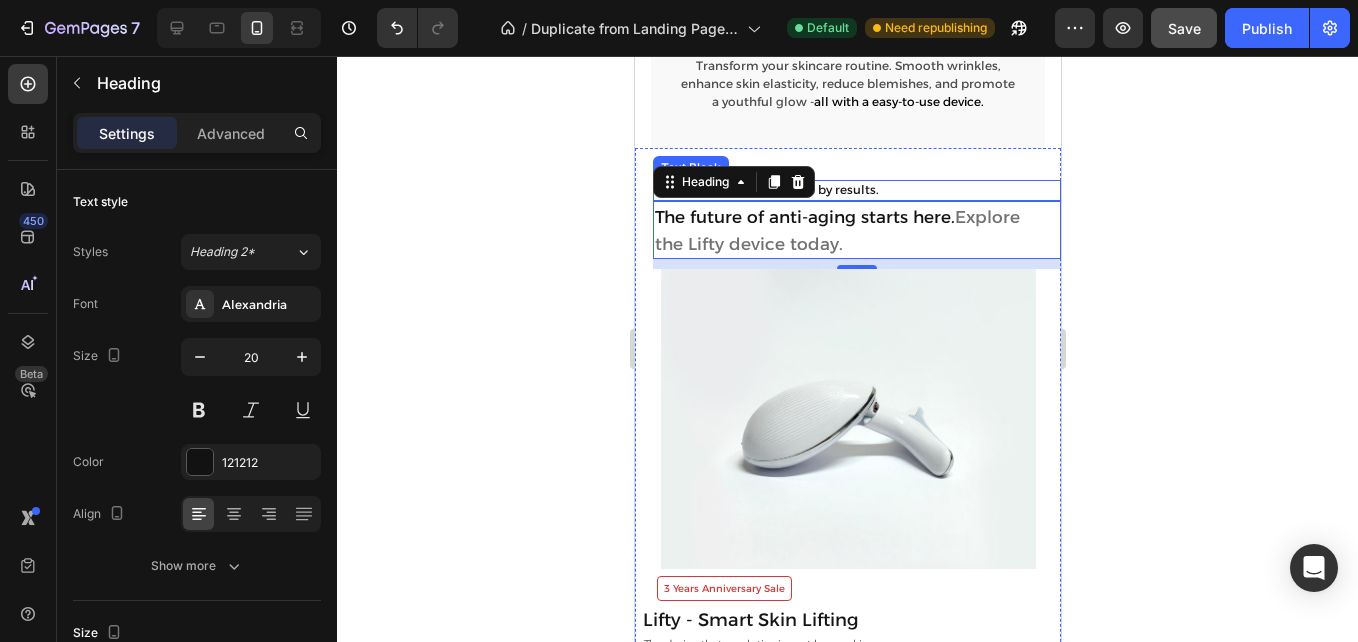 click on "Refined by science. Proven by results." at bounding box center (766, 189) 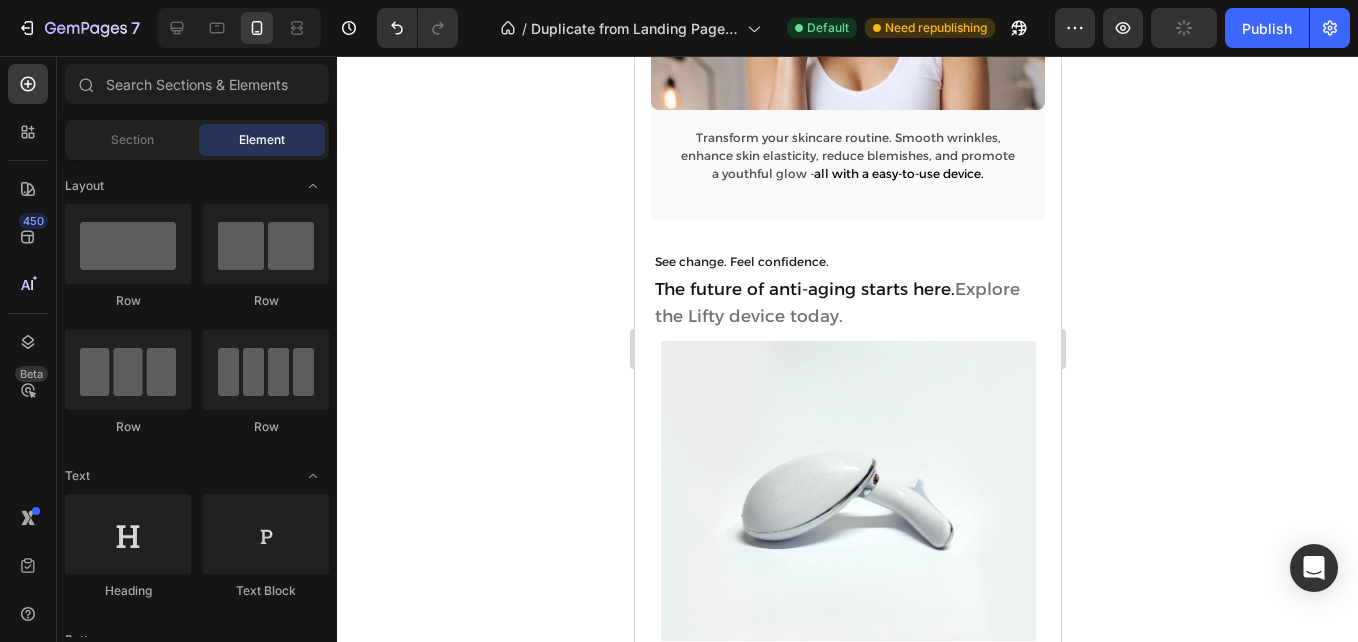 scroll, scrollTop: 1827, scrollLeft: 0, axis: vertical 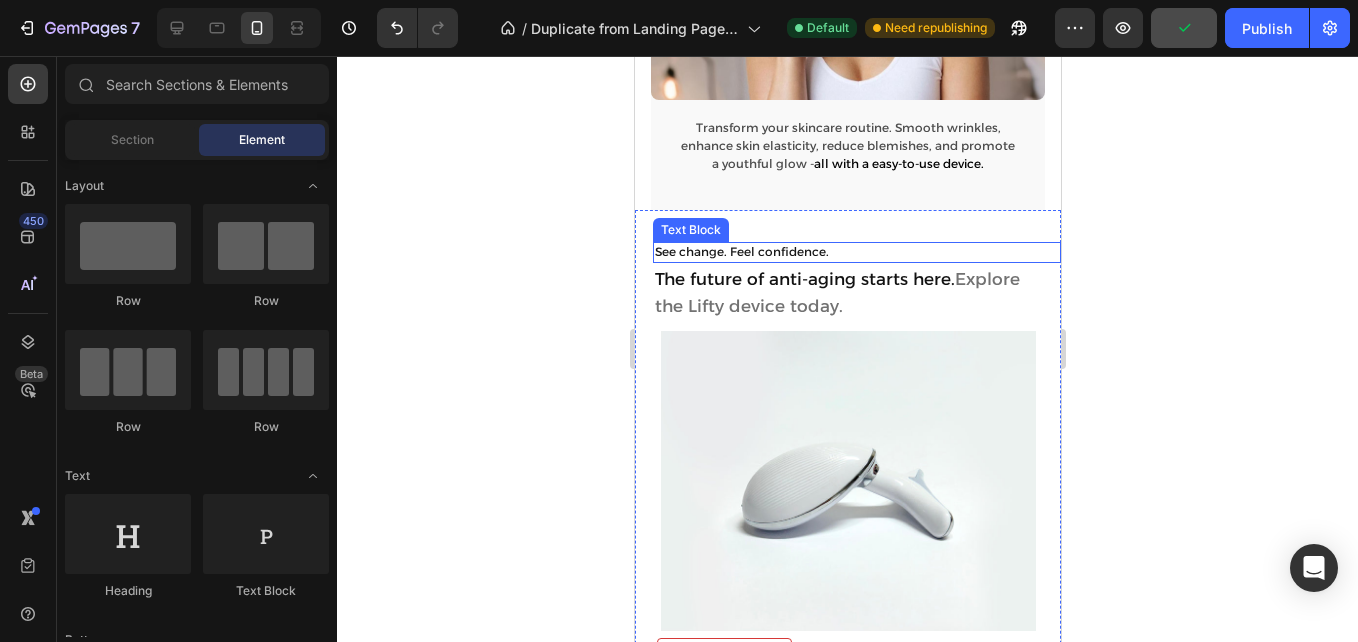 click on "See change. Feel confidence." at bounding box center [856, 252] 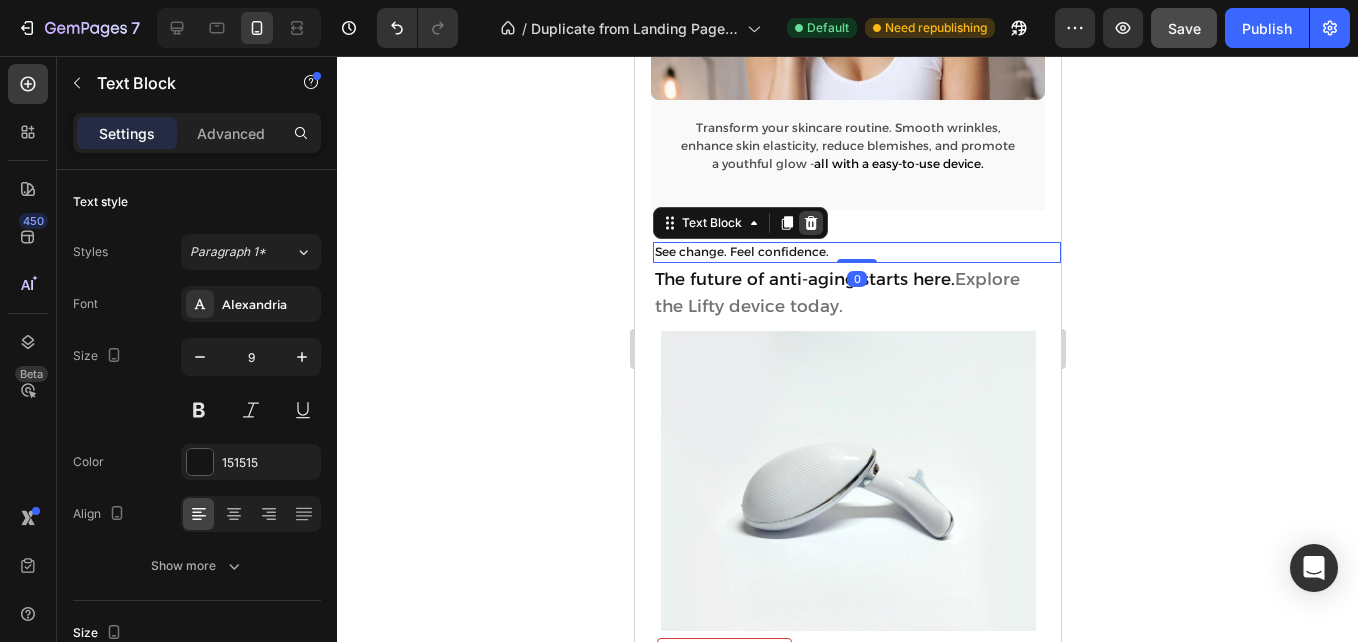 click 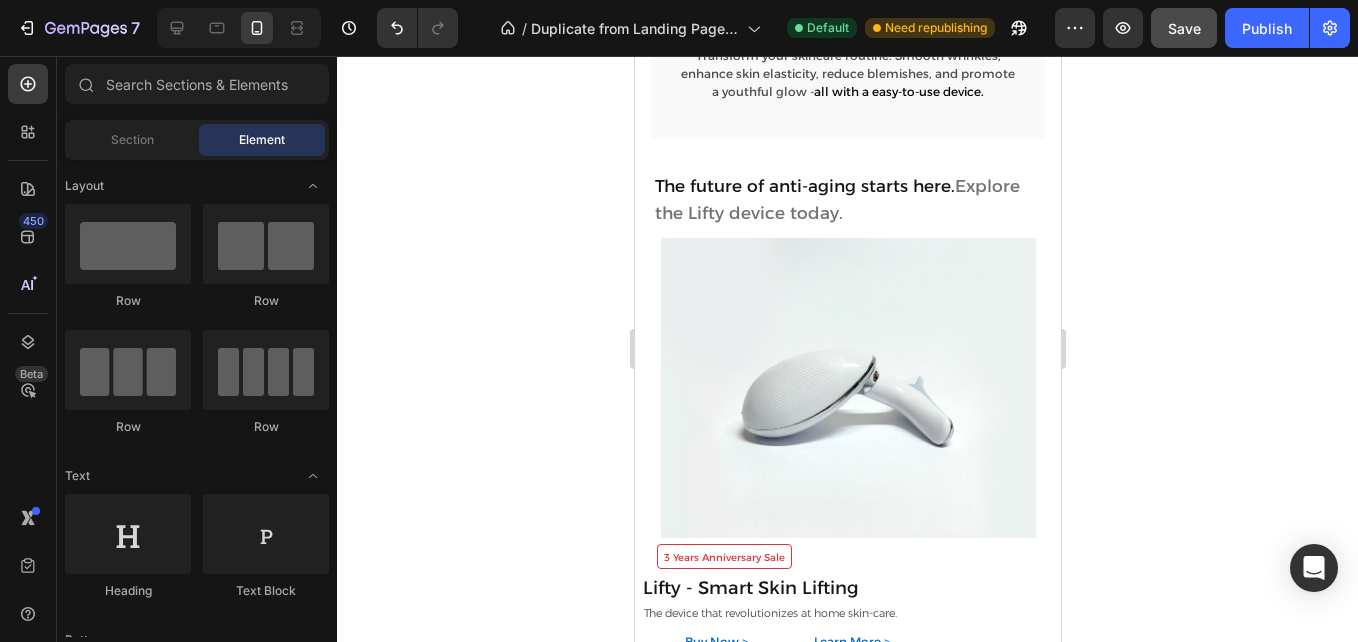 scroll, scrollTop: 1910, scrollLeft: 0, axis: vertical 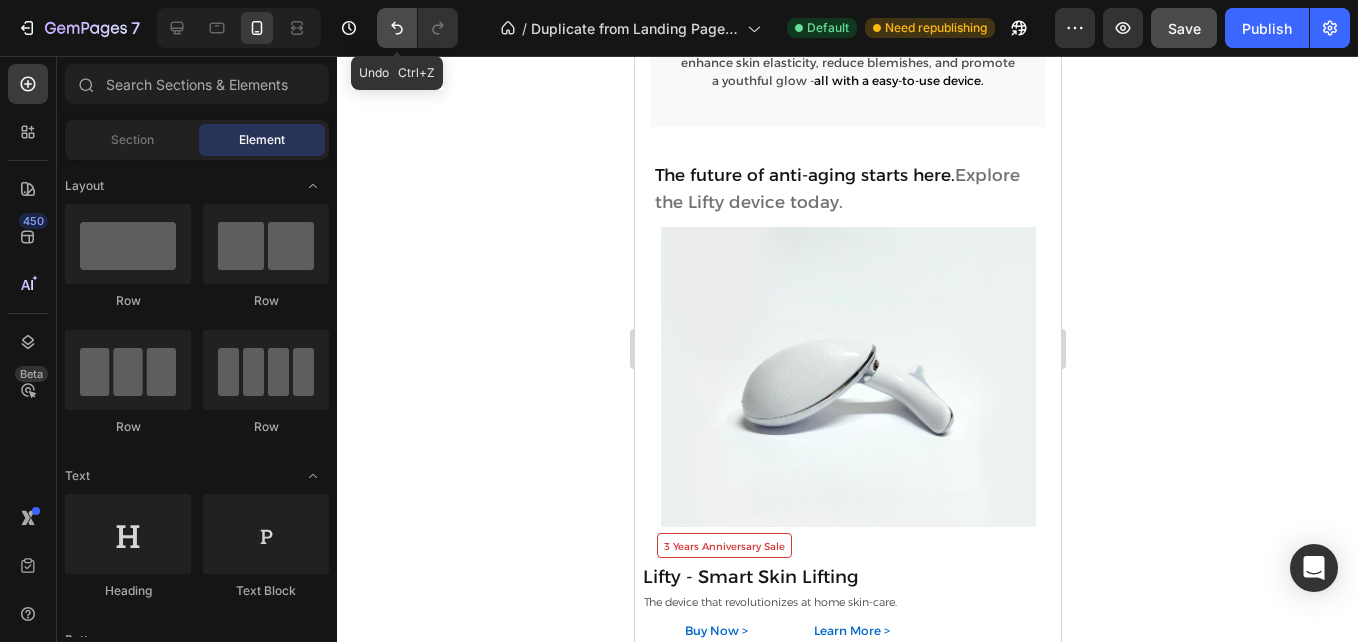drag, startPoint x: 400, startPoint y: 27, endPoint x: 281, endPoint y: 128, distance: 156.08331 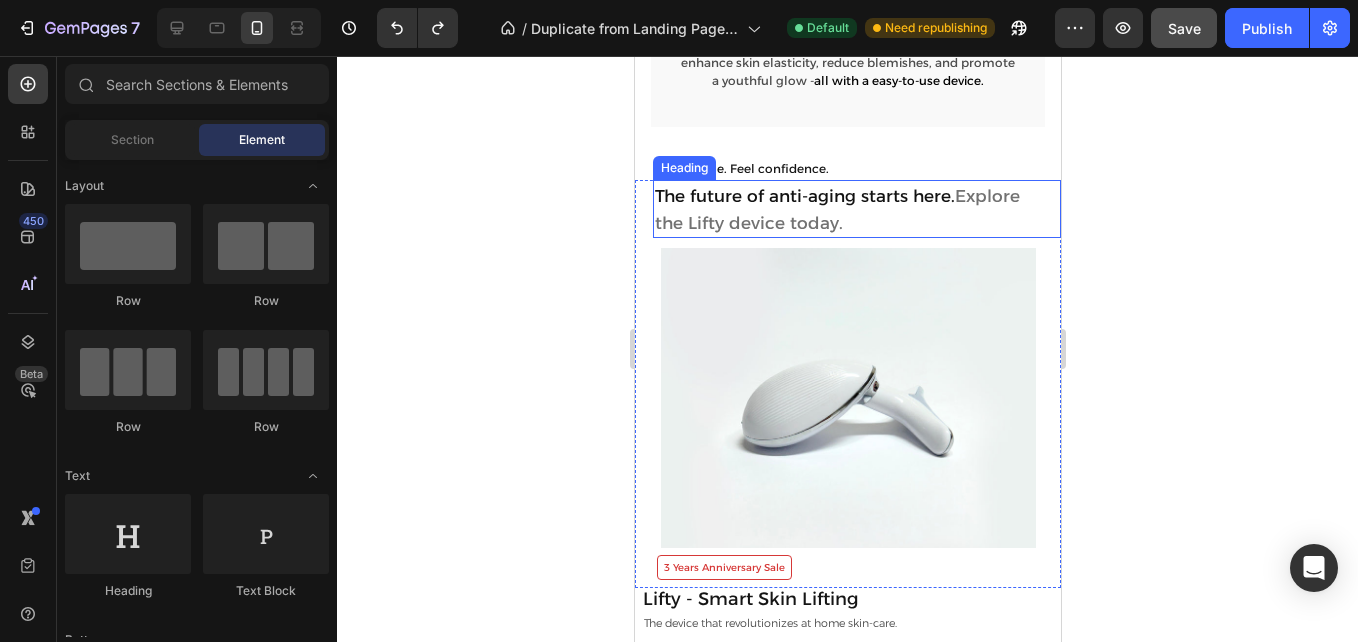 click on "Explore" at bounding box center [986, 196] 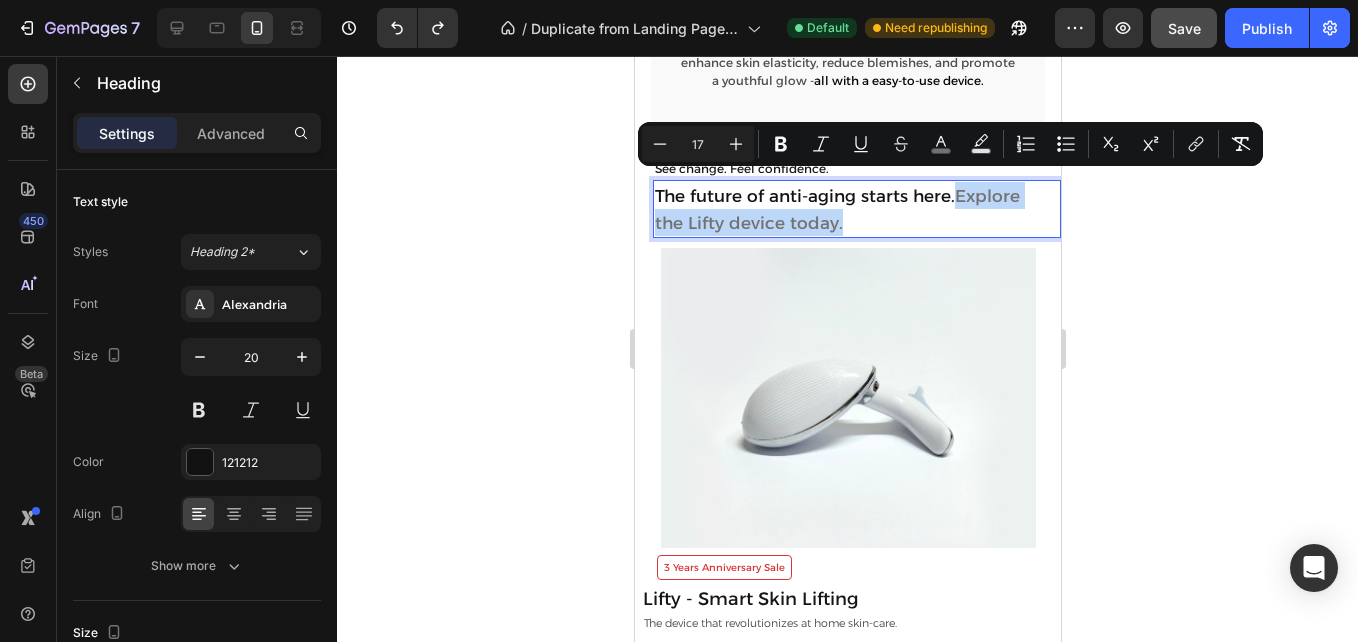 drag, startPoint x: 953, startPoint y: 183, endPoint x: 963, endPoint y: 204, distance: 23.259407 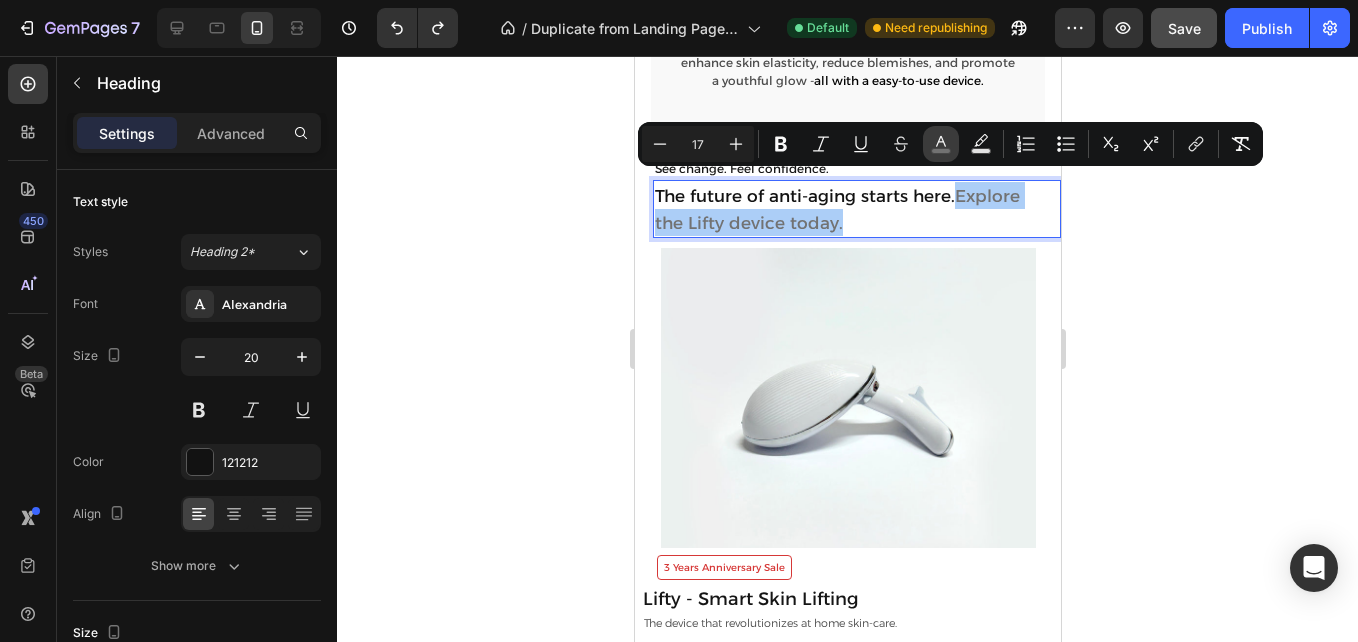 click 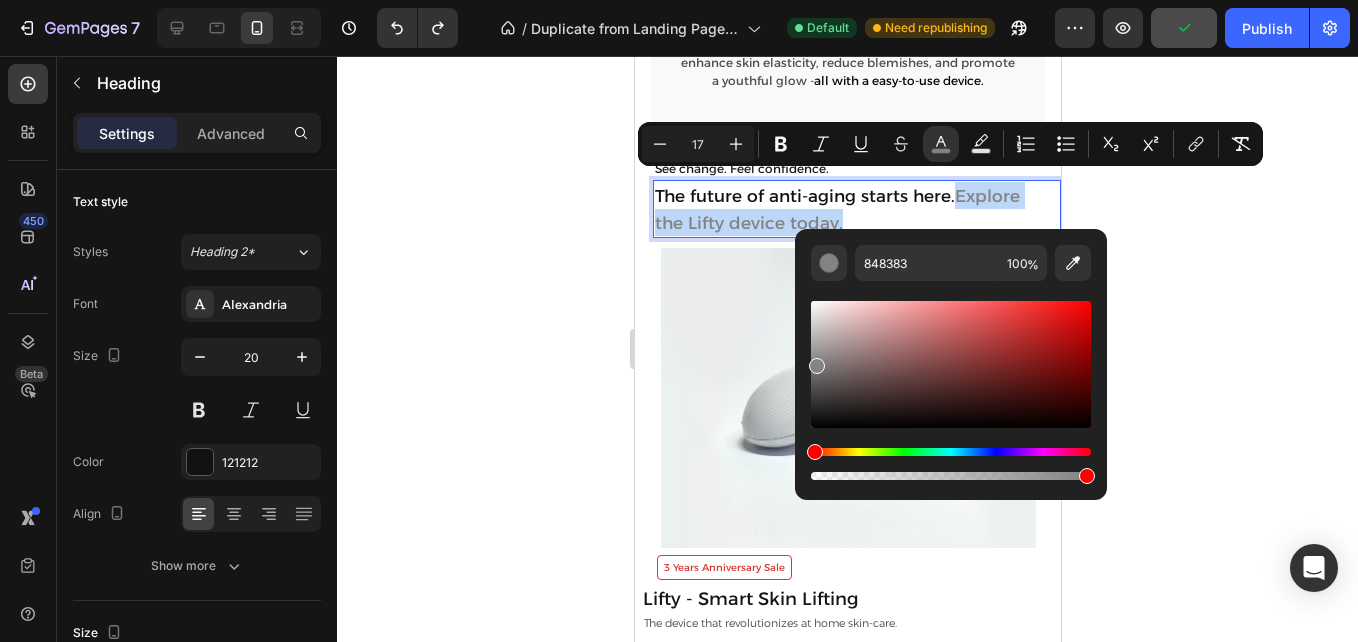 drag, startPoint x: 815, startPoint y: 376, endPoint x: 814, endPoint y: 361, distance: 15.033297 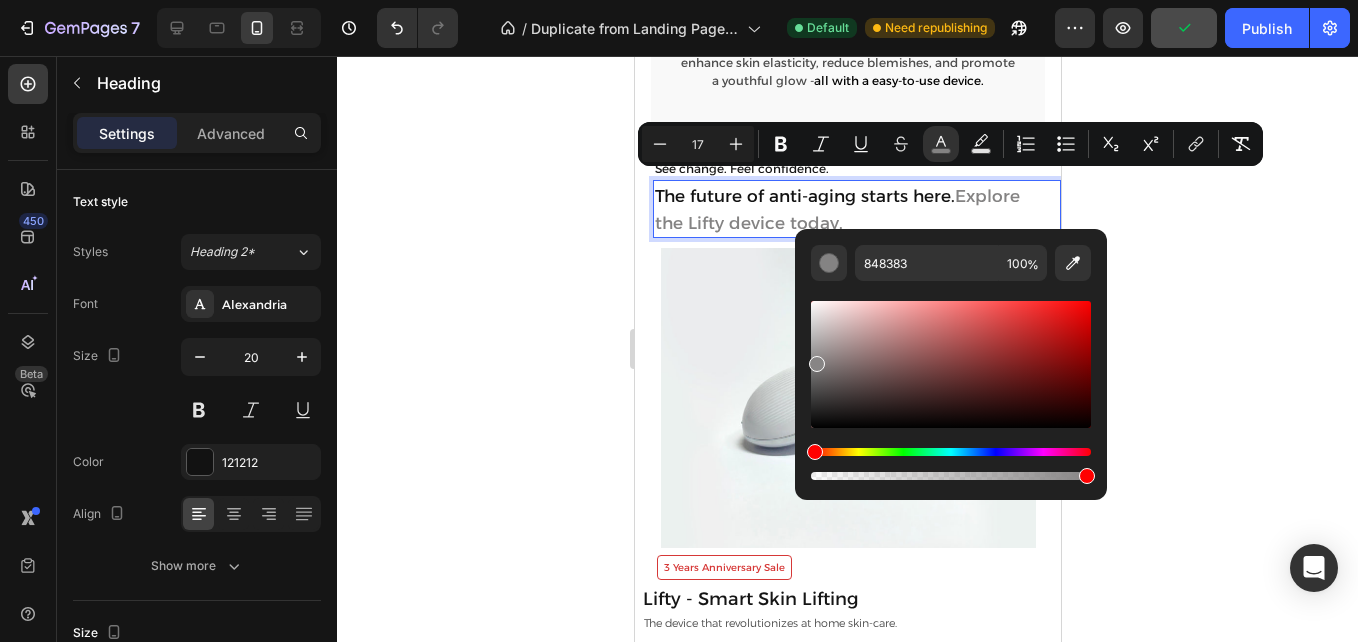 click at bounding box center [817, 364] 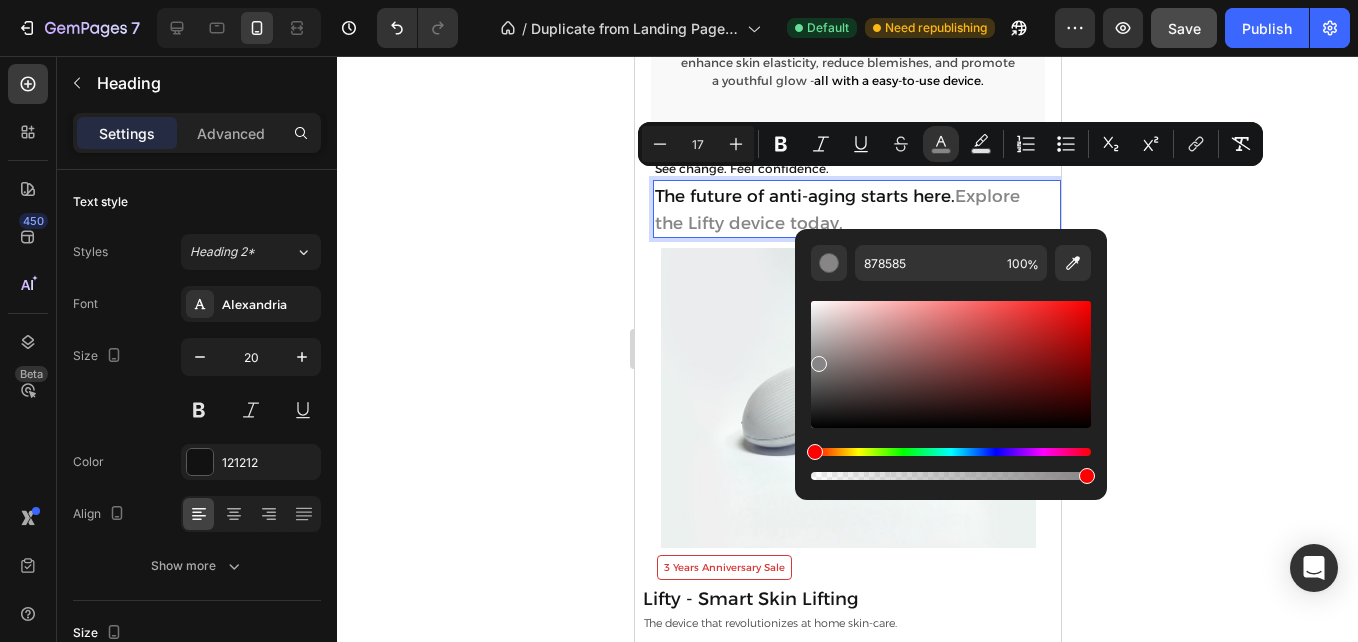 click 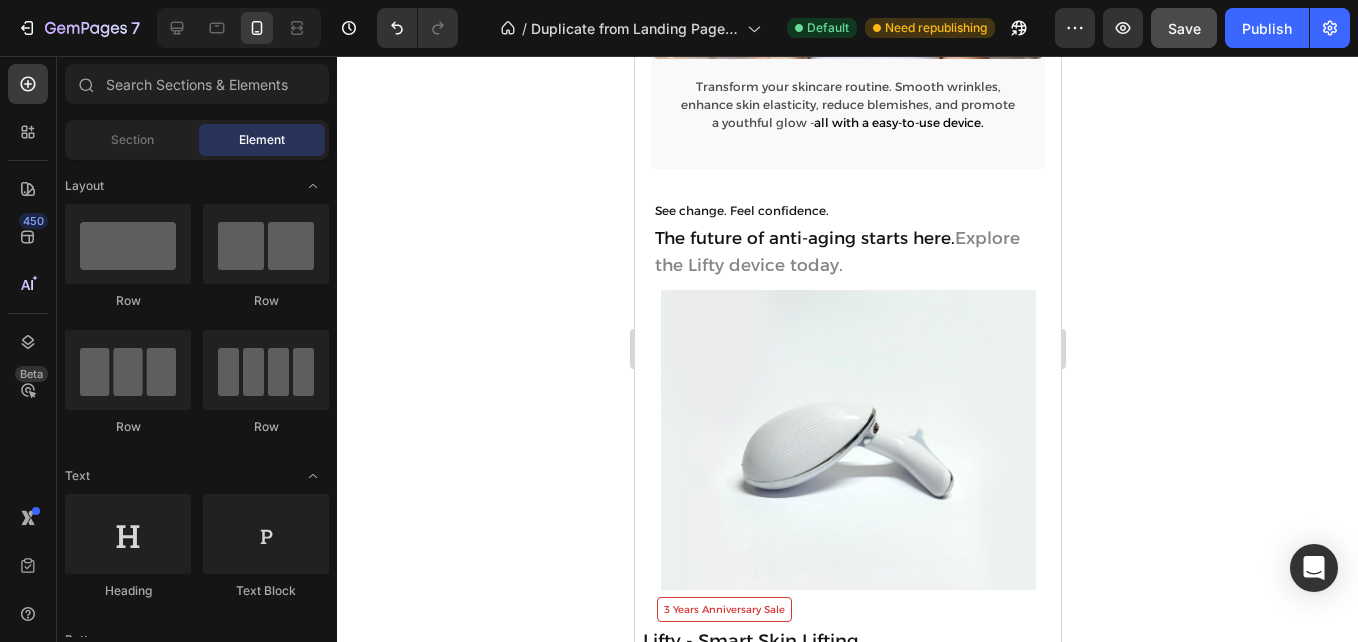 scroll, scrollTop: 1858, scrollLeft: 0, axis: vertical 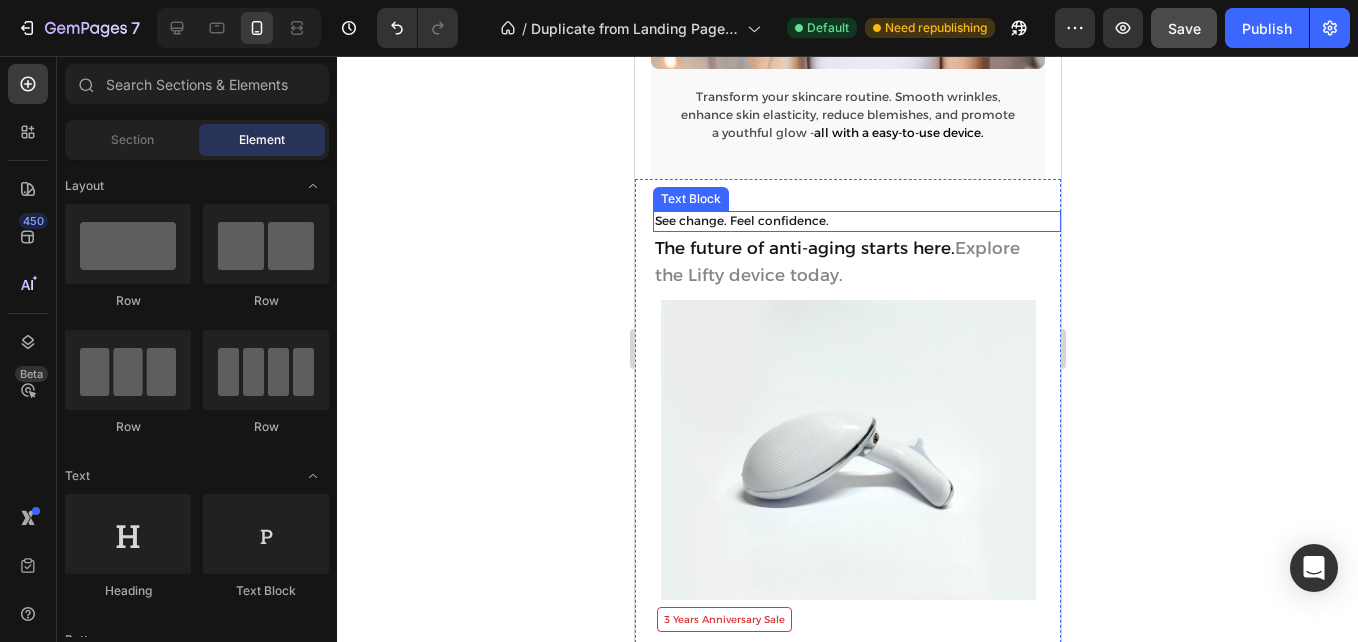 click on "See change. Feel confidence." at bounding box center [741, 220] 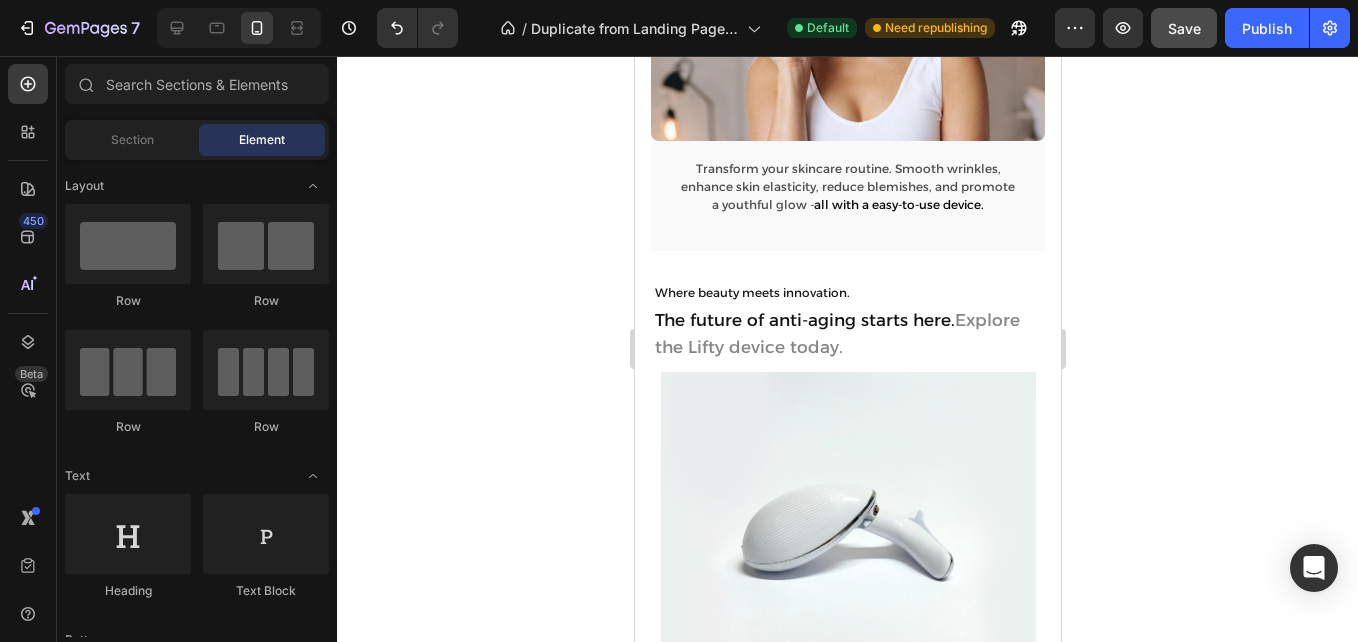scroll, scrollTop: 1848, scrollLeft: 0, axis: vertical 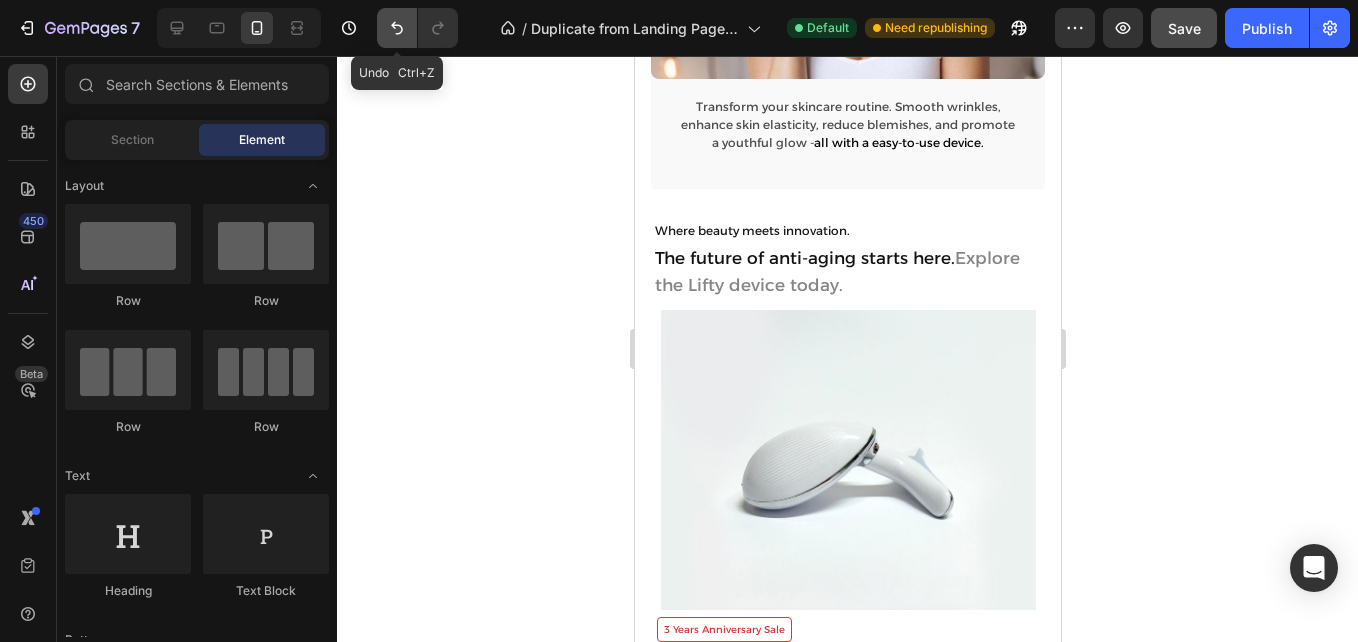 click 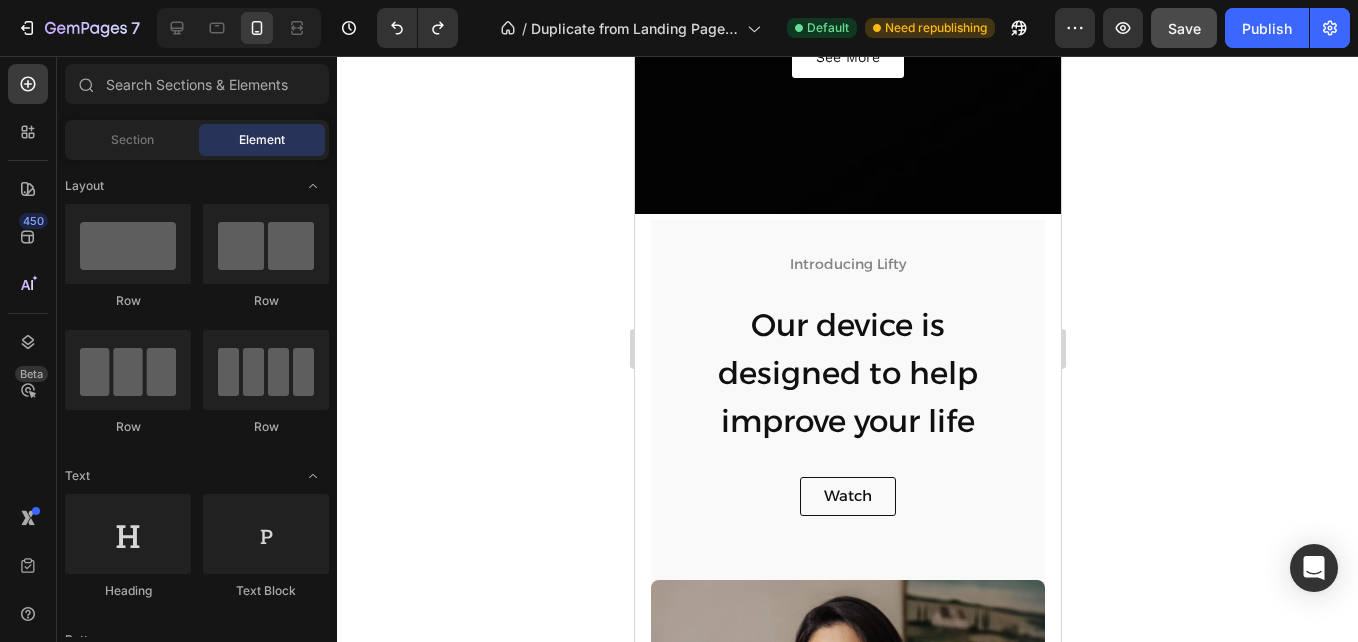 scroll, scrollTop: 1032, scrollLeft: 0, axis: vertical 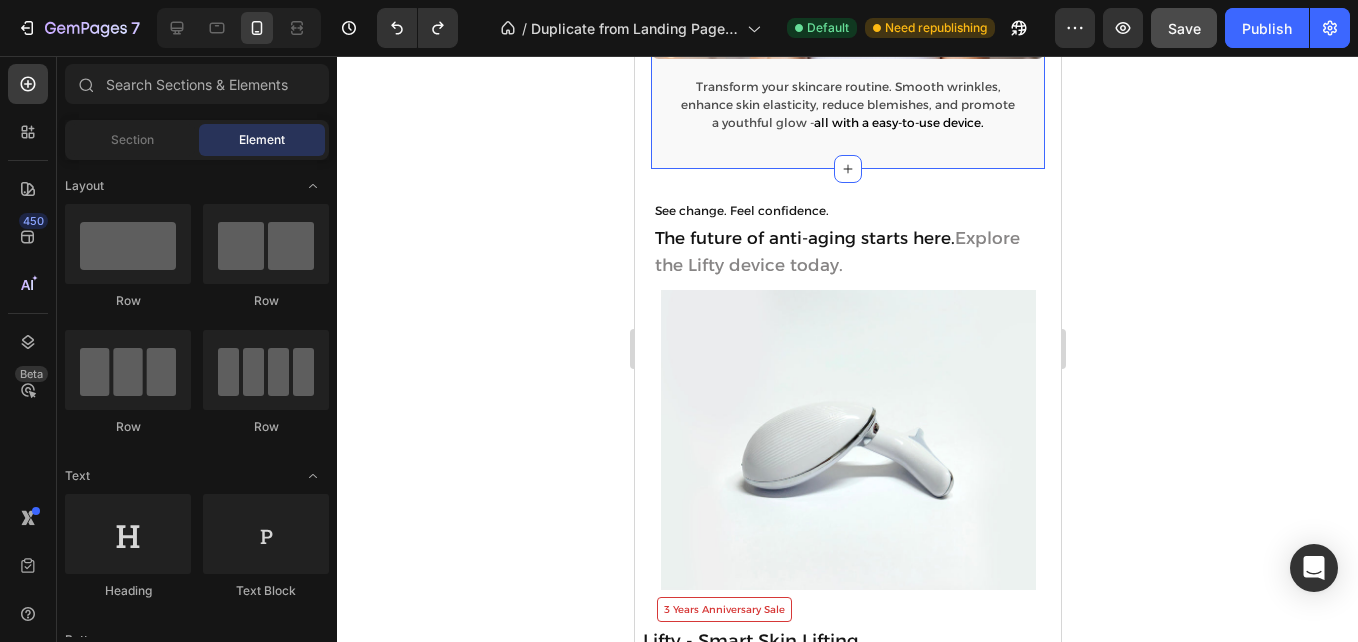 click on "Introducing Lifty Text Block Our device is designed to help improve your life Heading Our device is designed to help improve your life Heading Watch Button Row Image Image Transform your skincare routine. Smooth wrinkles, enhance skin elasticity, reduce blemishes, and promote a youthful glow - all with a easy-to-use device. Text Block Transform your skincare routine. Smooth wrinkles, enhance skin elasticity, reduce blemishes, and promote a youthful glow - all with a easy-to-use device. Text Block Transform your skincare routine. Smooth wrinkles, enhance skin elasticity, reduce blemishes, and promote a youthful glow - all with a easy-to-use device. Text Block Row Row Section 2" at bounding box center [847, -213] 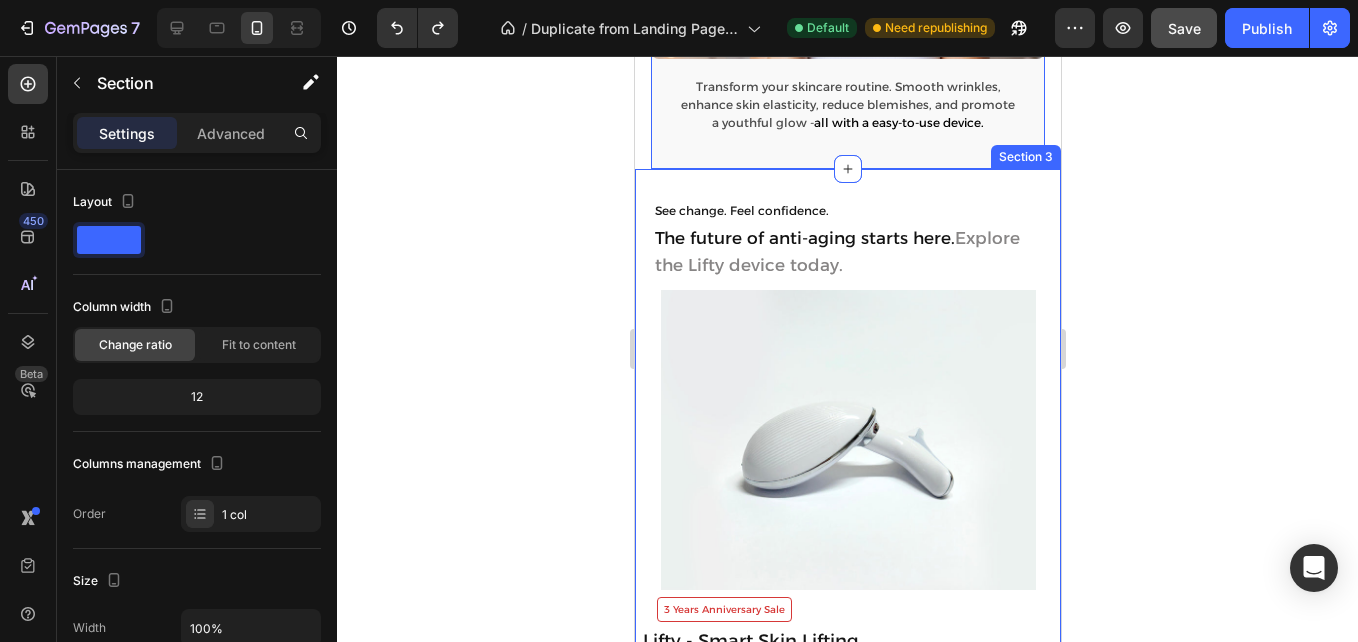 click on "See change. Feel confidence. Text Block The future of anti-aging starts here. Explore the Lifty device today. Heading Image 3 Years Anniversary Sale Button Row Designed to improve your life Text Block The future of anti-aging starts here. Explore the Lifty device today. Heading Designed to improve your life Text Block The future of anti-aging starts here. Explore the Lifty device today. Heading Image 3 Years Anniversary Sale Button 3 Years Anniversary Sale Button Lifty - Smart Skin Lifting Text Block Lifty - Smart Skin Lifting Text Block The device that revolutionizes at home skin-care. Text Block The device that revolutionizes at home skin-care. Text Block Buy Now > Button Learn More > Button Row Buy Now > Button Learn More > Button Row Lifty - Smart Skin Lifting Text Block The device that revolutionizes at home skin-care. Text Block Buy Now > Button Learn More > Button Row Section 3" at bounding box center (847, 458) 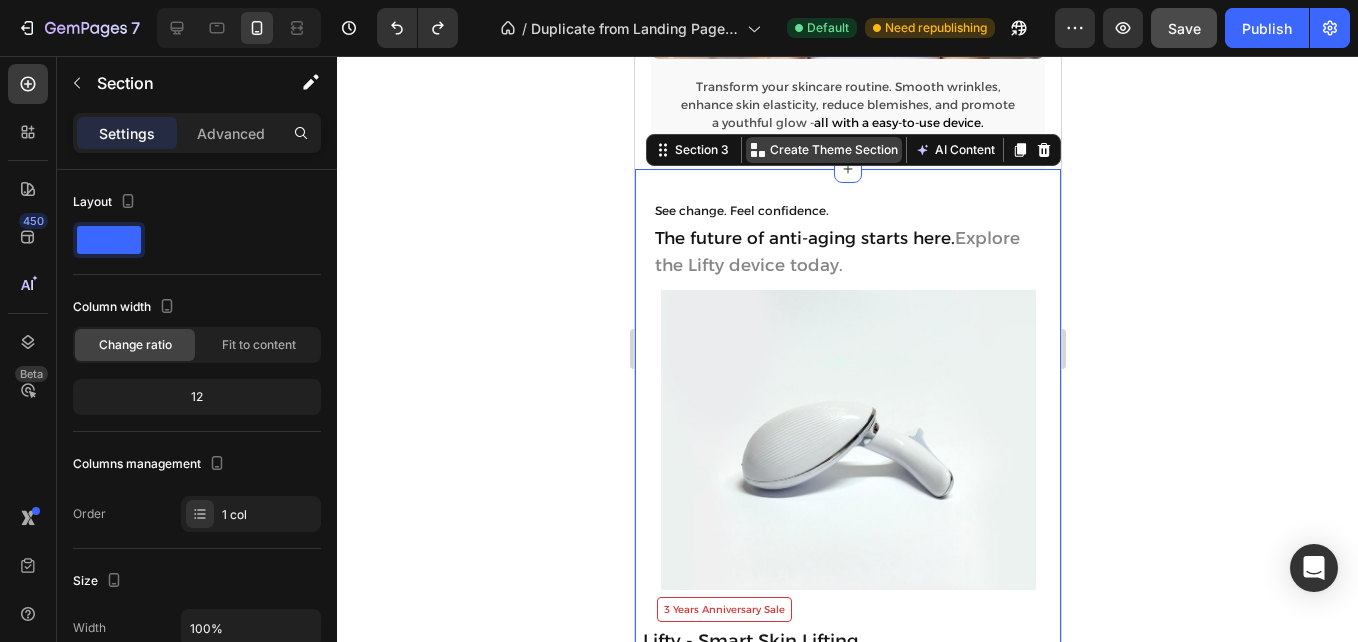 scroll, scrollTop: 386, scrollLeft: 0, axis: vertical 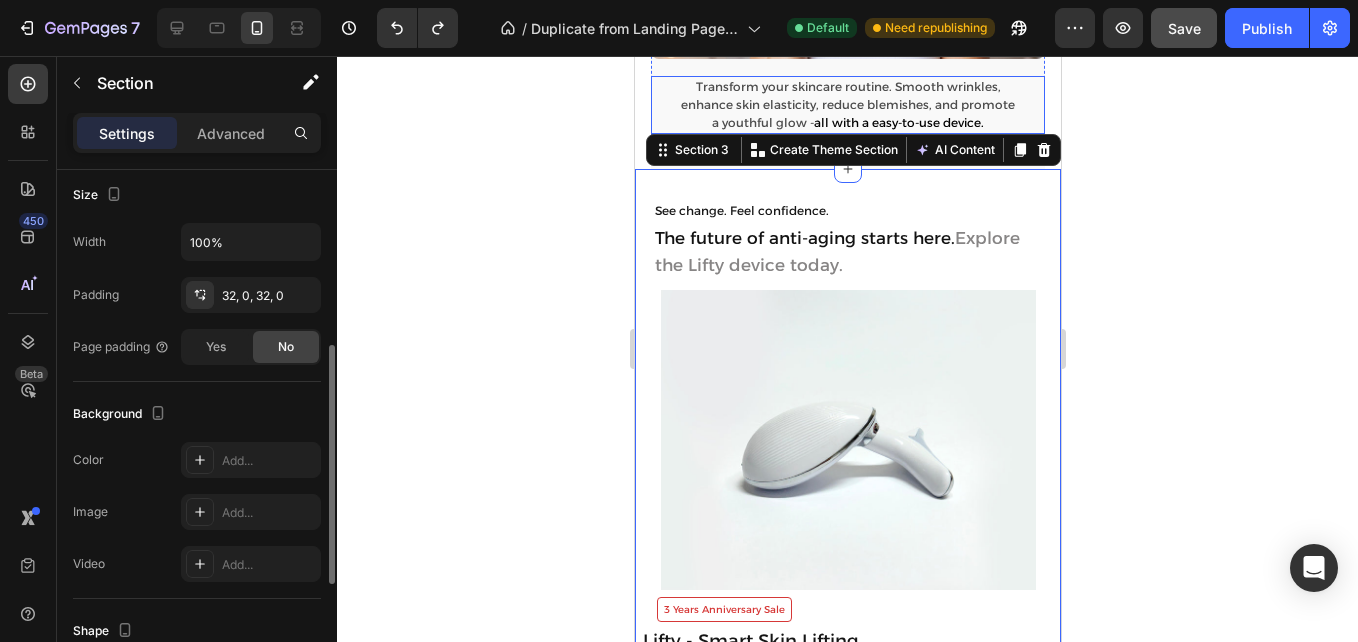 click on "enhance skin elasticity, reduce blemishes, and promote" at bounding box center (847, 104) 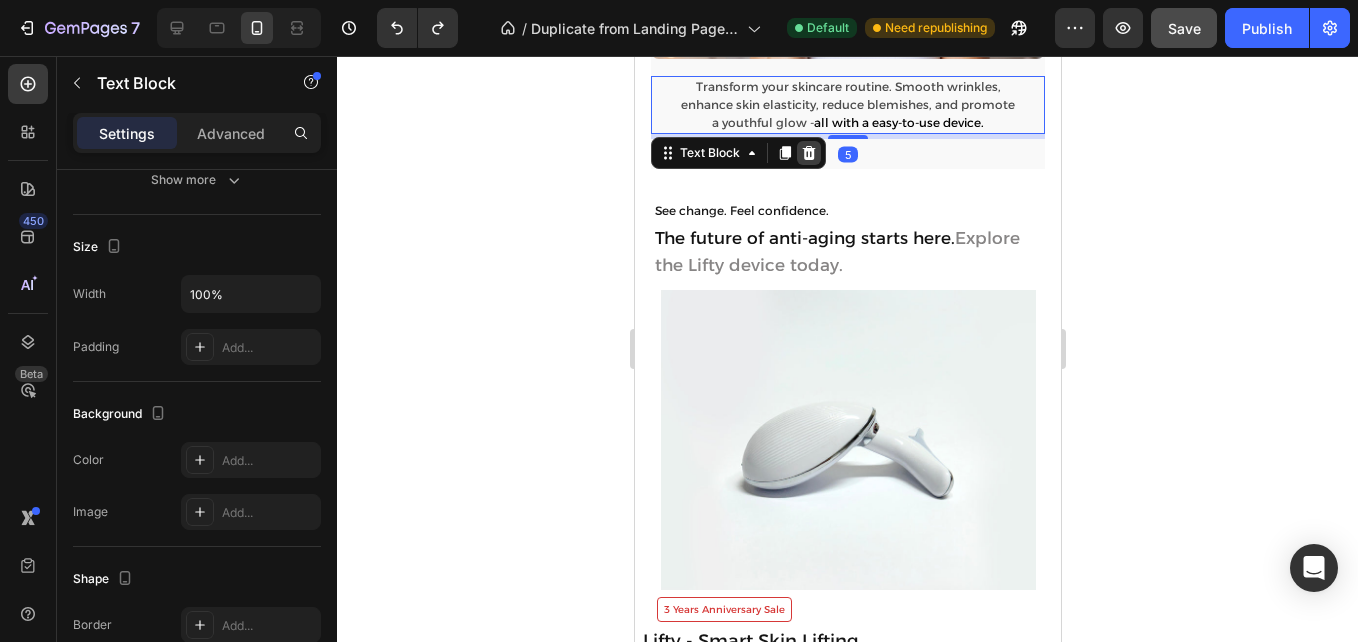scroll, scrollTop: 0, scrollLeft: 0, axis: both 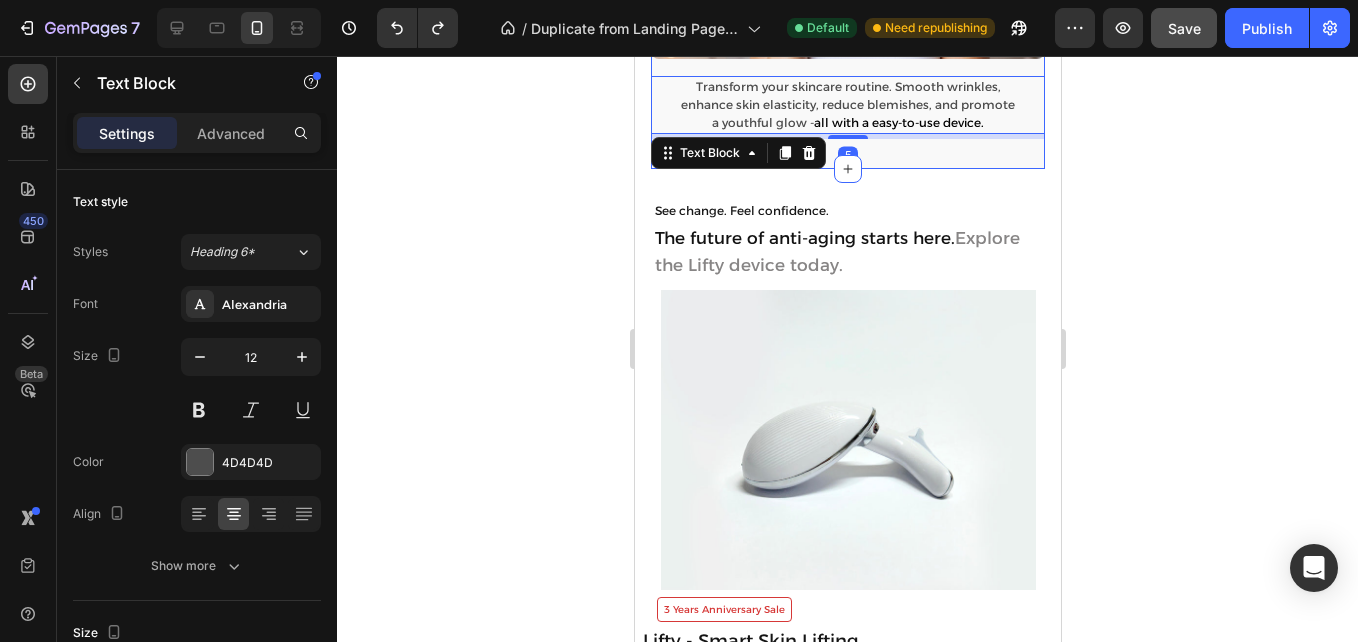 click on "Introducing Lifty Text Block Our device is designed to help improve your life Heading Our device is designed to help improve your life Heading Watch Button Row Image Image Transform your skincare routine. Smooth wrinkles, enhance skin elasticity, reduce blemishes, and promote a youthful glow - all with a easy-to-use device. Text Block Transform your skincare routine. Smooth wrinkles, enhance skin elasticity, reduce blemishes, and promote a youthful glow - all with a easy-to-use device. Text Block Transform your skincare routine. Smooth wrinkles, enhance skin elasticity, reduce blemishes, and promote a youthful glow - all with a easy-to-use device. Text Block 5 Row Row Section 2" at bounding box center [847, -213] 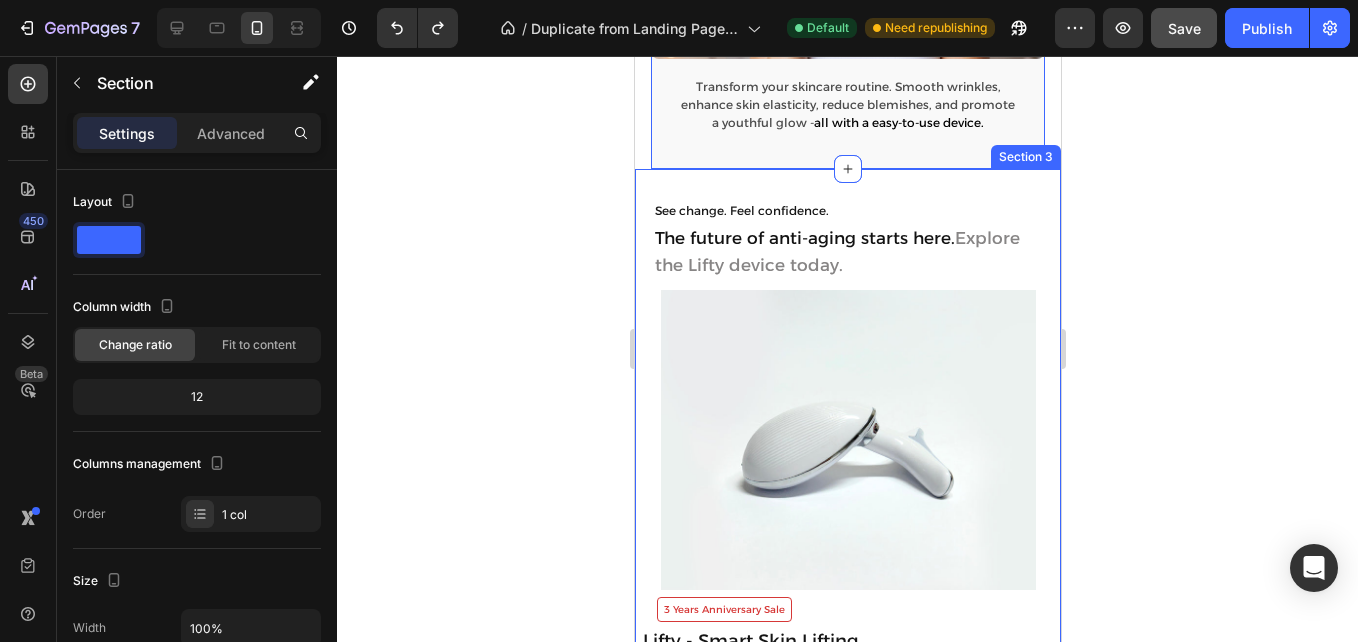 click on "See change. Feel confidence. Text Block The future of anti-aging starts here. Explore the Lifty device today. Heading Image 3 Years Anniversary Sale Button Row Designed to improve your life Text Block The future of anti-aging starts here. Explore the Lifty device today. Heading Designed to improve your life Text Block The future of anti-aging starts here. Explore the Lifty device today. Heading Image 3 Years Anniversary Sale Button 3 Years Anniversary Sale Button Lifty - Smart Skin Lifting Text Block Lifty - Smart Skin Lifting Text Block The device that revolutionizes at home skin-care. Text Block The device that revolutionizes at home skin-care. Text Block Buy Now > Button Learn More > Button Row Buy Now > Button Learn More > Button Row Lifty - Smart Skin Lifting Text Block The device that revolutionizes at home skin-care. Text Block Buy Now > Button Learn More > Button Row Section 3" at bounding box center (847, 458) 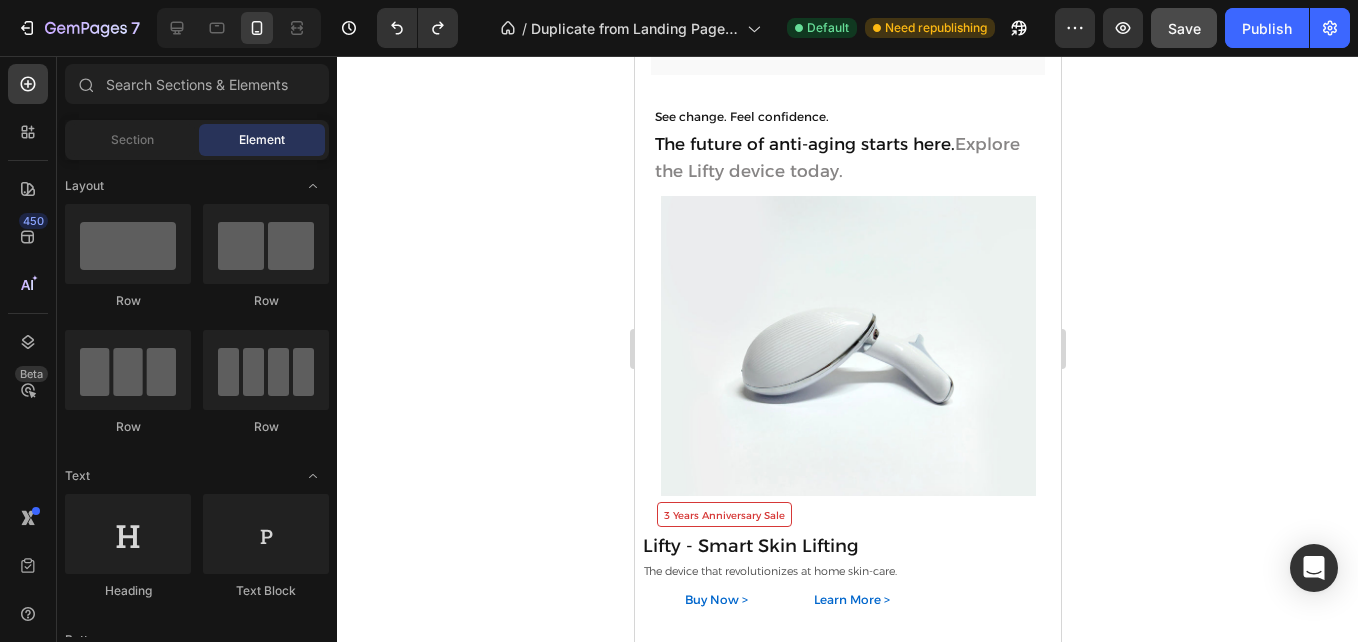 scroll, scrollTop: 1972, scrollLeft: 0, axis: vertical 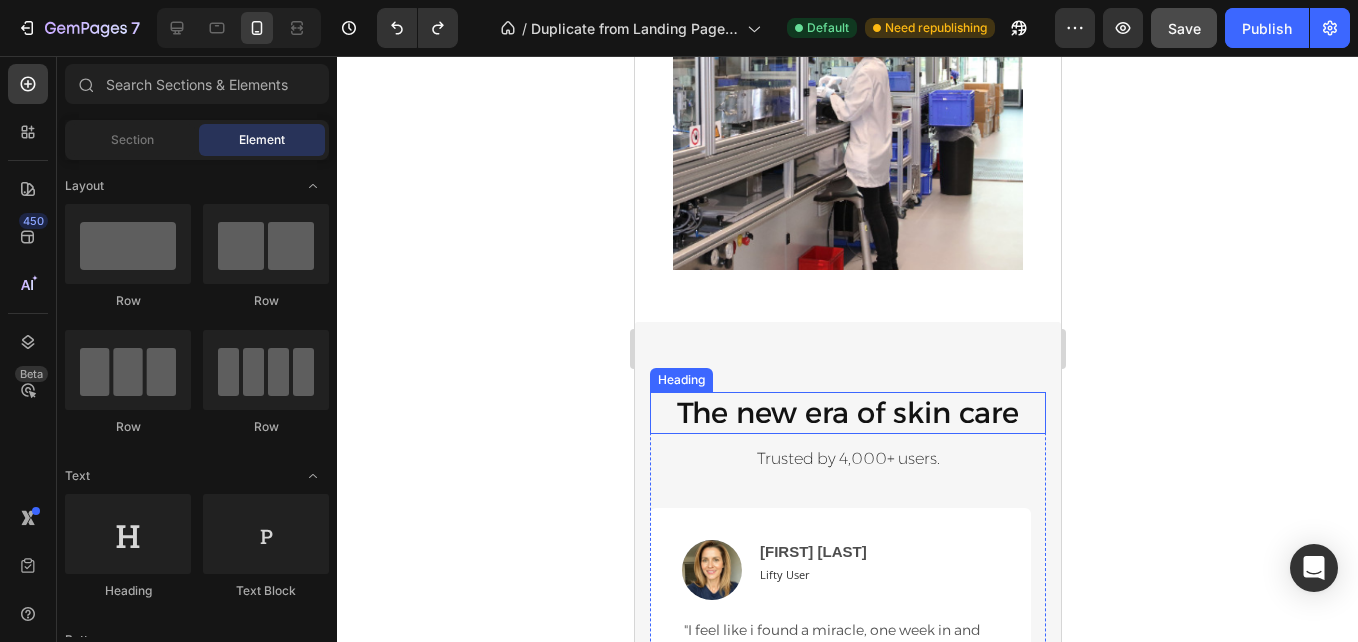 click on "The new era of skin care" at bounding box center (847, 412) 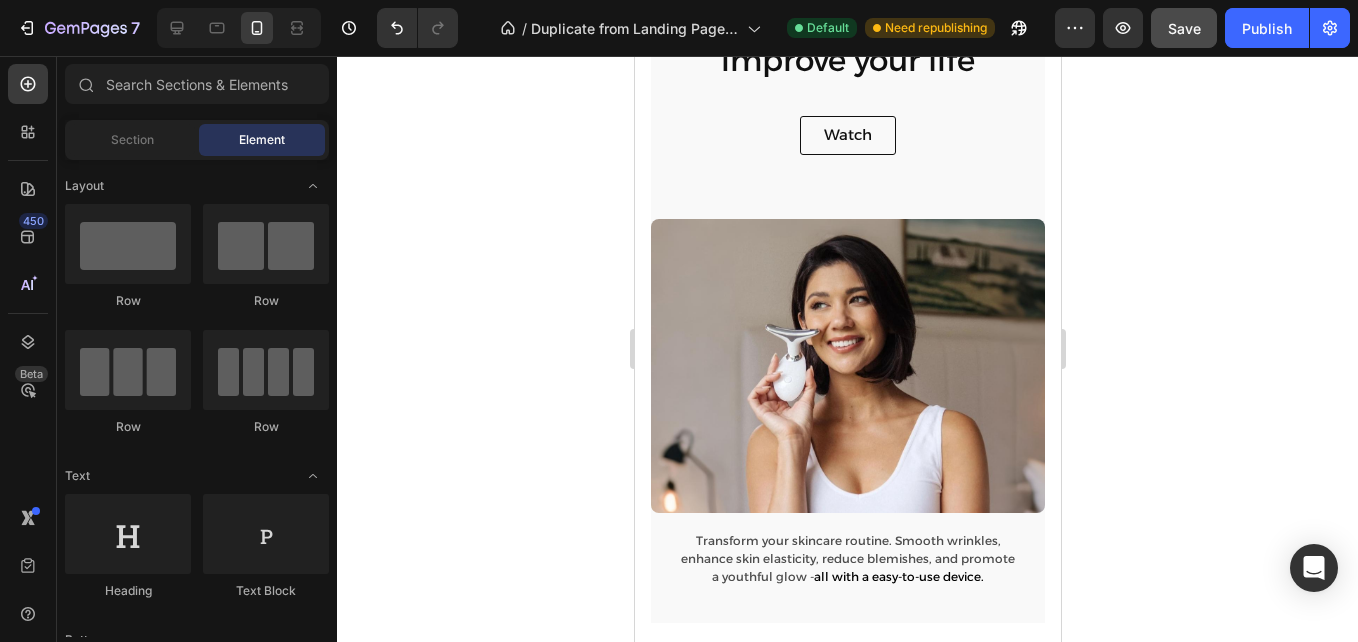 scroll, scrollTop: 1445, scrollLeft: 0, axis: vertical 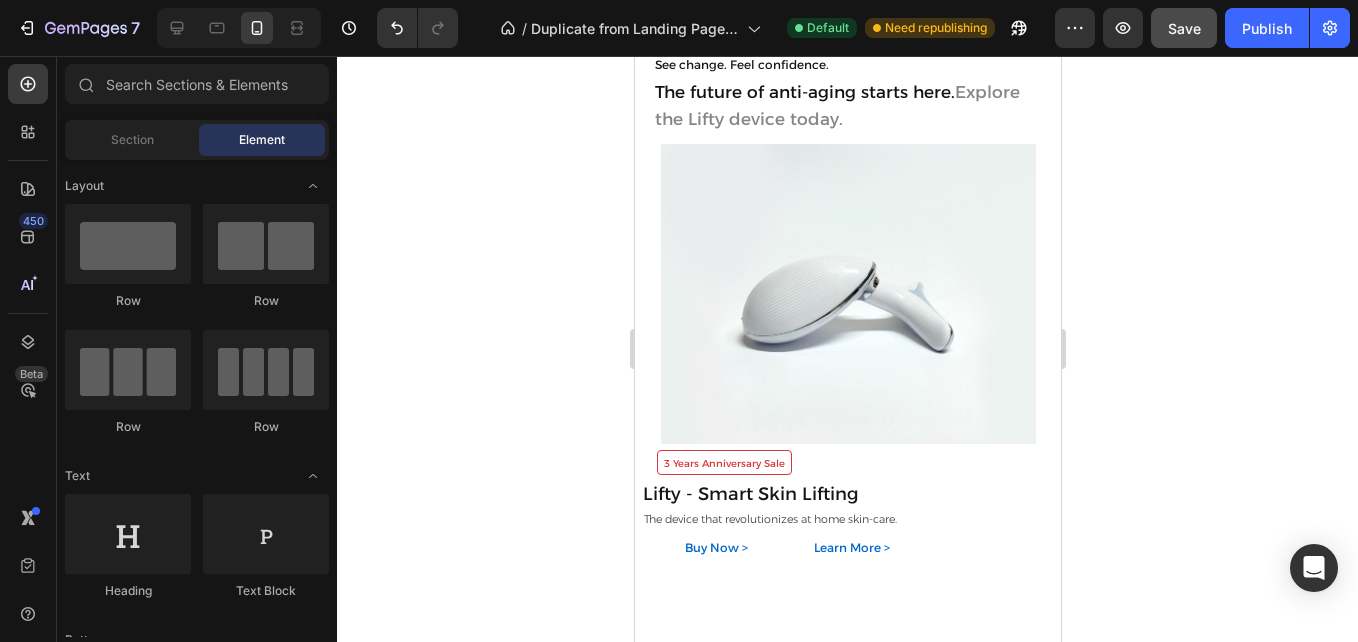click on "Save" 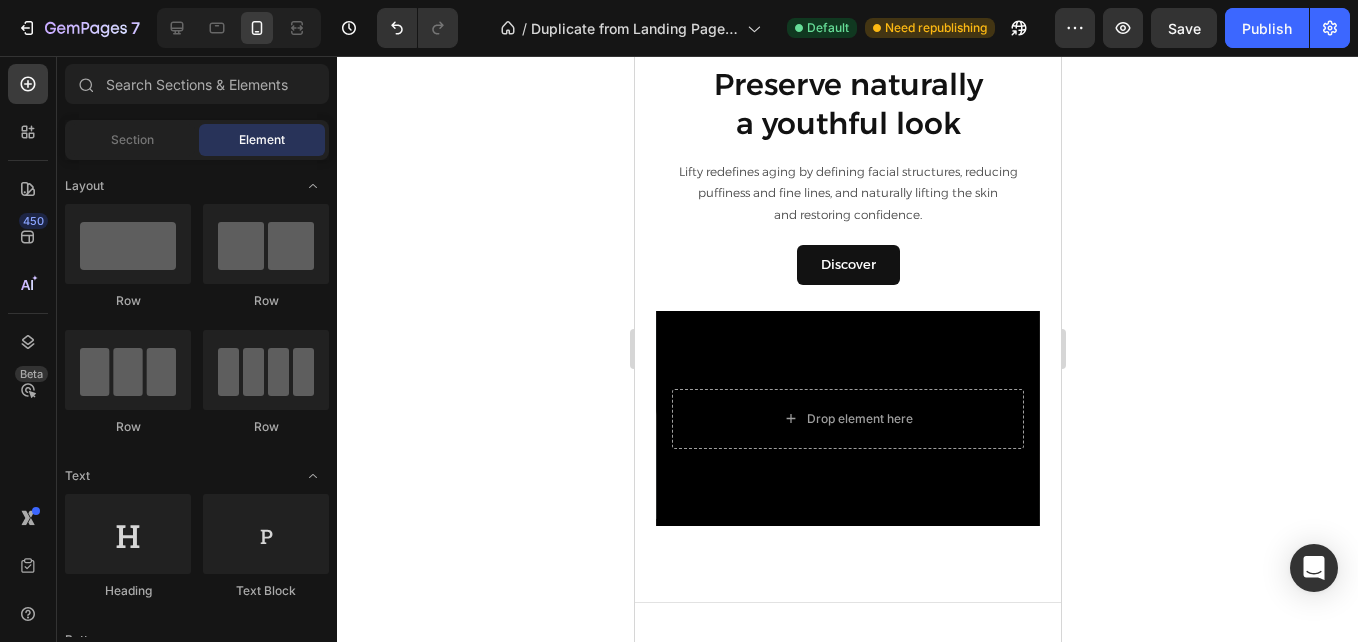 scroll, scrollTop: 2632, scrollLeft: 0, axis: vertical 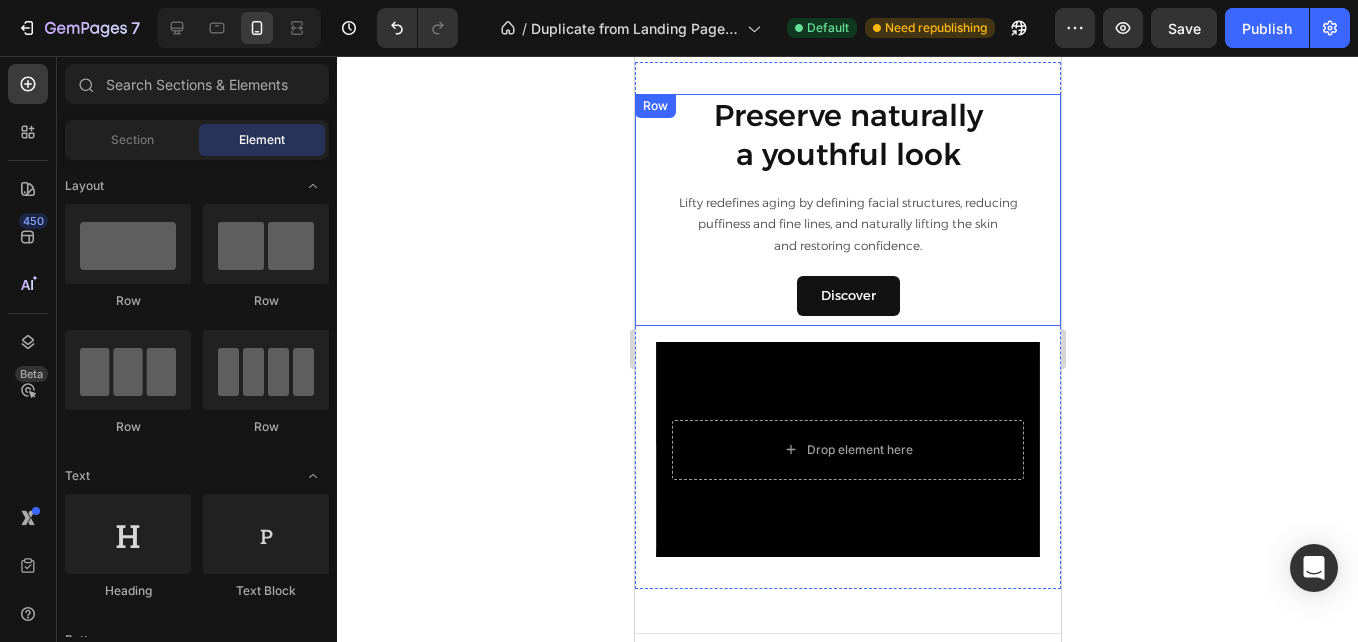 click on "Preserve naturally a youthful look Heading Preserve naturally a youthful look Heading Lifty redefines aging by defining facial structures, reducing puffiness and fine lines, and naturally lifting the skin and restoring confidence. Text Block Discover Button" at bounding box center [847, 210] 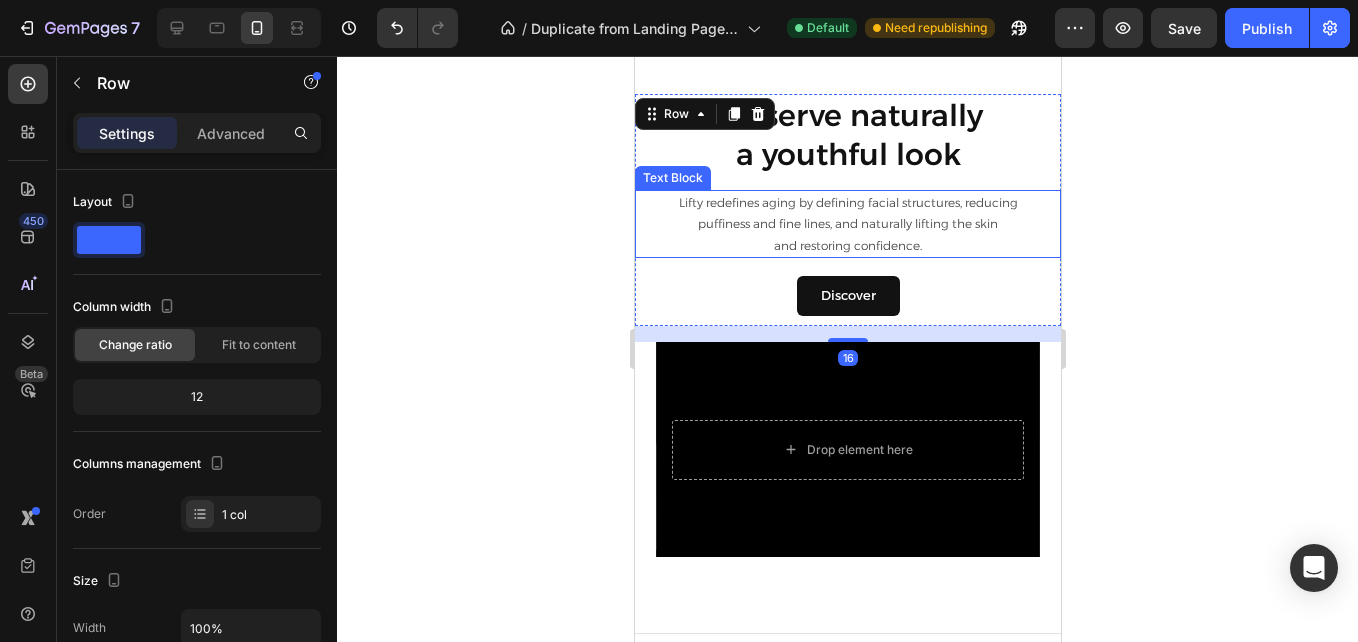 click on "Lifty redefines aging by defining facial structures, reducing" at bounding box center (847, 203) 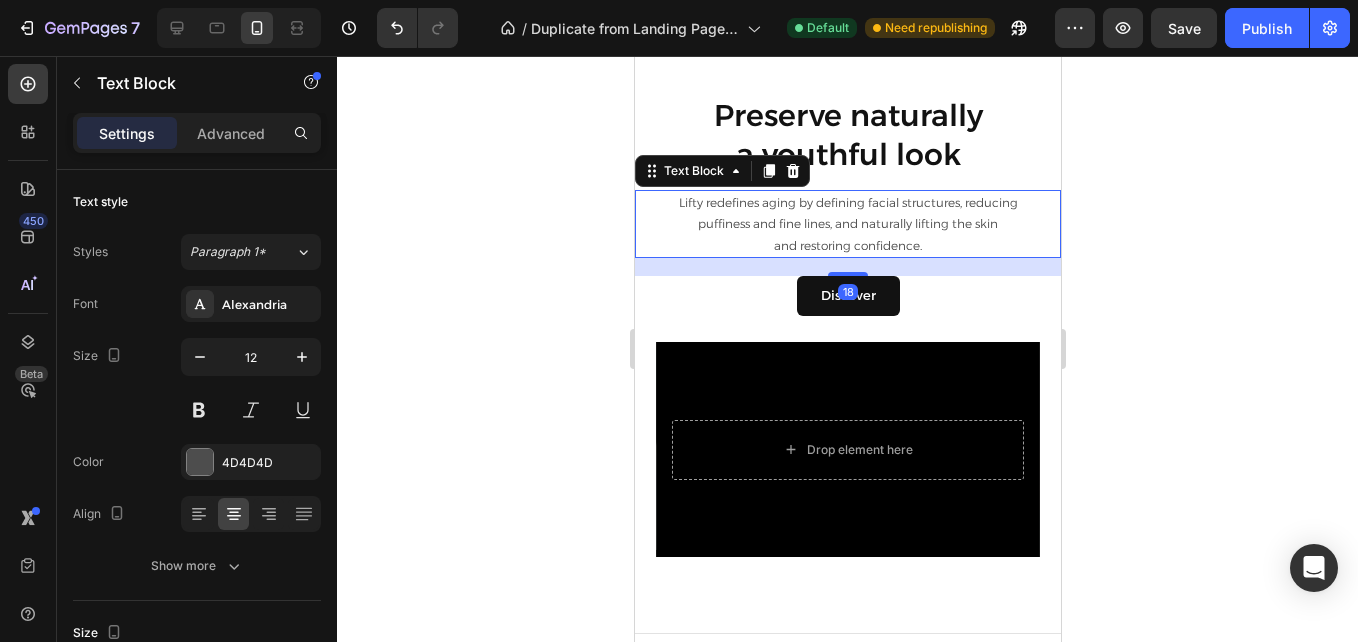 click on "Lifty redefines aging by defining facial structures, reducing" at bounding box center (847, 203) 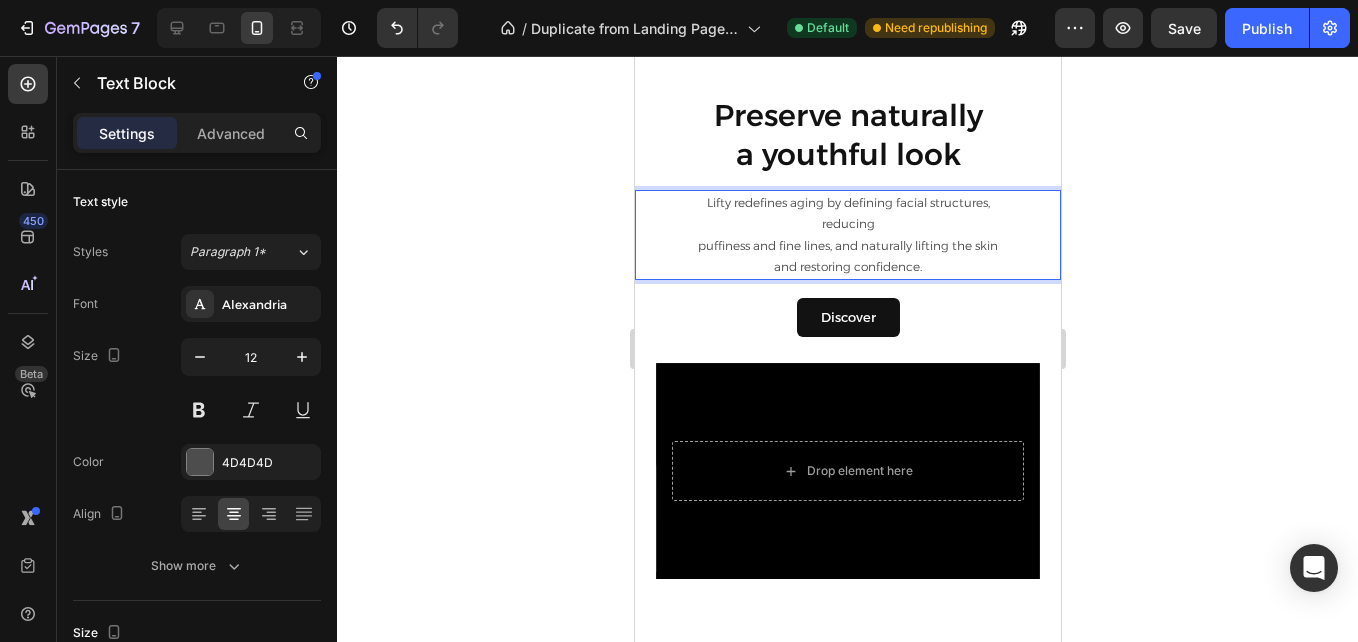 click on "puffiness and fine lines, and naturally lifting the skin" at bounding box center (847, 246) 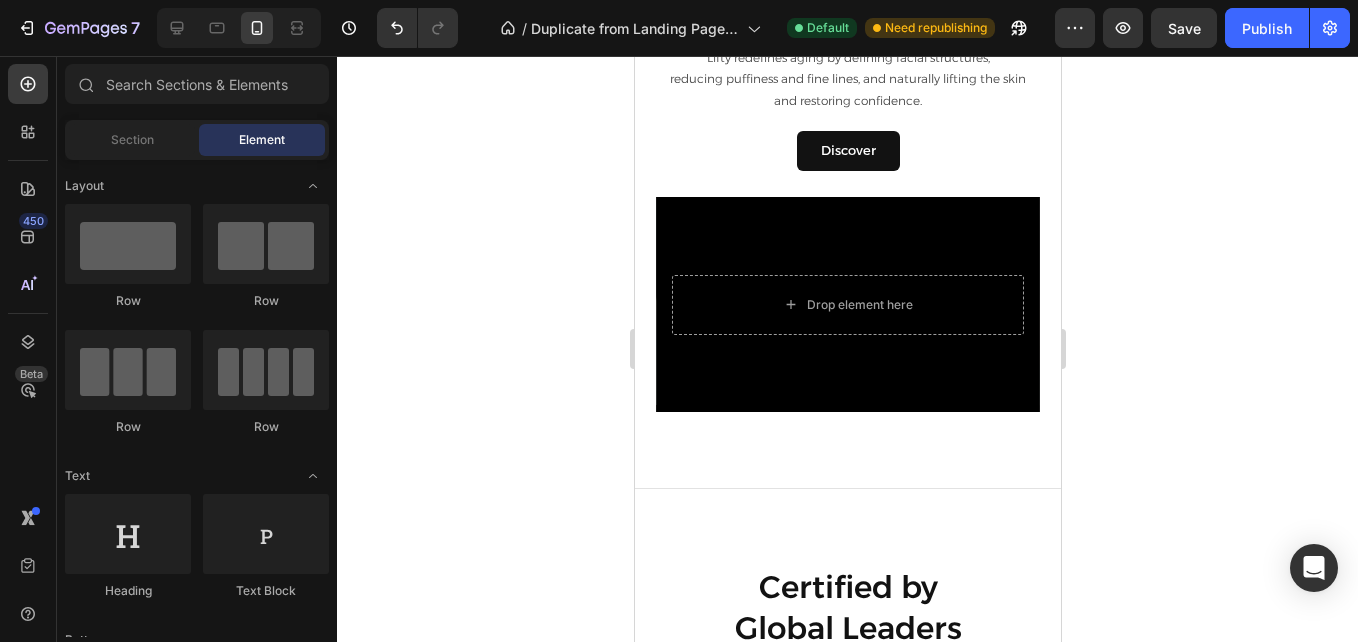 scroll, scrollTop: 2839, scrollLeft: 0, axis: vertical 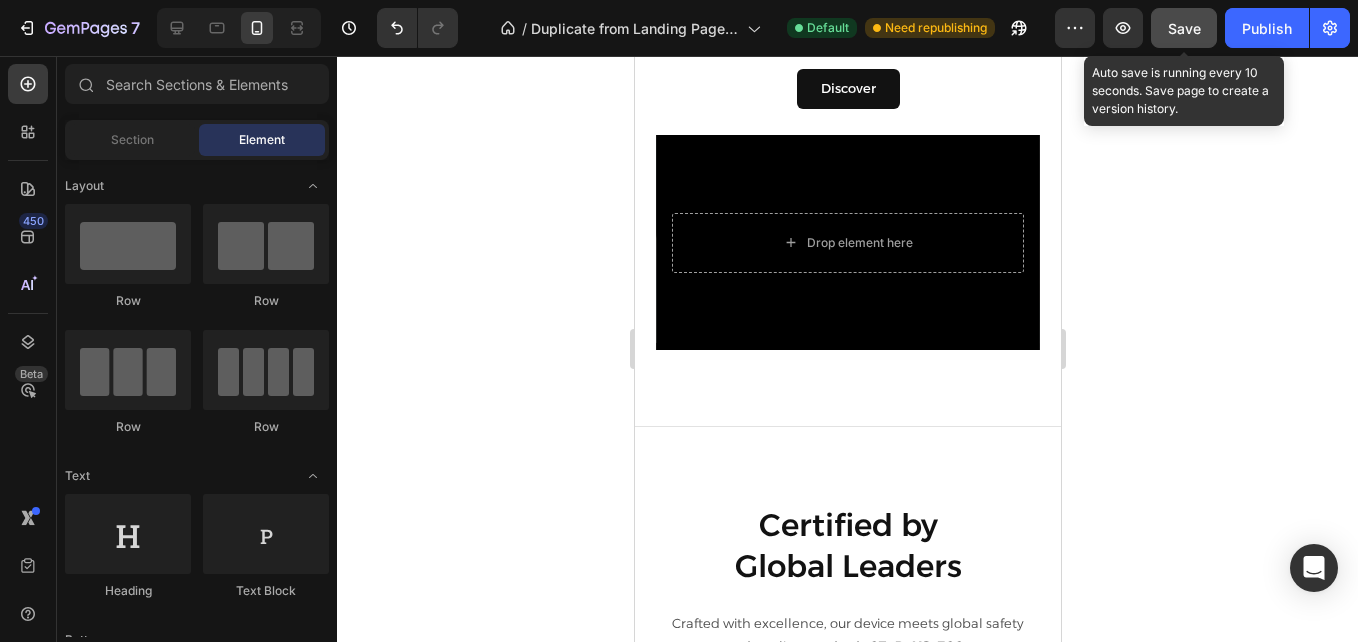 click on "Save" 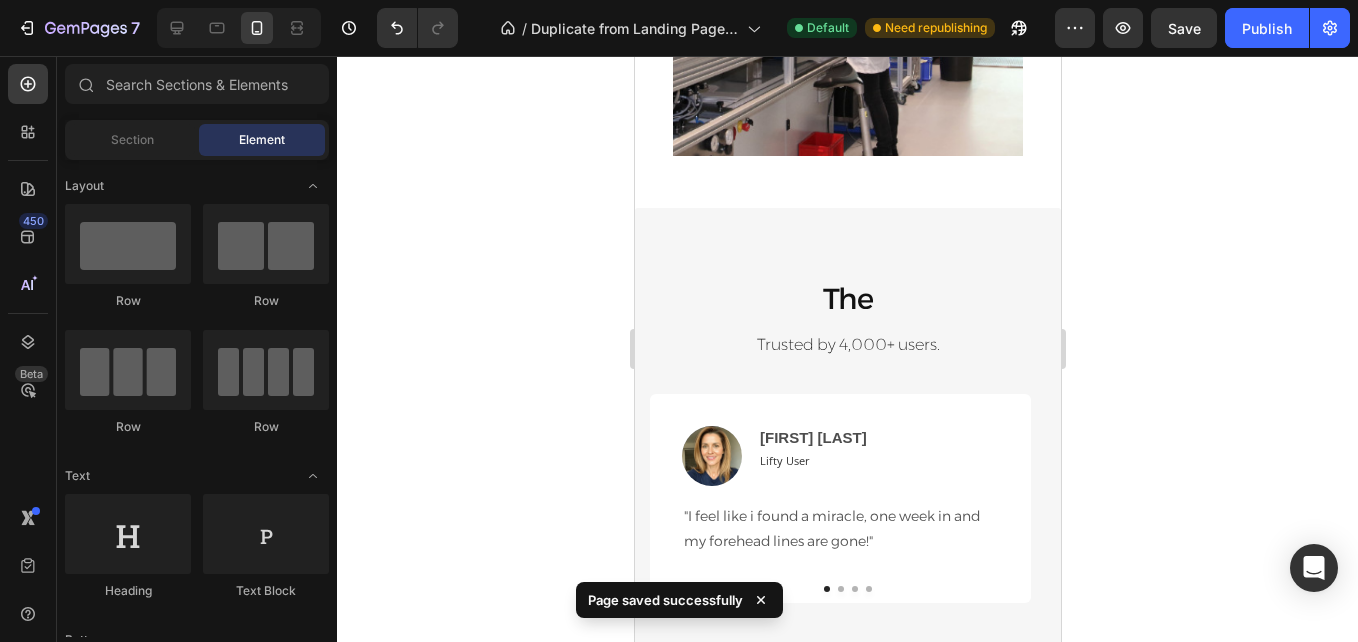 scroll, scrollTop: 3860, scrollLeft: 0, axis: vertical 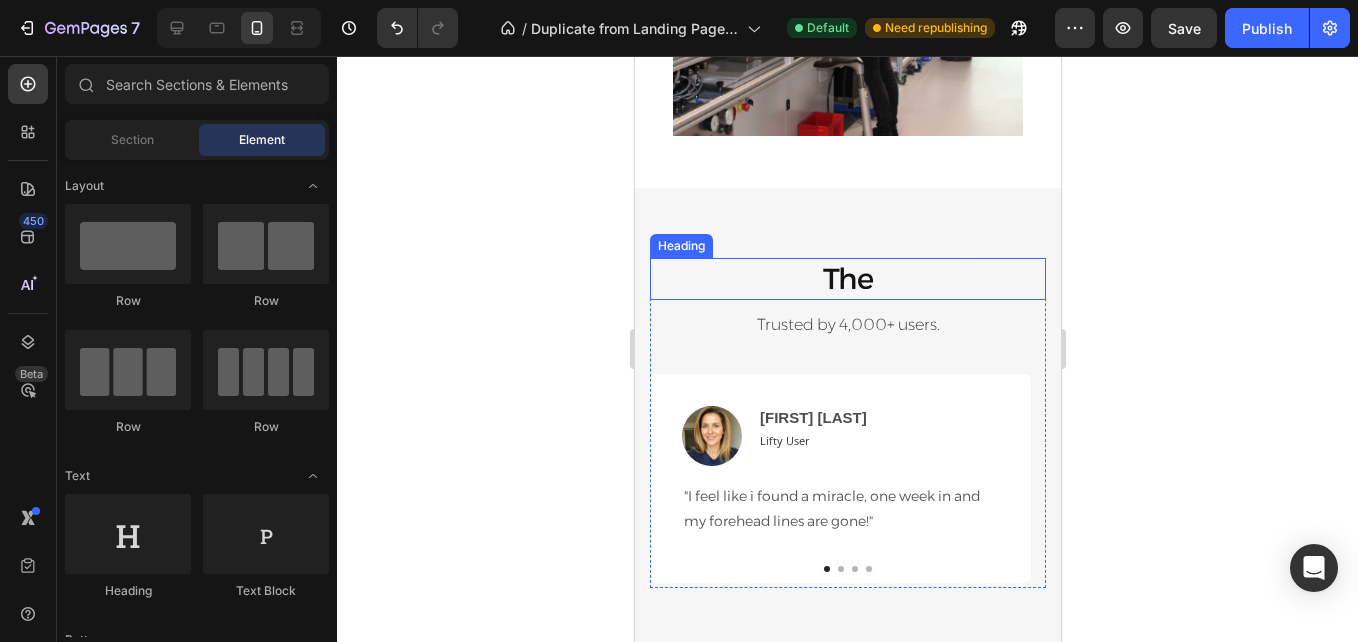 click on "The" at bounding box center (847, 279) 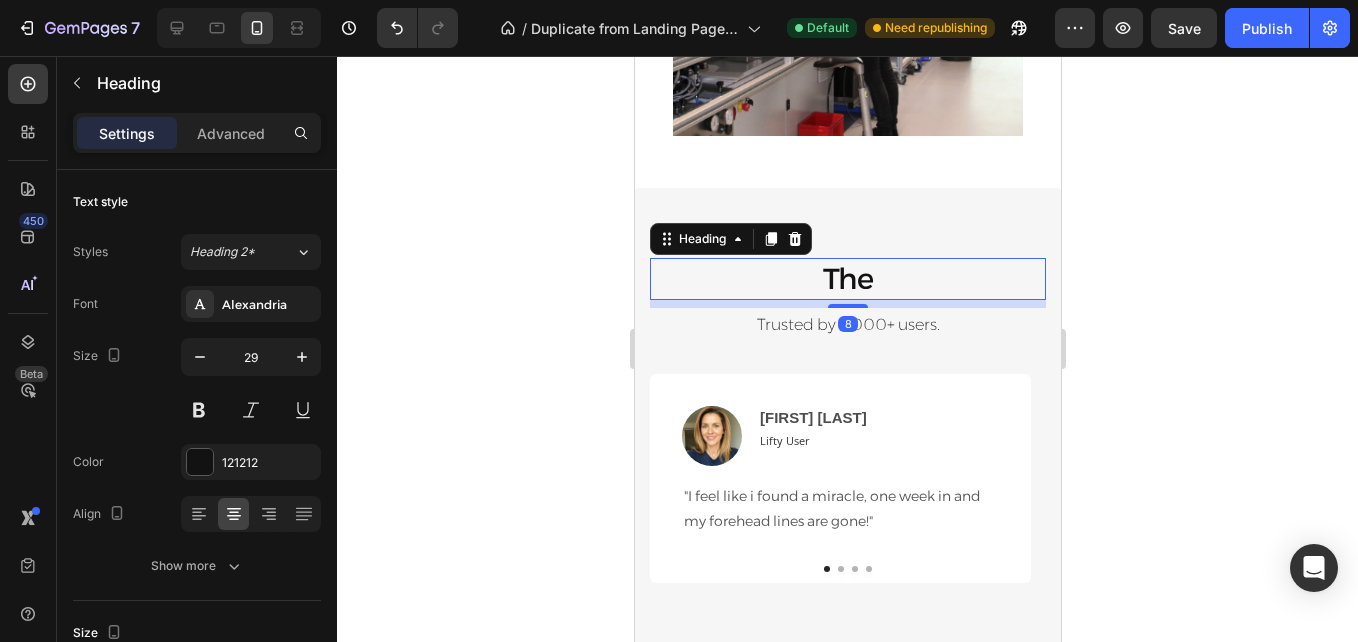 click on "The" at bounding box center [847, 279] 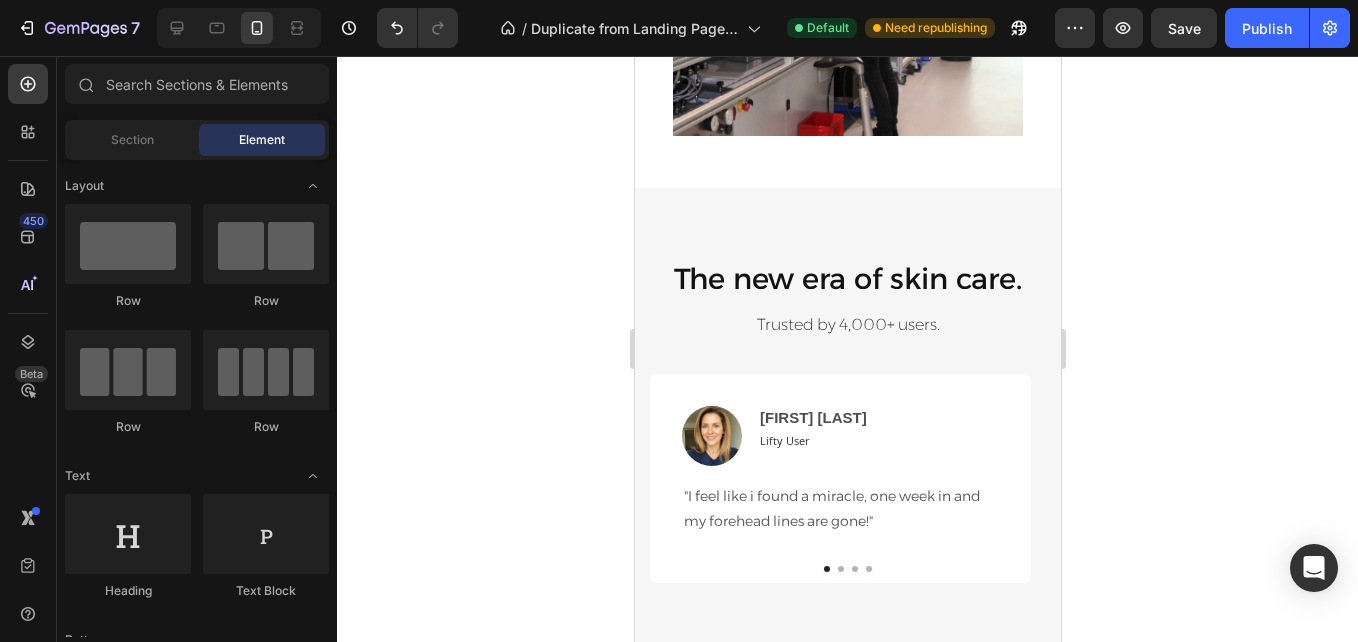 scroll, scrollTop: 3902, scrollLeft: 0, axis: vertical 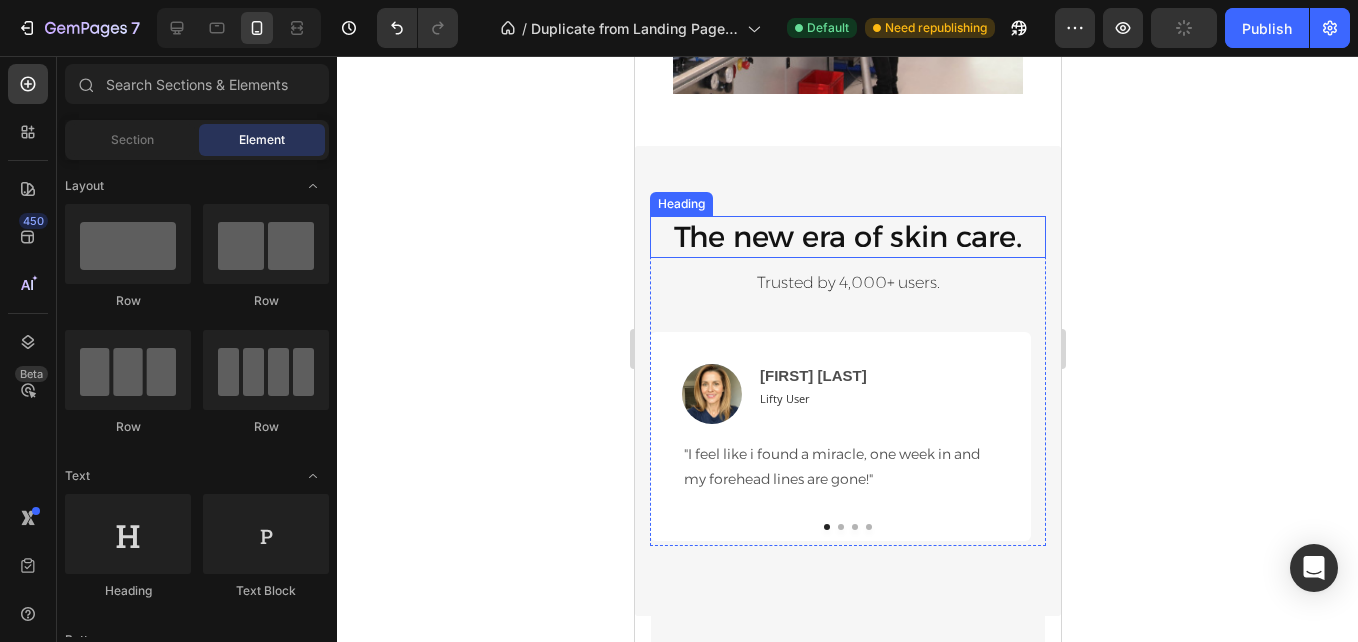 click on "The new era of skin care." at bounding box center (847, 237) 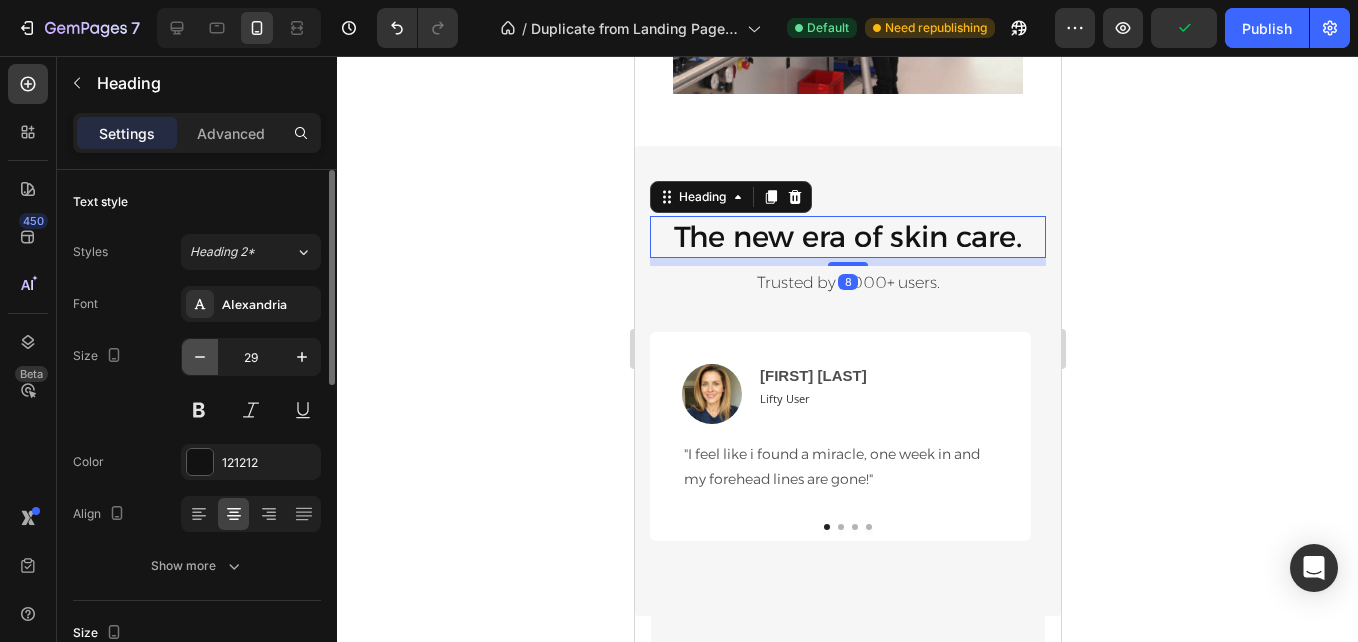 click 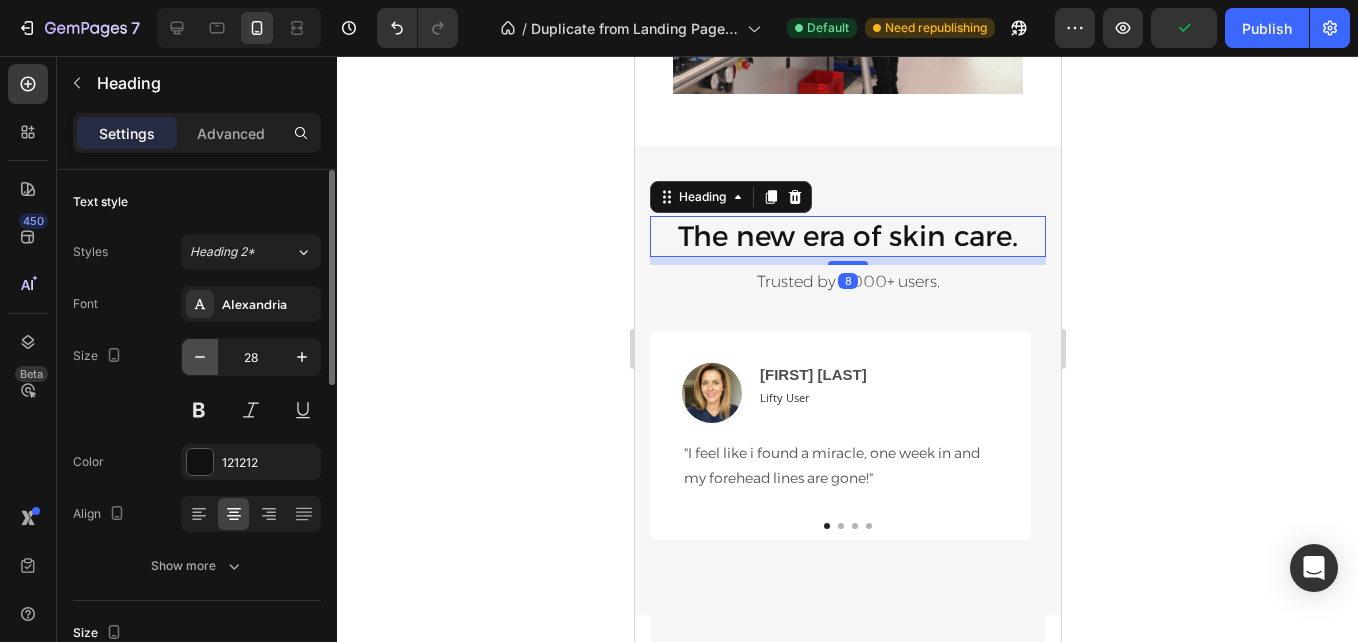 click 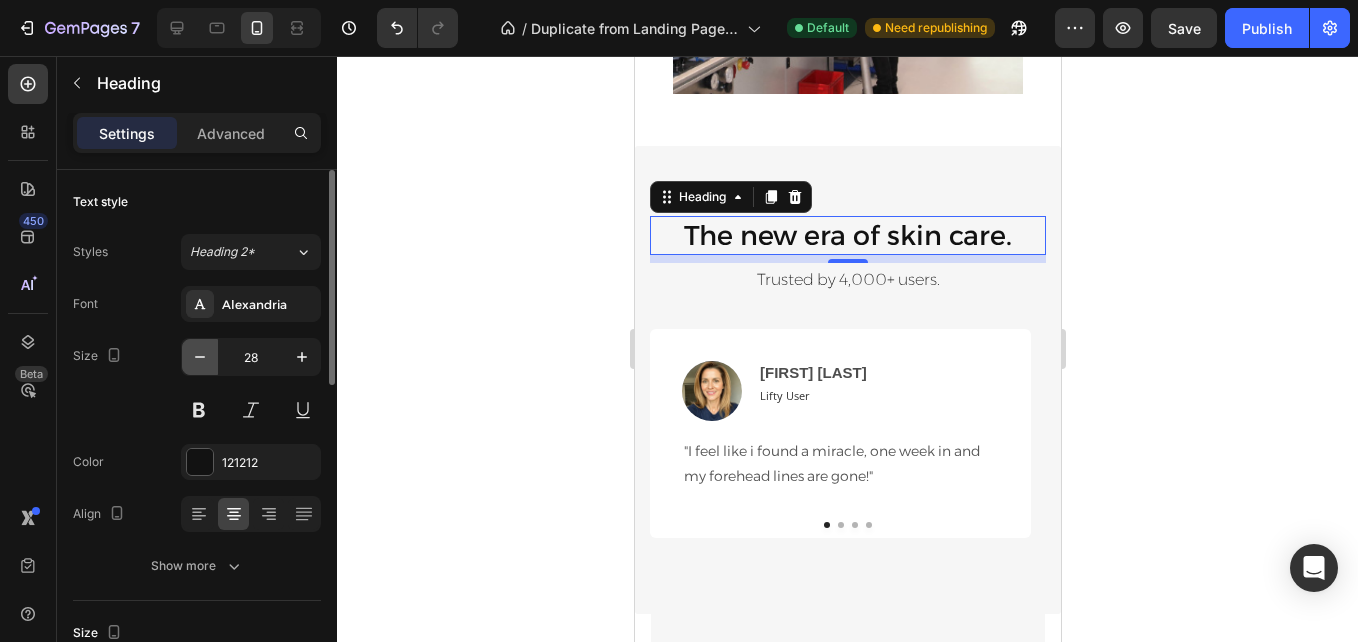 type on "27" 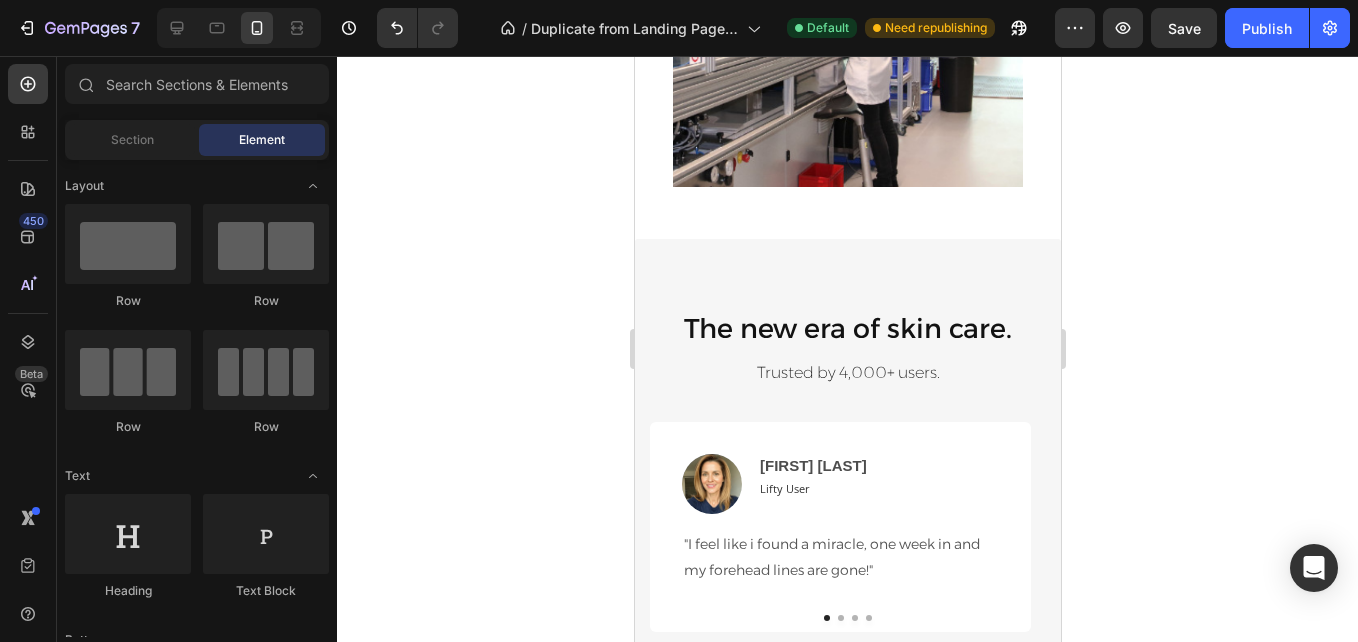 scroll, scrollTop: 3788, scrollLeft: 0, axis: vertical 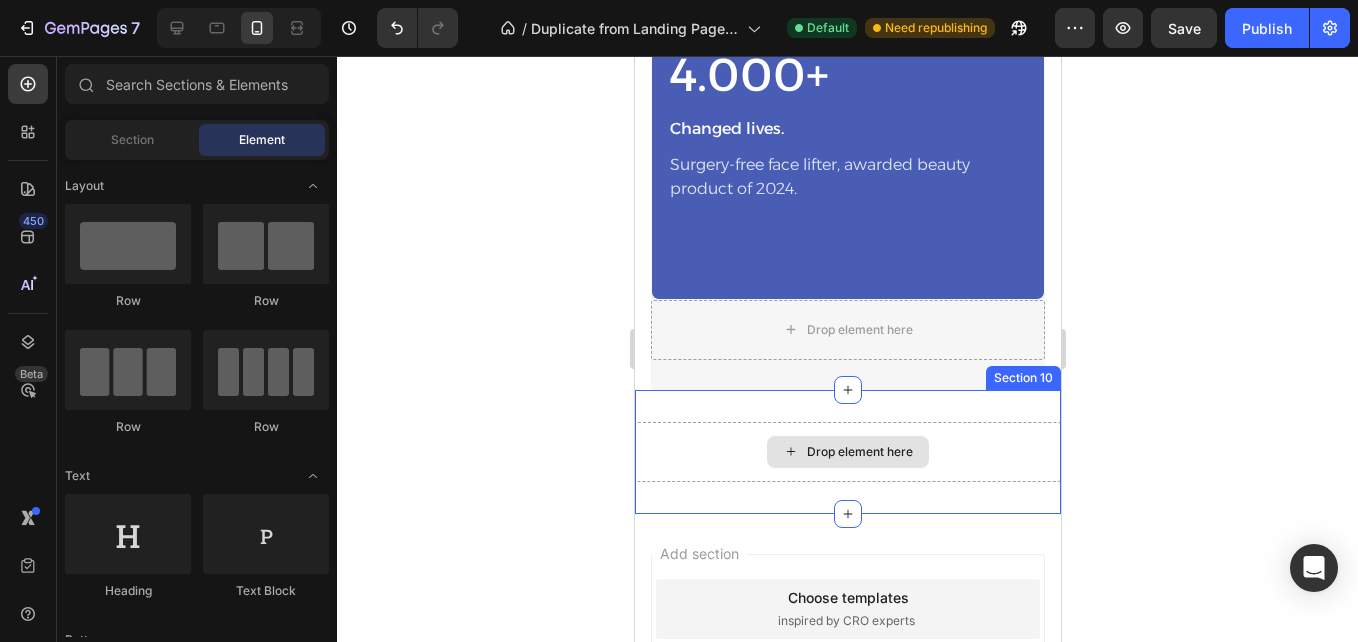 click on "Drop element here" at bounding box center [847, 452] 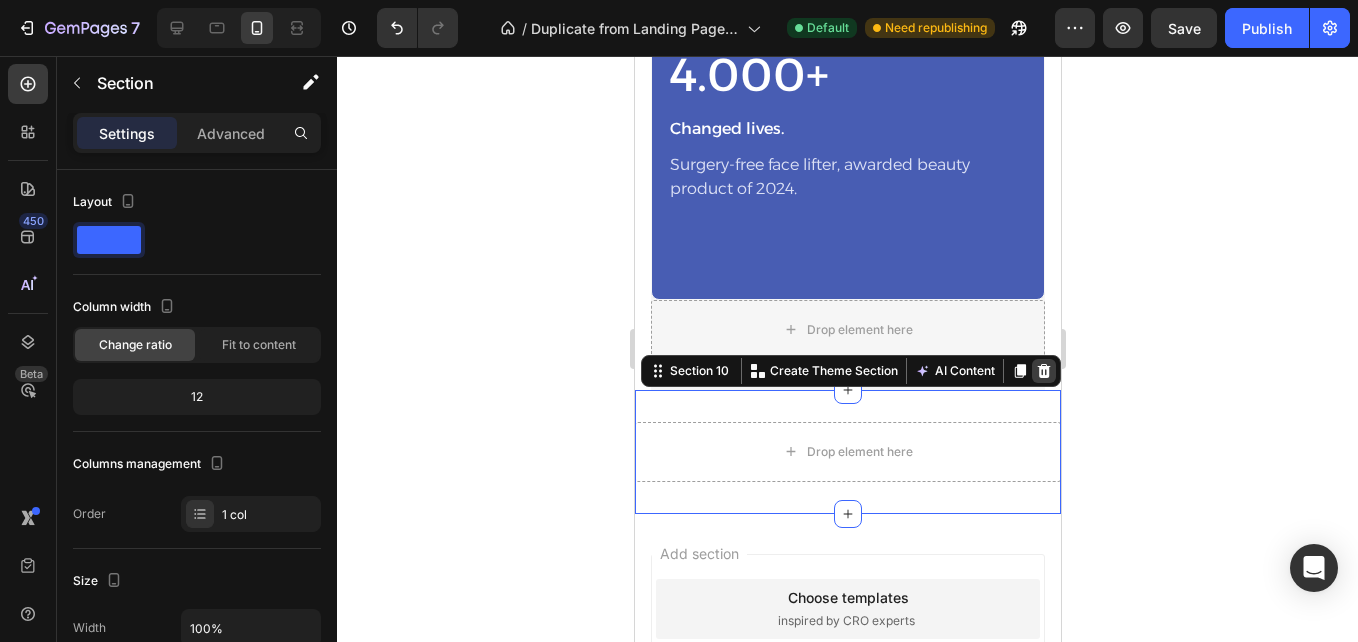 click 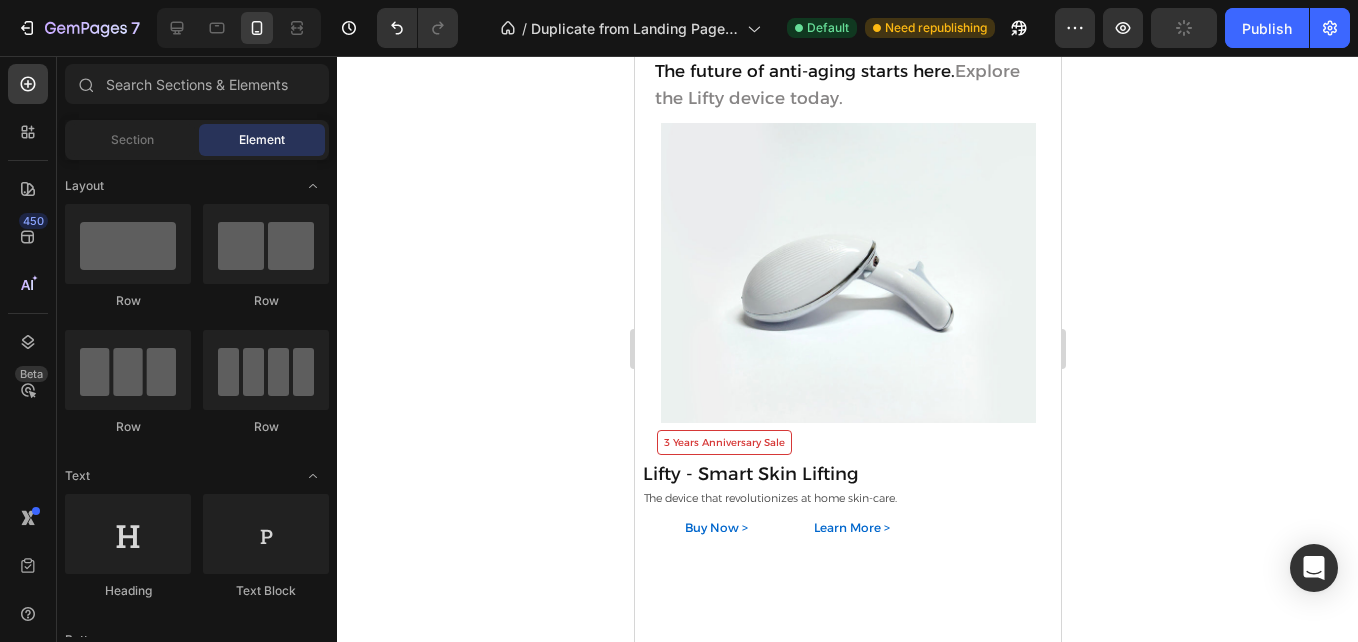 scroll, scrollTop: 1884, scrollLeft: 0, axis: vertical 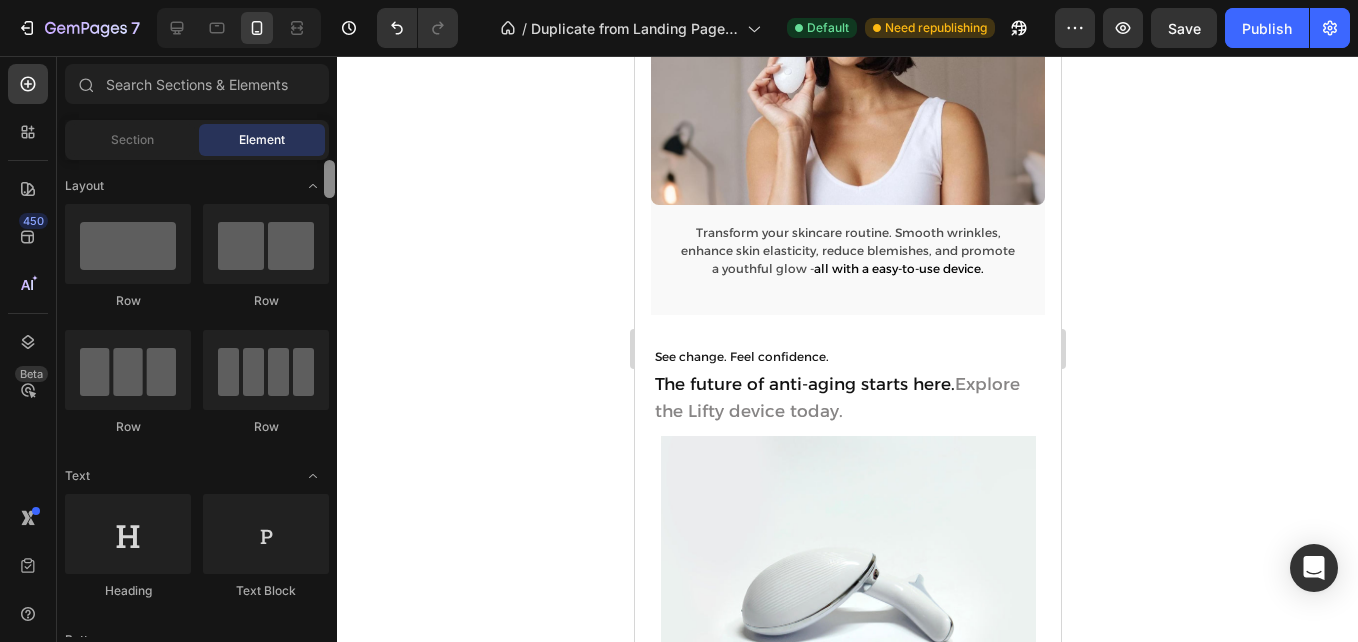 click at bounding box center [329, 398] 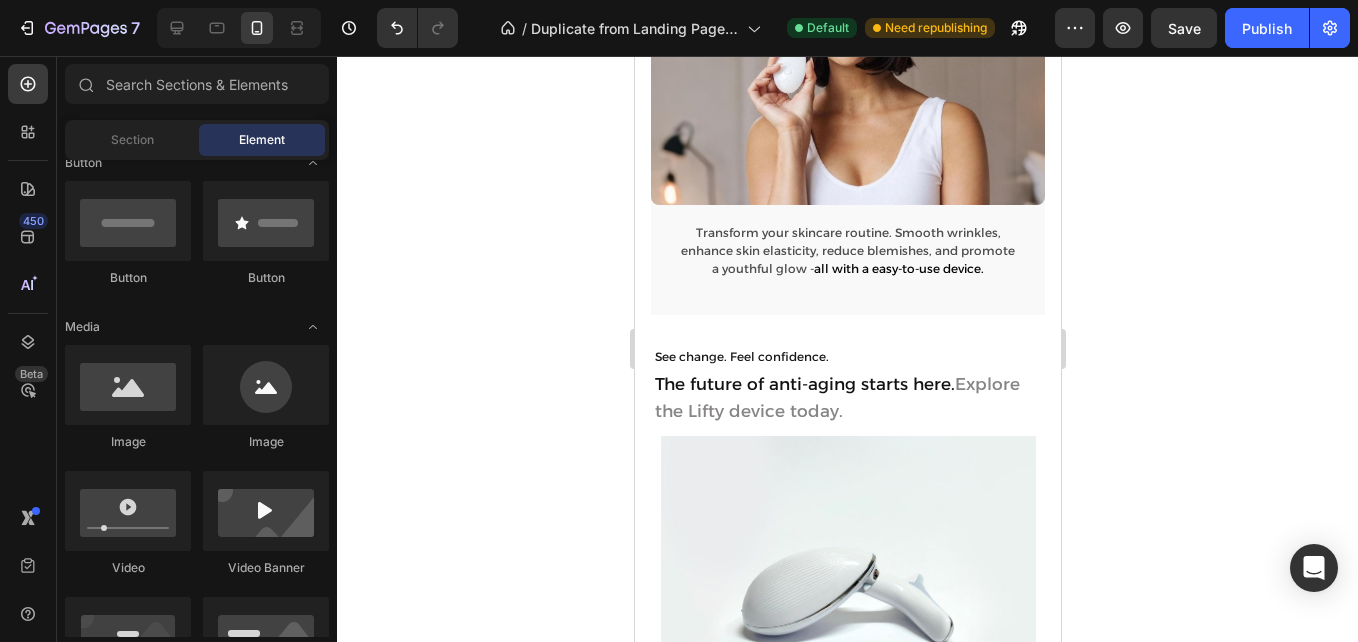 click at bounding box center (329, 875) 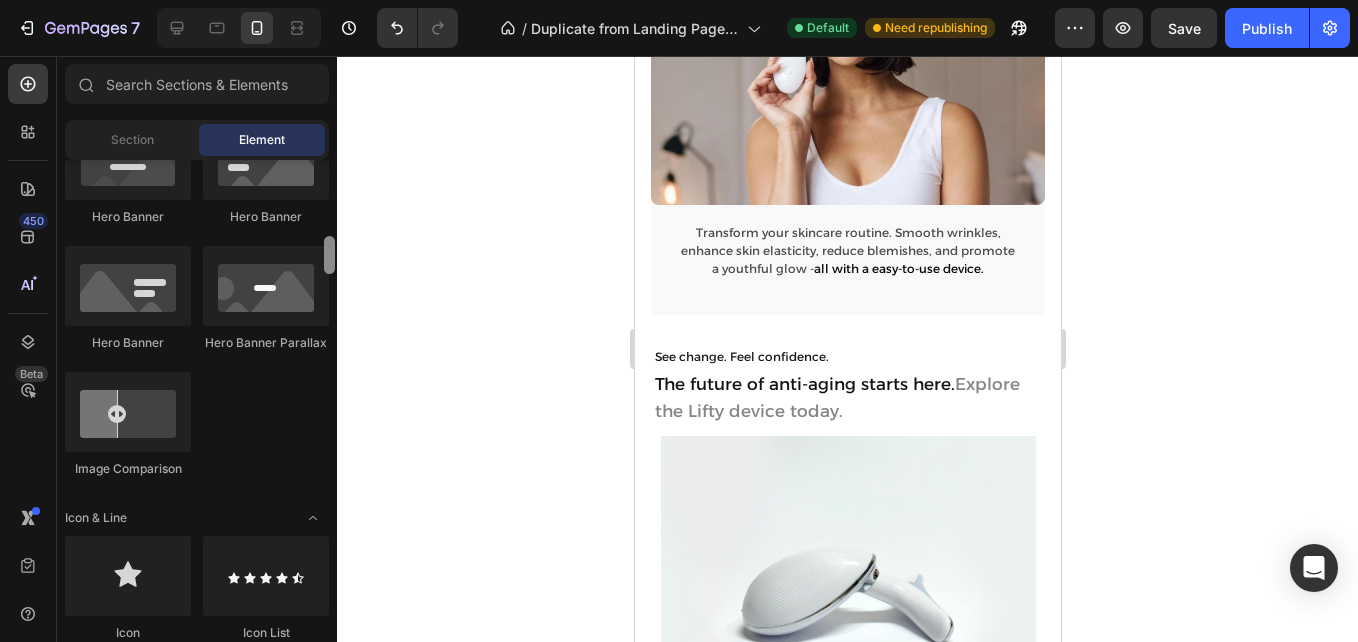 scroll, scrollTop: 1431, scrollLeft: 0, axis: vertical 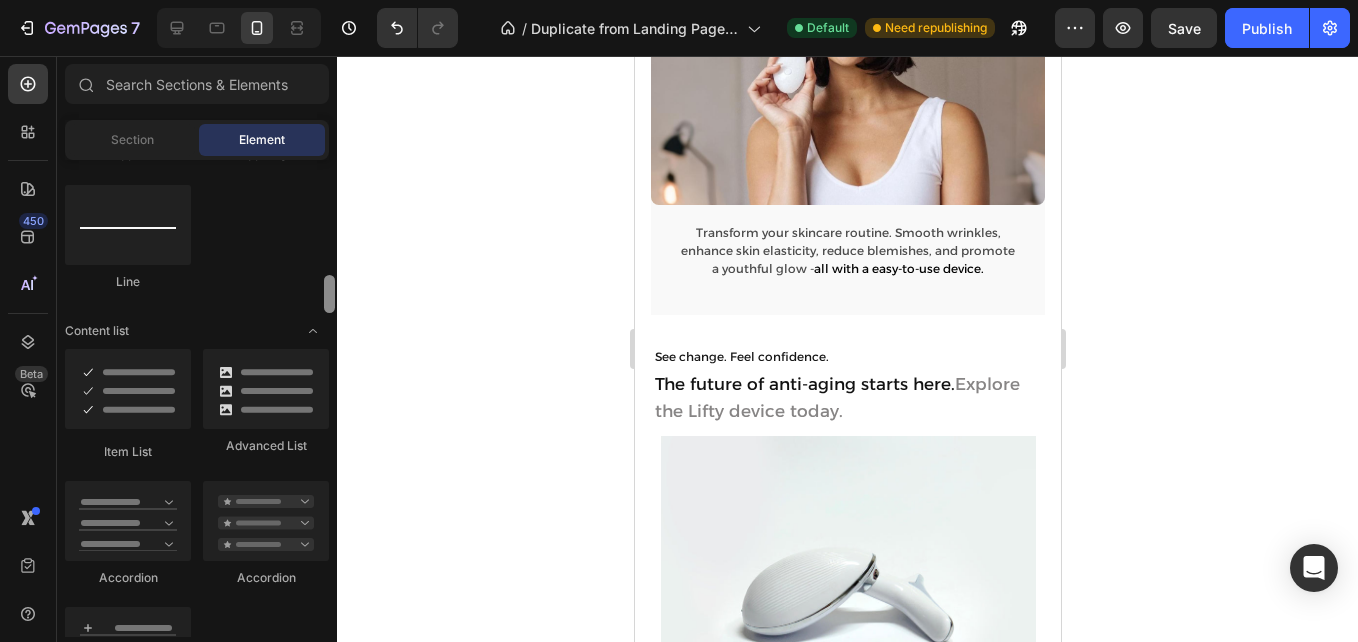 click at bounding box center [329, 398] 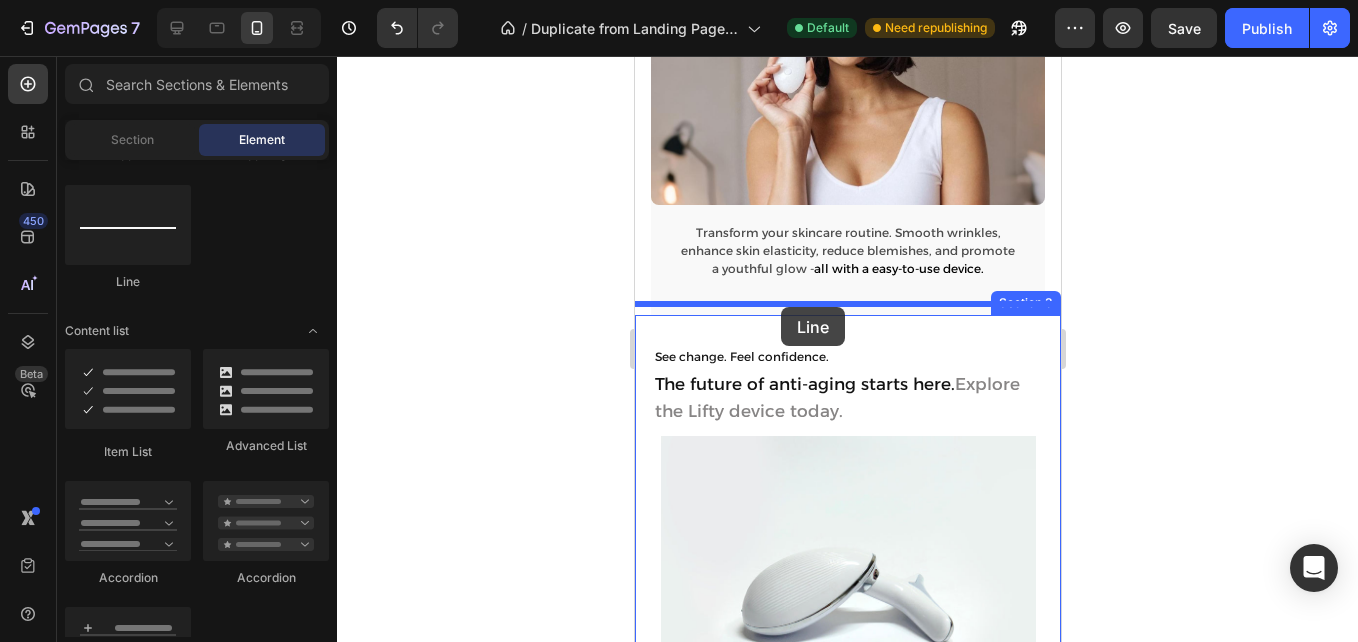 drag, startPoint x: 760, startPoint y: 262, endPoint x: 780, endPoint y: 307, distance: 49.24429 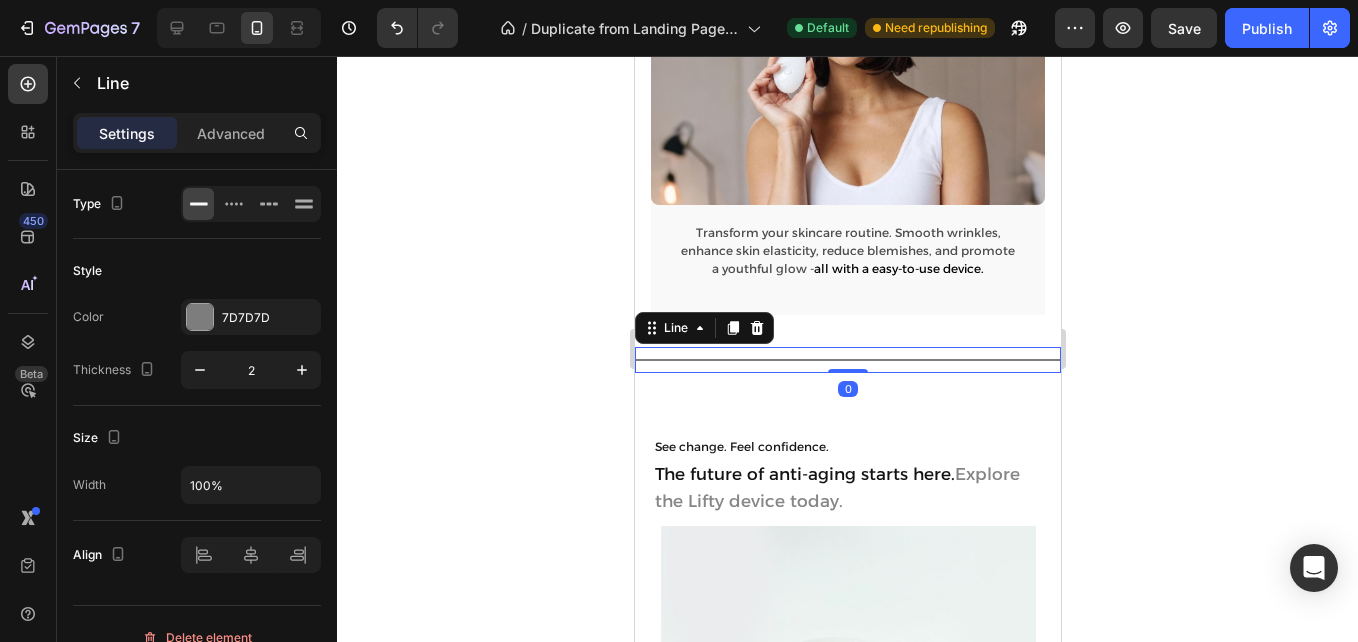 drag, startPoint x: 846, startPoint y: 376, endPoint x: 848, endPoint y: 341, distance: 35.057095 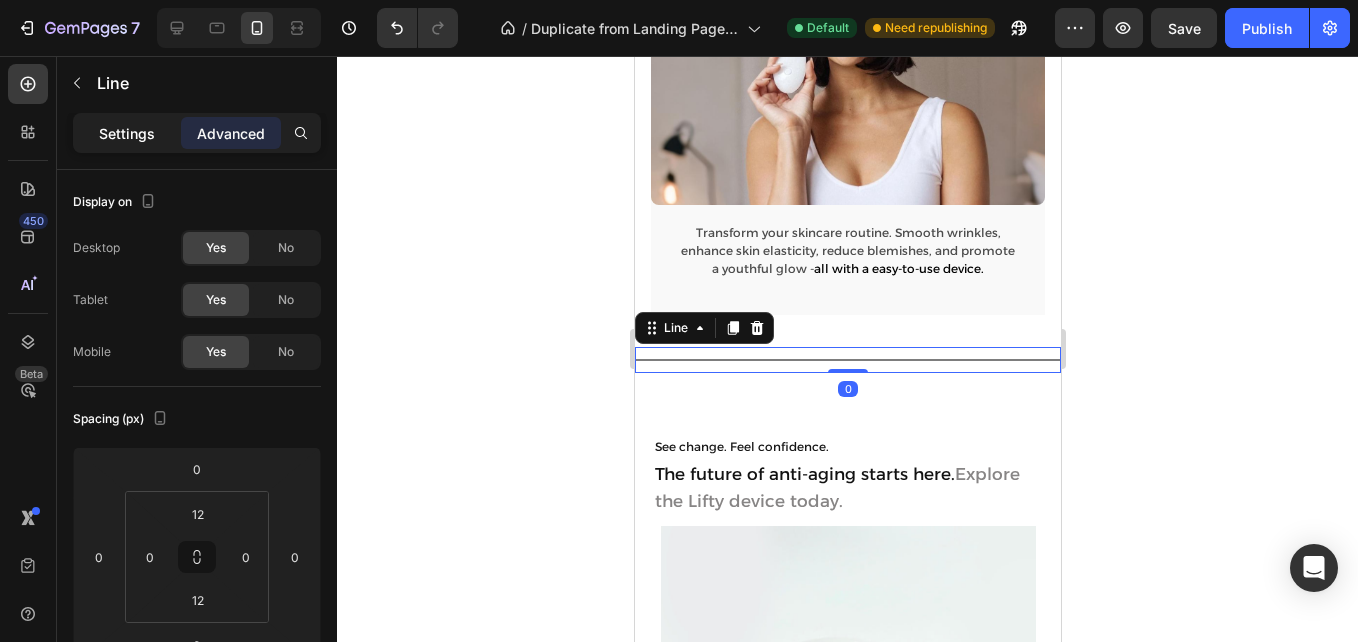click on "Settings" at bounding box center (127, 133) 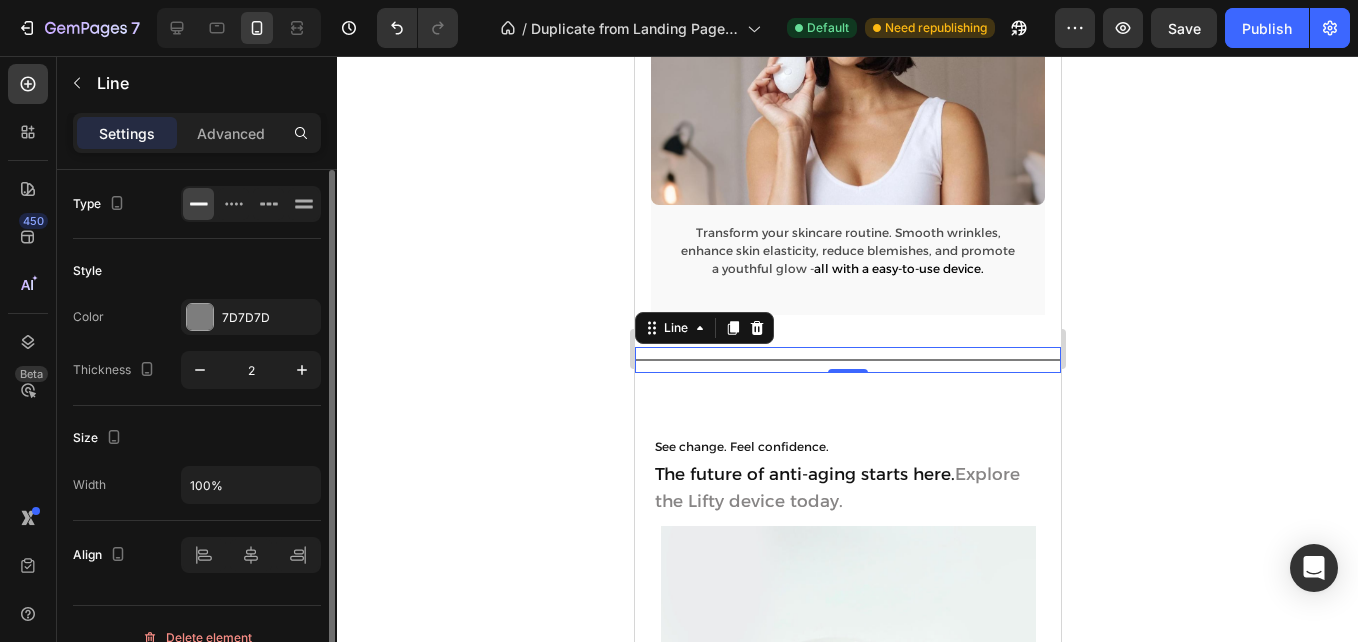click on "Color 7D7D7D Thickness 2" at bounding box center (197, 344) 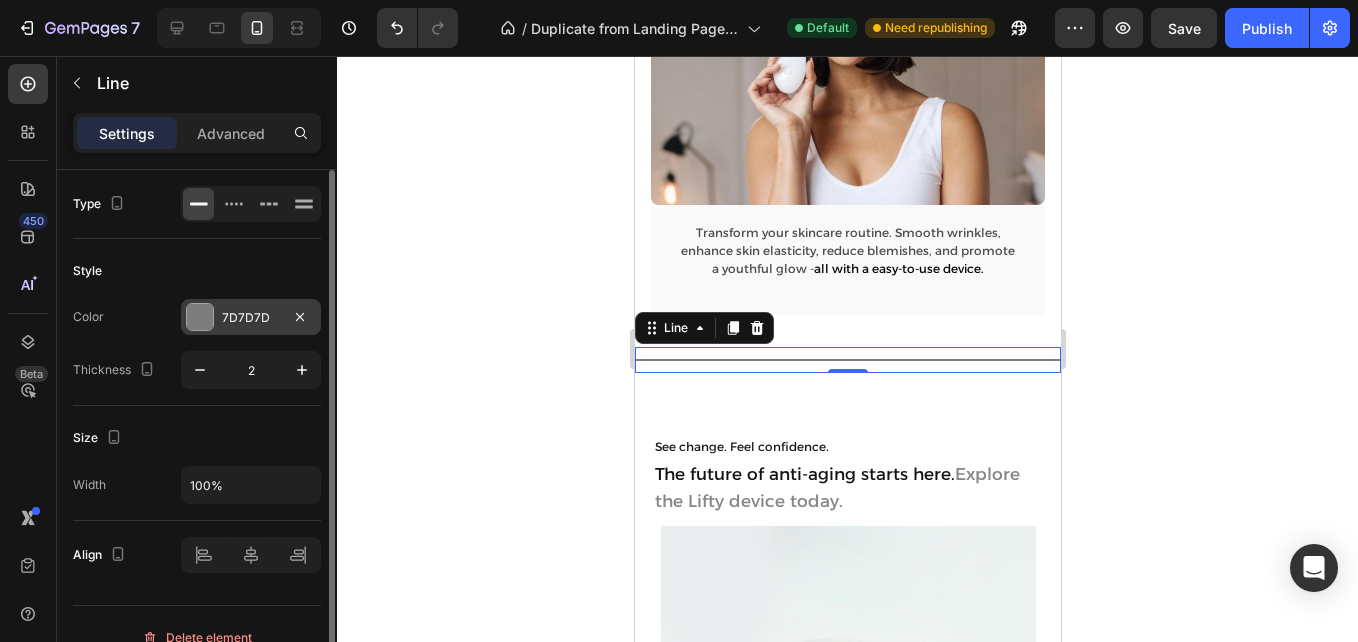 click at bounding box center (200, 317) 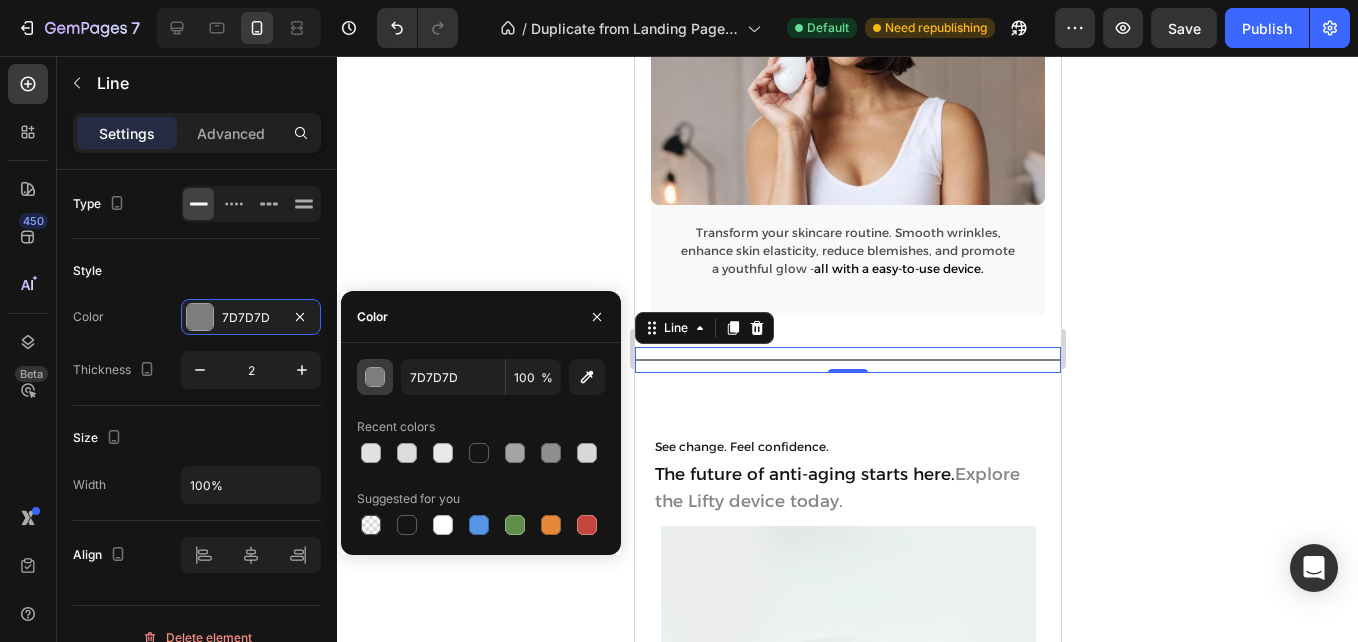 click at bounding box center [376, 378] 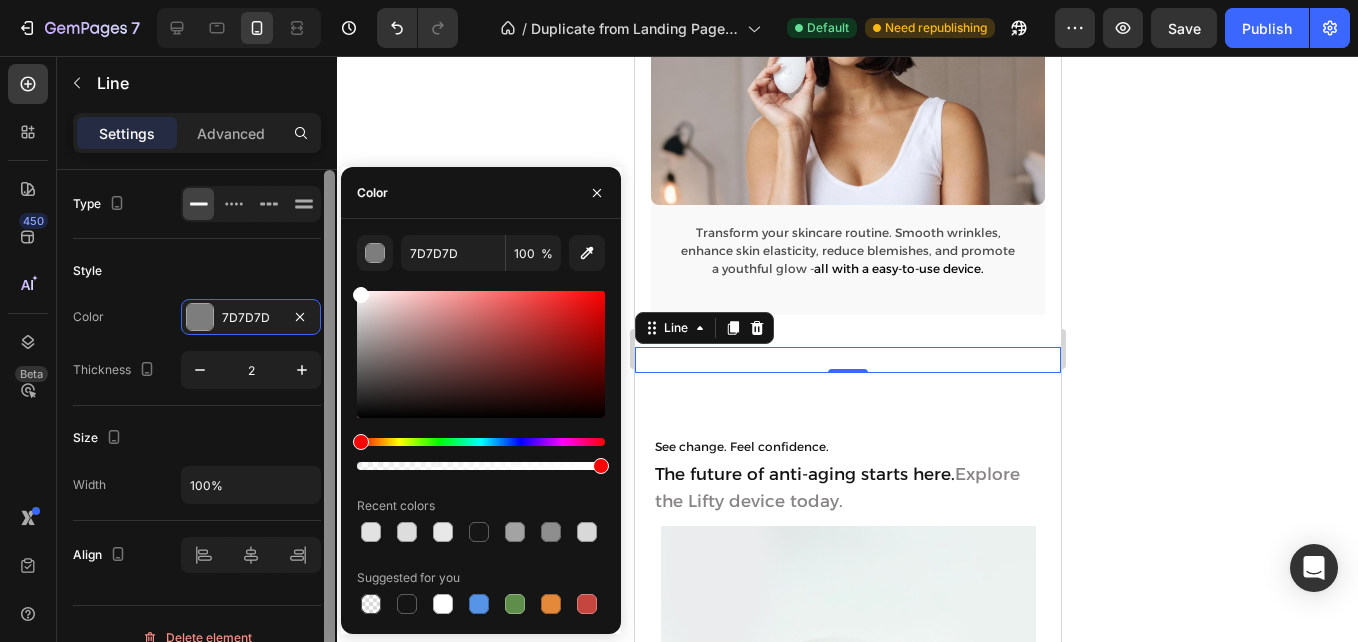 drag, startPoint x: 353, startPoint y: 319, endPoint x: 323, endPoint y: 236, distance: 88.25531 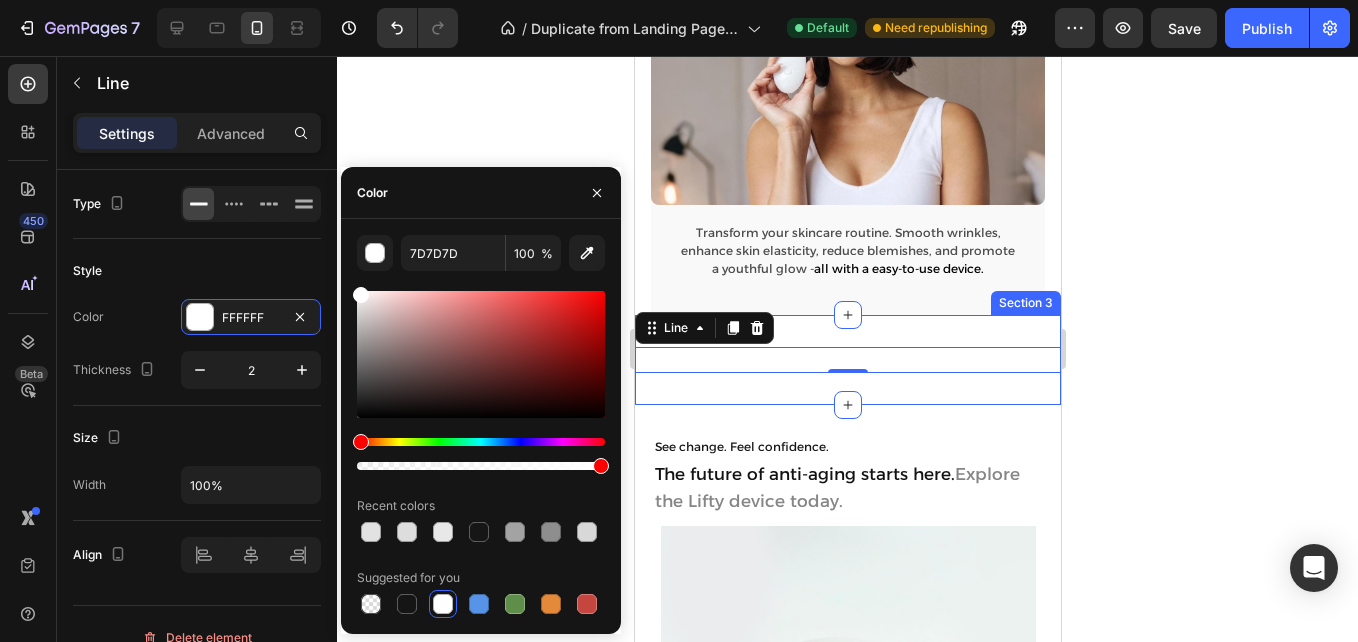 type on "FFFFFF" 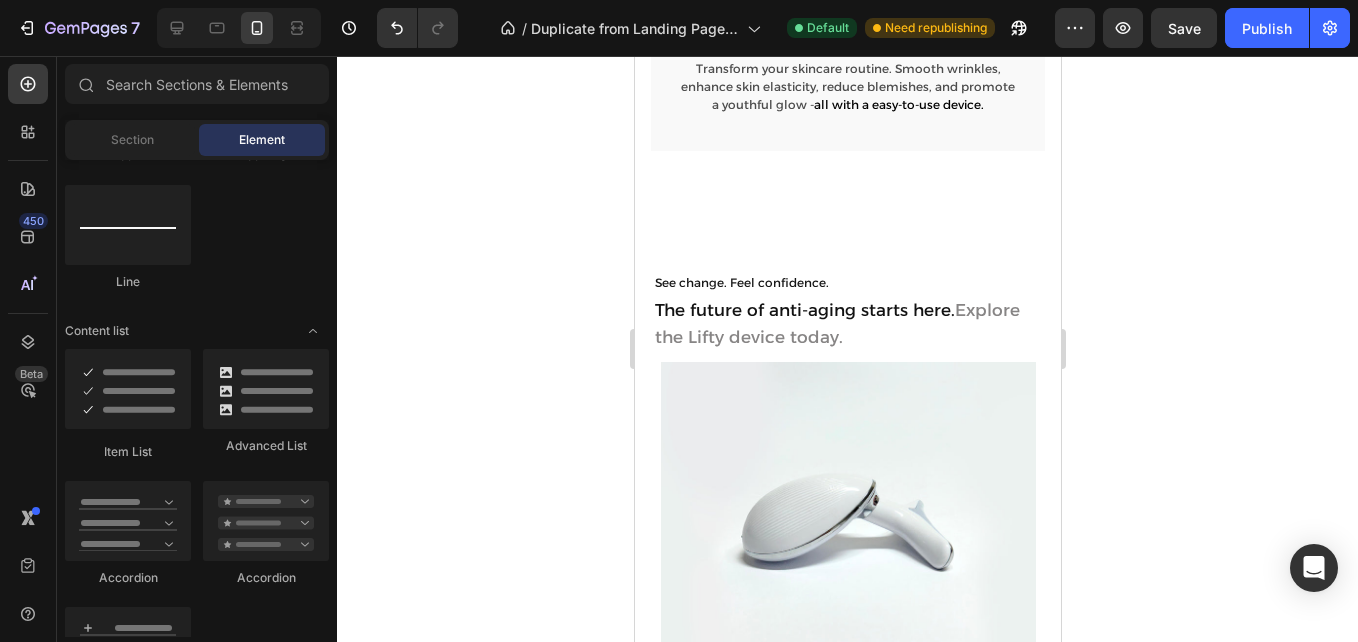 scroll, scrollTop: 1866, scrollLeft: 0, axis: vertical 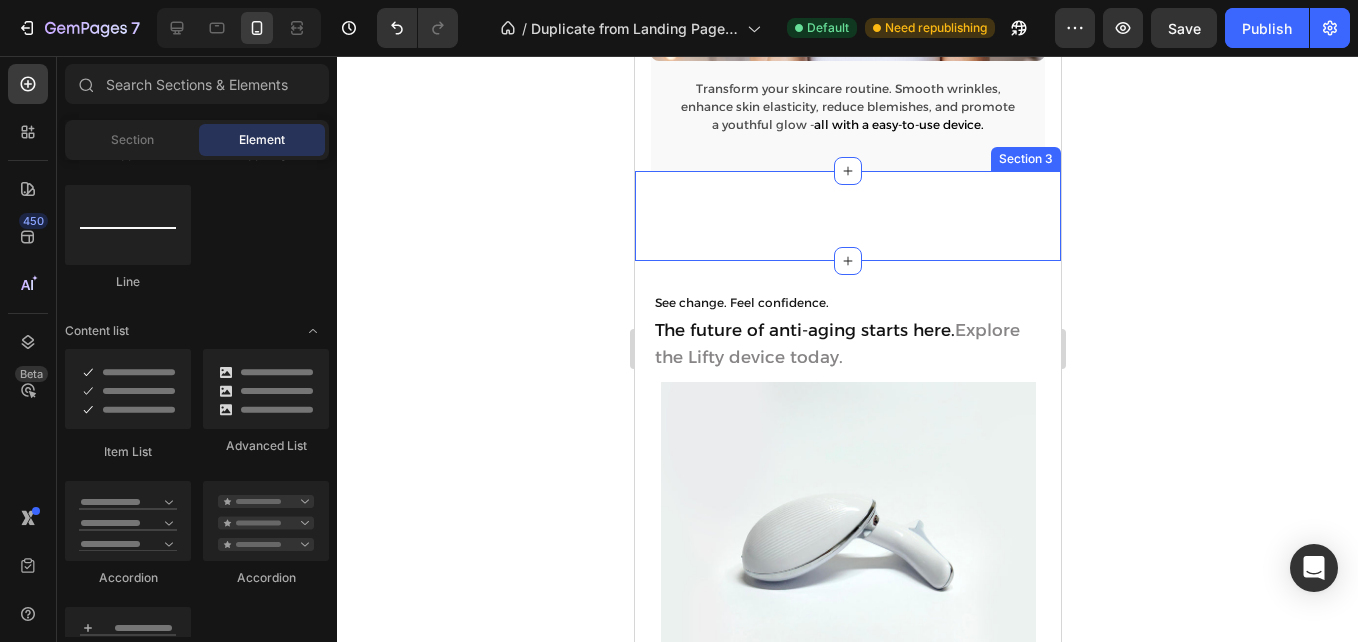 click on "Title Line" at bounding box center (847, 216) 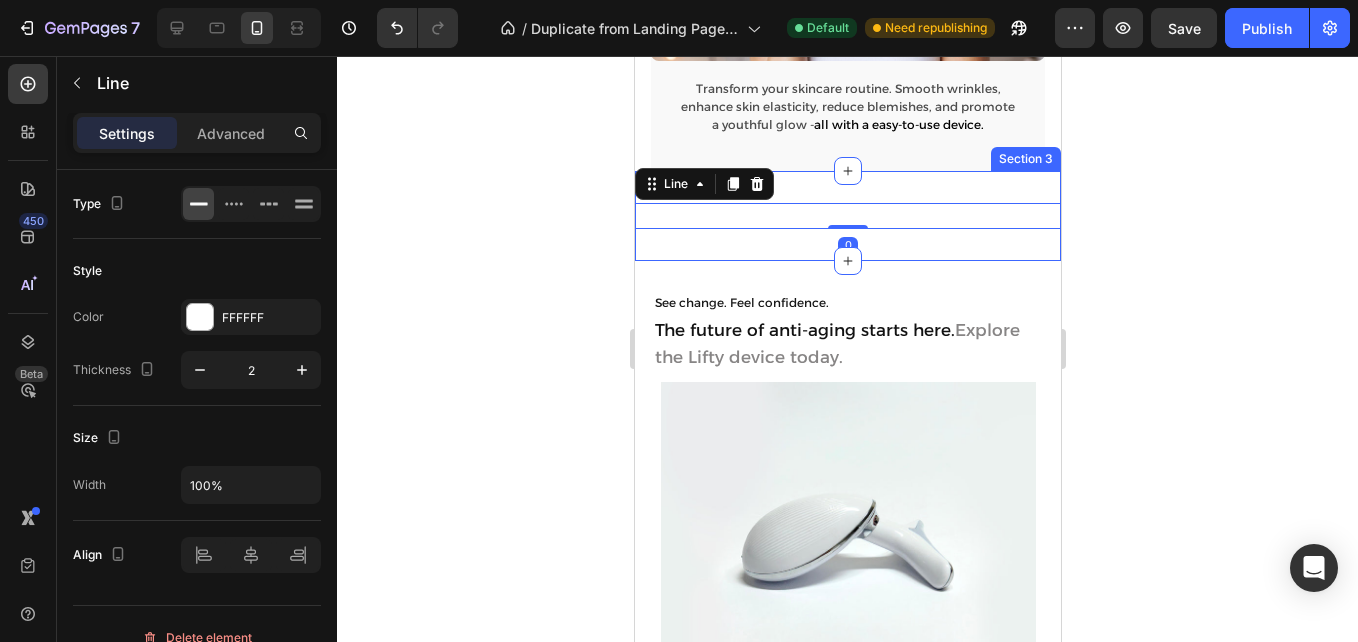 click on "Title Line   0 Section 3" at bounding box center [847, 216] 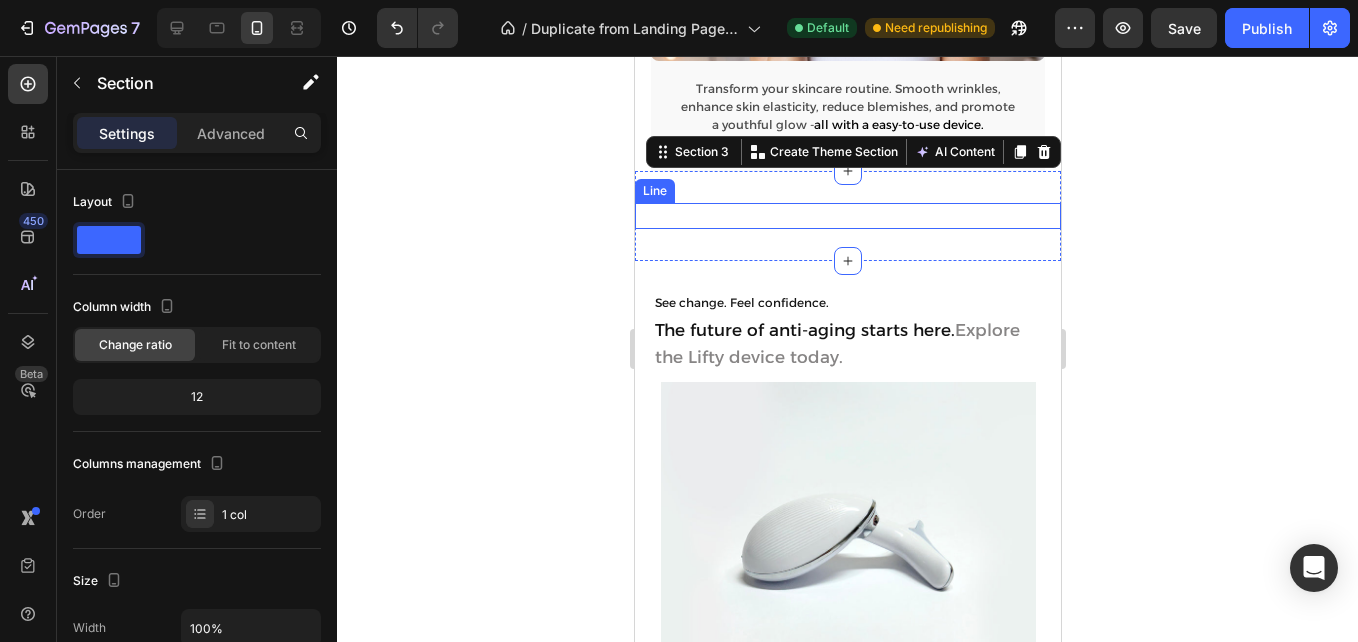 click at bounding box center [847, 216] 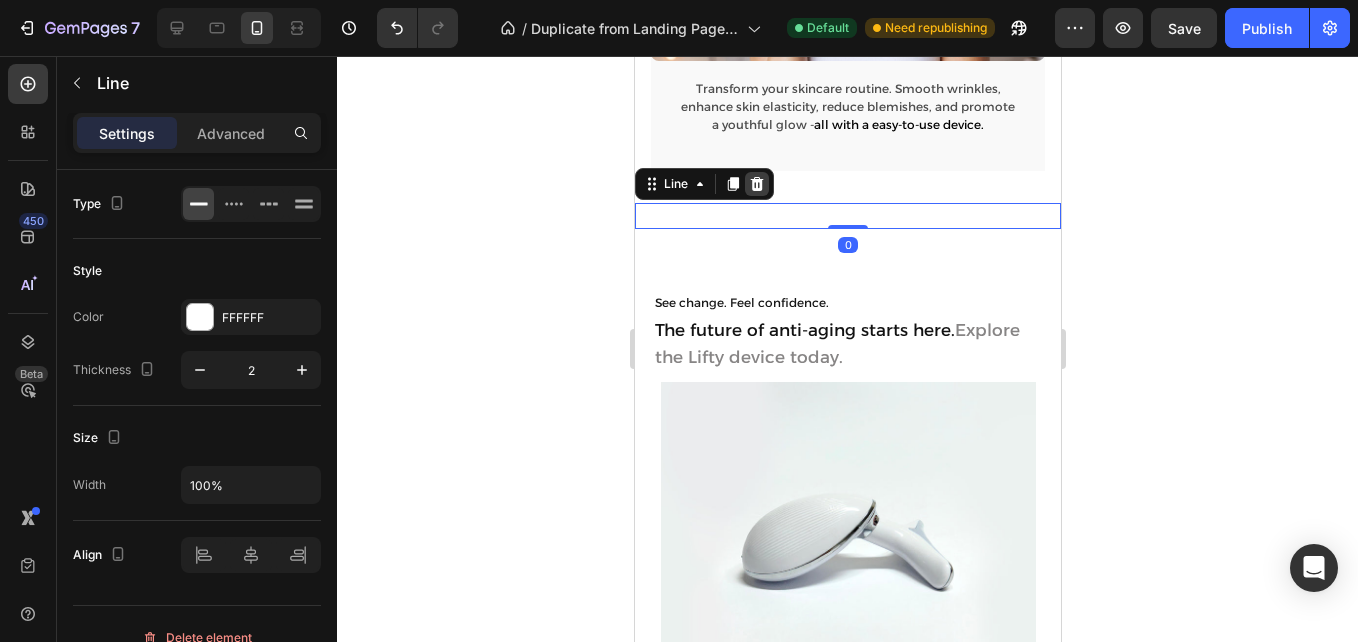 click 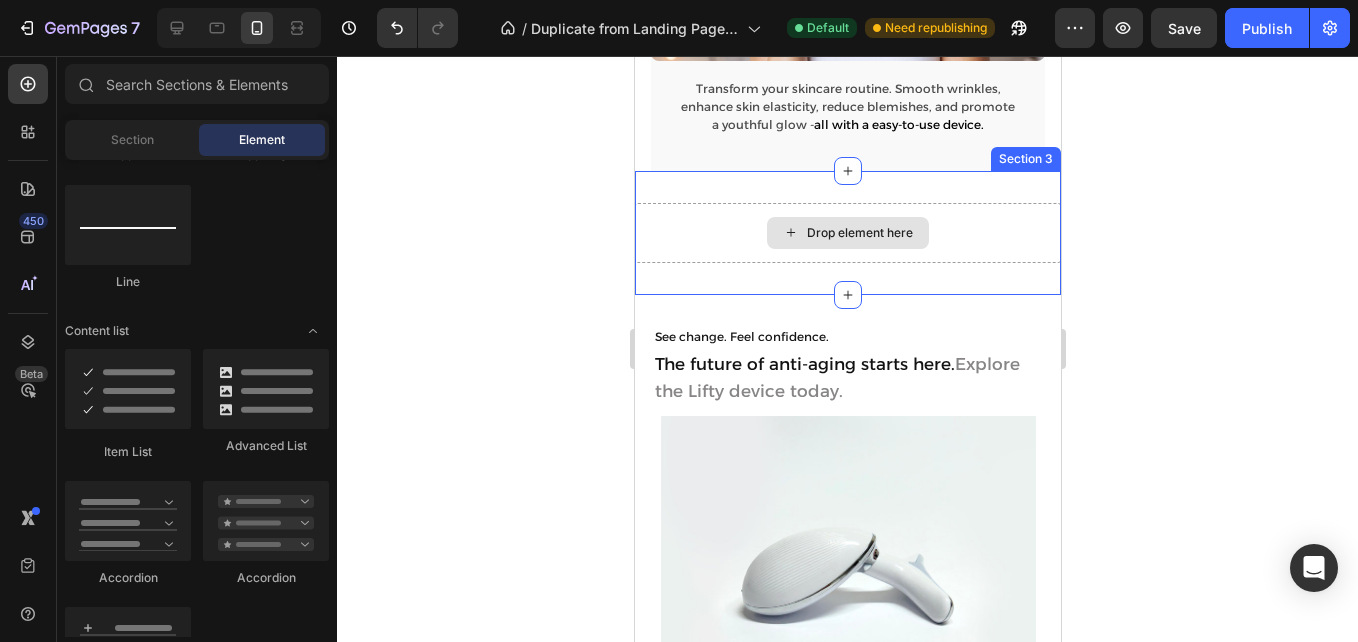 click on "Drop element here" at bounding box center [847, 233] 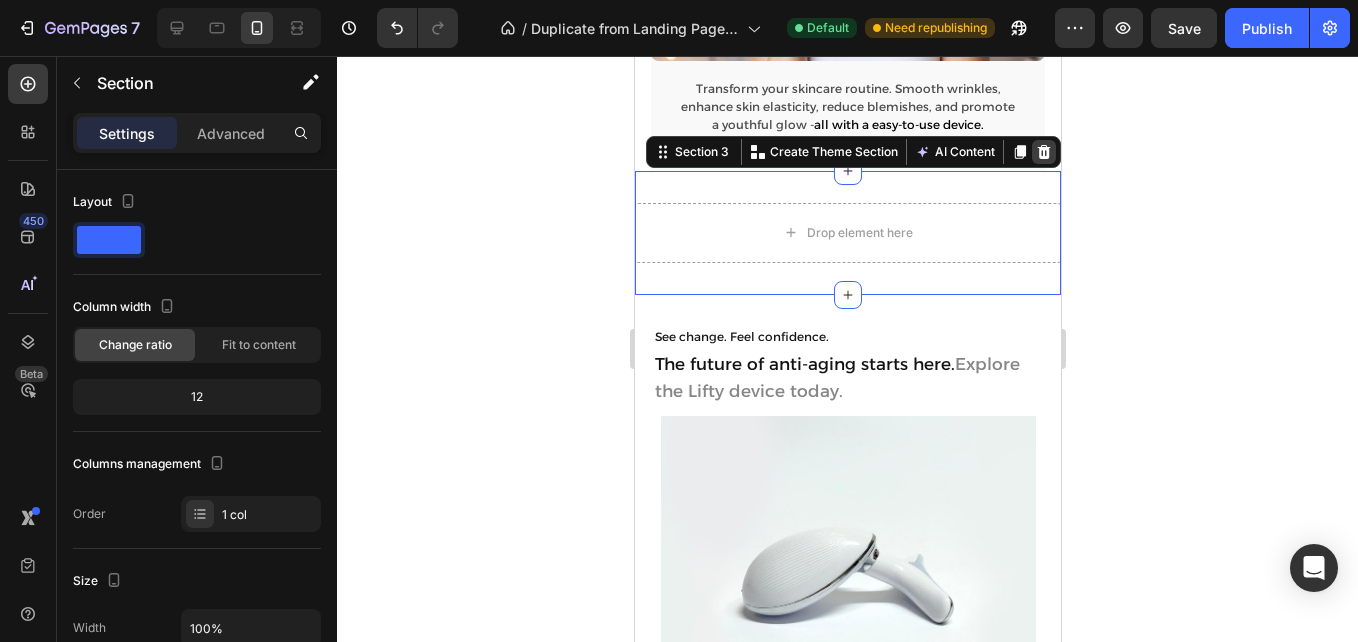 click 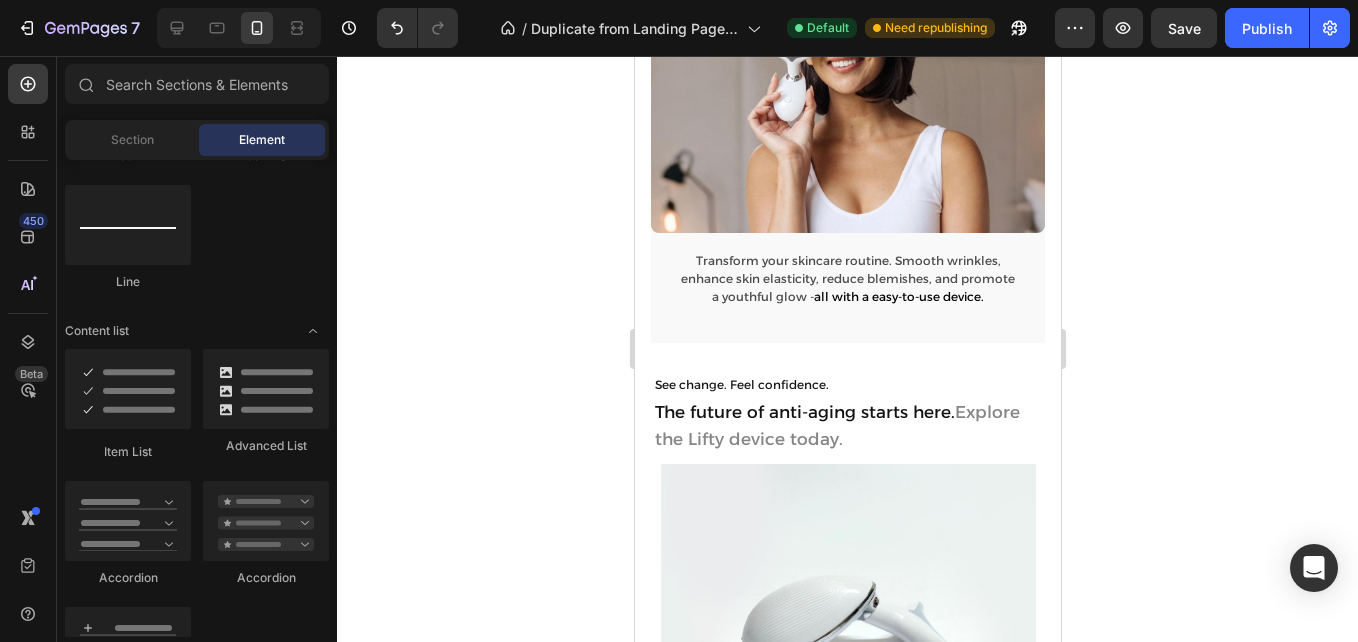 scroll, scrollTop: 1684, scrollLeft: 0, axis: vertical 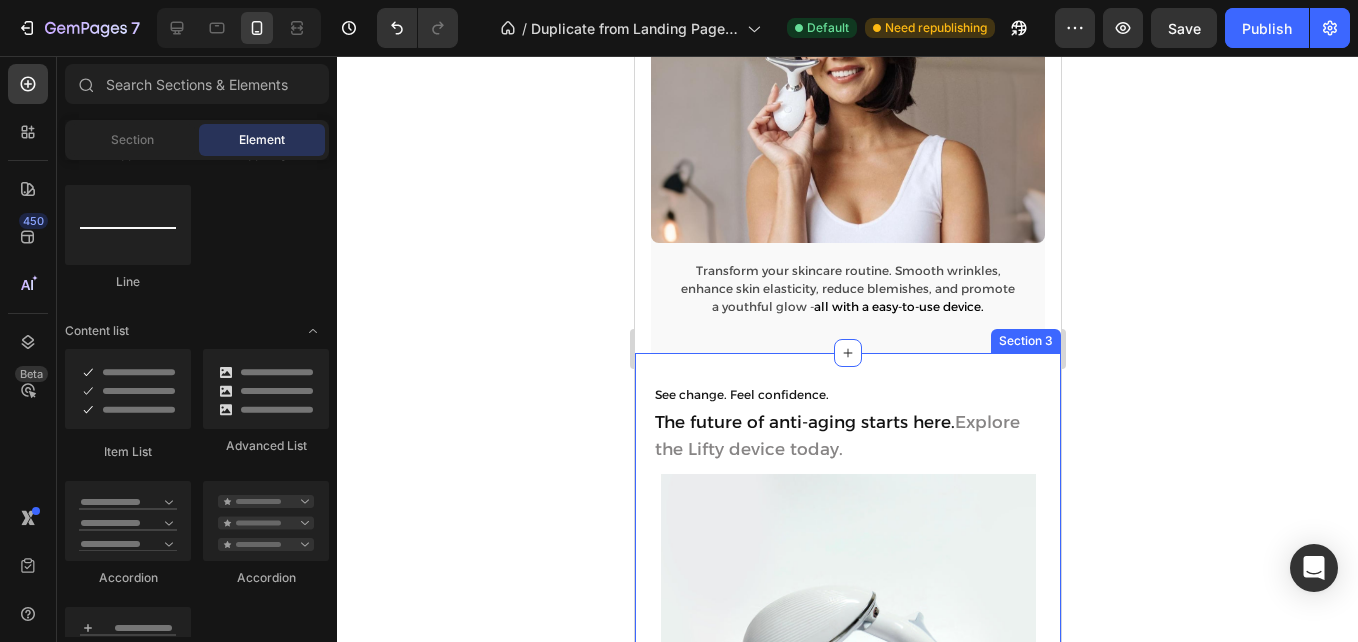 click on "See change. Feel confidence. Text Block The future of anti-aging starts here. Explore the Lifty device today. Heading Image 3 Years Anniversary Sale Button Row Designed to improve your life Text Block The future of anti-aging starts here. Explore the Lifty device today. Heading Designed to improve your life Text Block The future of anti-aging starts here. Explore the Lifty device today. Heading Image 3 Years Anniversary Sale Button 3 Years Anniversary Sale Button Lifty - Smart Skin Lifting Text Block Lifty - Smart Skin Lifting Text Block The device that revolutionizes at home skin-care. Text Block The device that revolutionizes at home skin-care. Text Block Buy Now > Button Learn More > Button Row Buy Now > Button Learn More > Button Row Lifty - Smart Skin Lifting Text Block The device that revolutionizes at home skin-care. Text Block Buy Now > Button Learn More > Button Row Section 3" at bounding box center [847, 642] 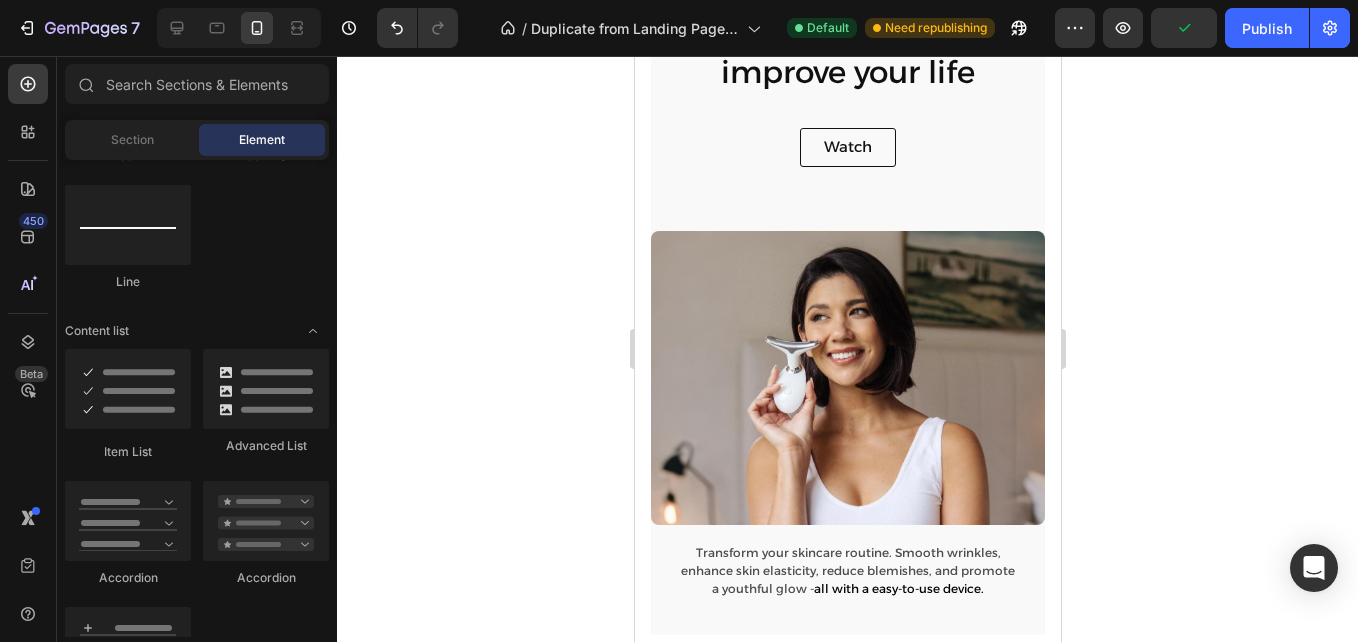 scroll, scrollTop: 1503, scrollLeft: 0, axis: vertical 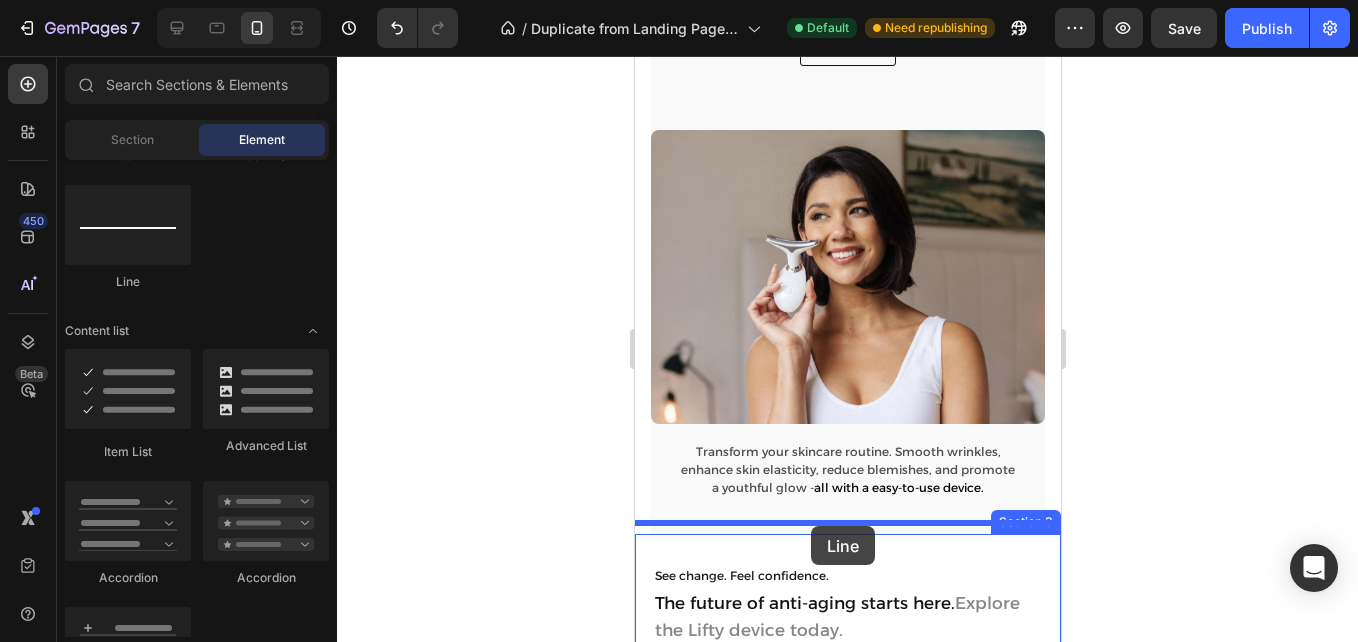 drag, startPoint x: 752, startPoint y: 283, endPoint x: 1106, endPoint y: 394, distance: 370.9946 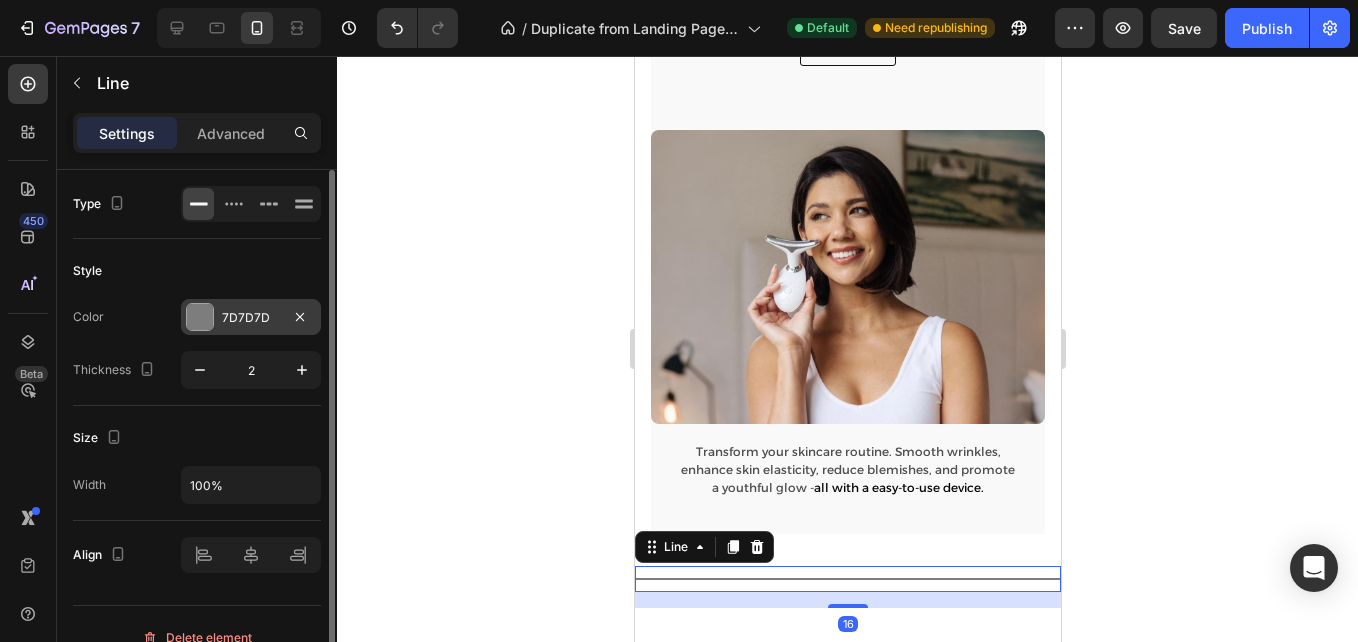 click on "7D7D7D" at bounding box center [251, 318] 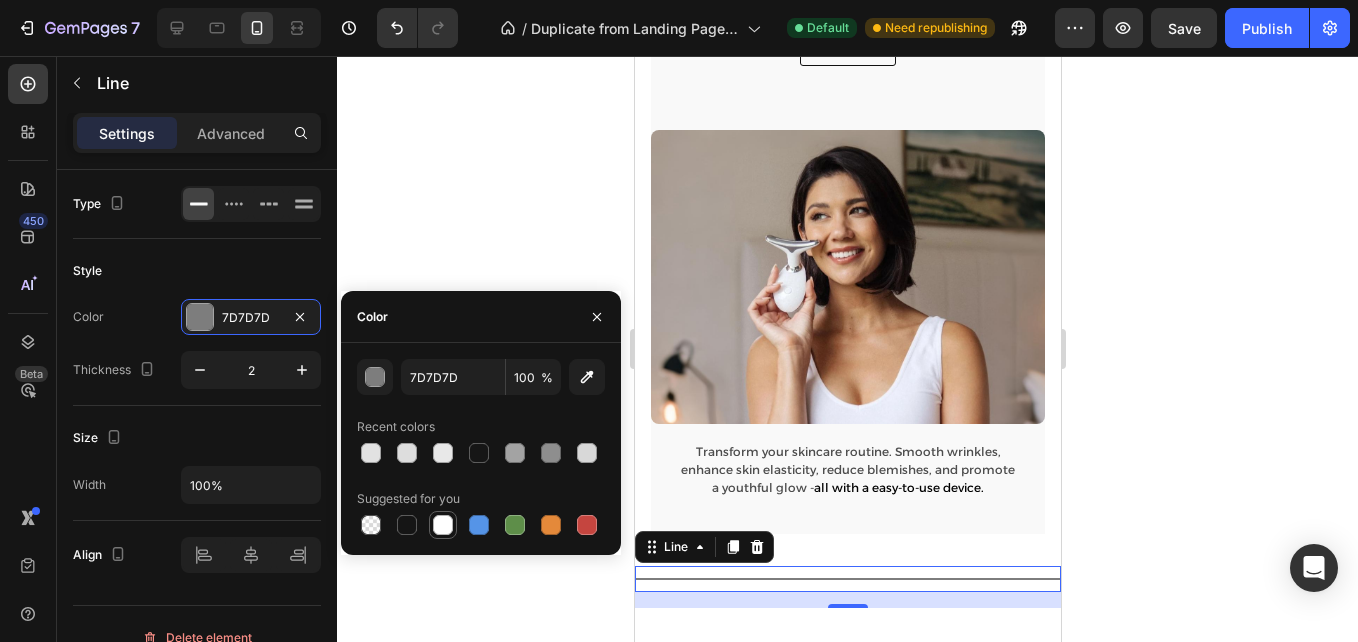 click at bounding box center (443, 525) 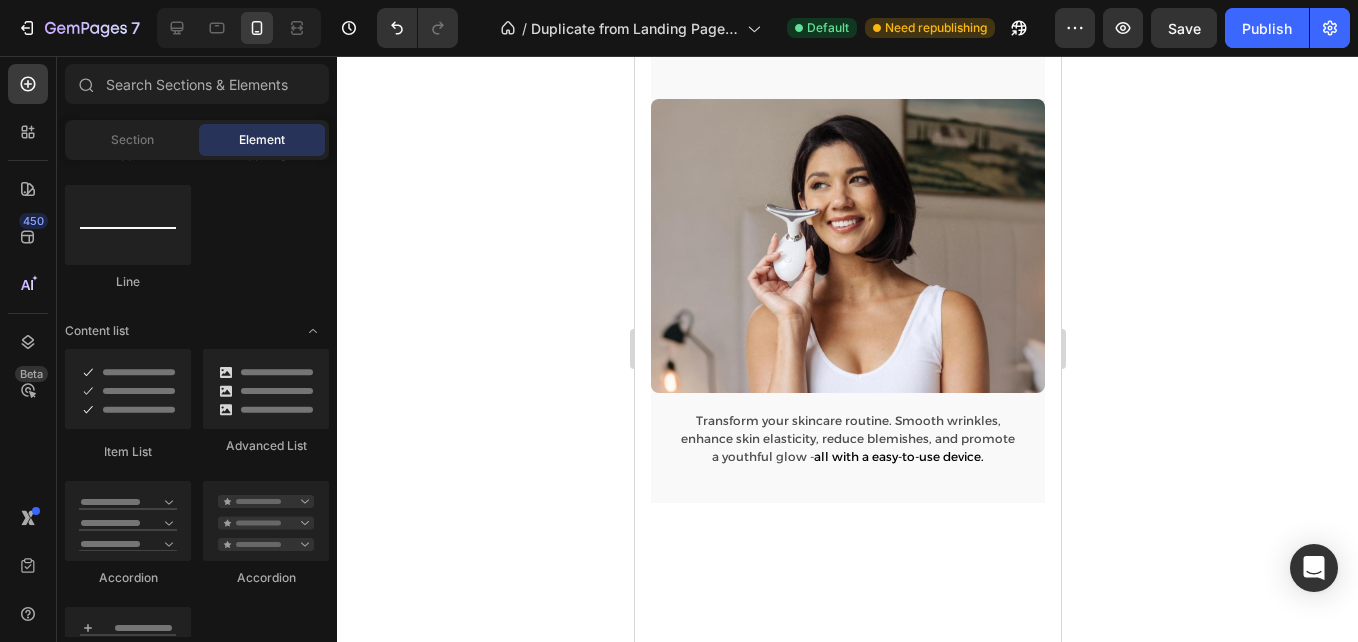 scroll, scrollTop: 1637, scrollLeft: 0, axis: vertical 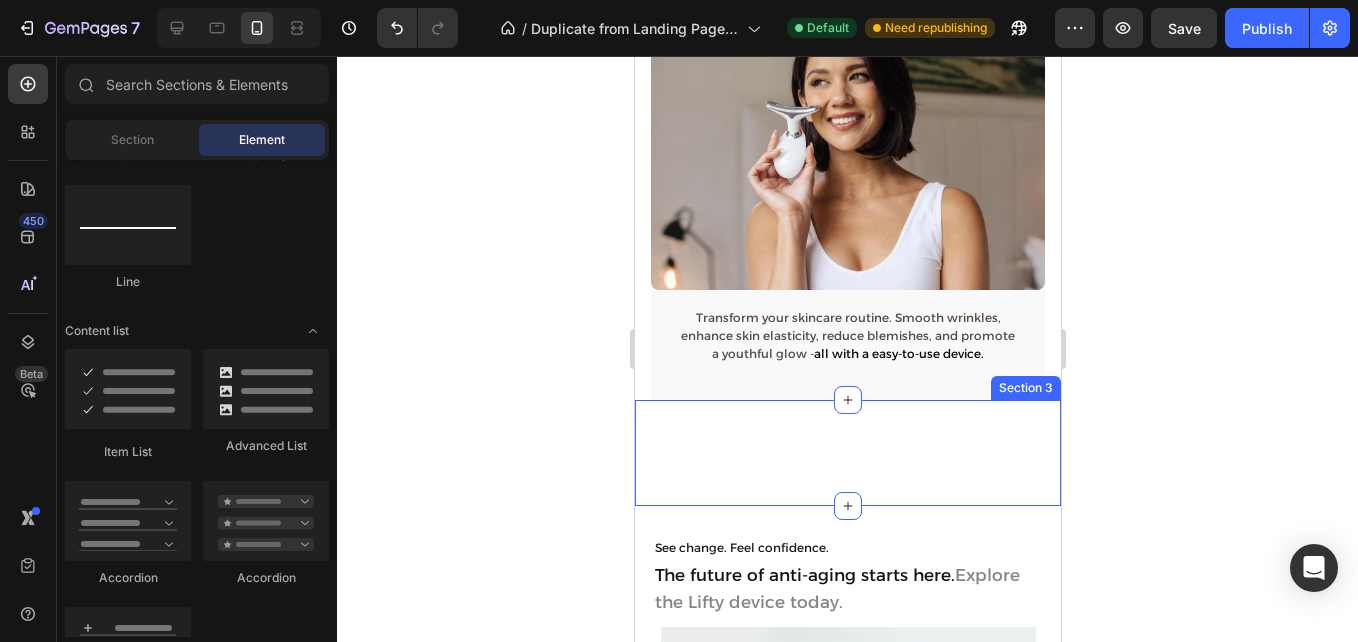 click on "Title Line Section 3" at bounding box center [847, 453] 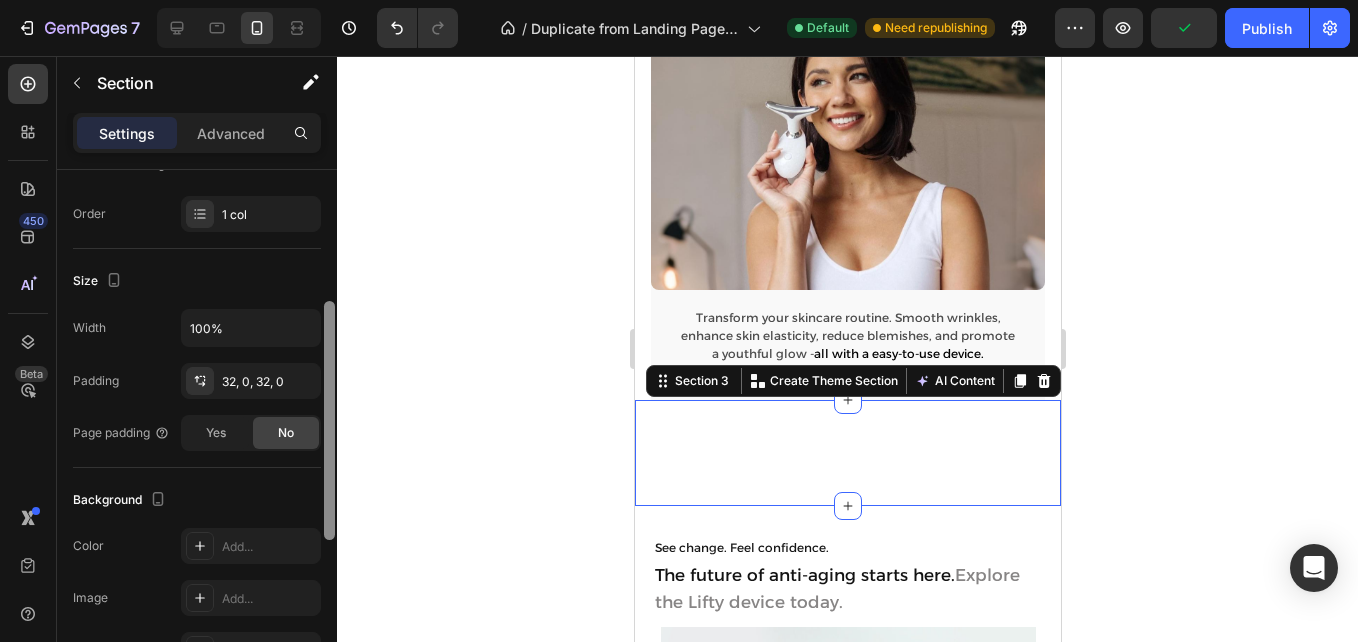 scroll, scrollTop: 297, scrollLeft: 0, axis: vertical 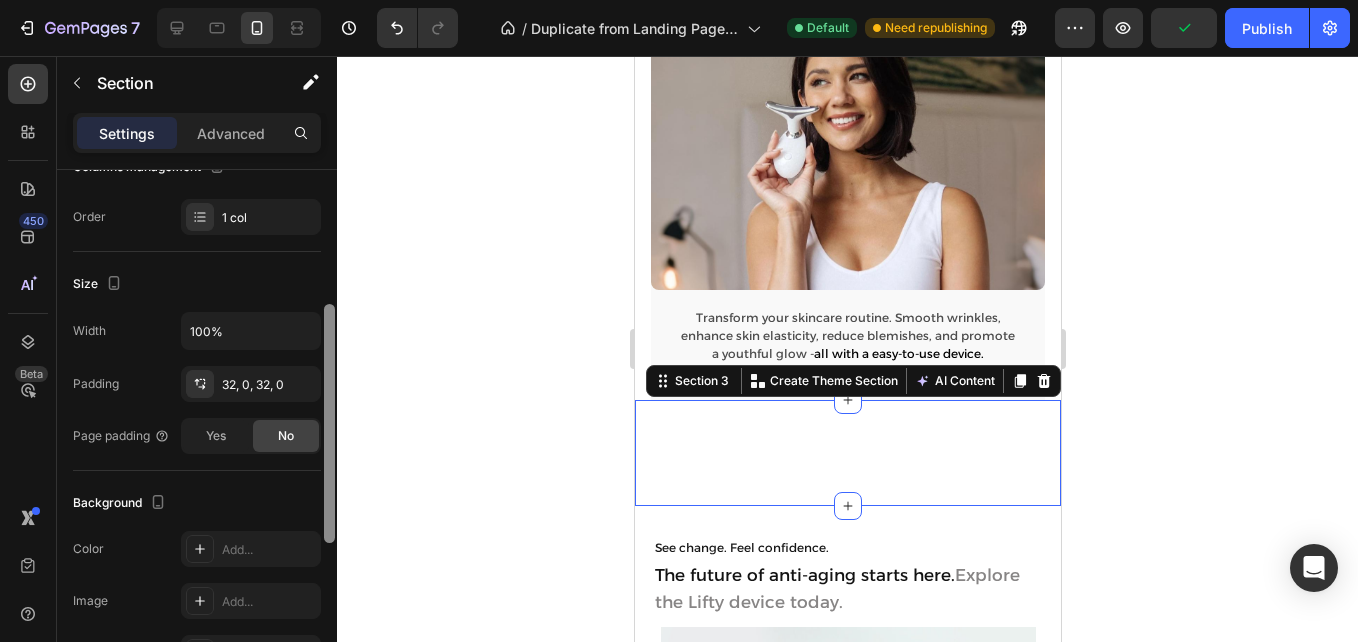 drag, startPoint x: 328, startPoint y: 295, endPoint x: 329, endPoint y: 430, distance: 135.00371 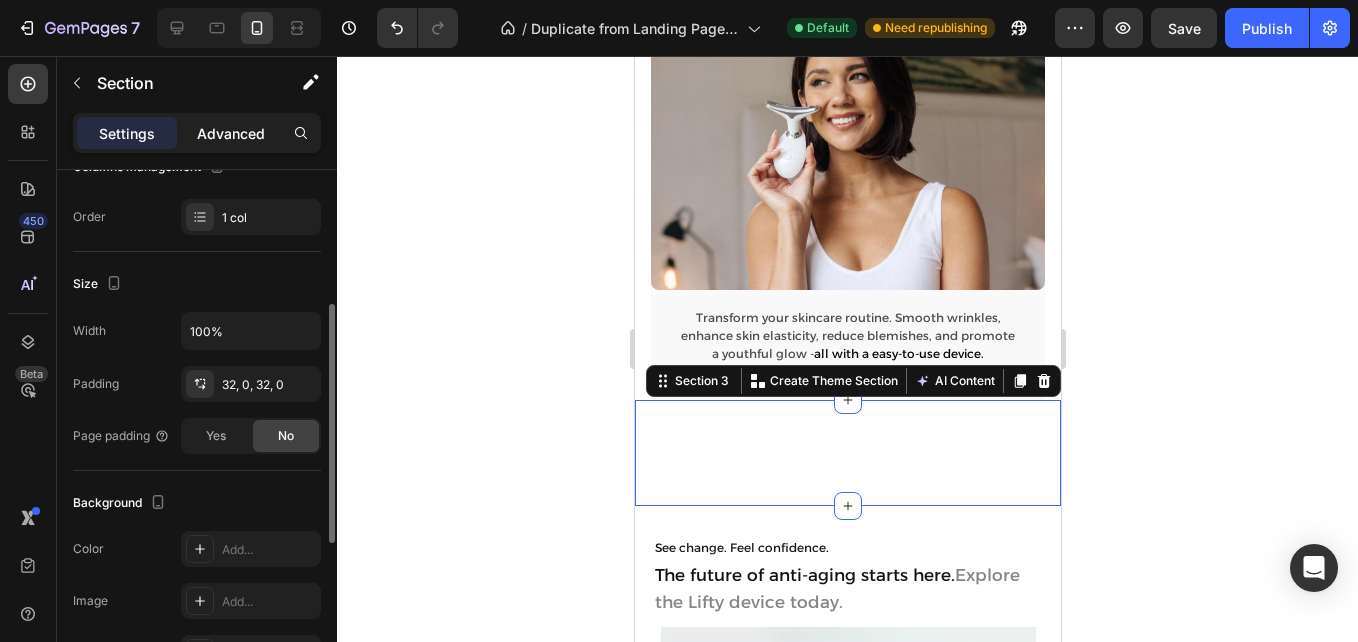 click on "Advanced" at bounding box center [231, 133] 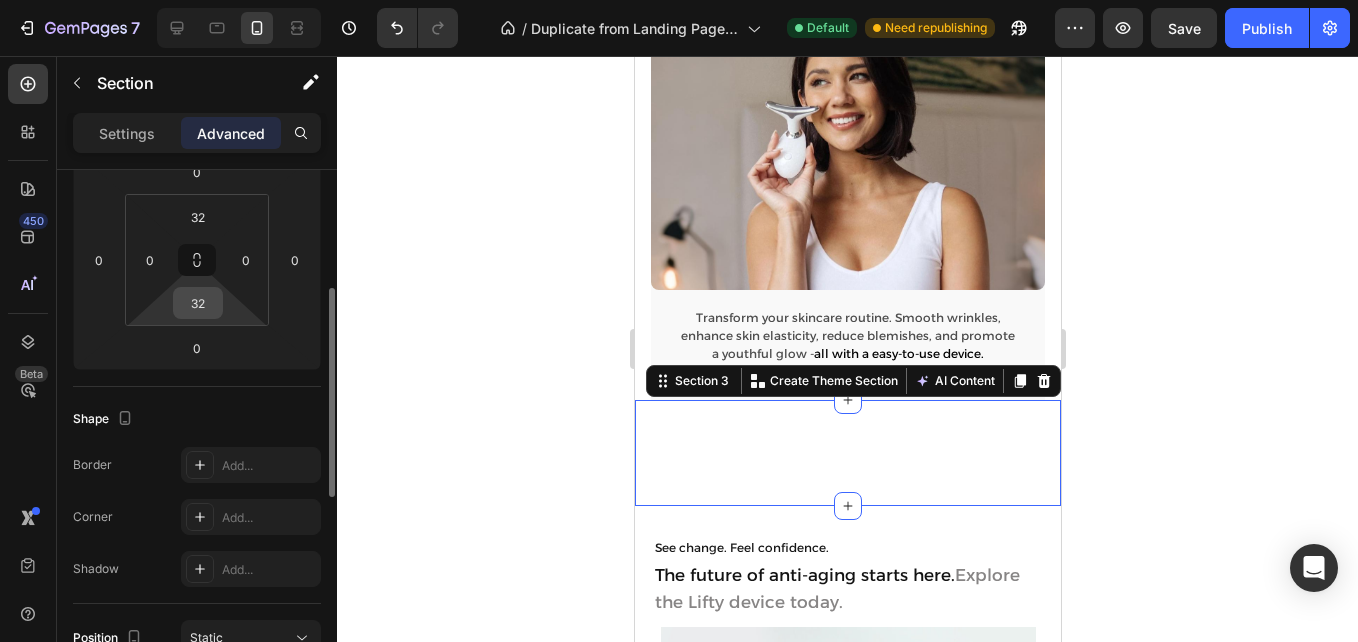 click on "32" at bounding box center [198, 303] 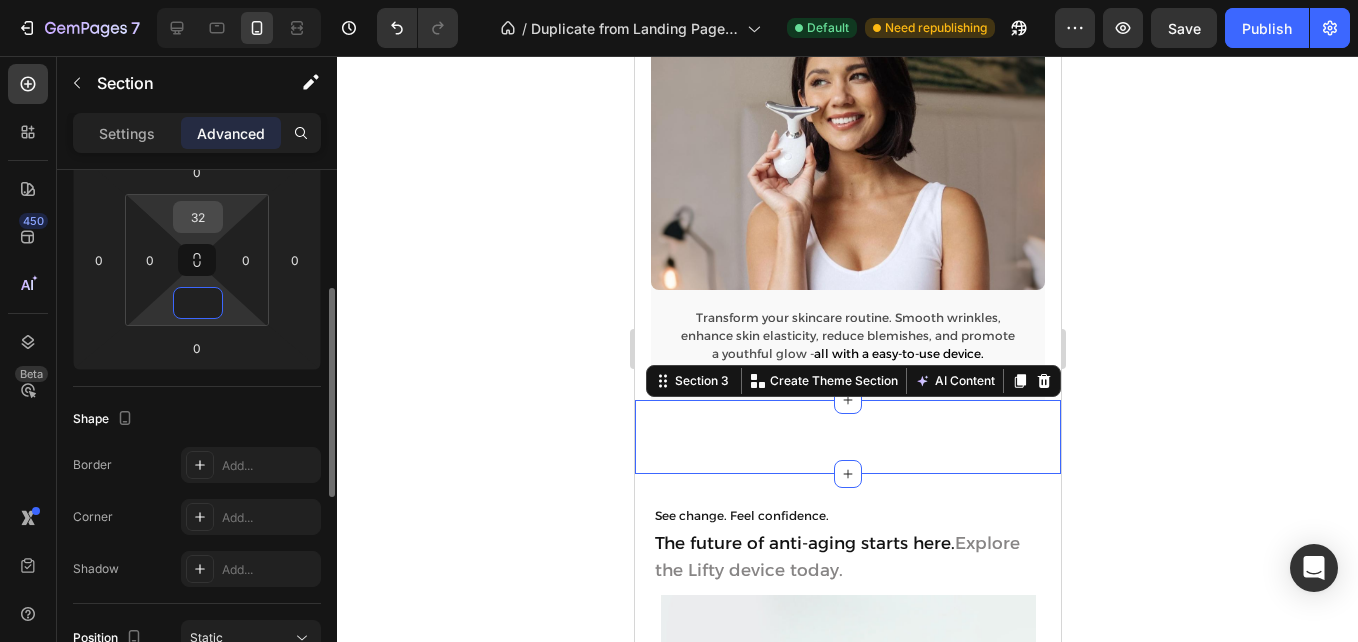 type on "0" 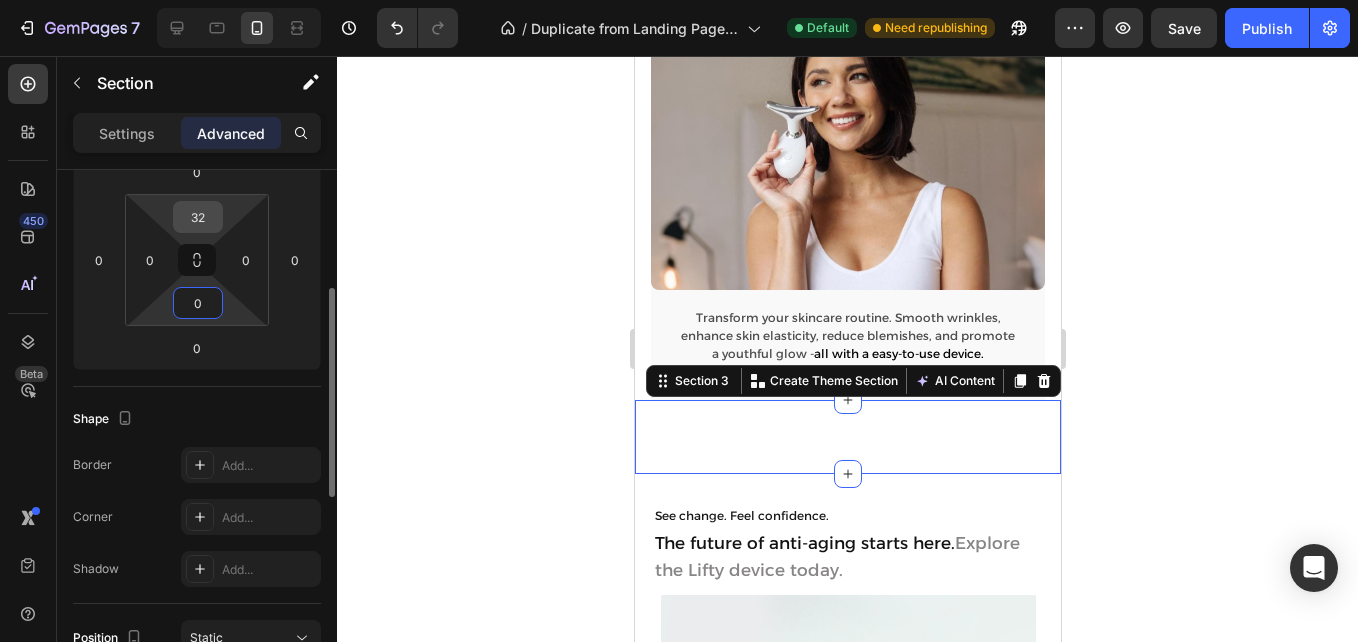 click on "32" at bounding box center [198, 217] 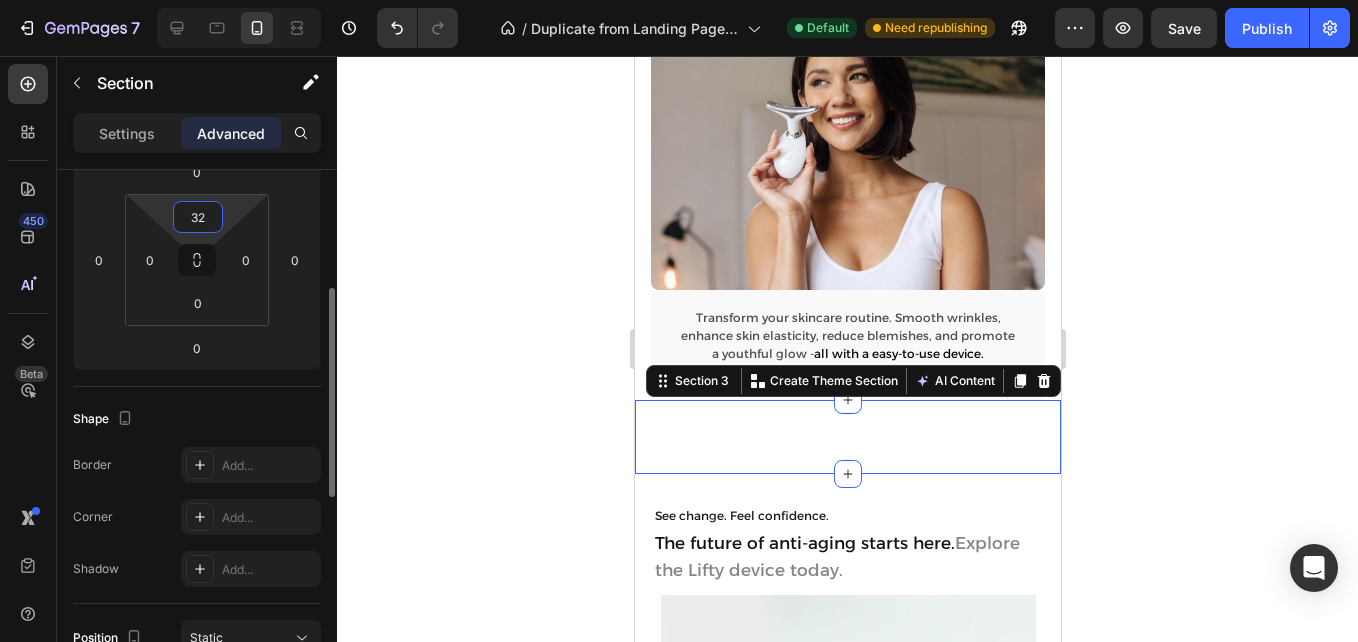 type on "32«" 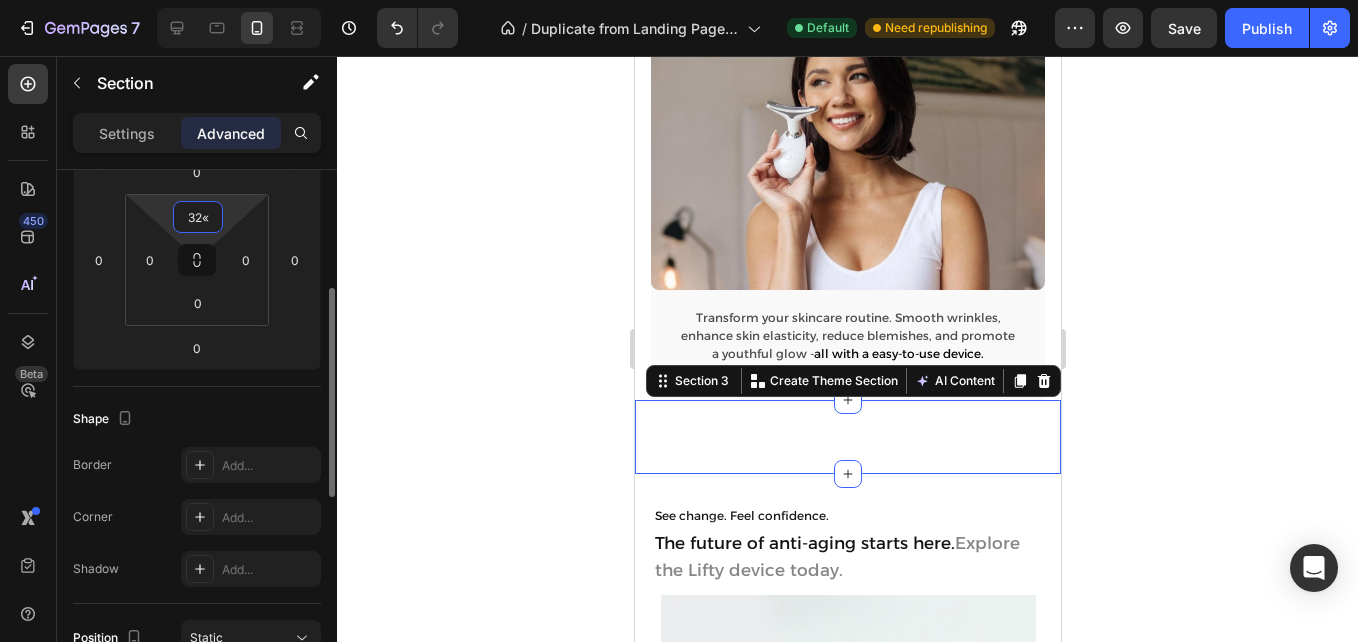 type 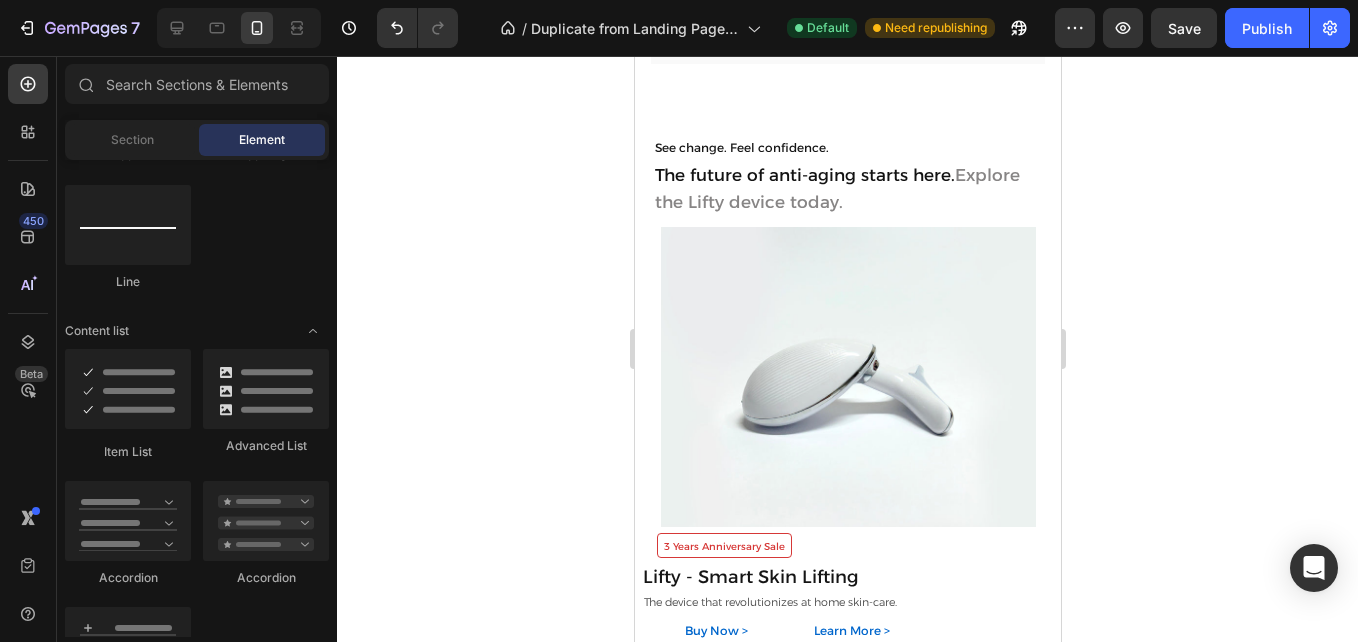 scroll, scrollTop: 1992, scrollLeft: 0, axis: vertical 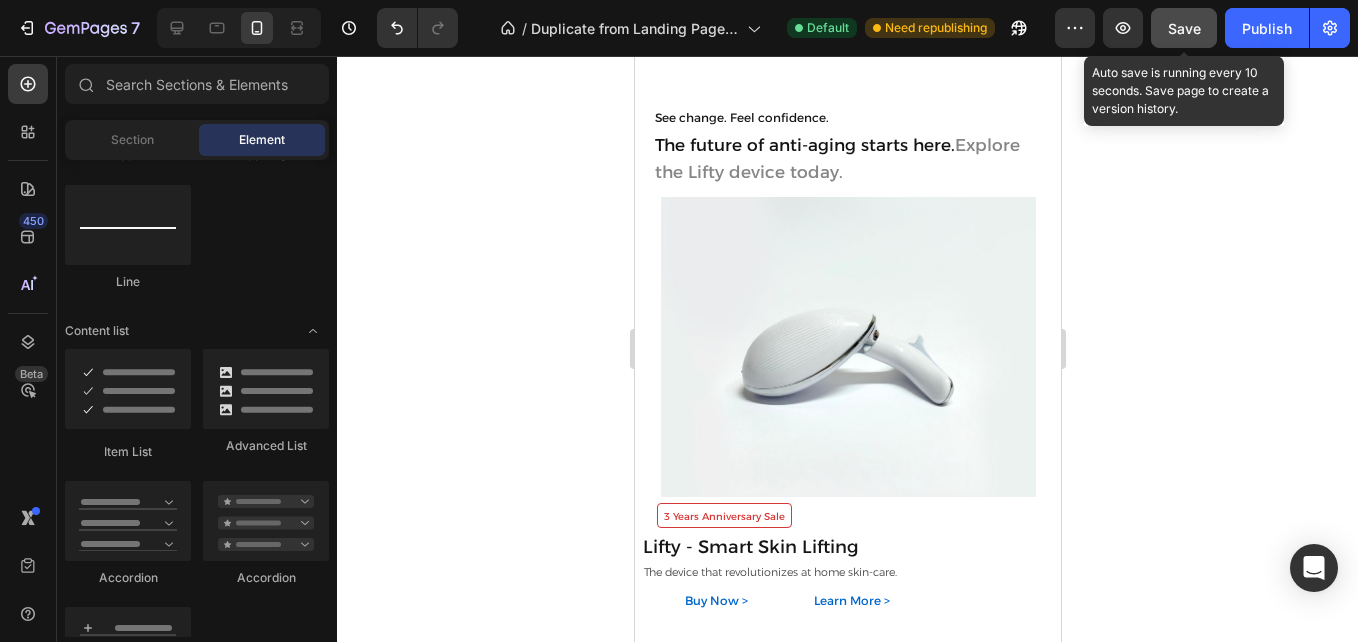 click on "Save" 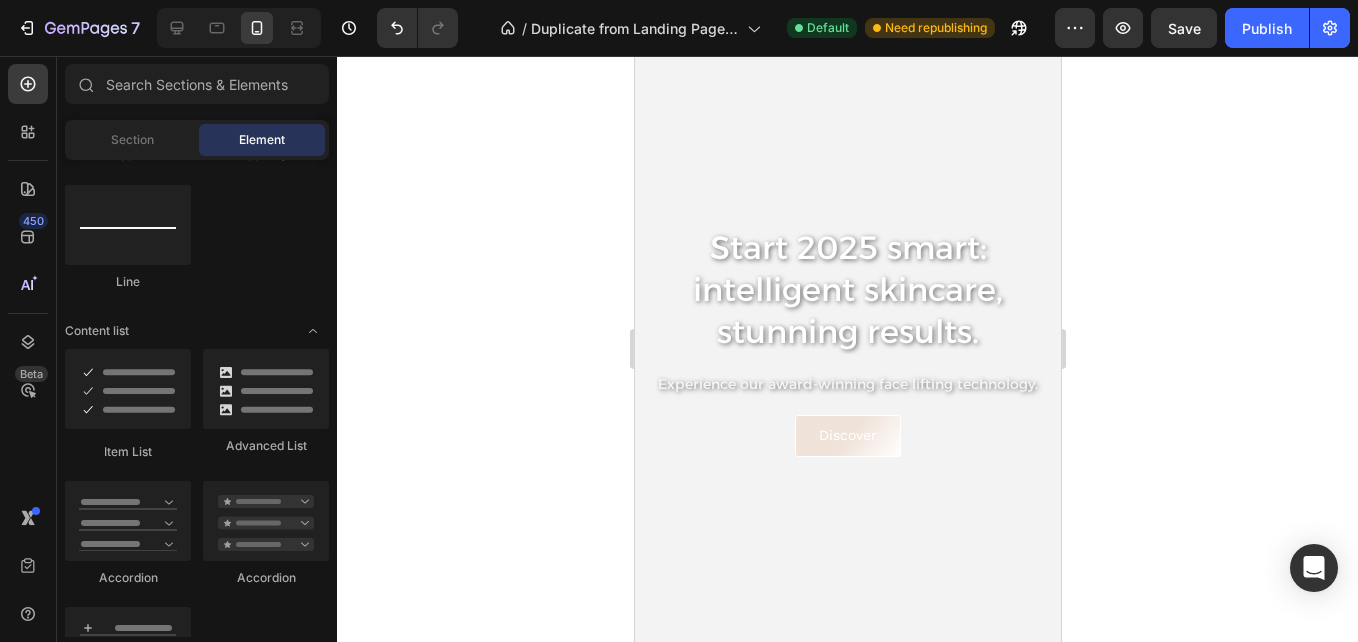scroll, scrollTop: 81, scrollLeft: 0, axis: vertical 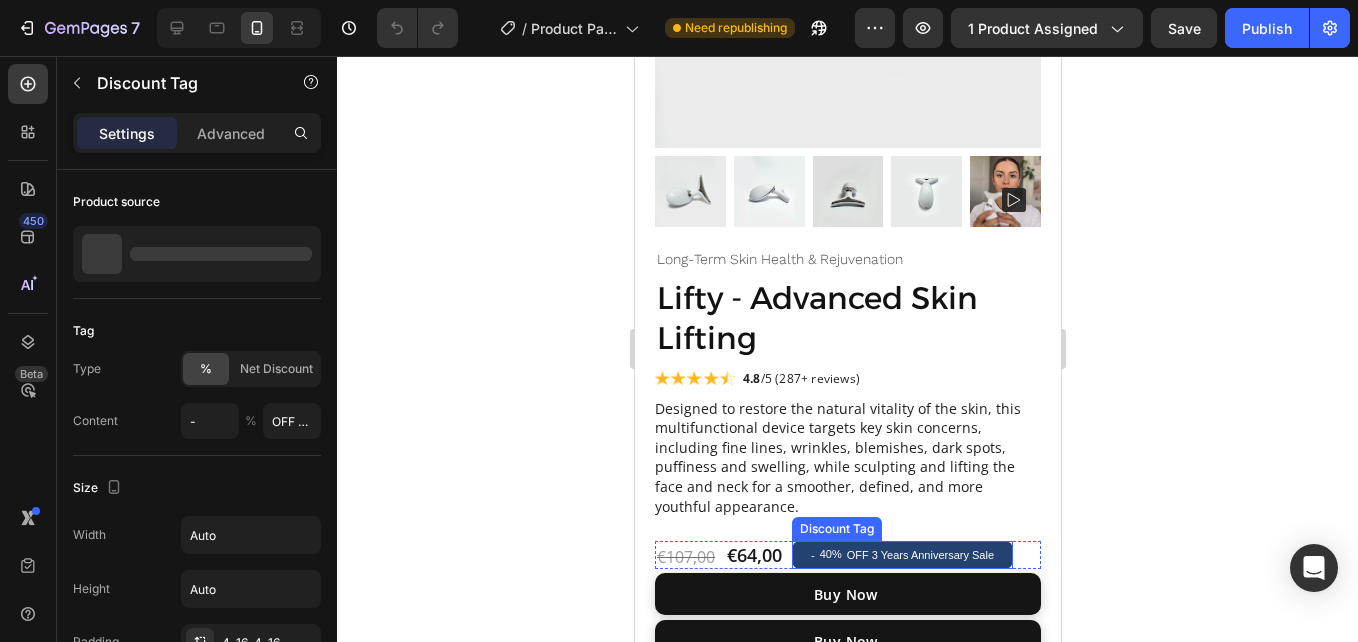 click on "- 40% OFF 3 Years Anniversary Sale" at bounding box center [901, 555] 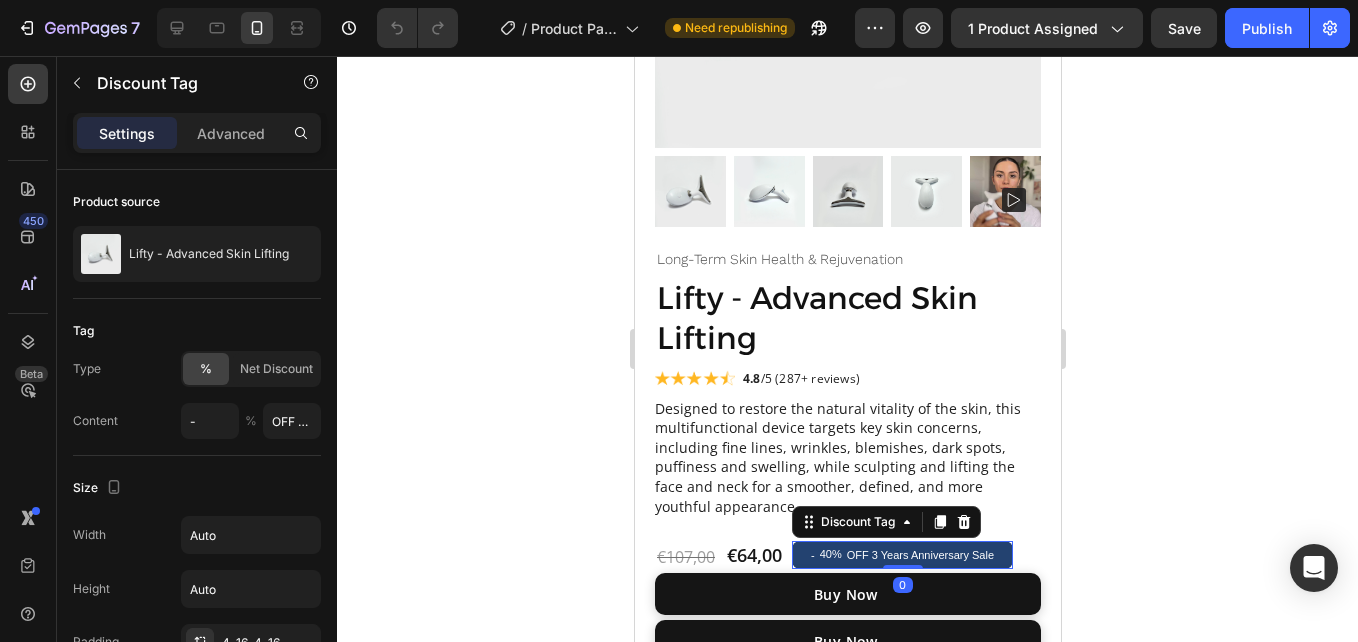 click 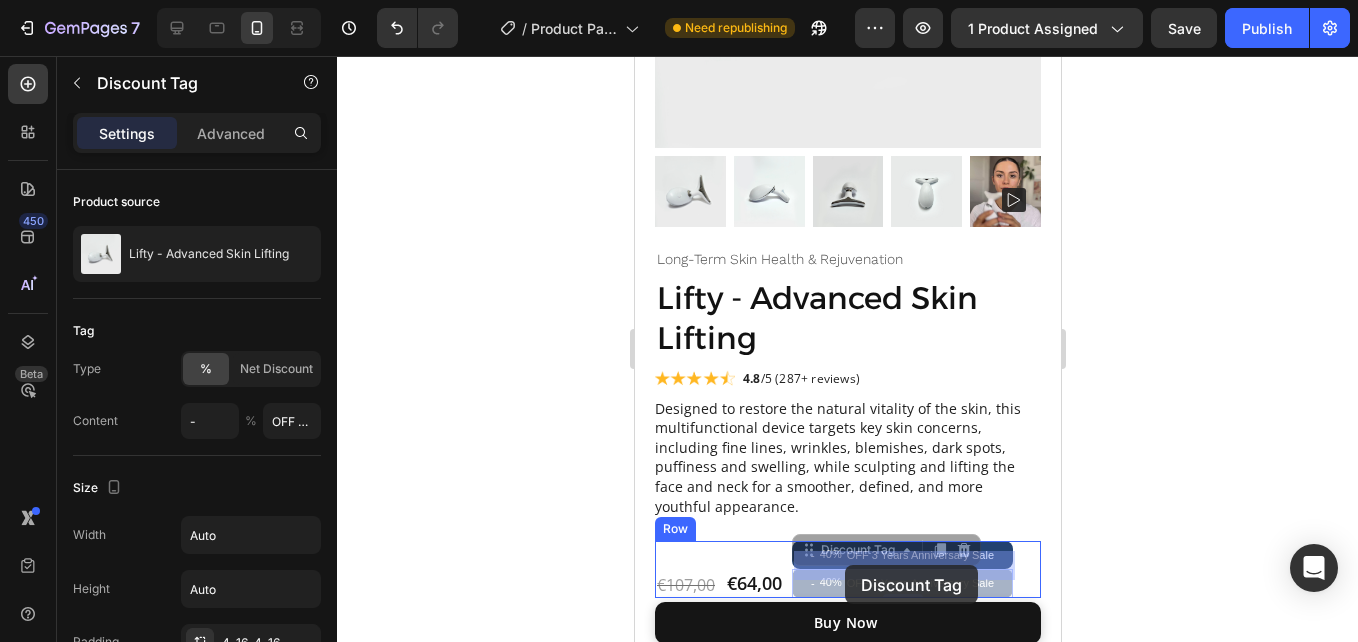 drag, startPoint x: 1008, startPoint y: 566, endPoint x: 844, endPoint y: 565, distance: 164.00305 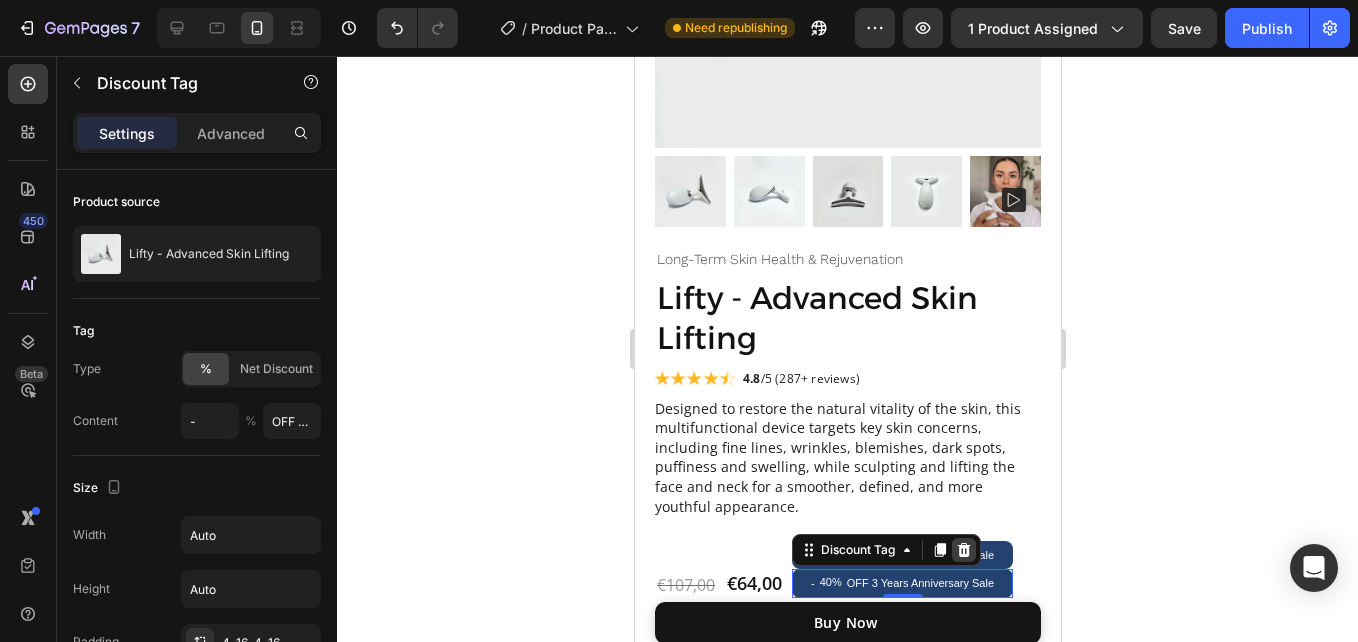 click 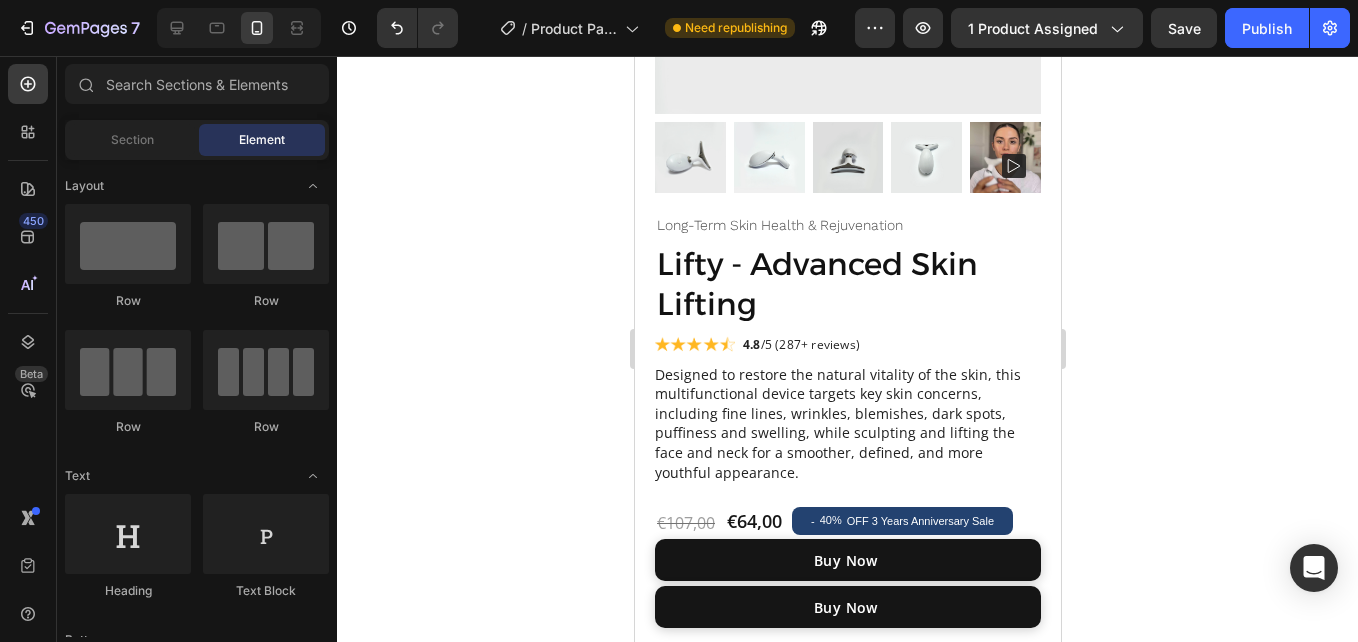 scroll, scrollTop: 343, scrollLeft: 0, axis: vertical 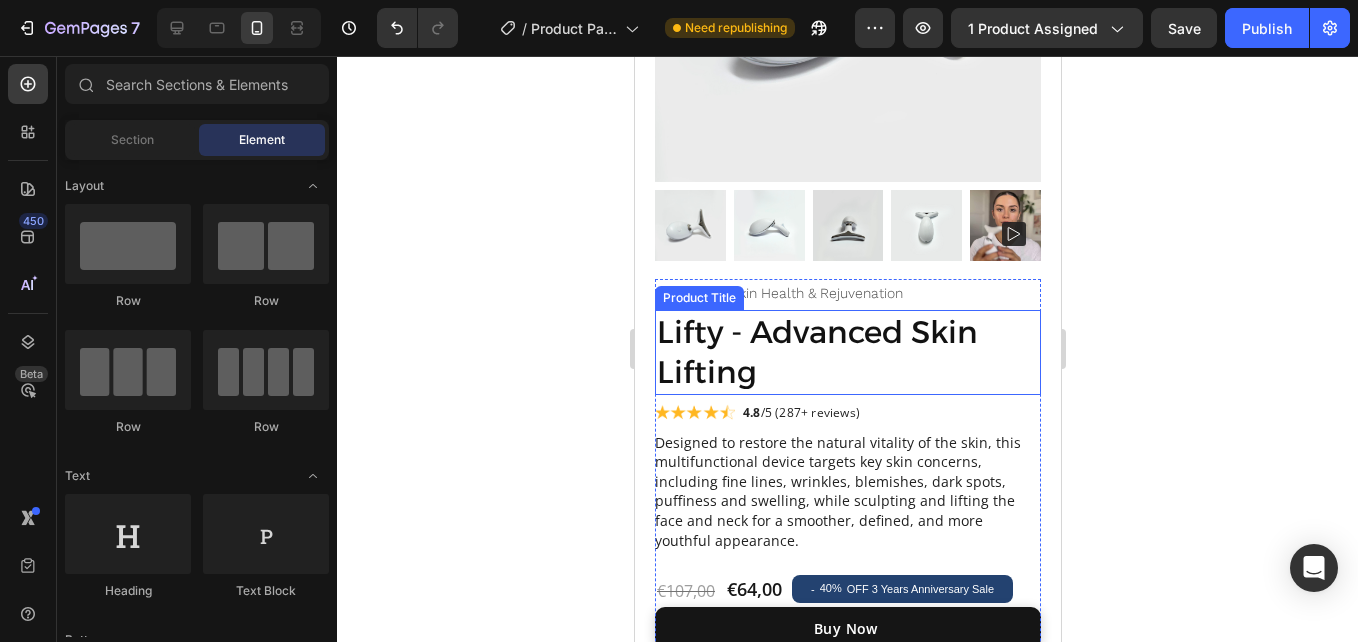 click on "Lifty - Advanced Skin Lifting" at bounding box center (847, 352) 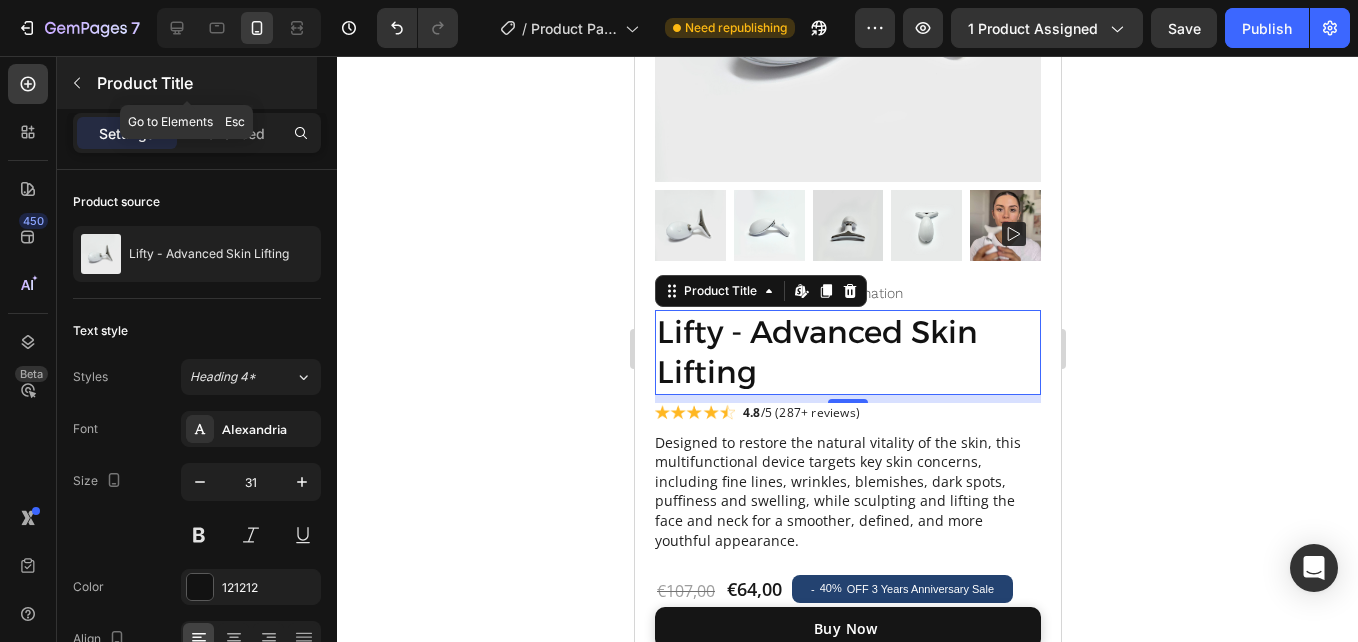 click on "Product Title" at bounding box center [187, 83] 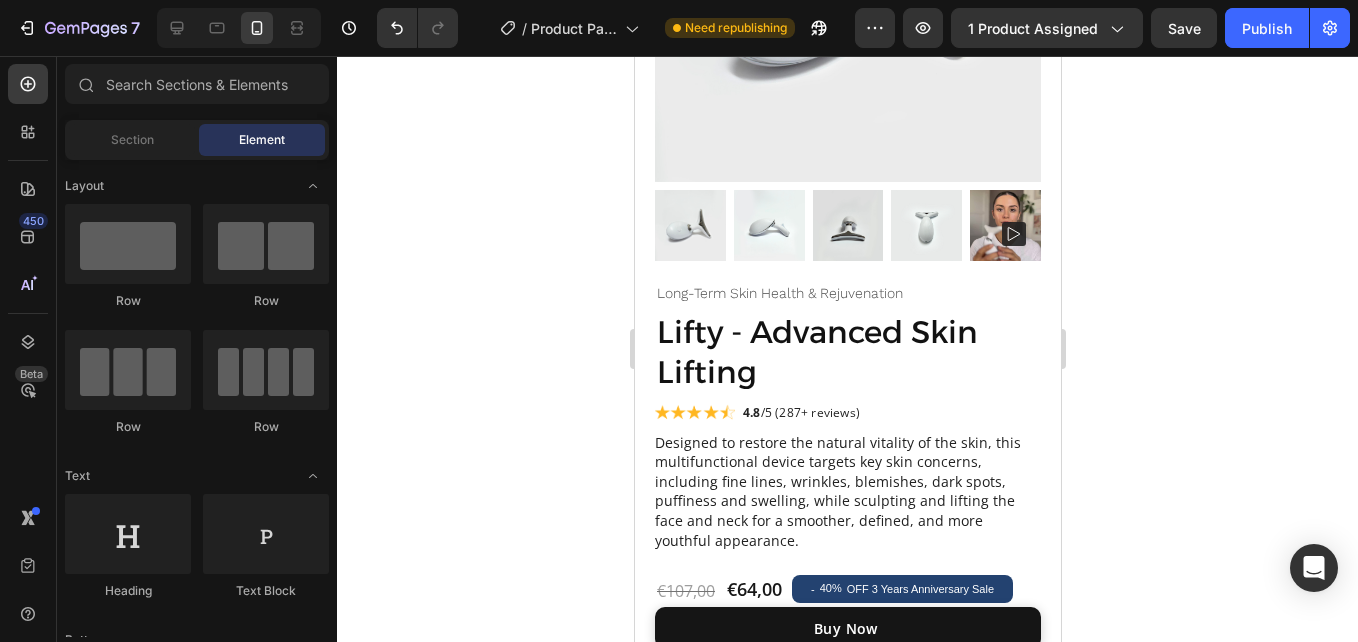 click on "Row
Row
Row
Row" 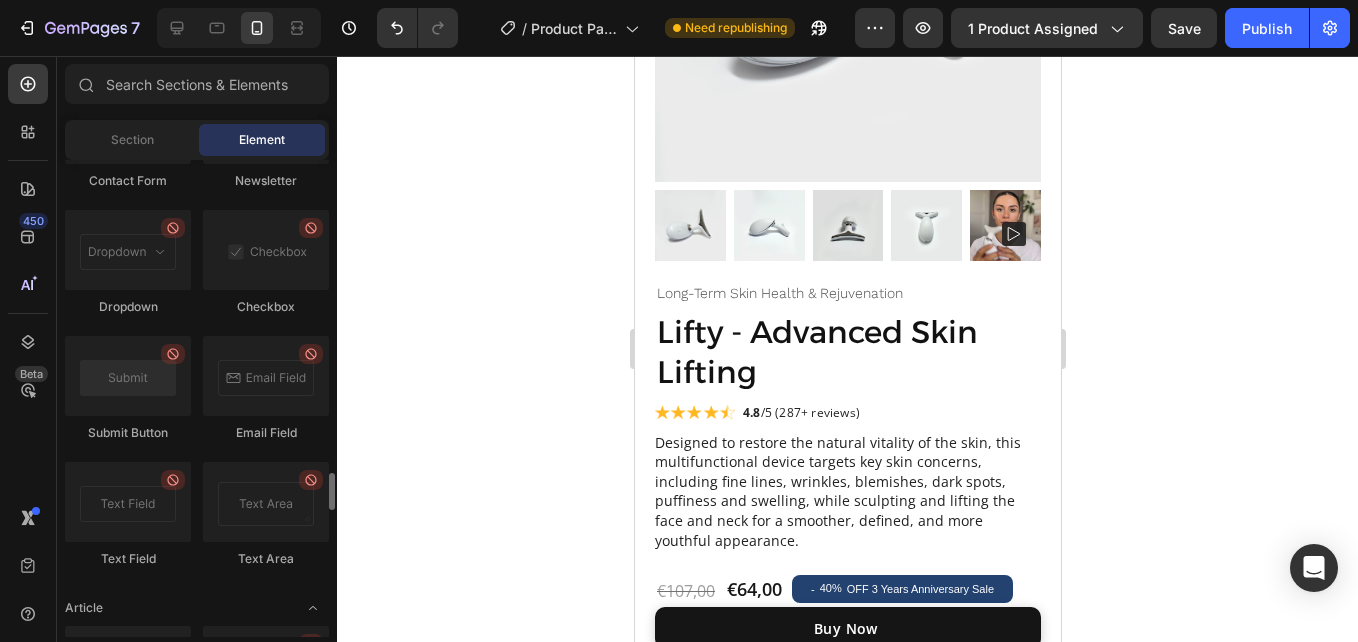 scroll, scrollTop: 4830, scrollLeft: 0, axis: vertical 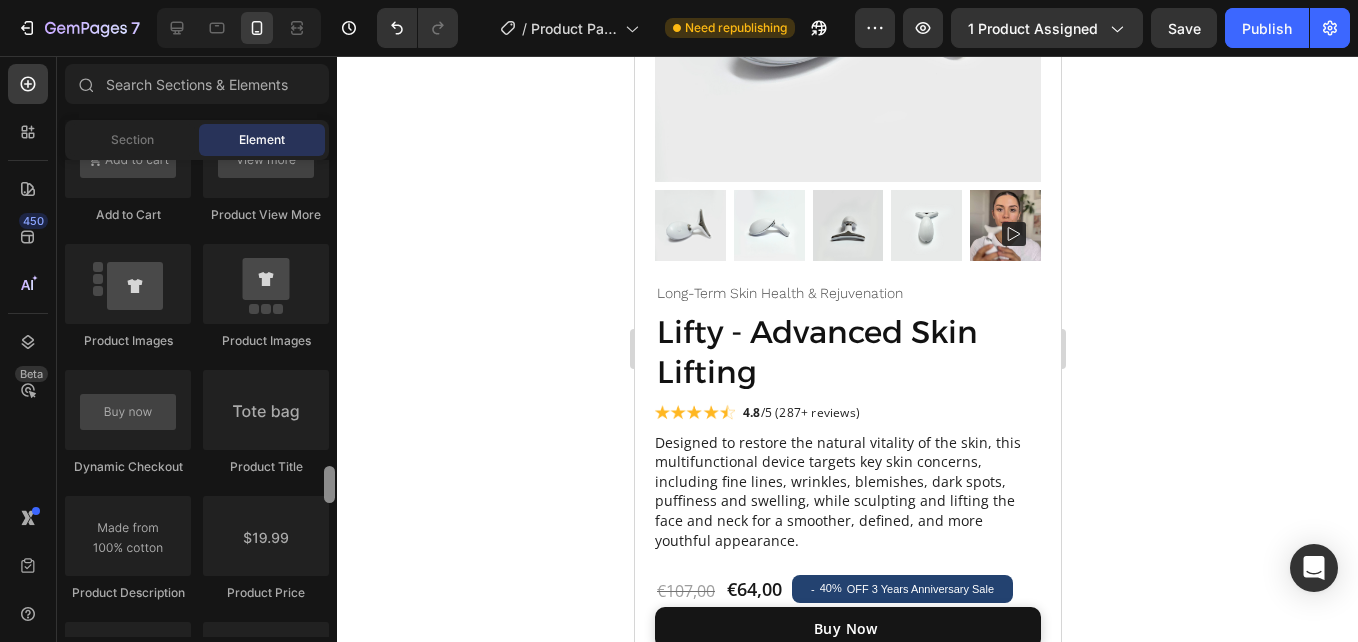 drag, startPoint x: 330, startPoint y: 552, endPoint x: 327, endPoint y: 411, distance: 141.0319 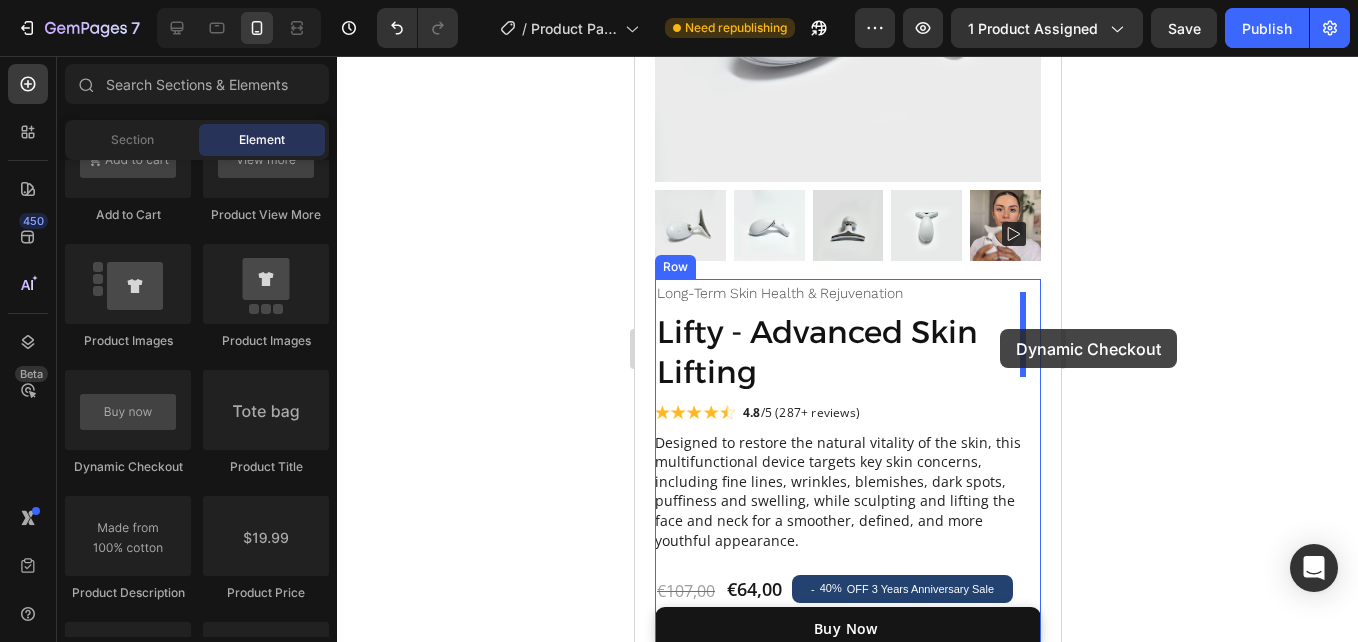 drag, startPoint x: 781, startPoint y: 482, endPoint x: 1006, endPoint y: 326, distance: 273.79007 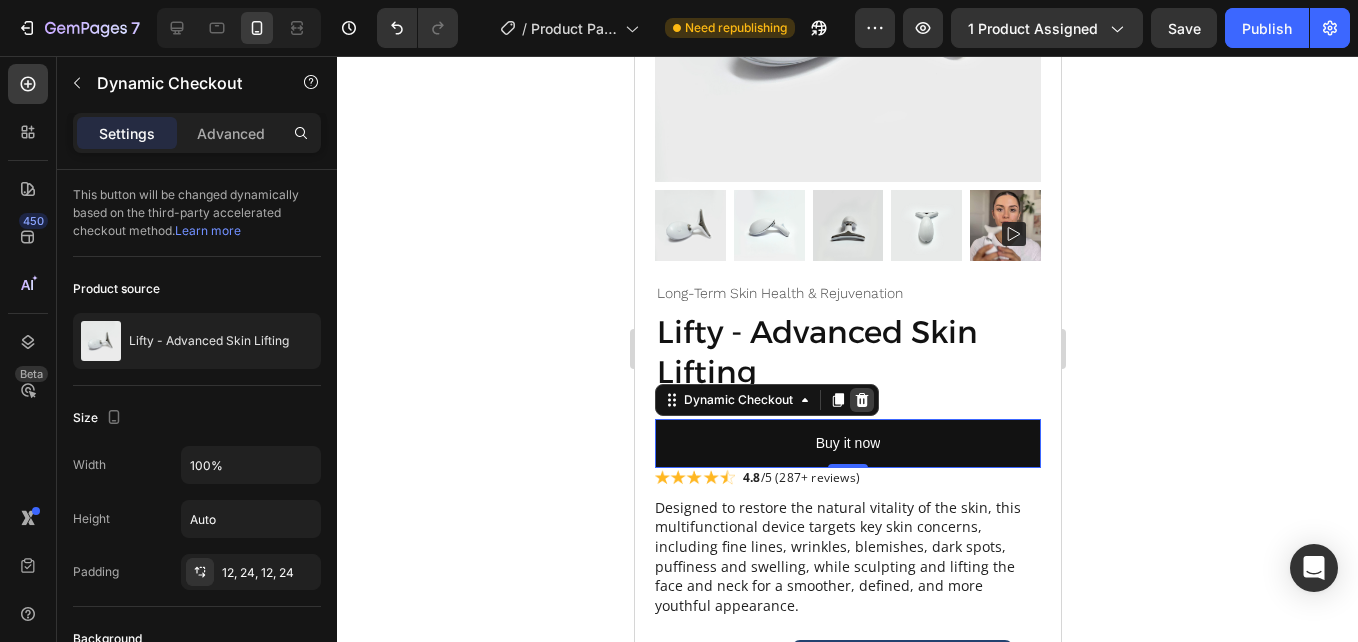 click 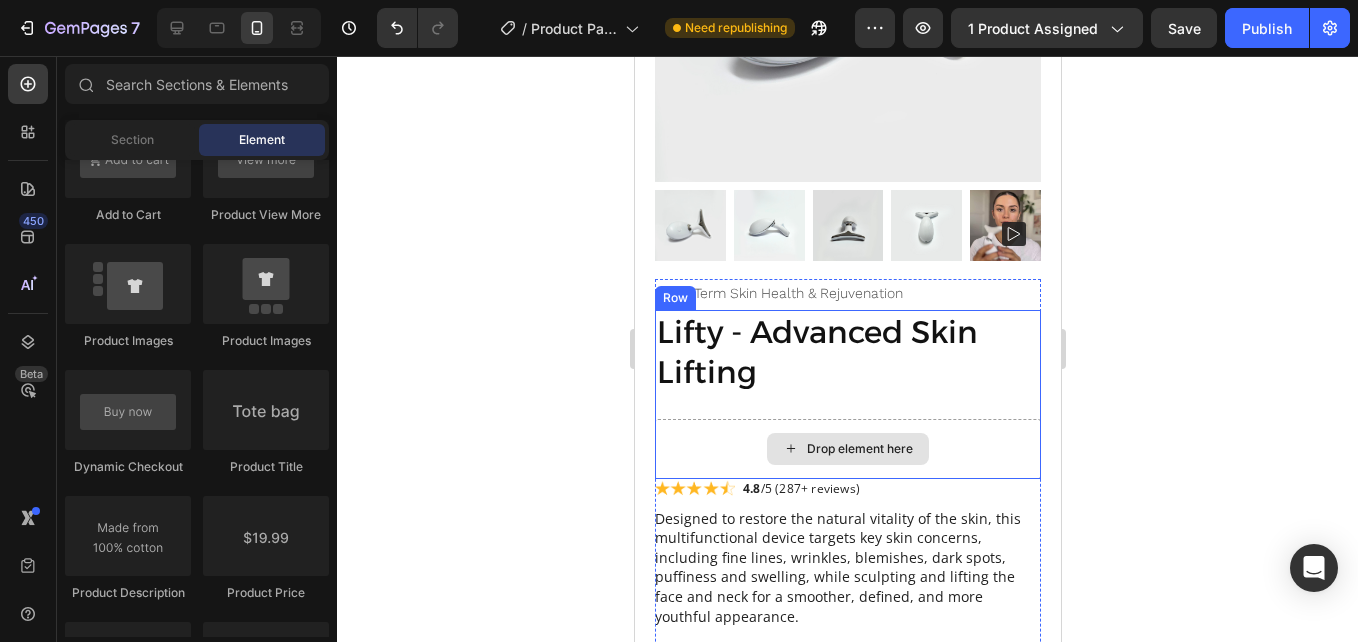 click on "Drop element here" at bounding box center [859, 449] 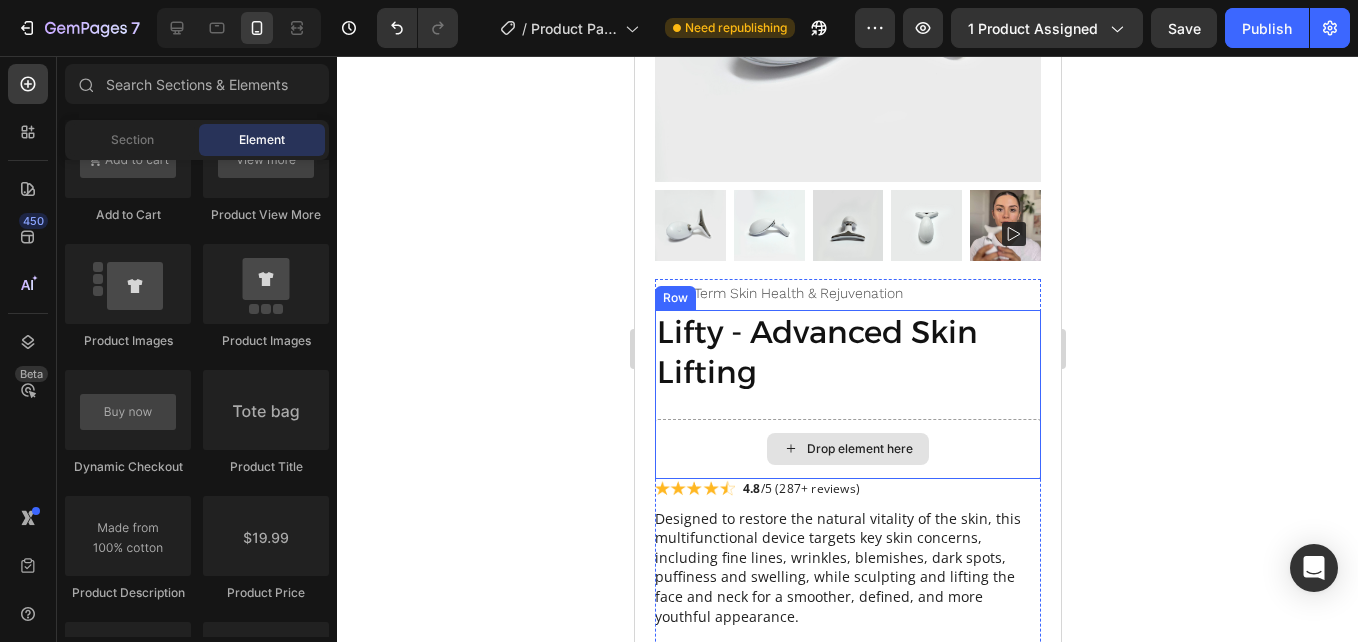 click on "Drop element here" at bounding box center [847, 449] 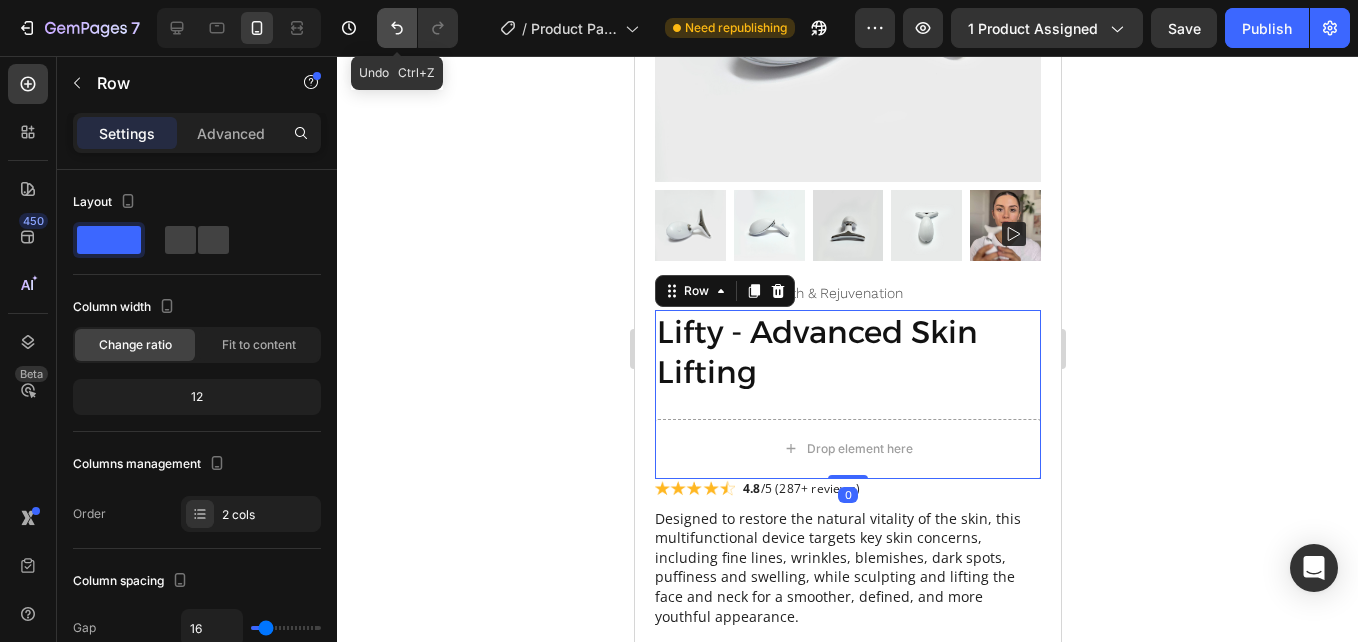click 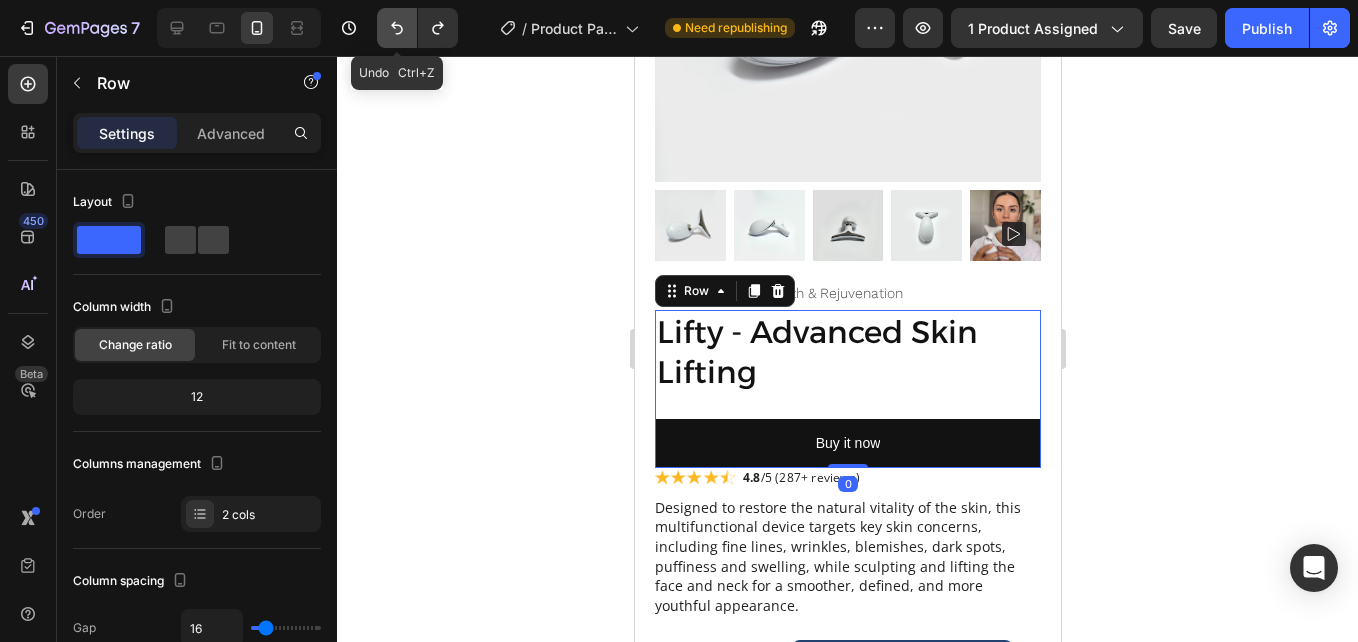 click 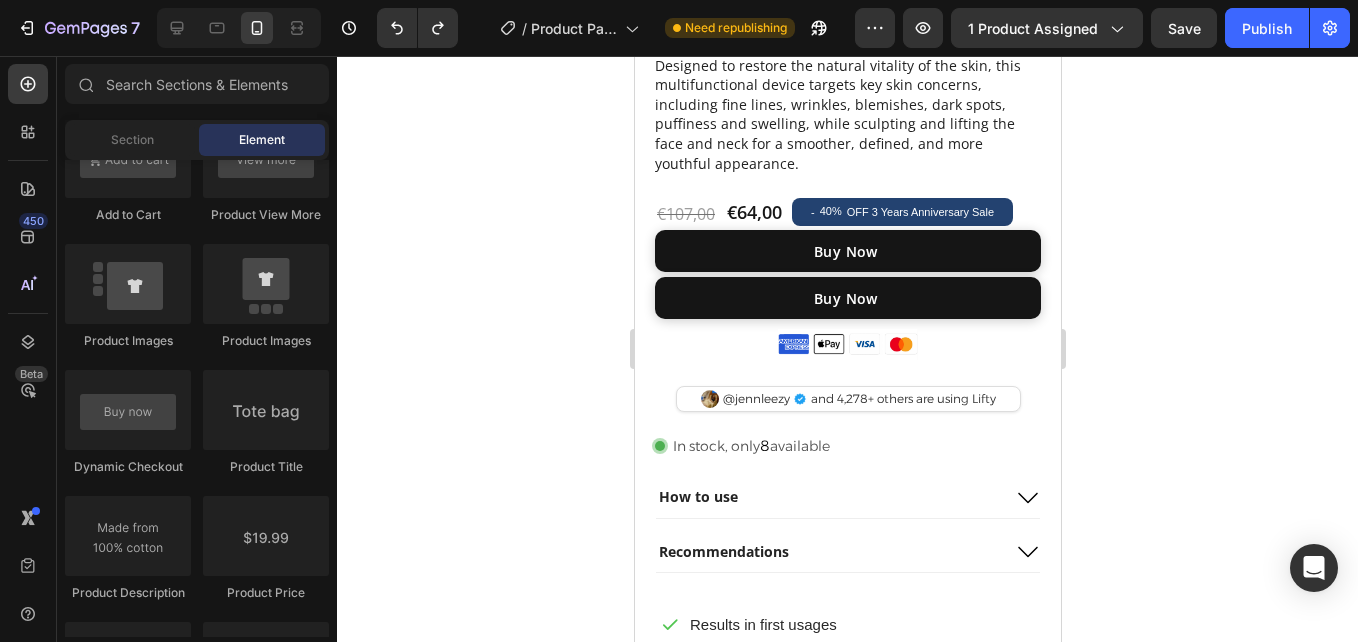 scroll, scrollTop: 806, scrollLeft: 0, axis: vertical 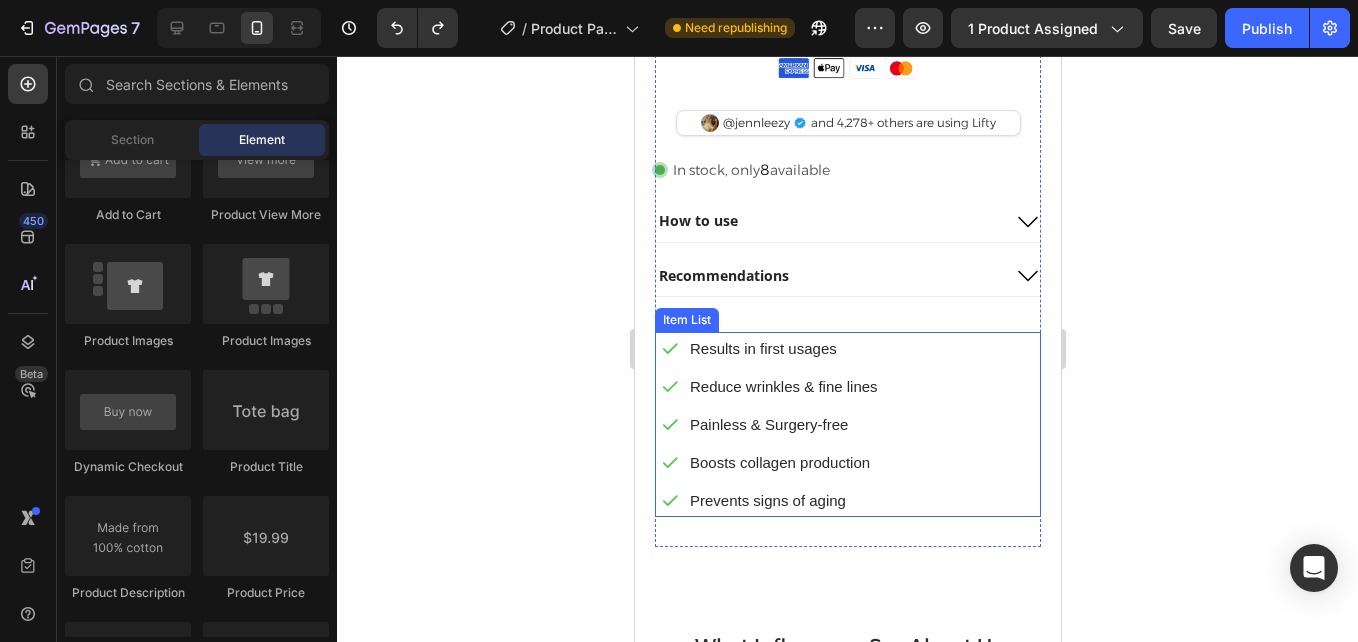 click on "Boosts collagen production" at bounding box center [783, 462] 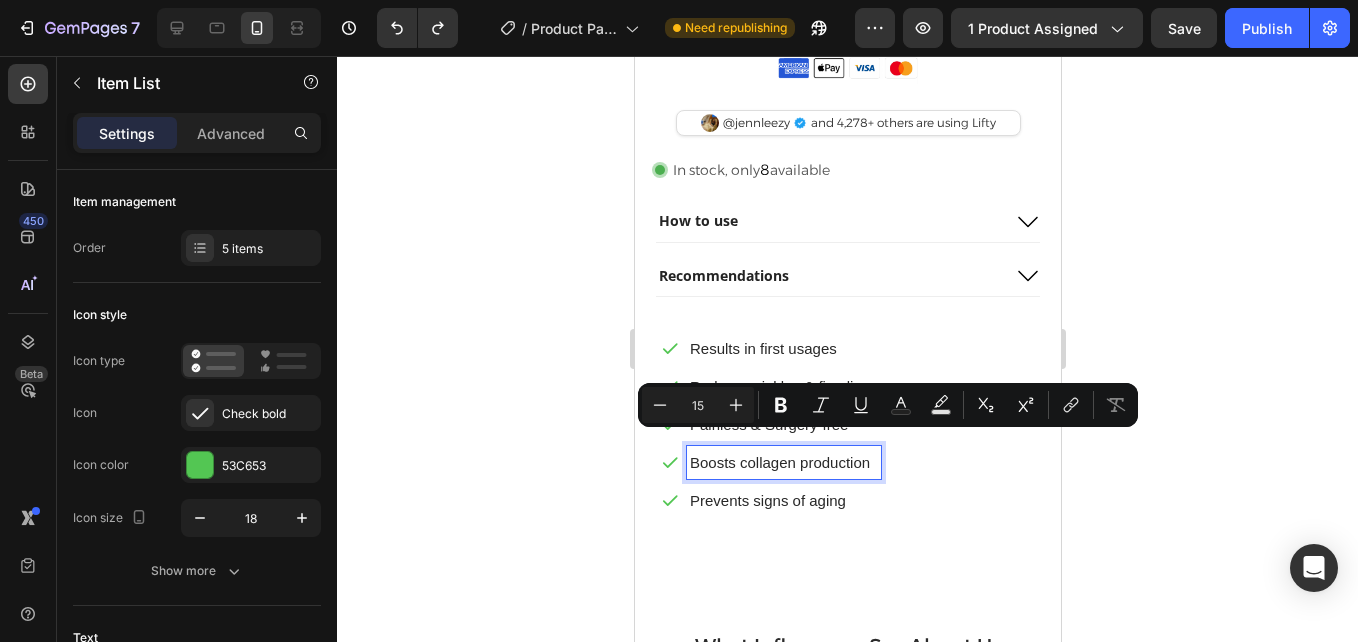 click on "Boosts collagen production" at bounding box center [783, 462] 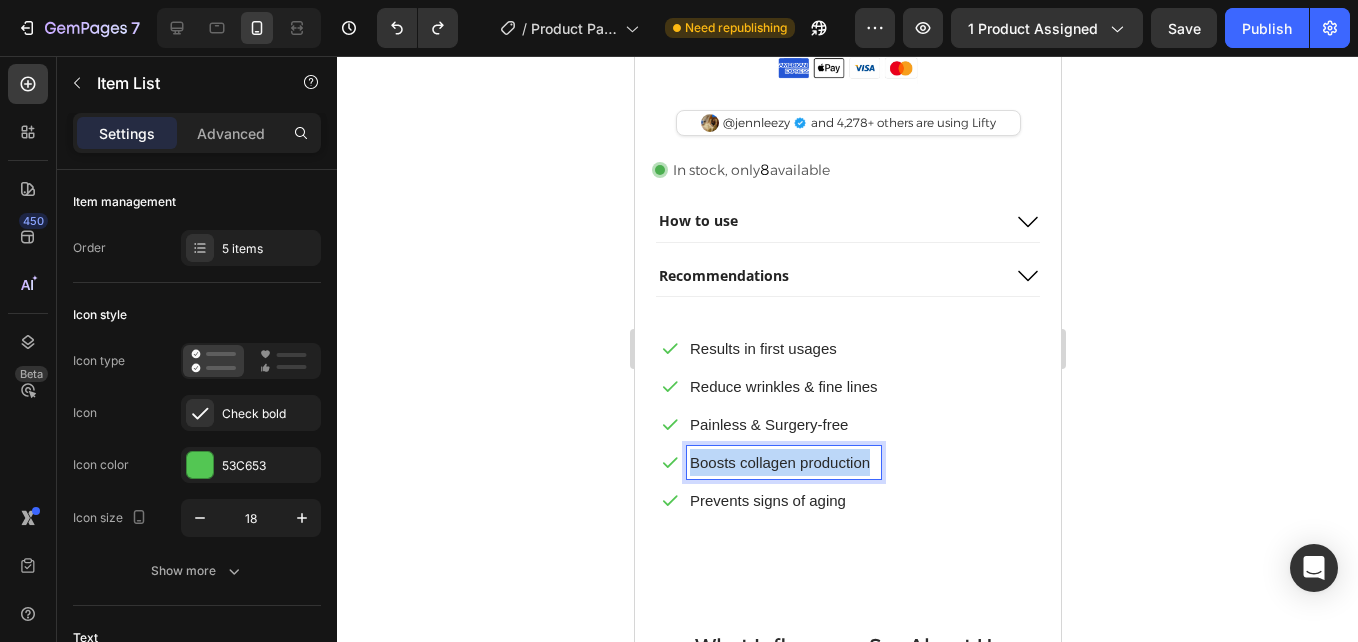 drag, startPoint x: 693, startPoint y: 447, endPoint x: 877, endPoint y: 454, distance: 184.1331 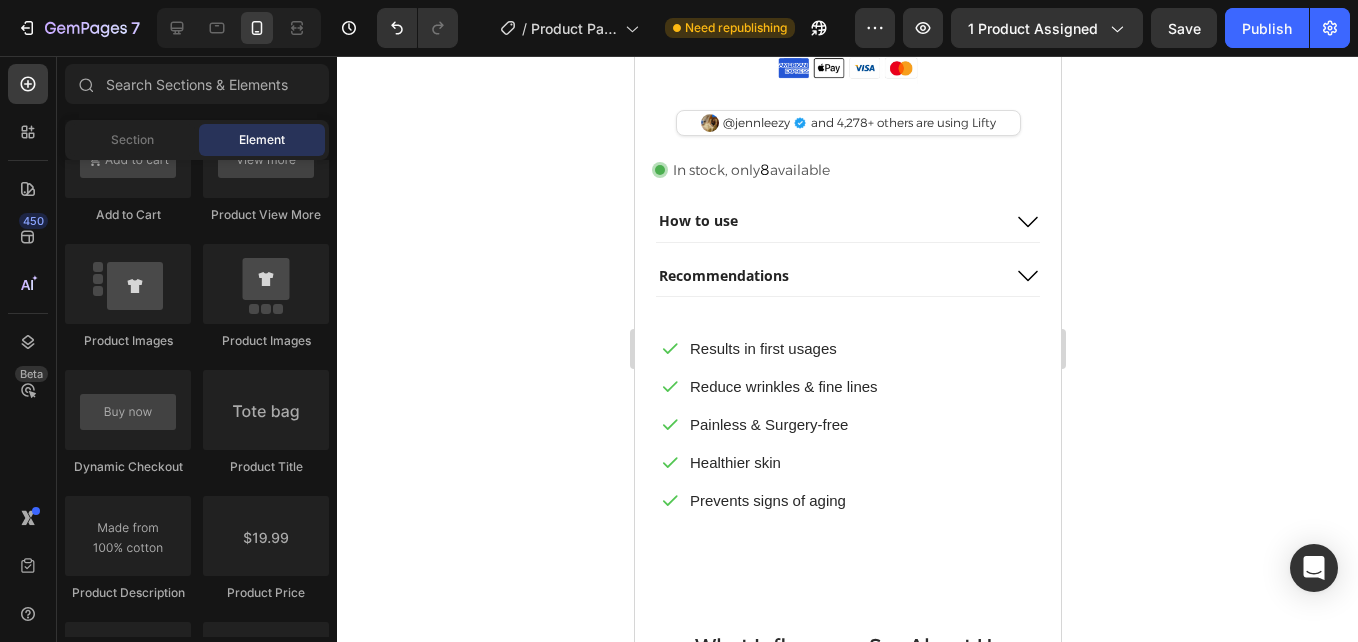 scroll, scrollTop: 1143, scrollLeft: 0, axis: vertical 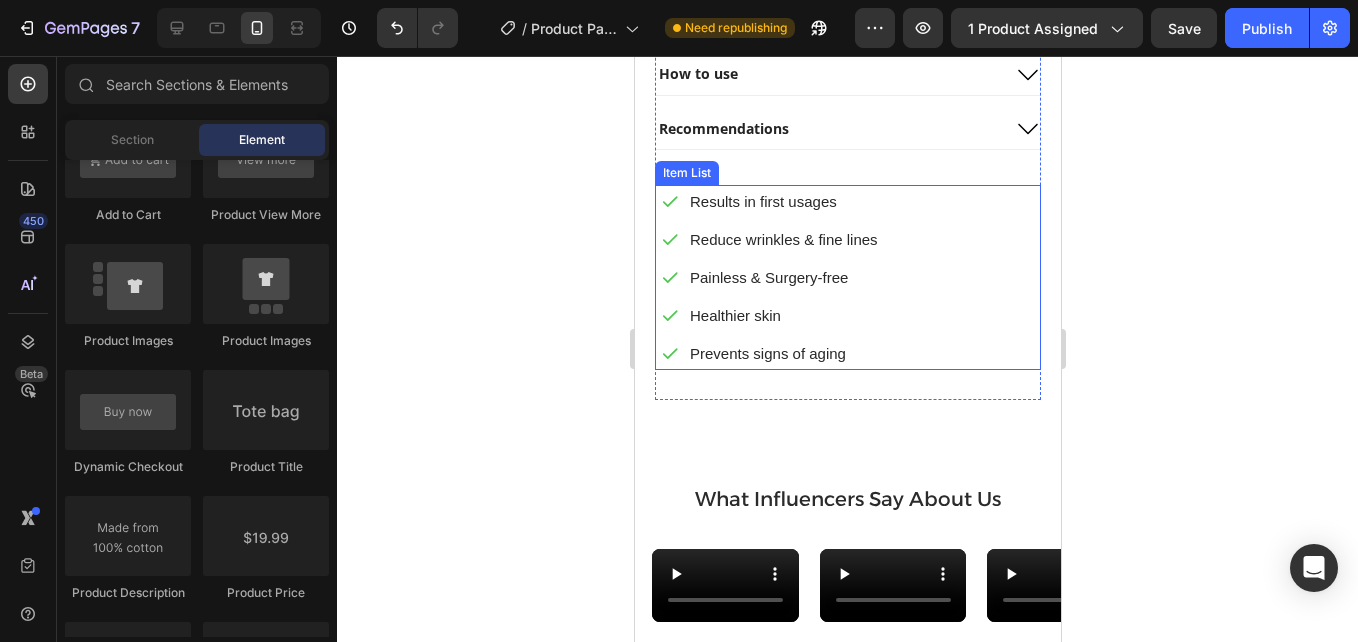 click on "Healthier skin" at bounding box center [783, 315] 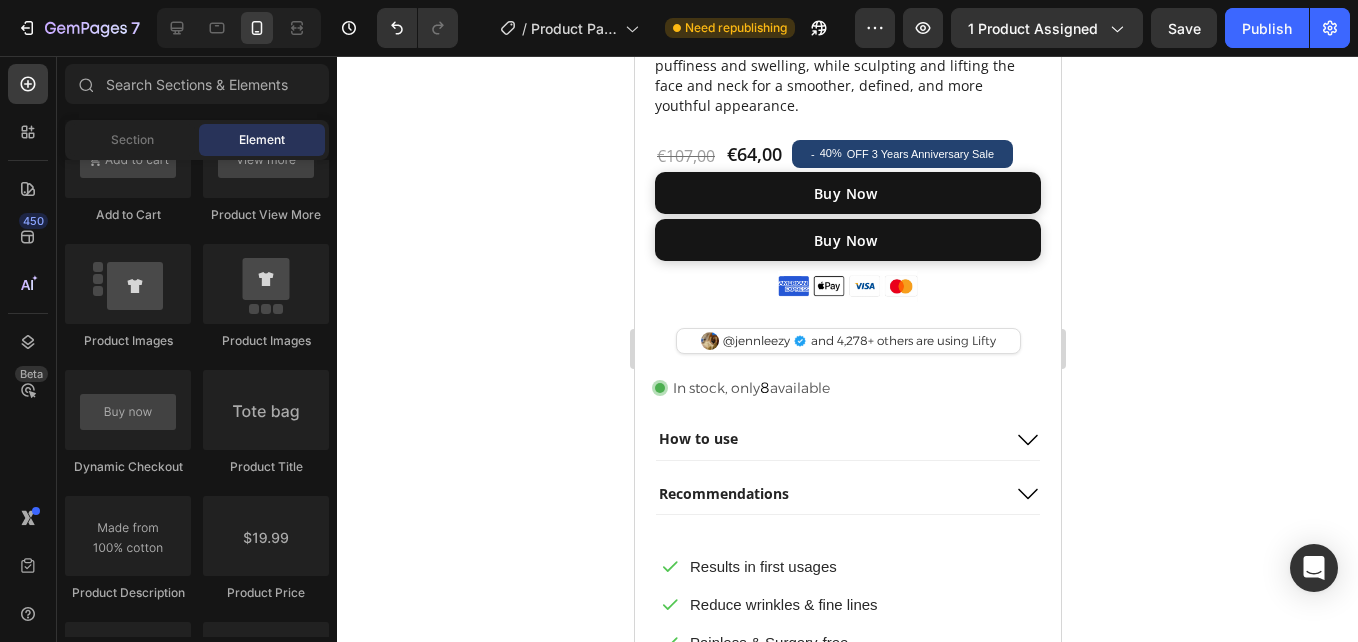 scroll, scrollTop: 760, scrollLeft: 0, axis: vertical 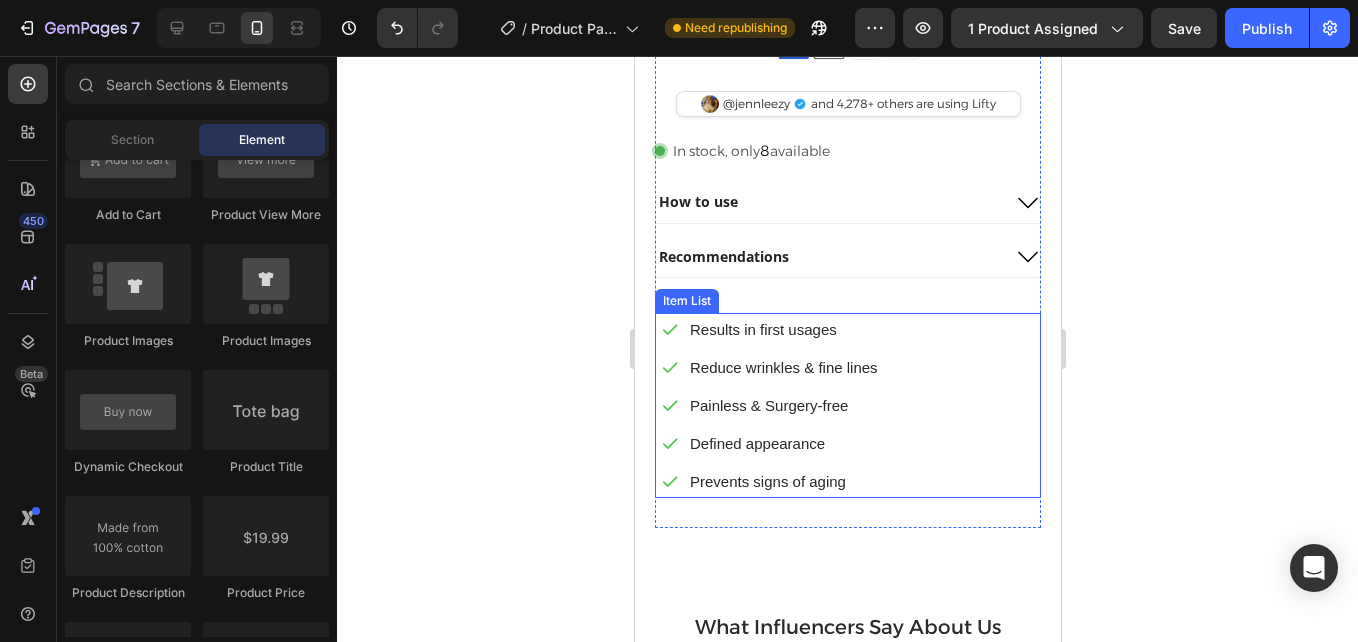 click on "Defined appearance" at bounding box center (783, 443) 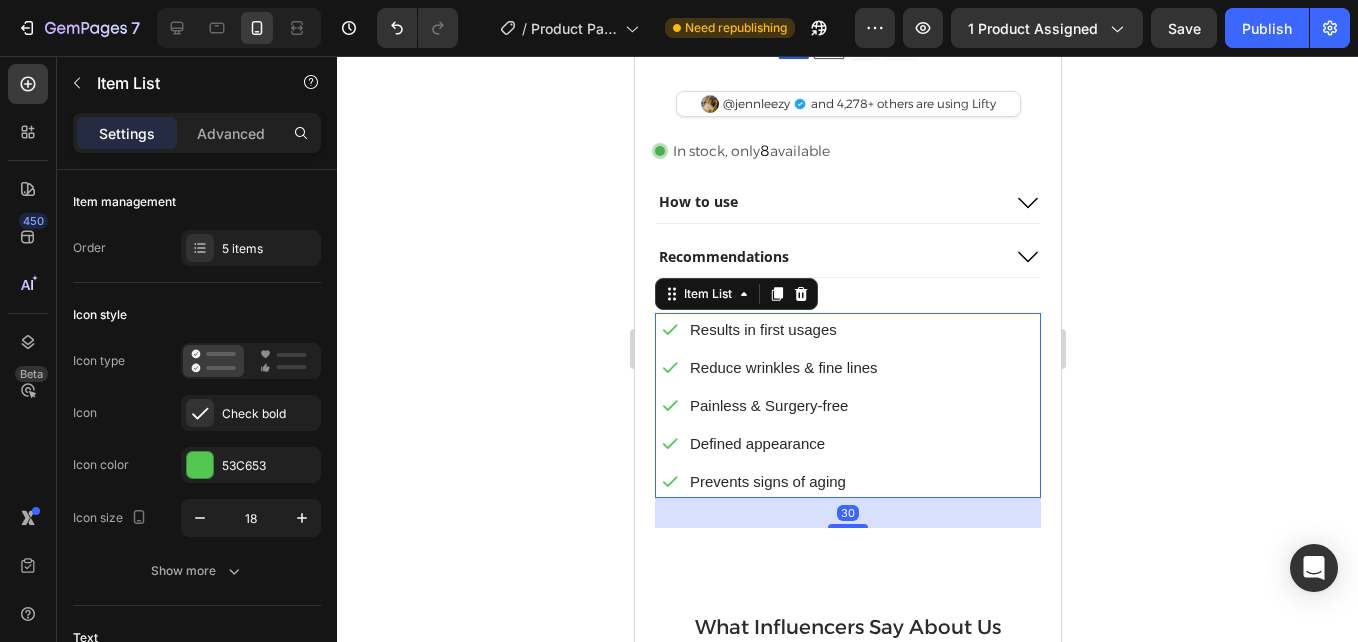 click on "Defined appearance" at bounding box center (783, 443) 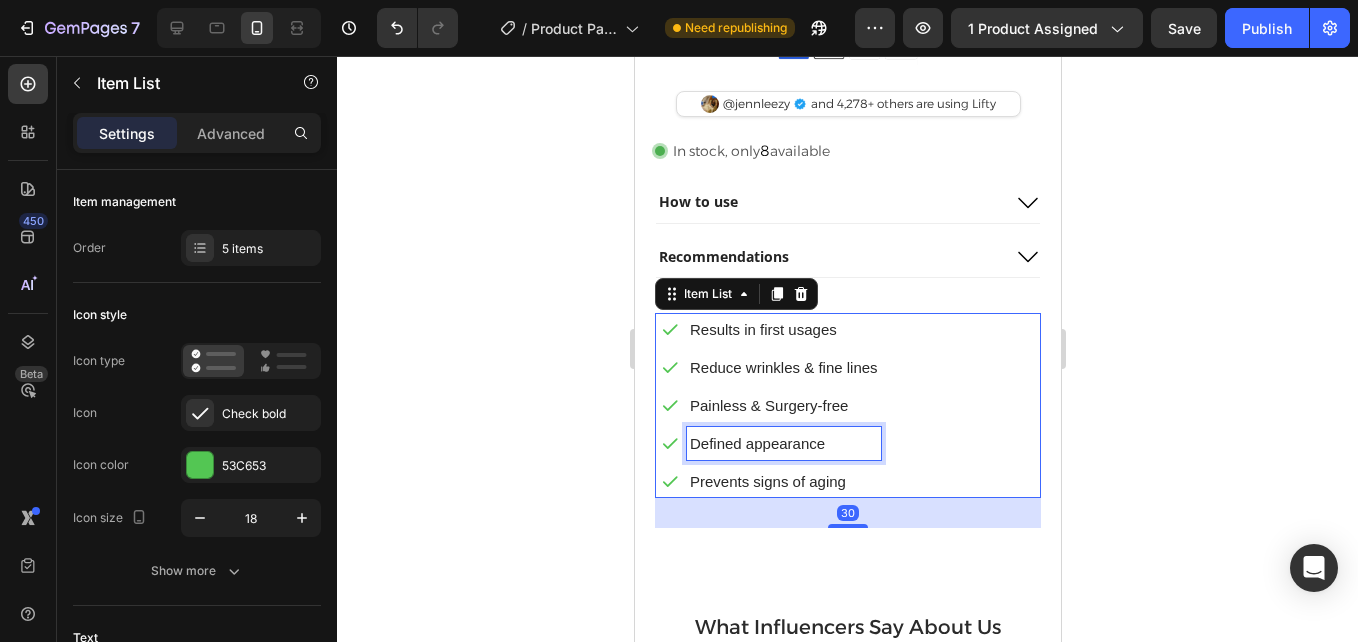 click on "Defined appearance" at bounding box center (783, 443) 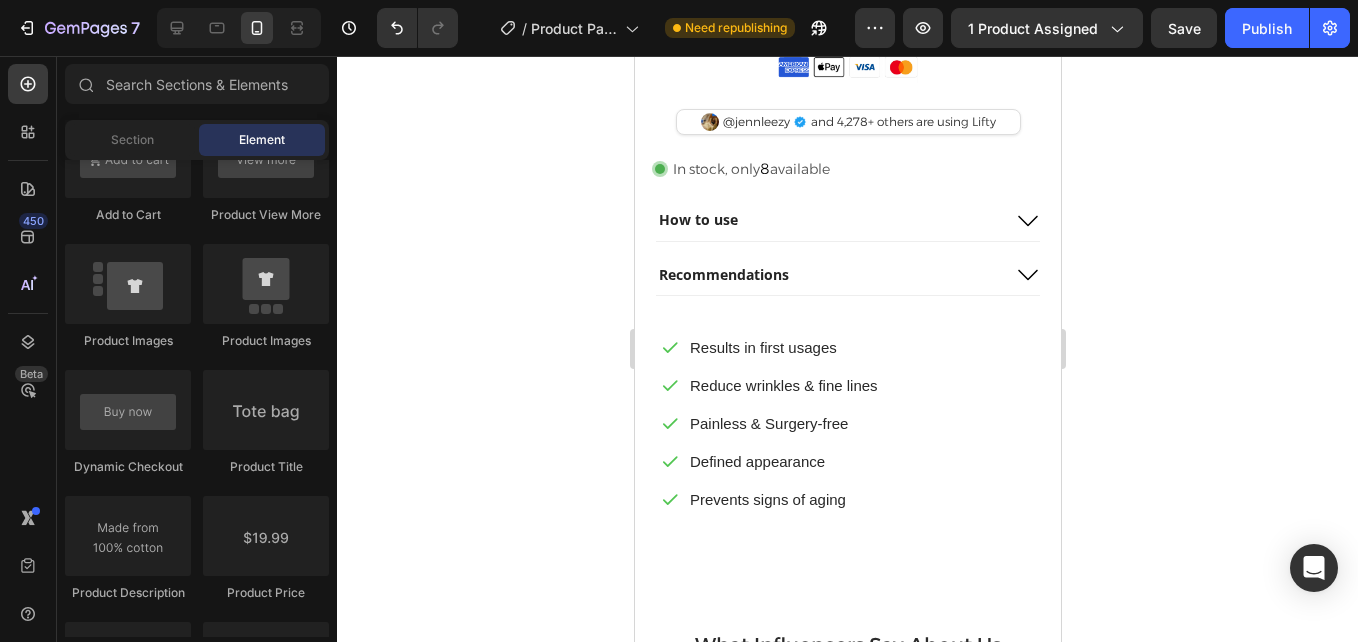 scroll, scrollTop: 979, scrollLeft: 0, axis: vertical 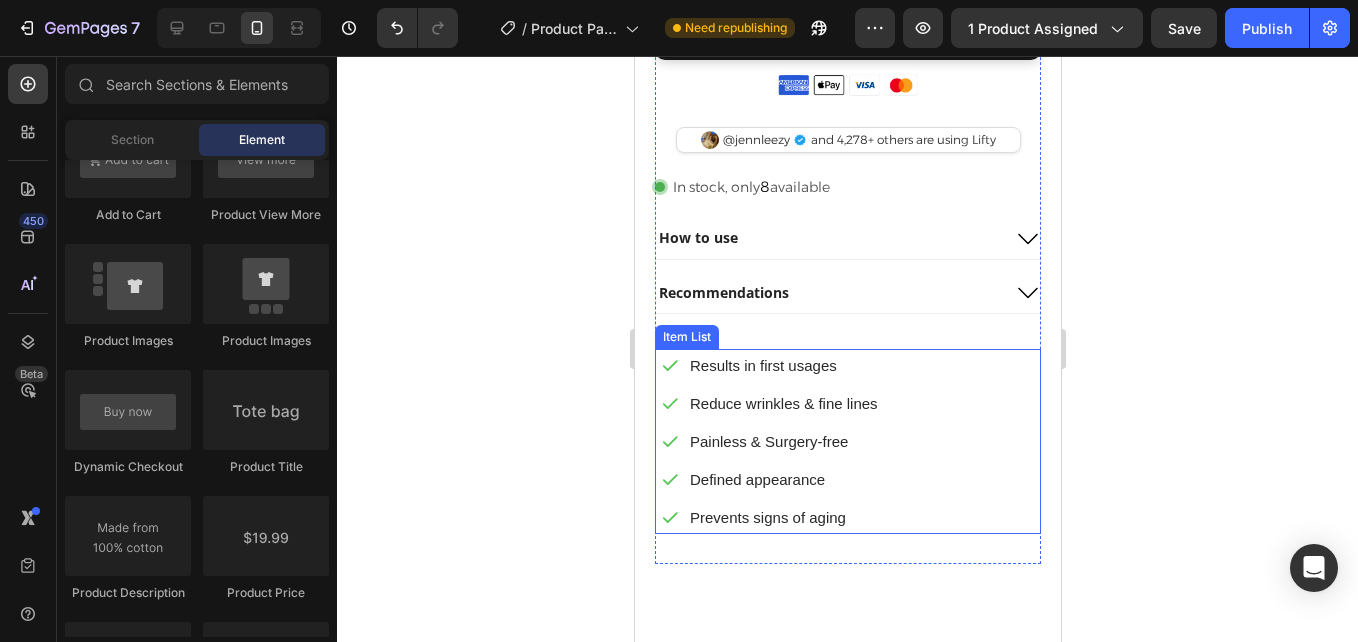 click on "Defined appearance" at bounding box center [783, 479] 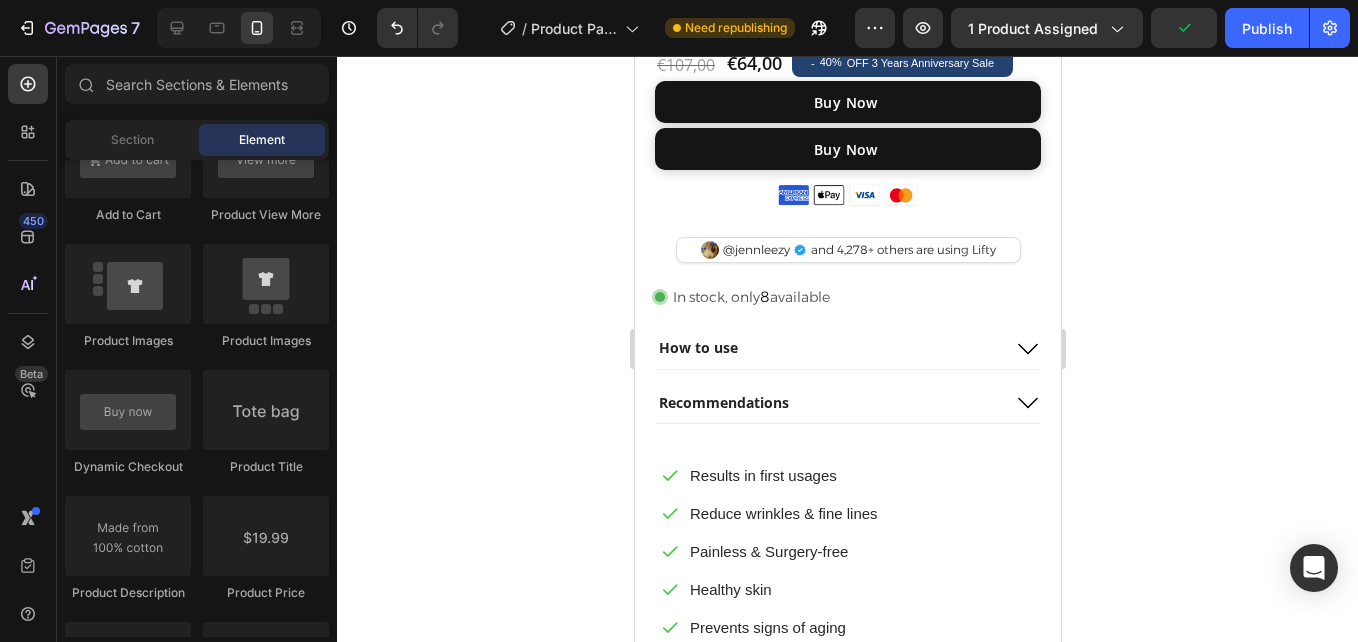 scroll, scrollTop: 887, scrollLeft: 0, axis: vertical 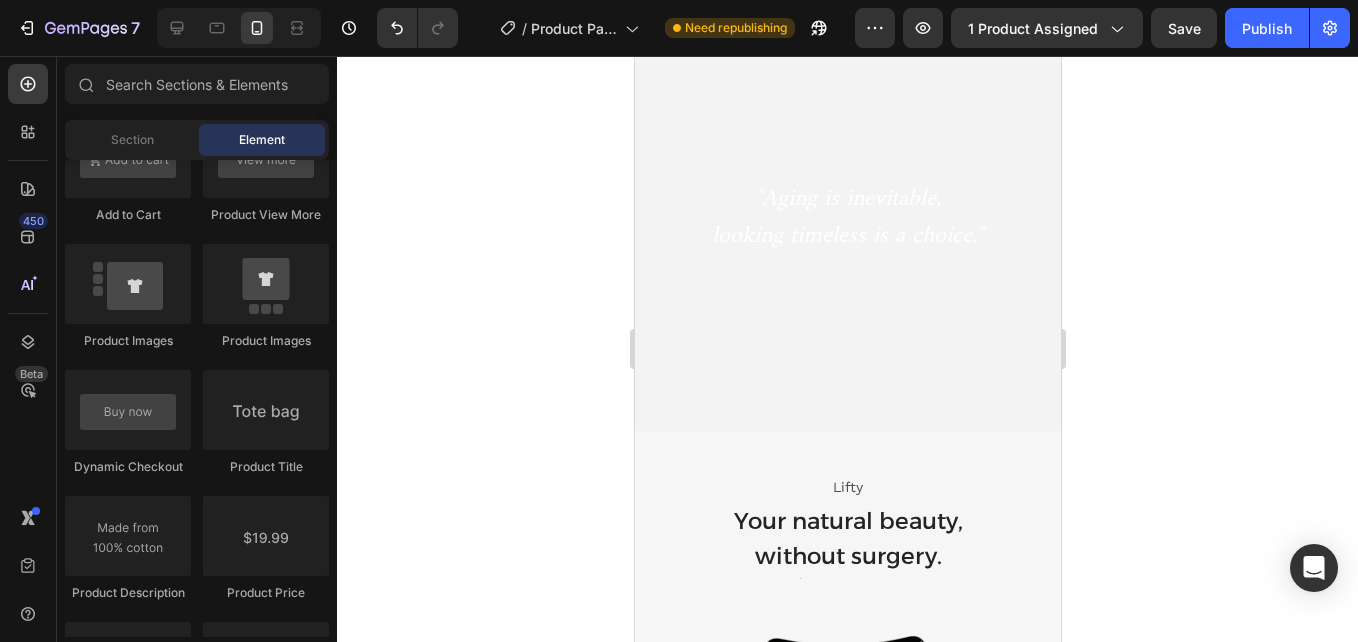 drag, startPoint x: 1057, startPoint y: 191, endPoint x: 927, endPoint y: 332, distance: 191.78374 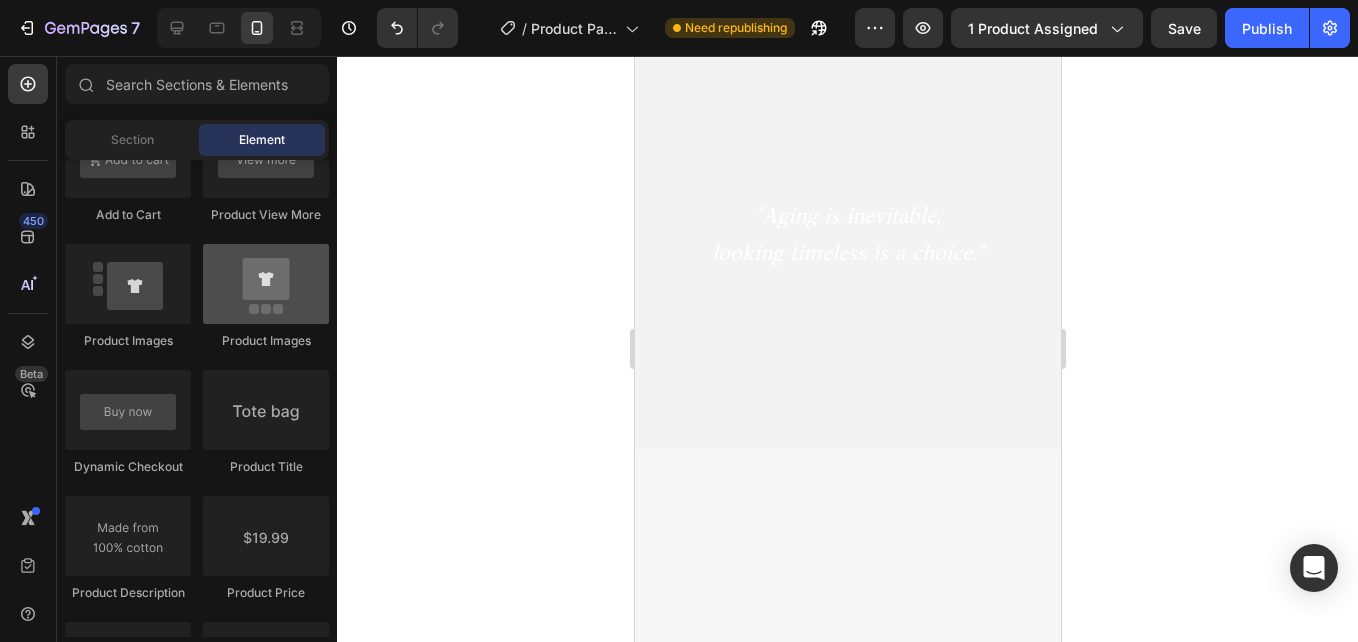 scroll, scrollTop: 1414, scrollLeft: 0, axis: vertical 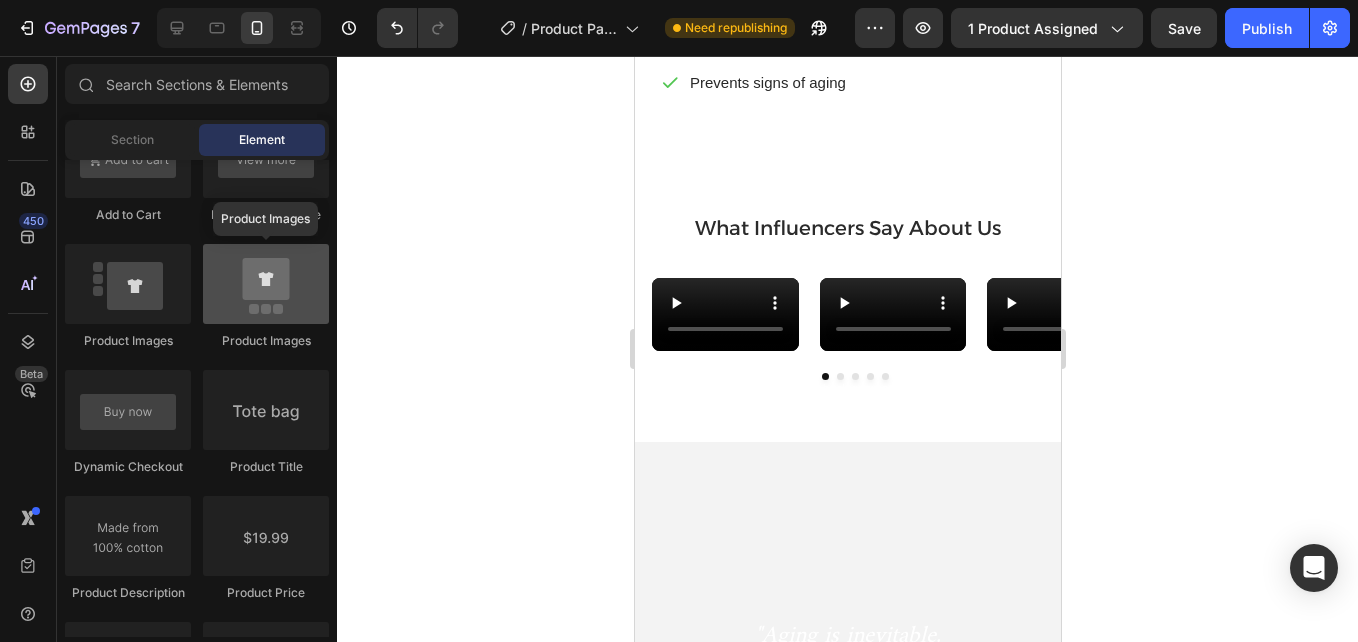 click at bounding box center (266, 284) 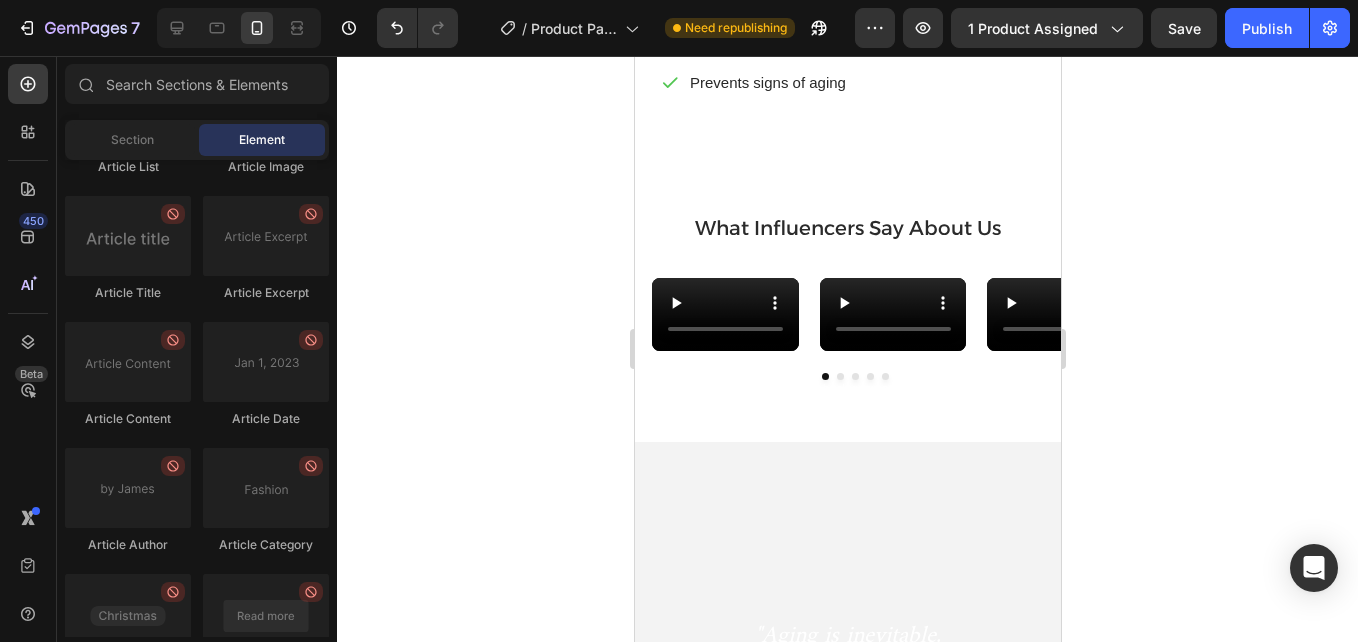 scroll, scrollTop: 5581, scrollLeft: 0, axis: vertical 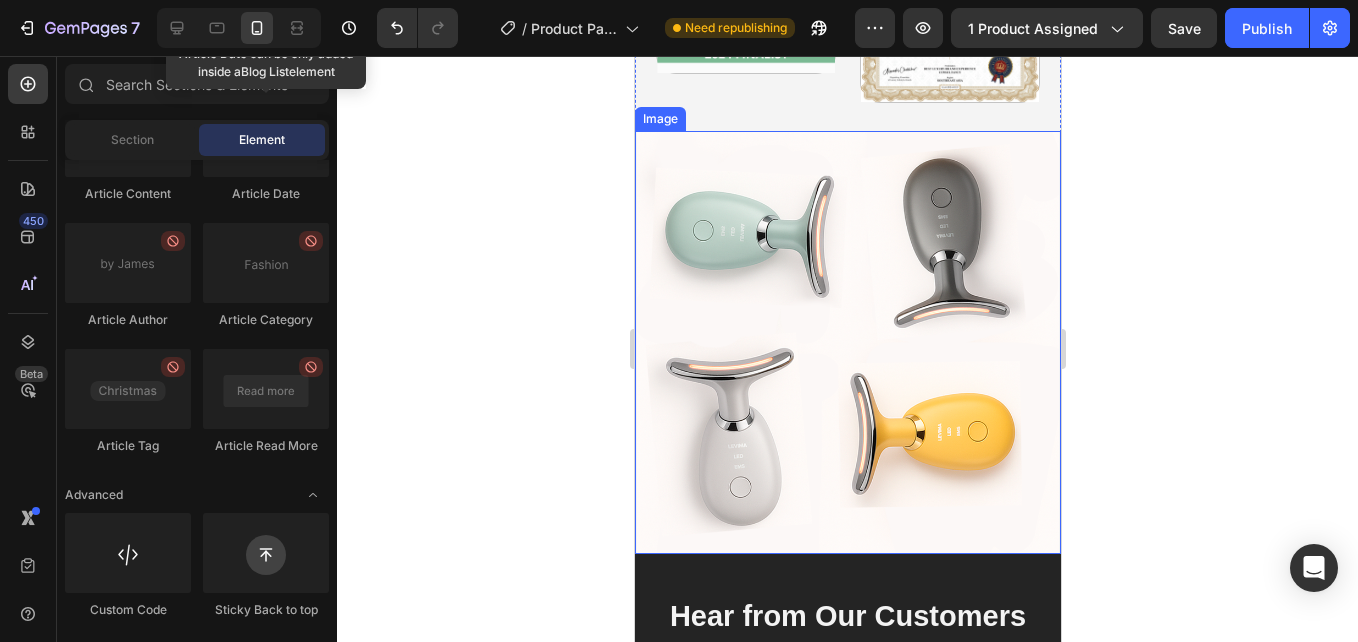 drag, startPoint x: 1008, startPoint y: 390, endPoint x: 751, endPoint y: 376, distance: 257.38104 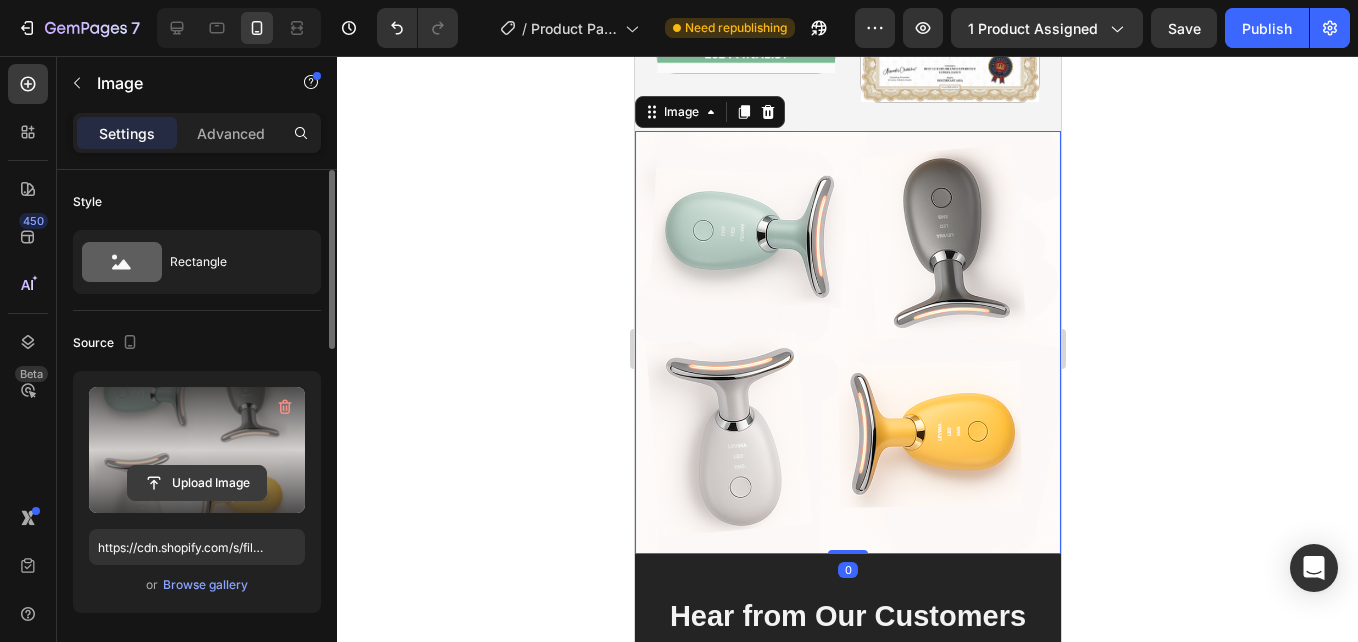 click 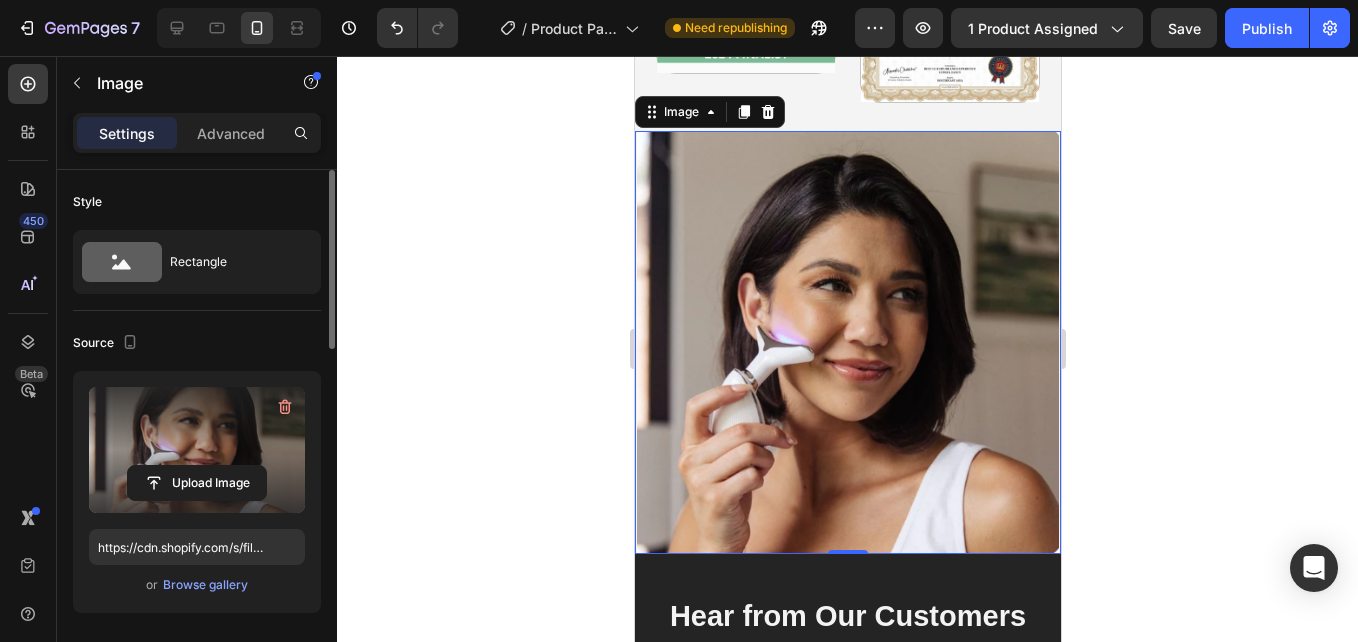type on "https://cdn.shopify.com/s/files/1/0899/0965/7985/files/gempages_549902261988361413-b71903ea-2a16-4aa2-8d88-73cac1e845ca.png" 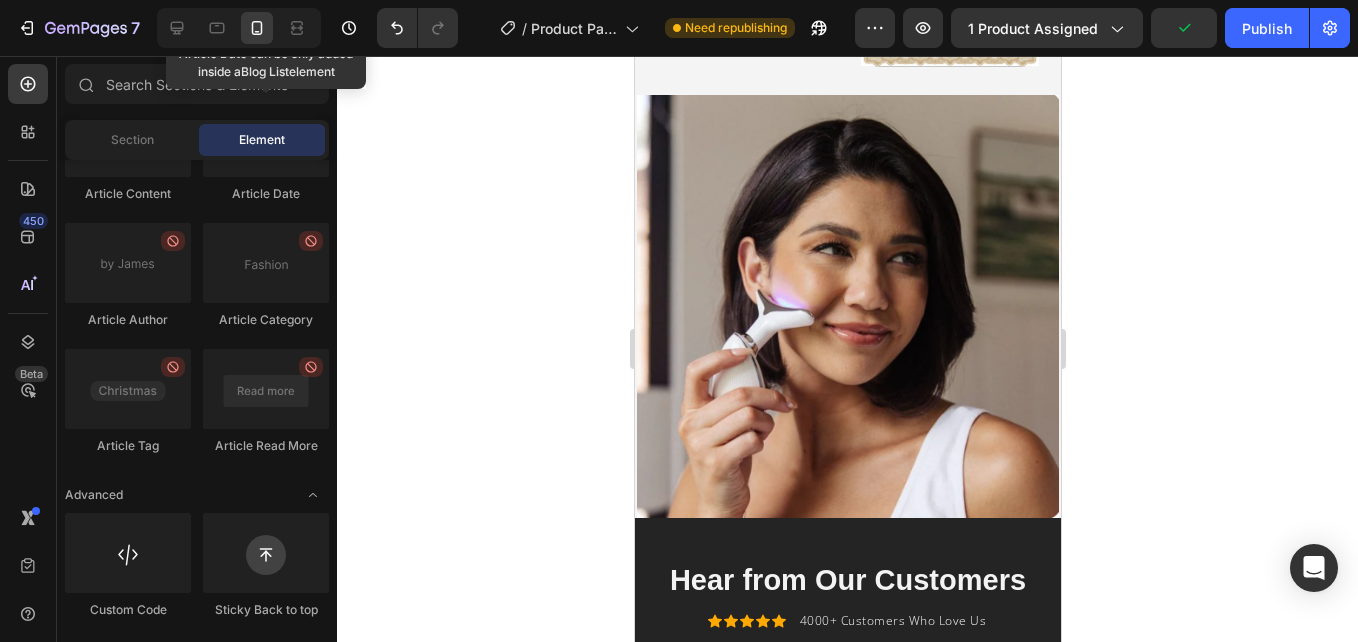 scroll, scrollTop: 7539, scrollLeft: 0, axis: vertical 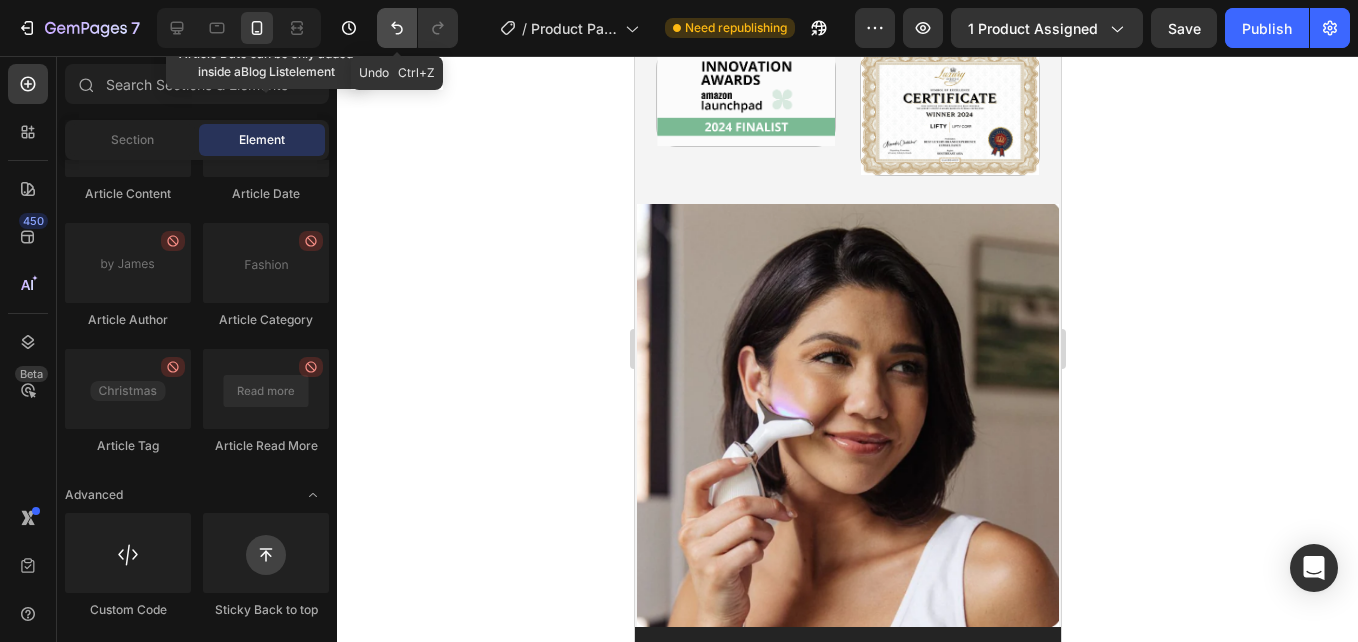 click 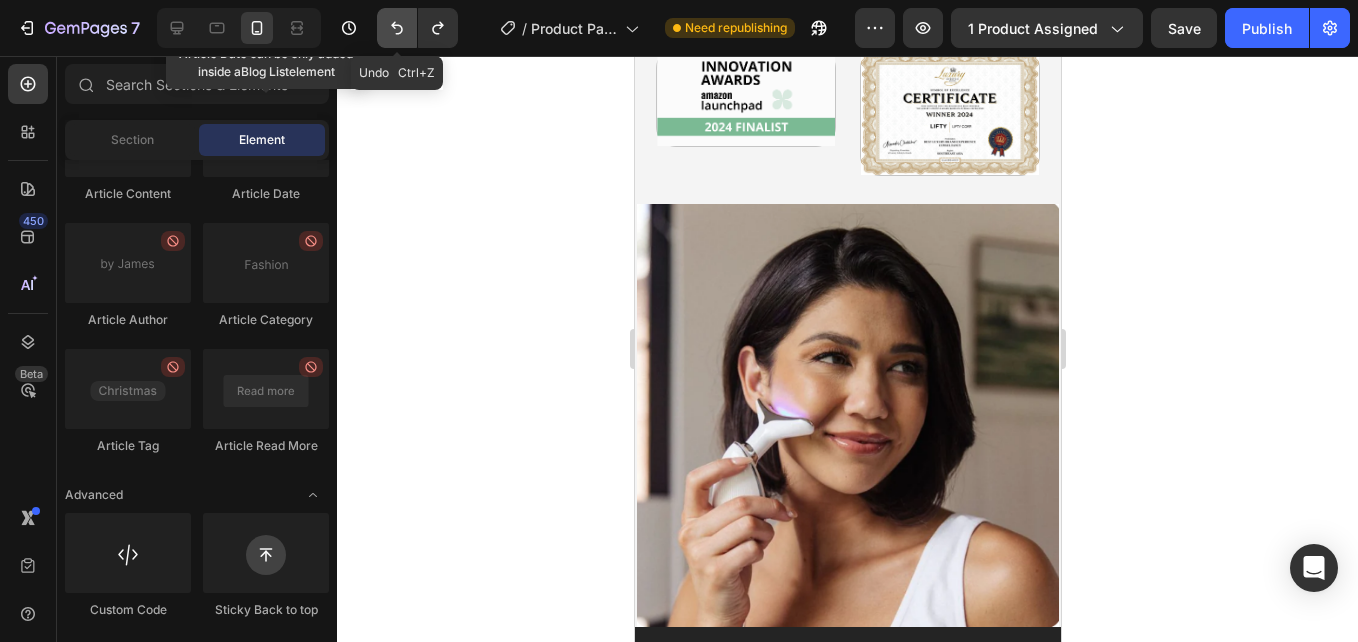 click 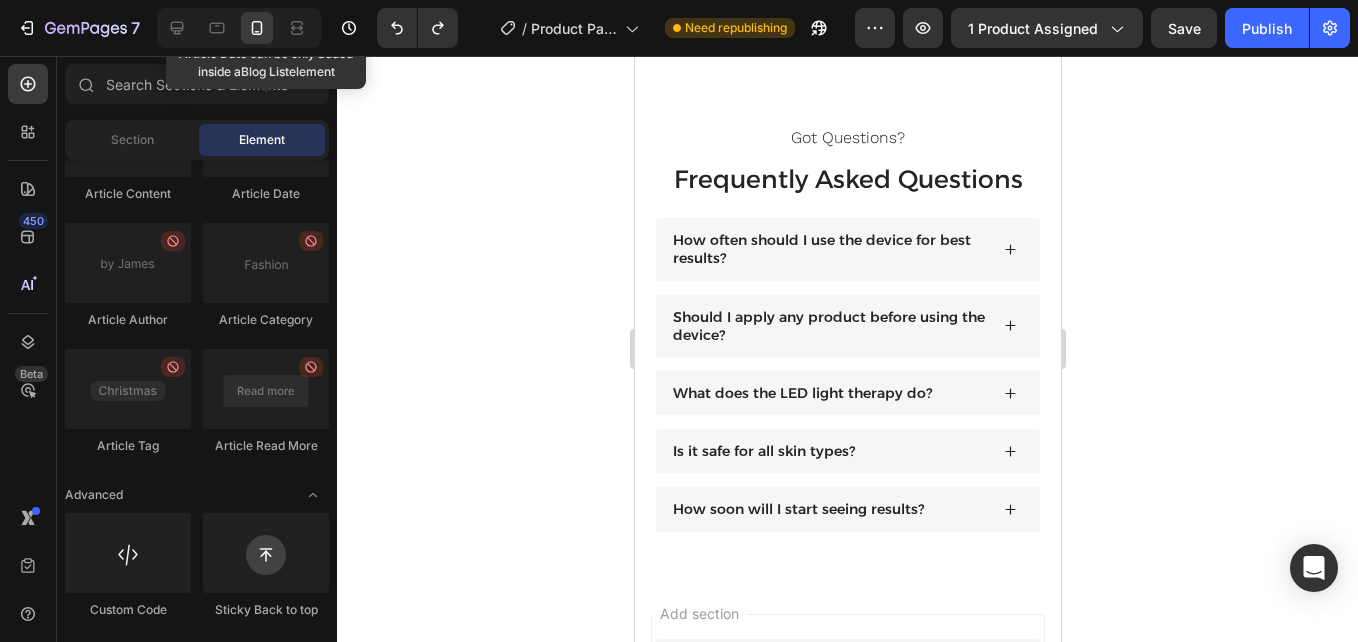 scroll, scrollTop: 9019, scrollLeft: 0, axis: vertical 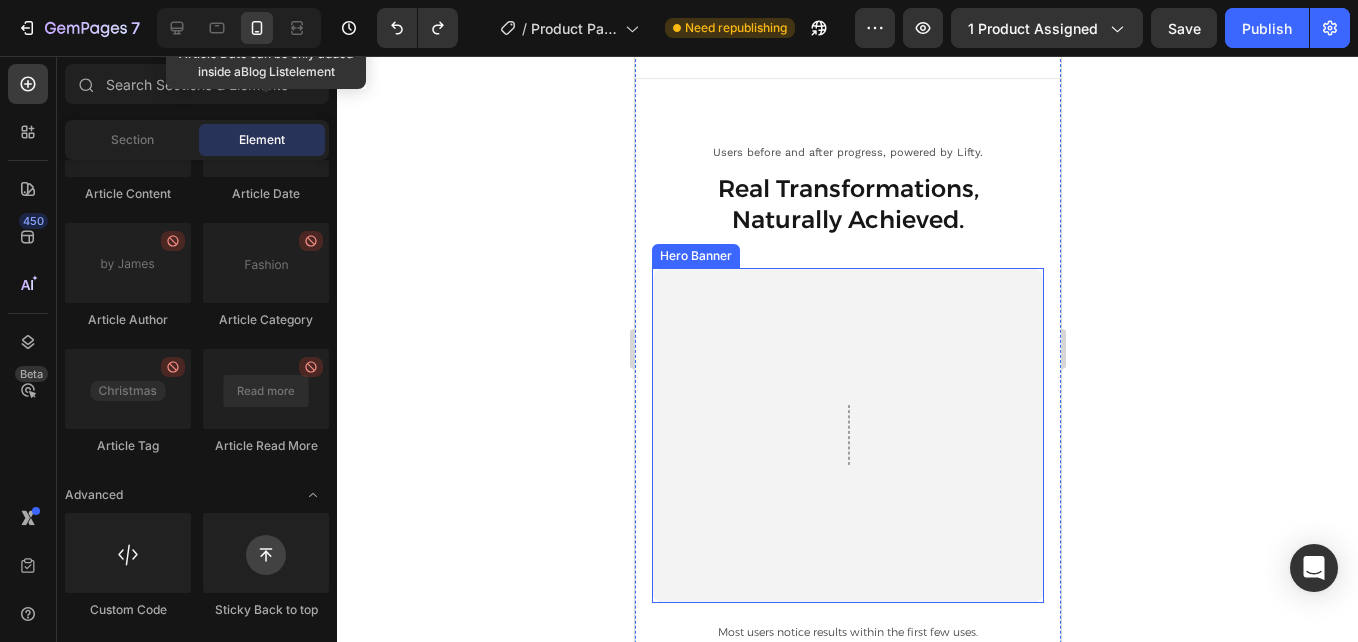 click at bounding box center (847, 435) 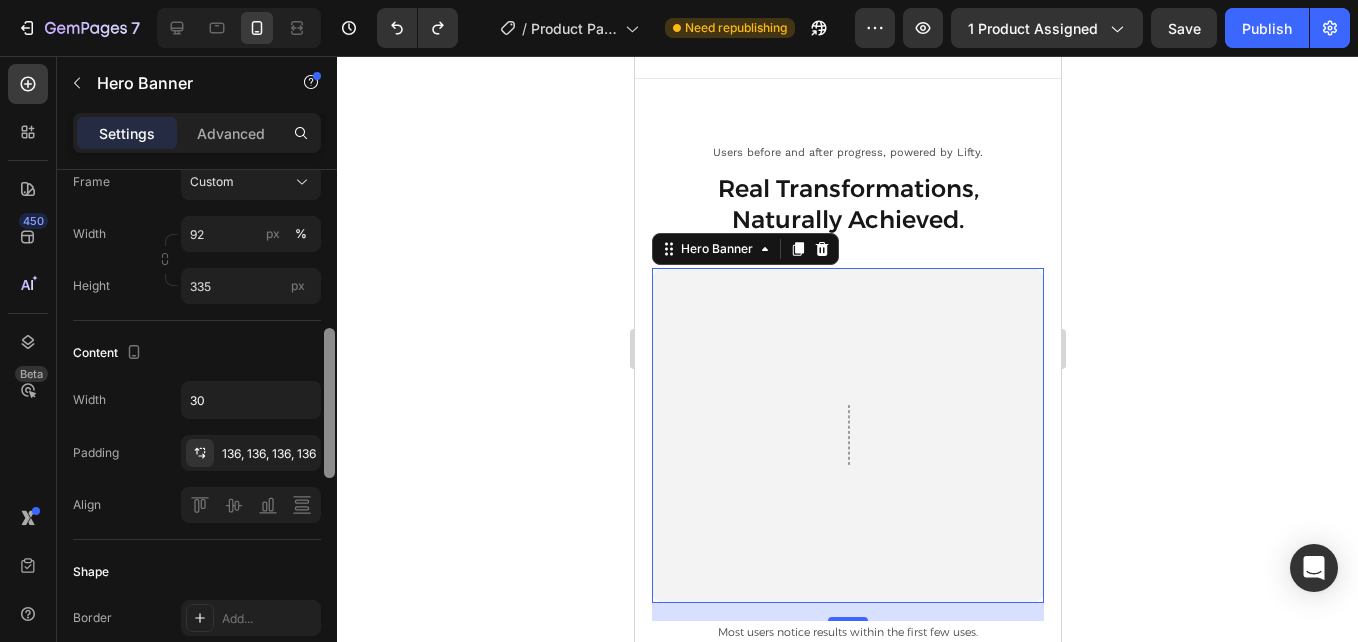 drag, startPoint x: 329, startPoint y: 289, endPoint x: 329, endPoint y: 459, distance: 170 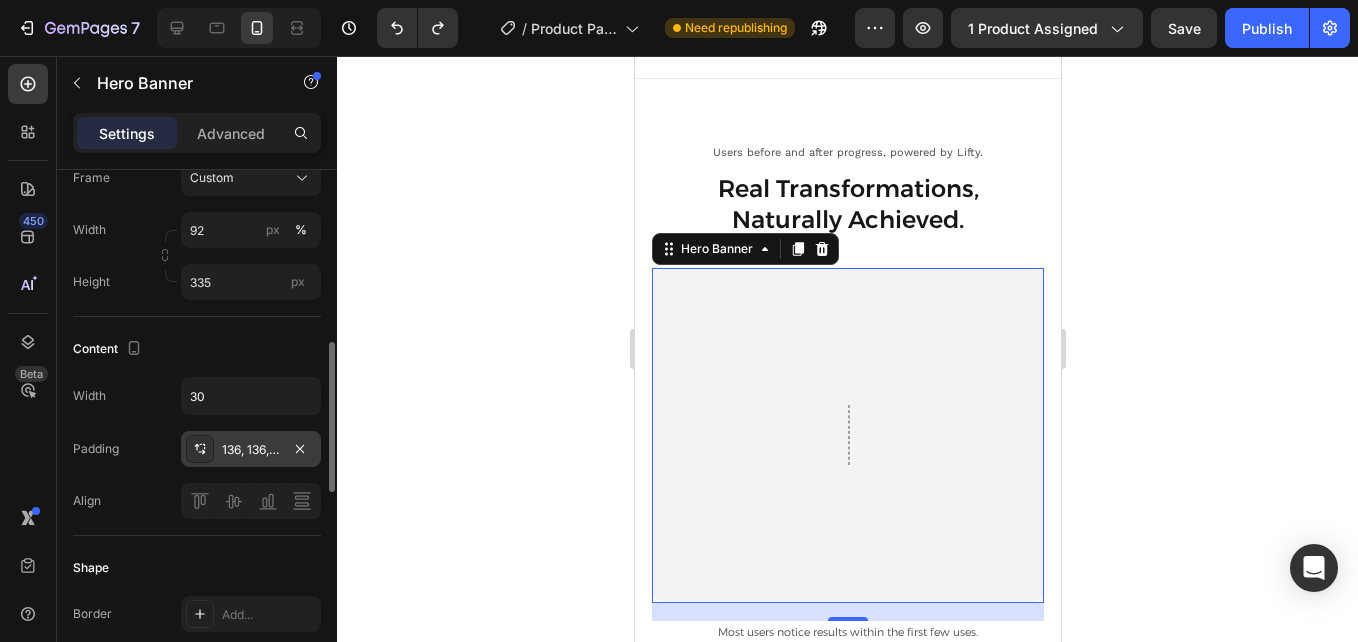 click on "136, 136, 136, 136" at bounding box center [251, 450] 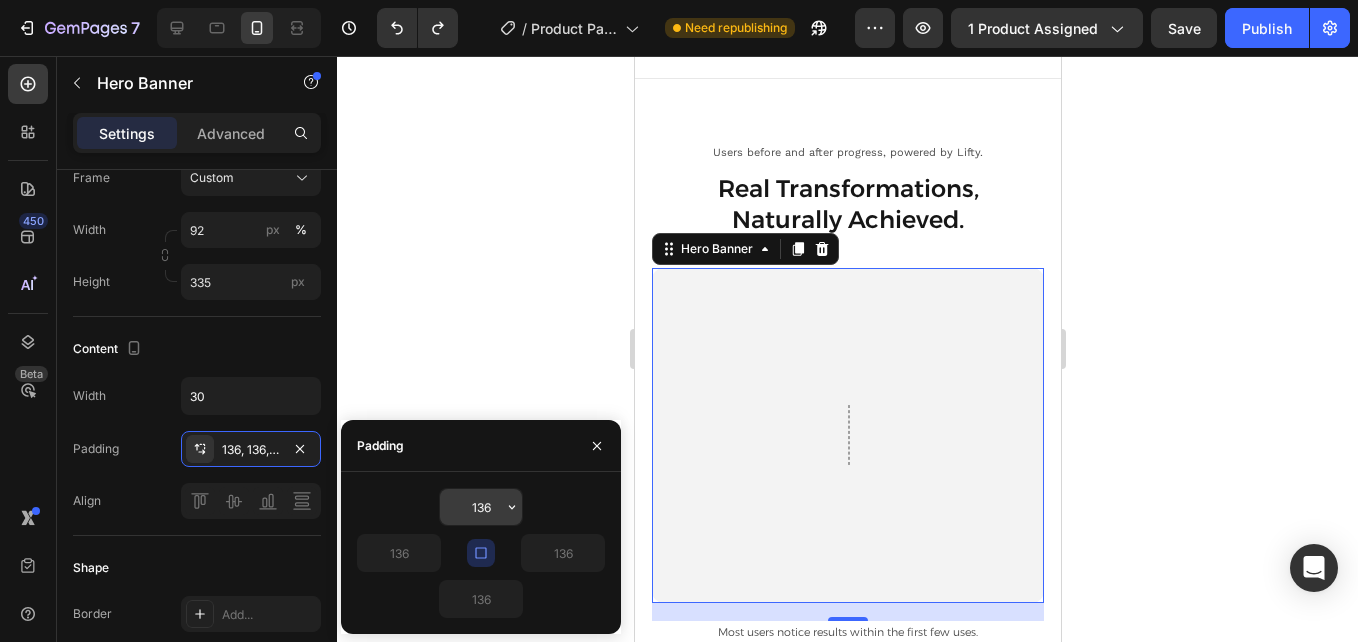 click on "136" at bounding box center [481, 507] 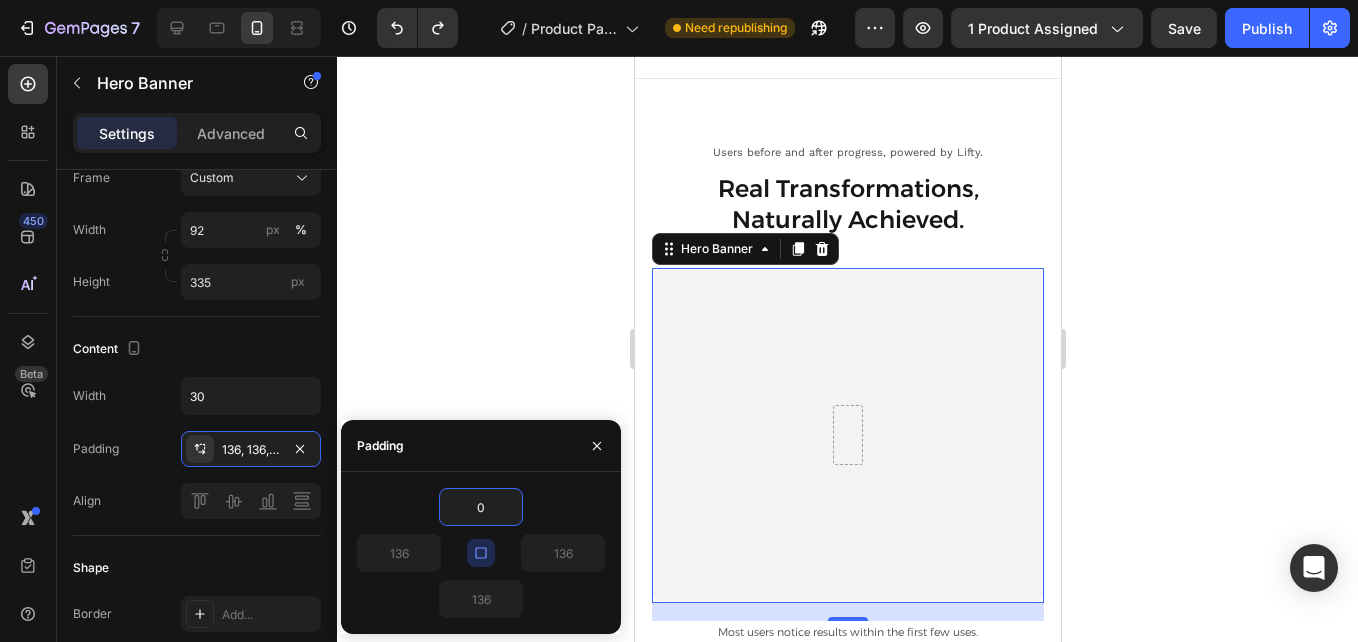 type on "0" 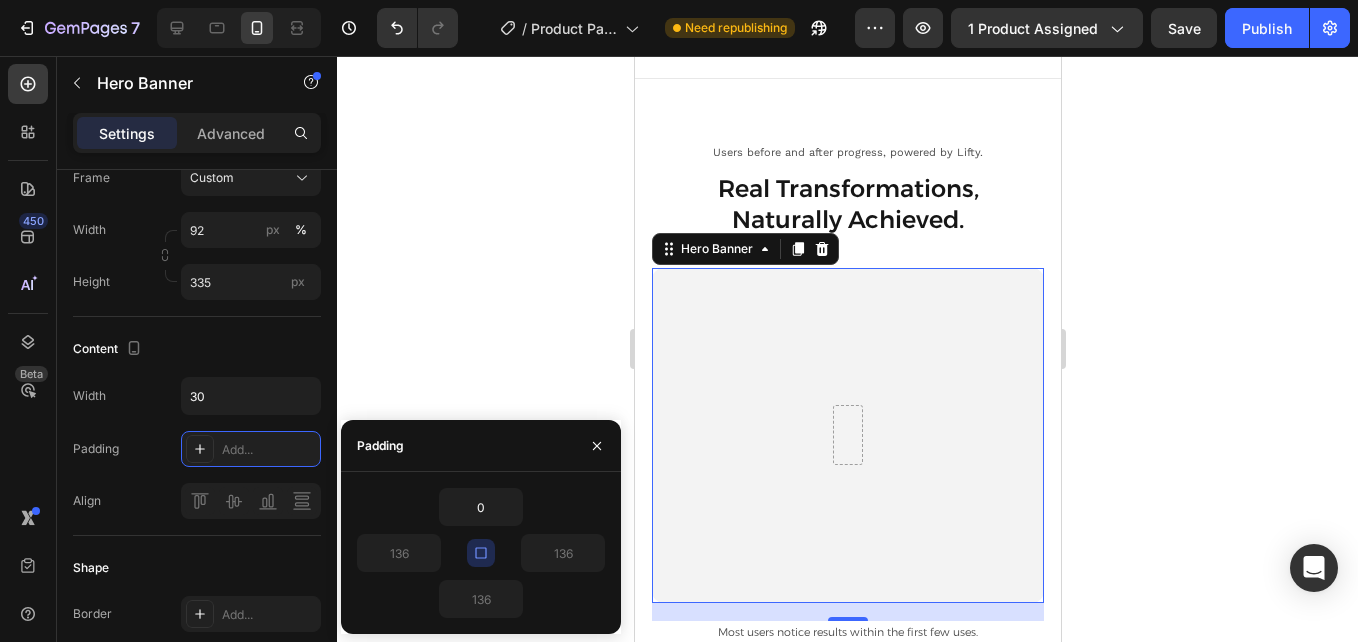 type on "0" 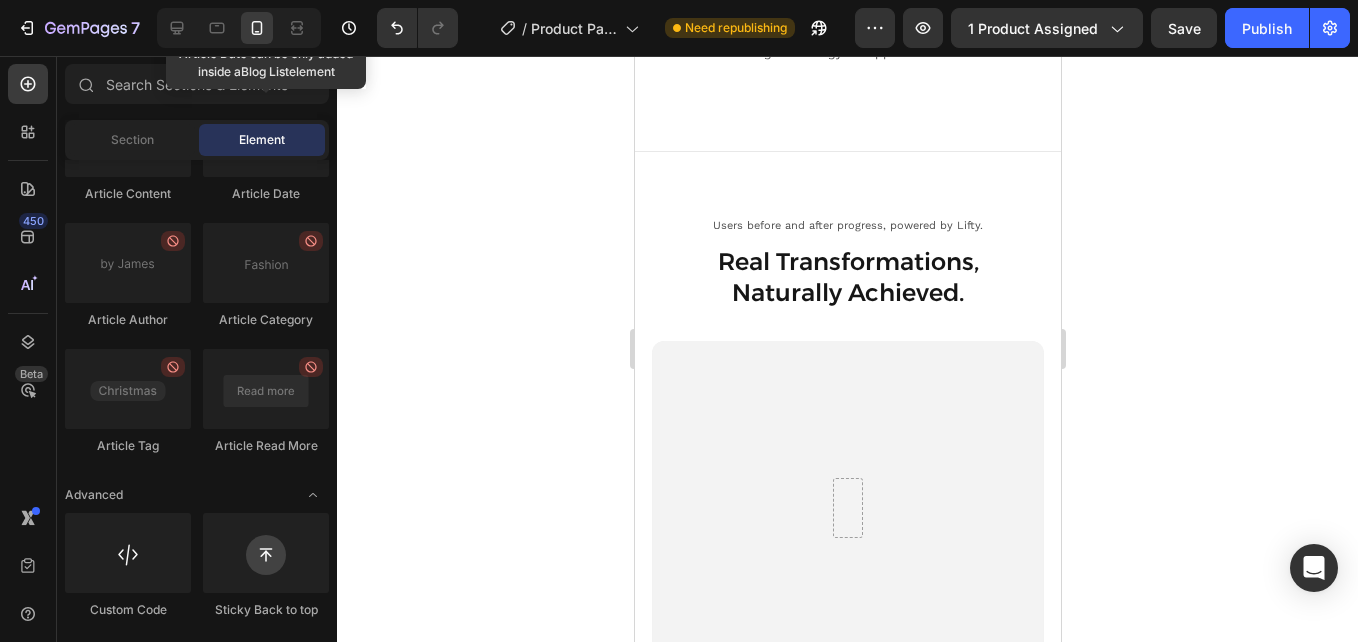 scroll, scrollTop: 6589, scrollLeft: 0, axis: vertical 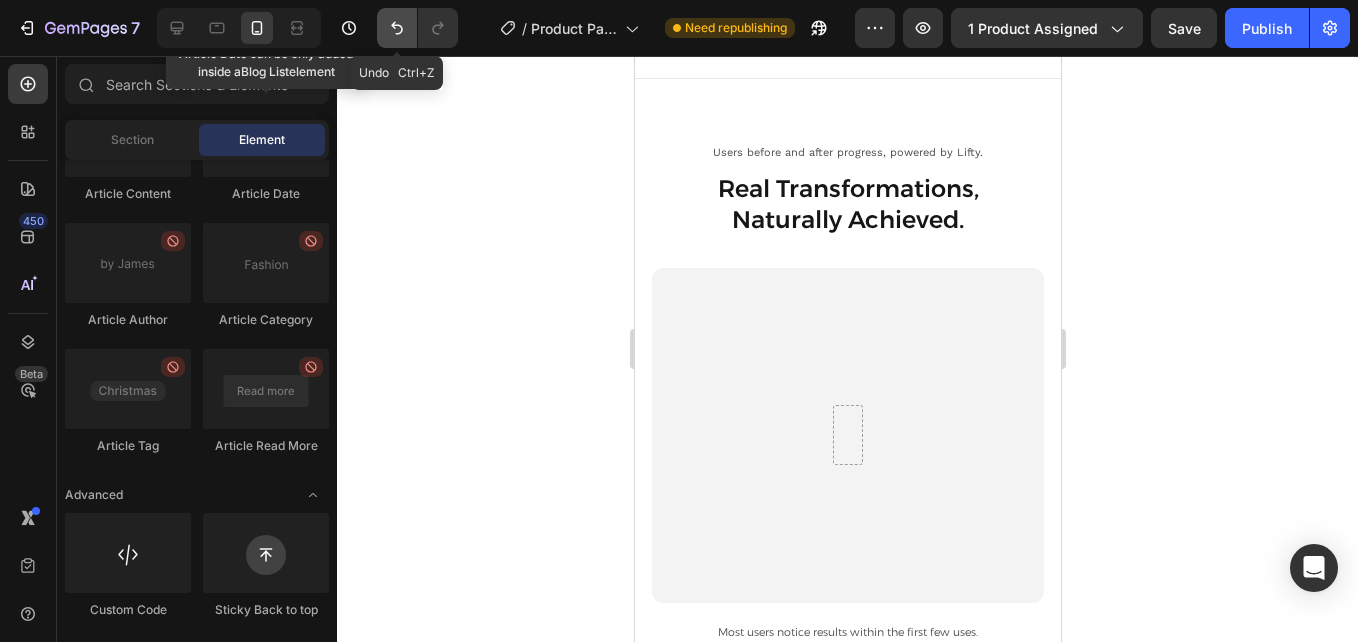 click 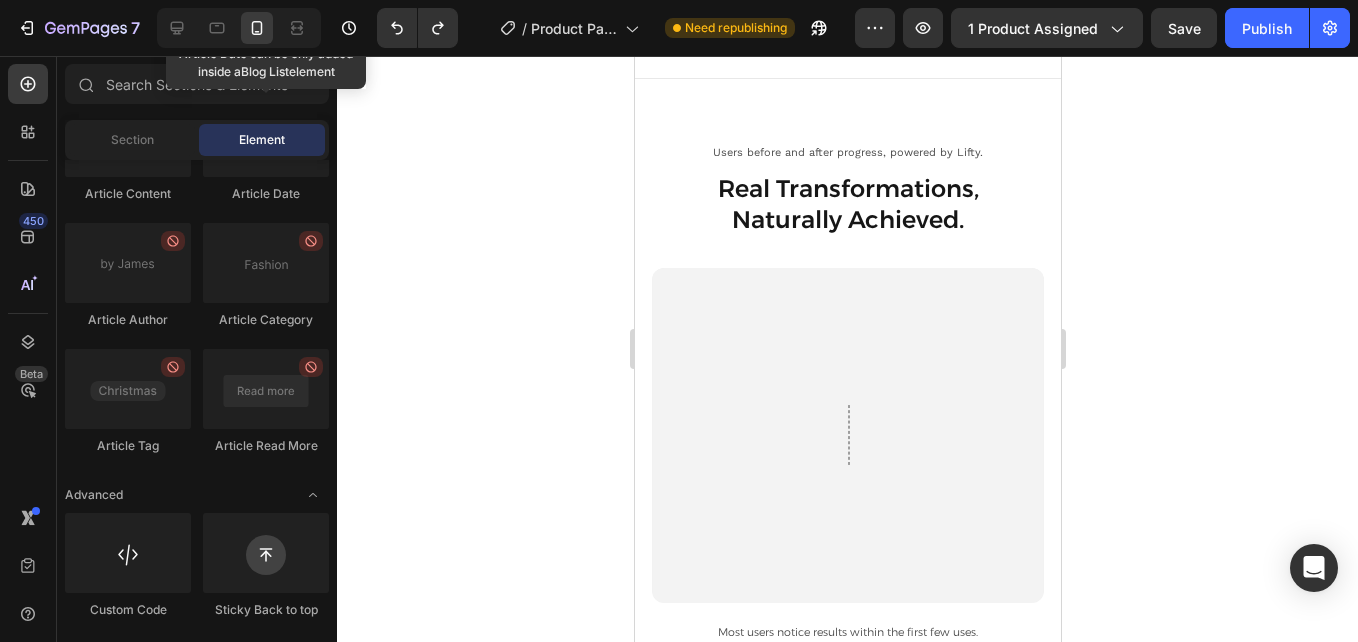 click at bounding box center [847, 435] 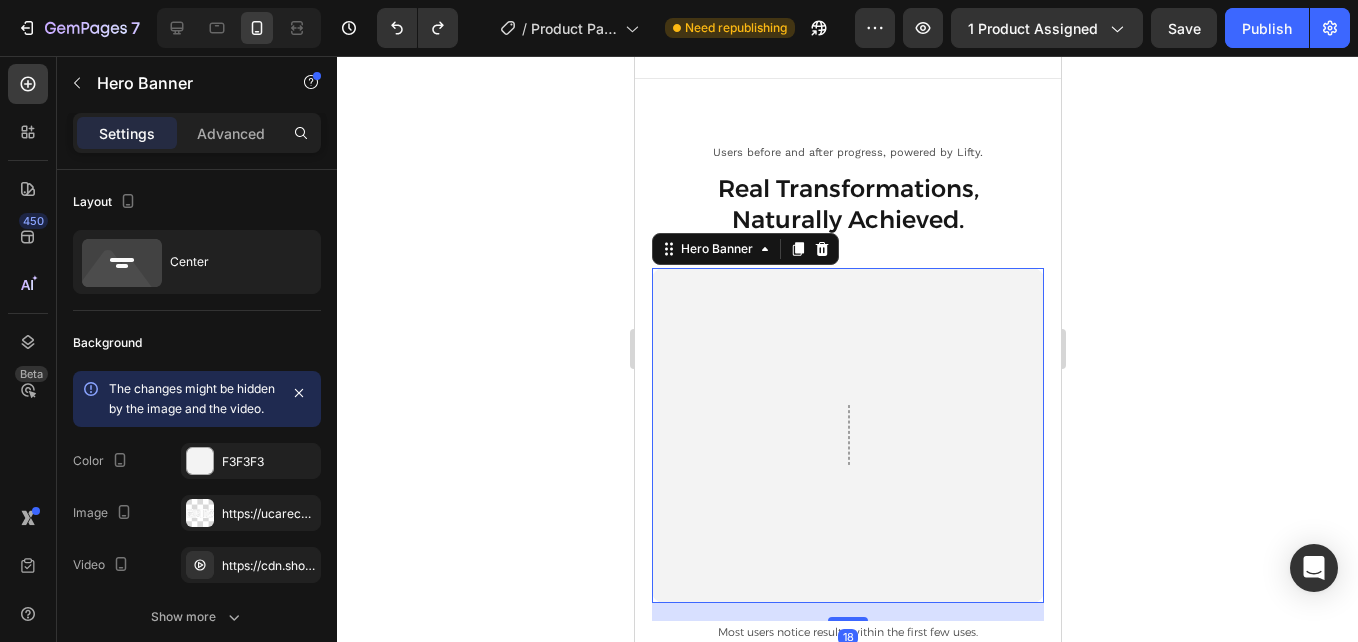 click at bounding box center (329, 963) 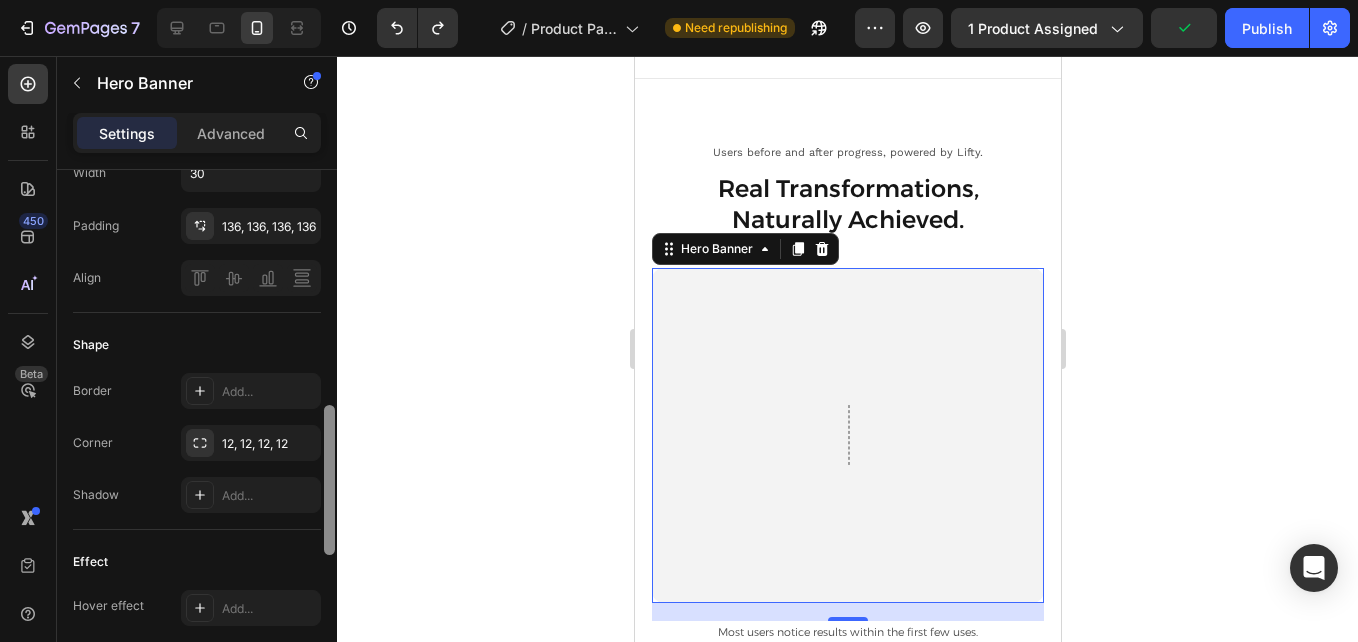 drag, startPoint x: 327, startPoint y: 421, endPoint x: 329, endPoint y: 505, distance: 84.0238 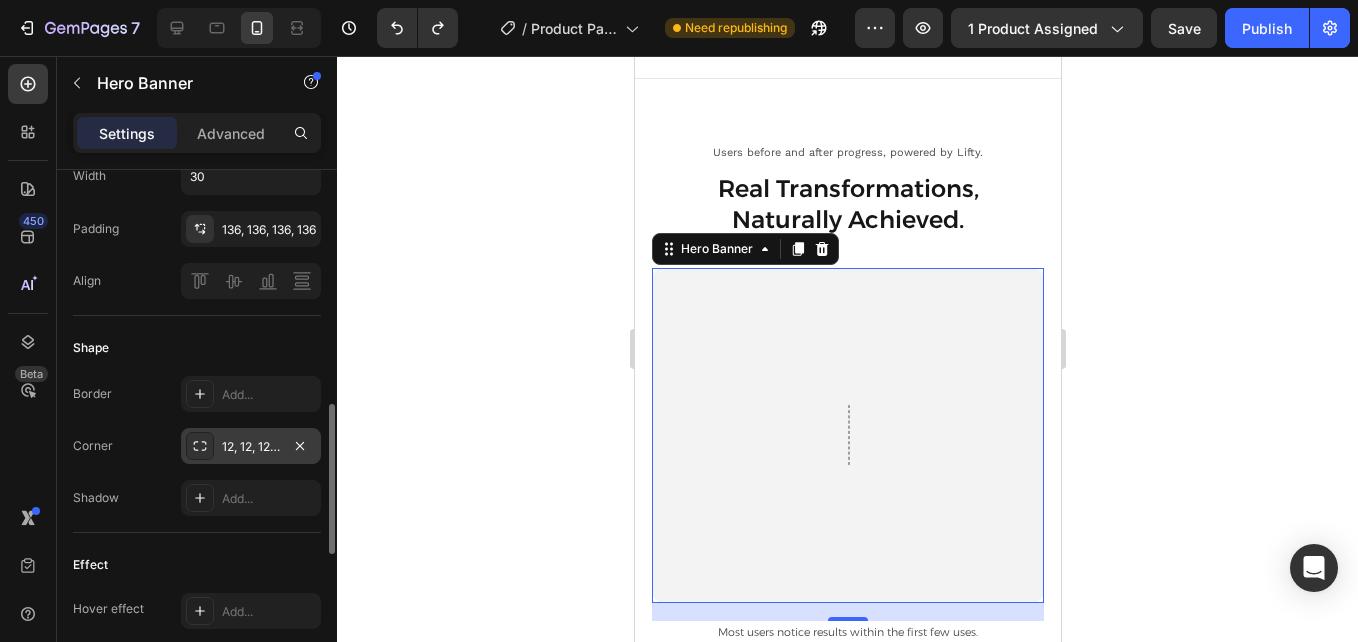 click on "12, 12, 12, 12" at bounding box center (251, 447) 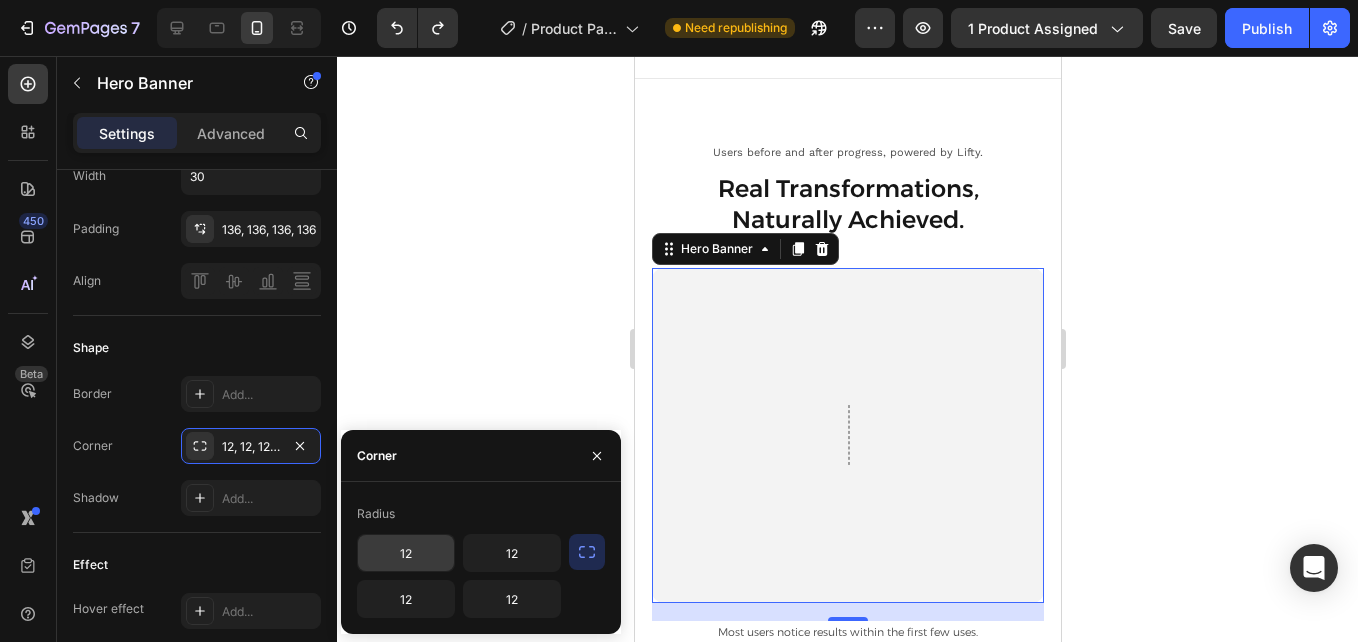 click on "12" at bounding box center [406, 553] 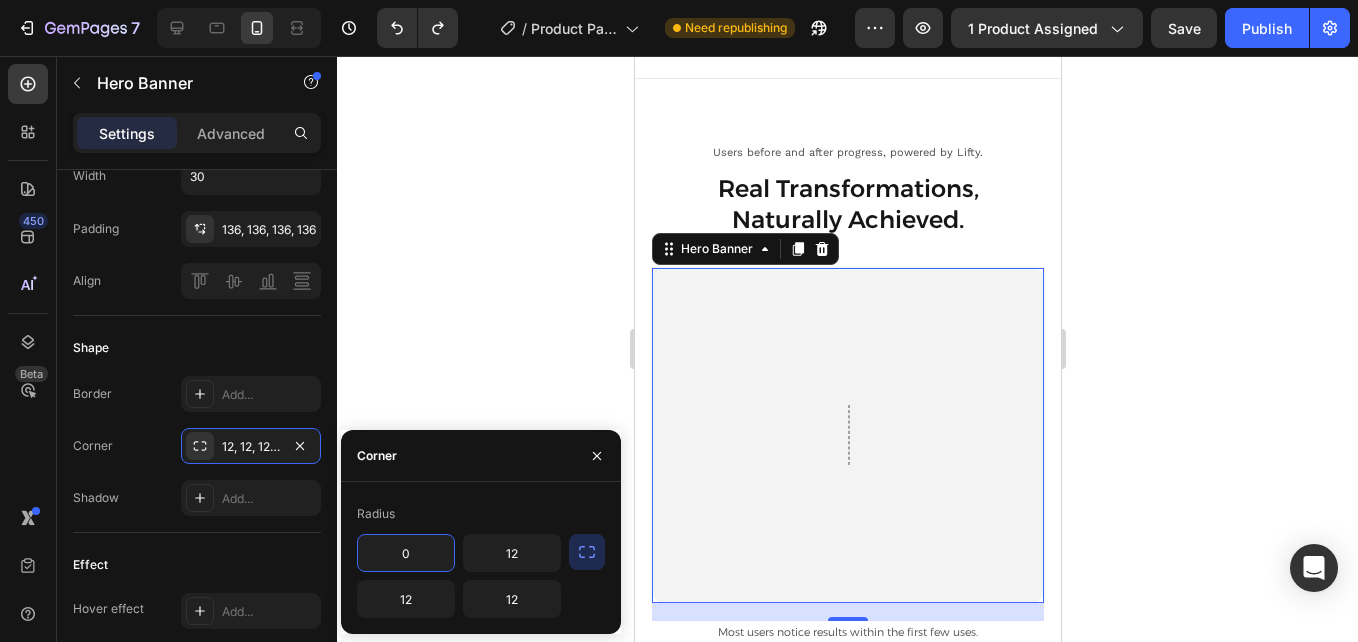type on "0" 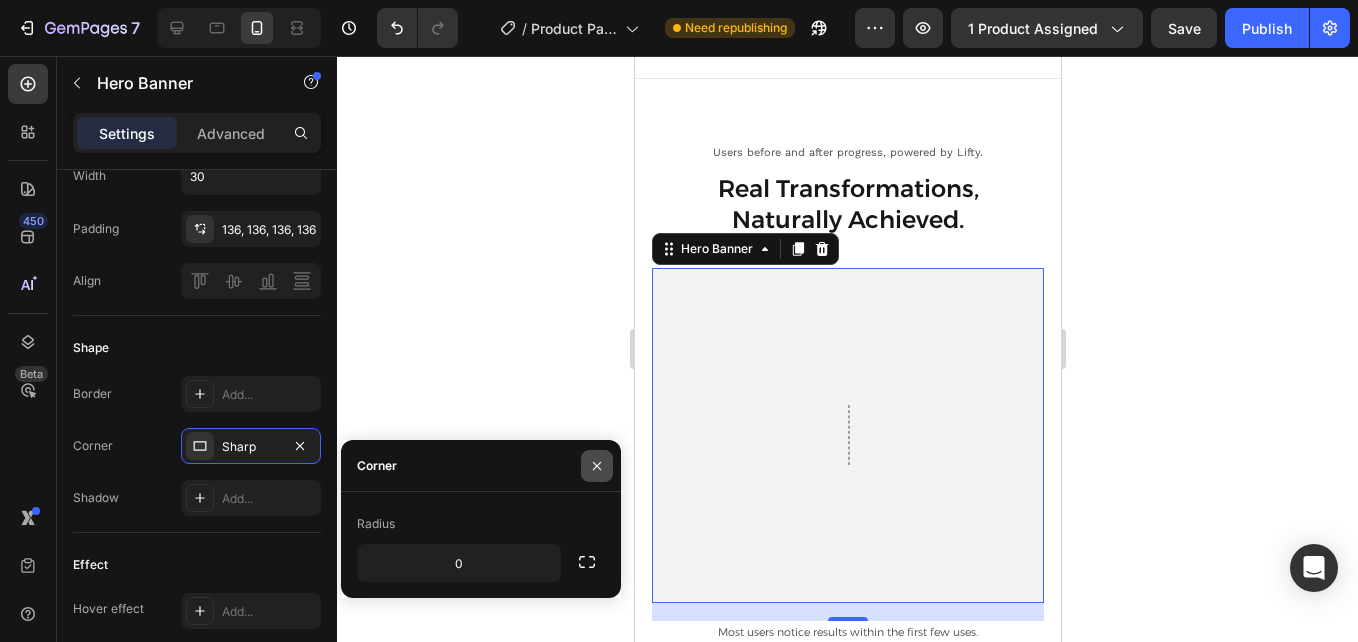 click 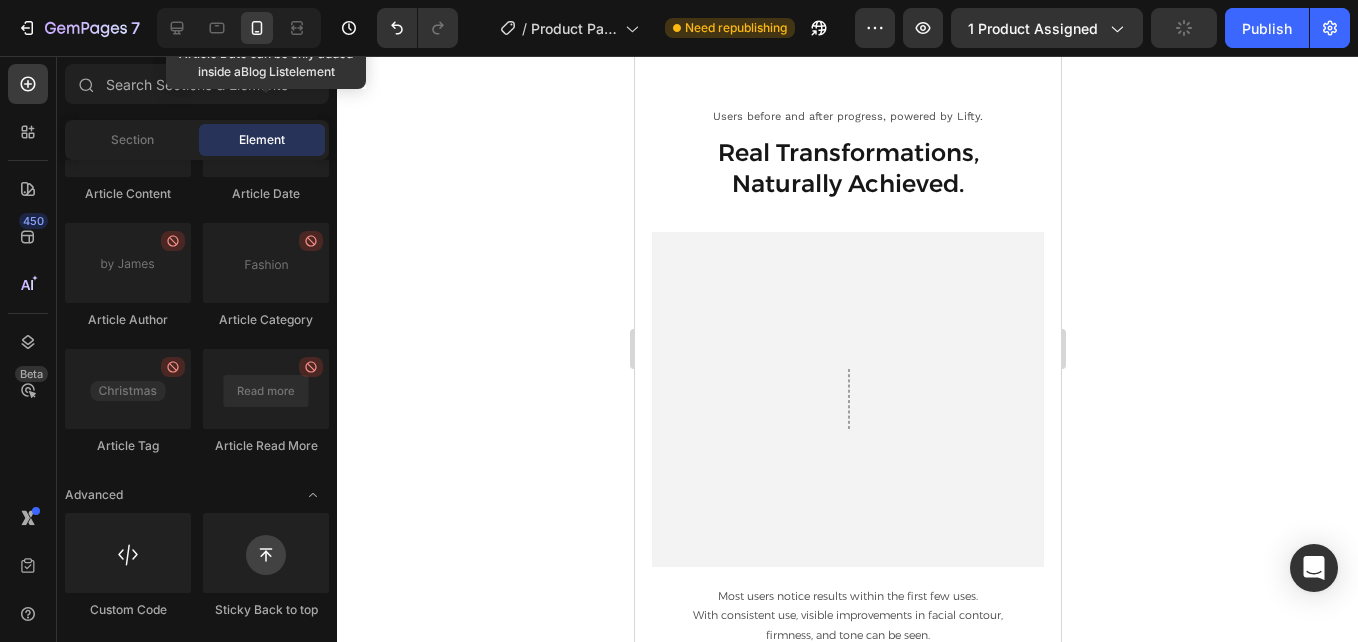 scroll, scrollTop: 6570, scrollLeft: 0, axis: vertical 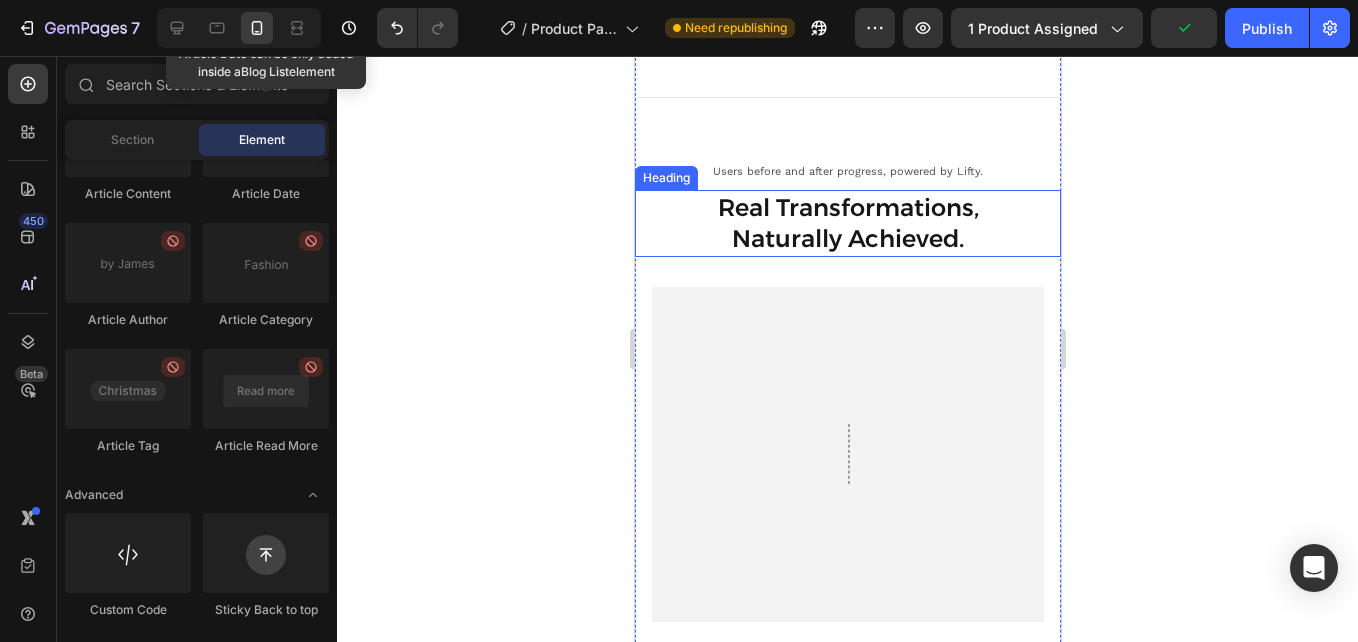 click on "Real Transformations,  Naturally Achieved." at bounding box center (847, 223) 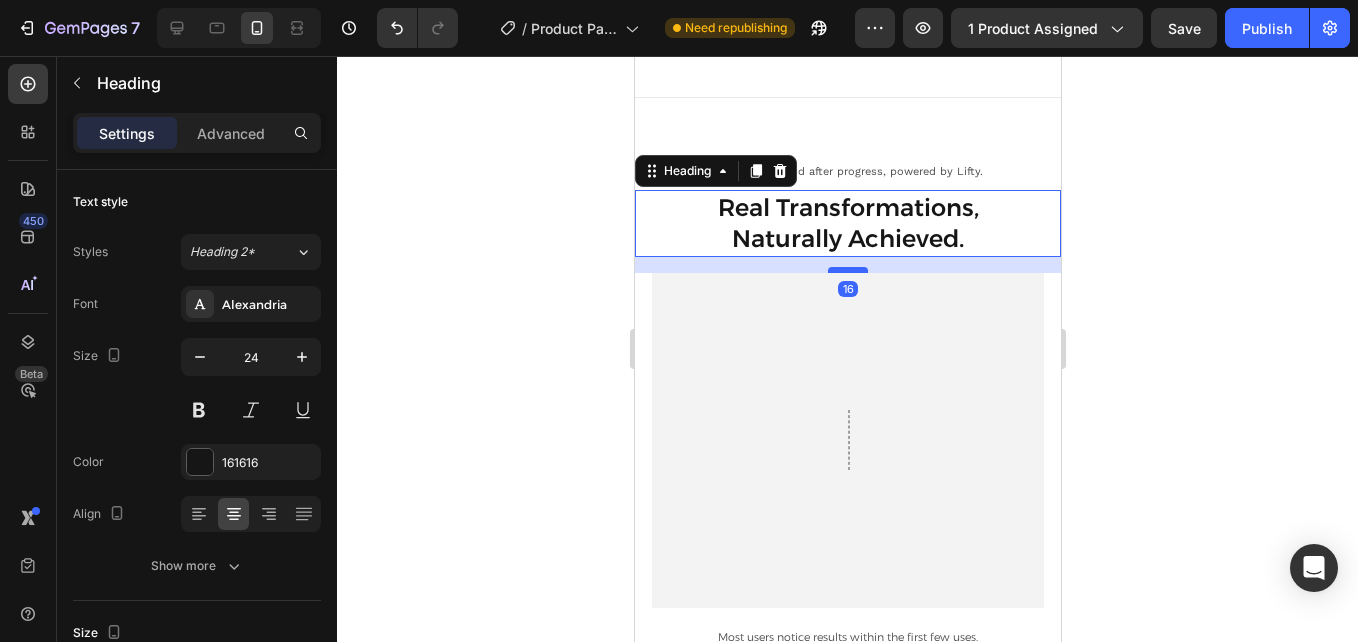 drag, startPoint x: 850, startPoint y: 283, endPoint x: 851, endPoint y: 269, distance: 14.035668 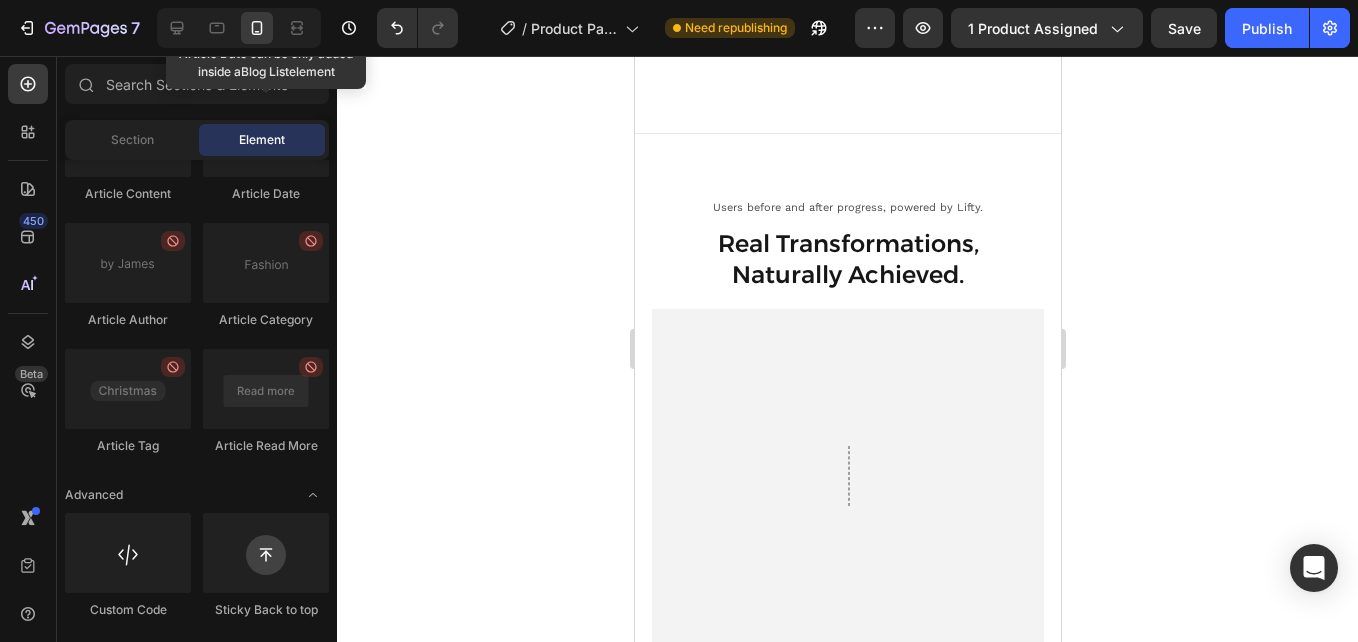 scroll, scrollTop: 6607, scrollLeft: 0, axis: vertical 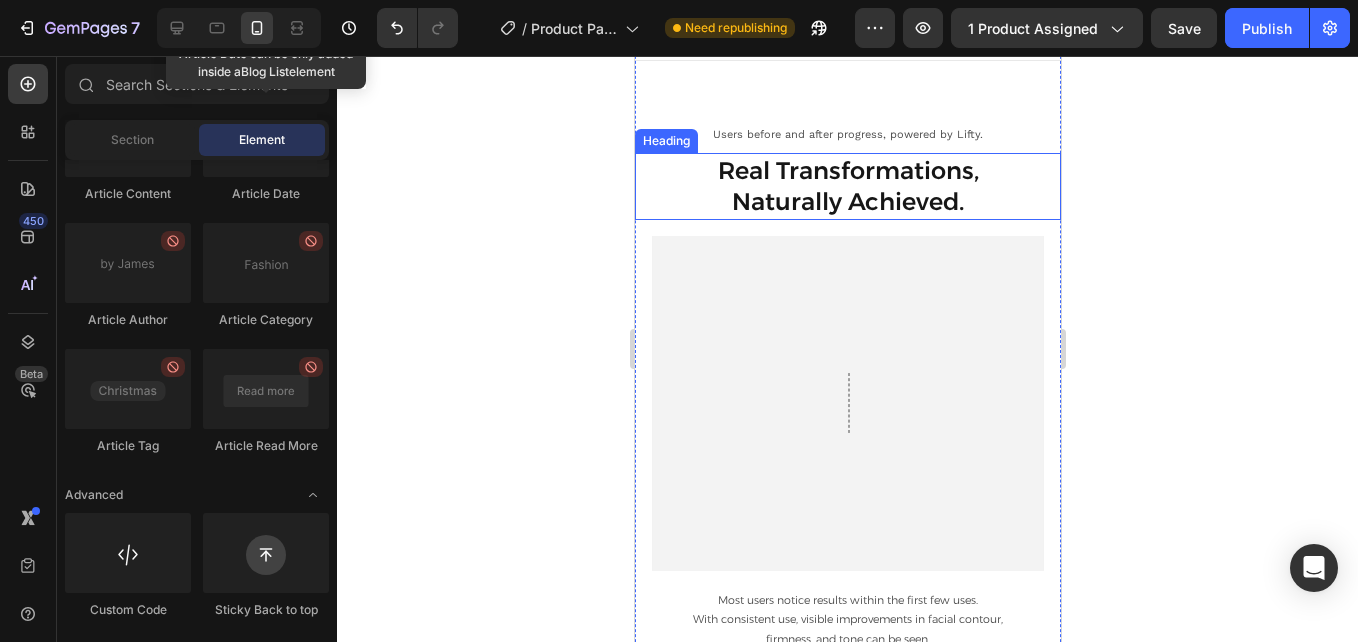 click on "Real Transformations,  Naturally Achieved." at bounding box center [847, 186] 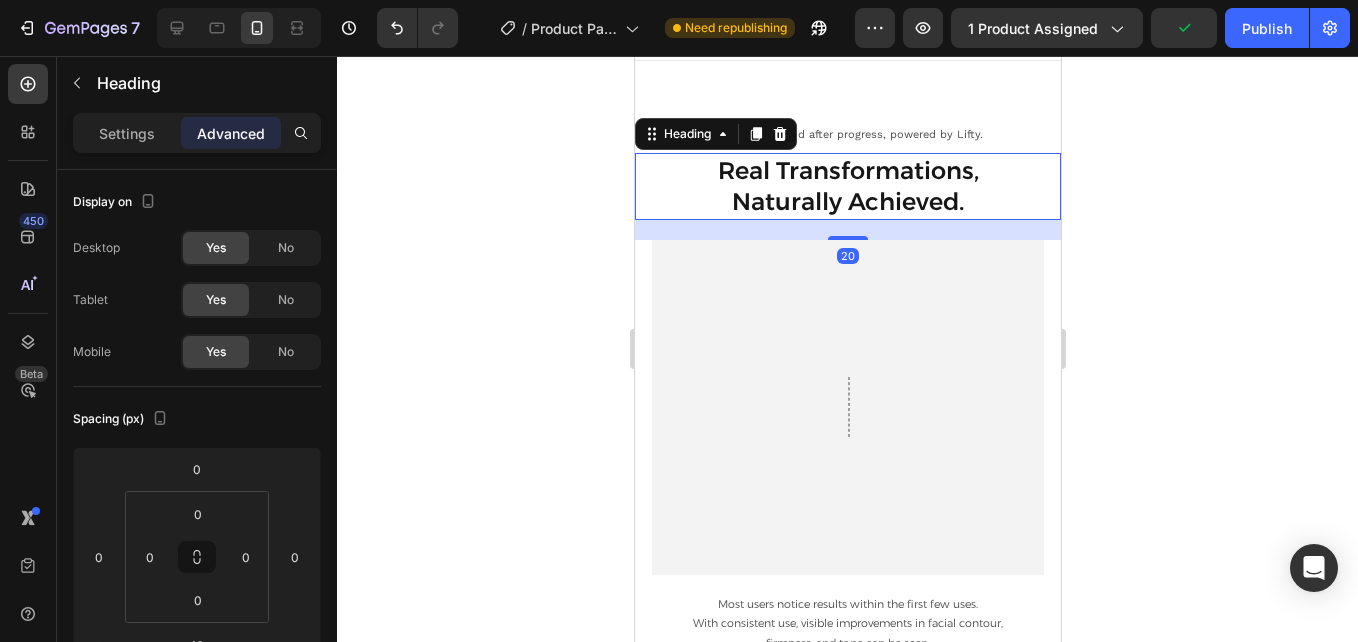 click at bounding box center [847, 238] 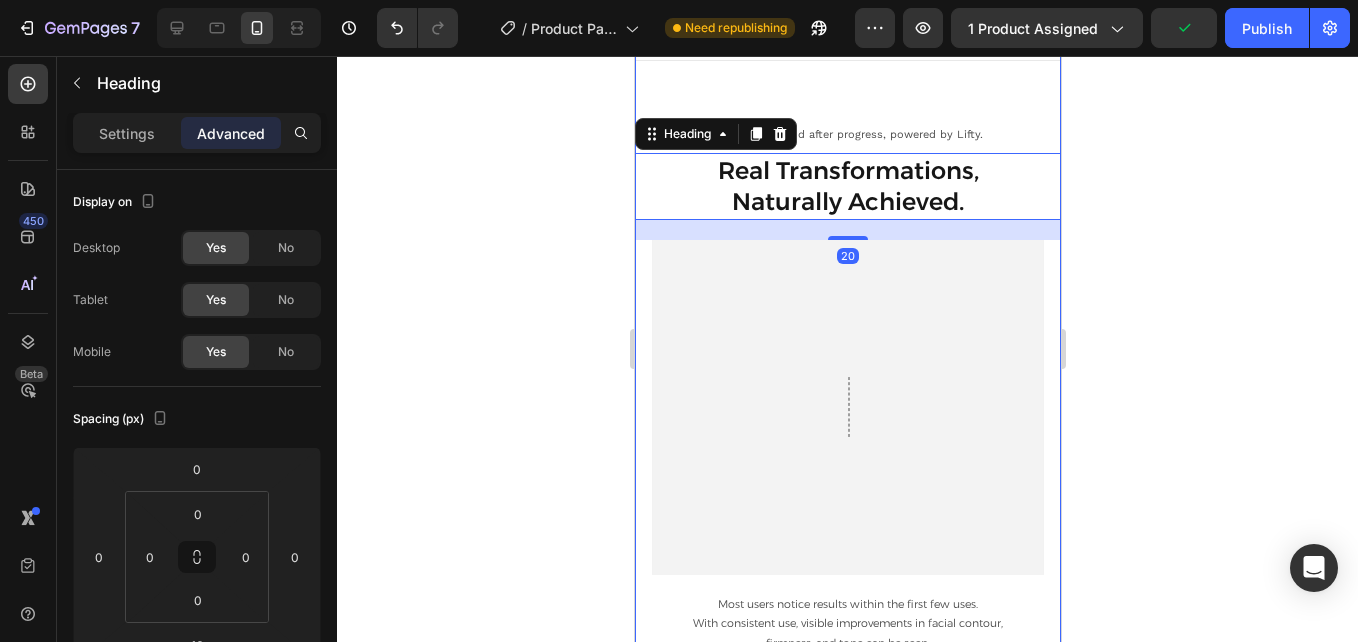 type on "20" 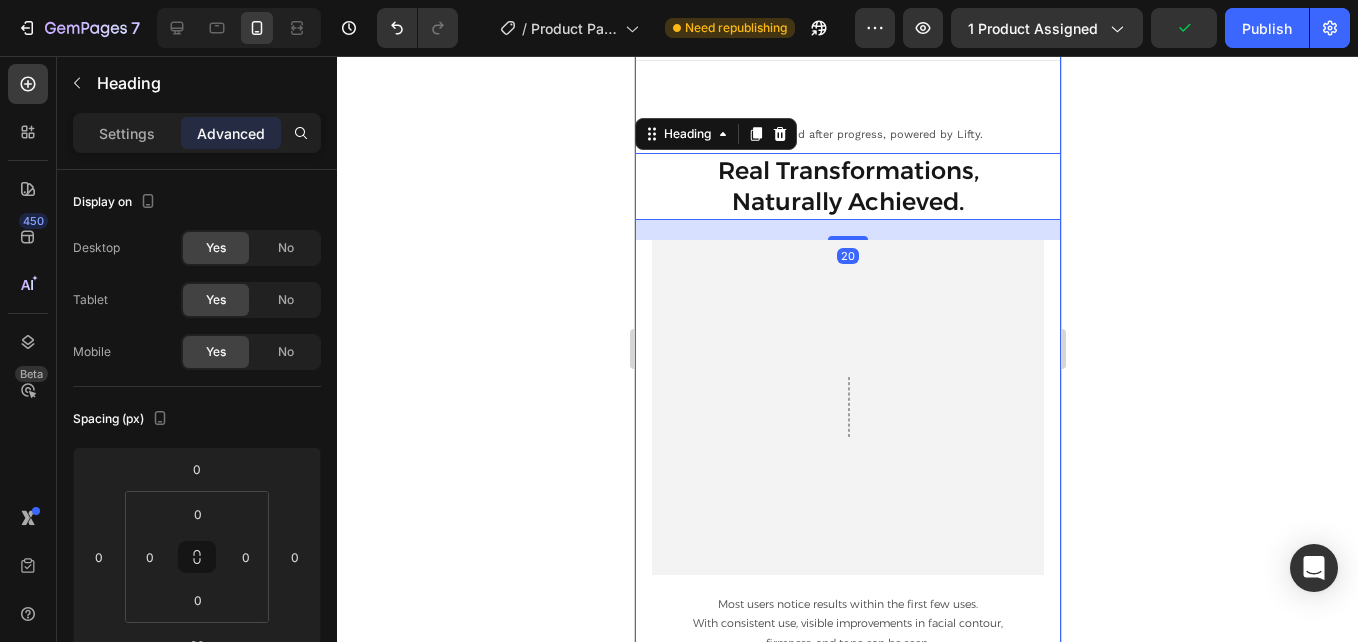 click on "Users before and after progress, powered by Lifty." at bounding box center (847, 135) 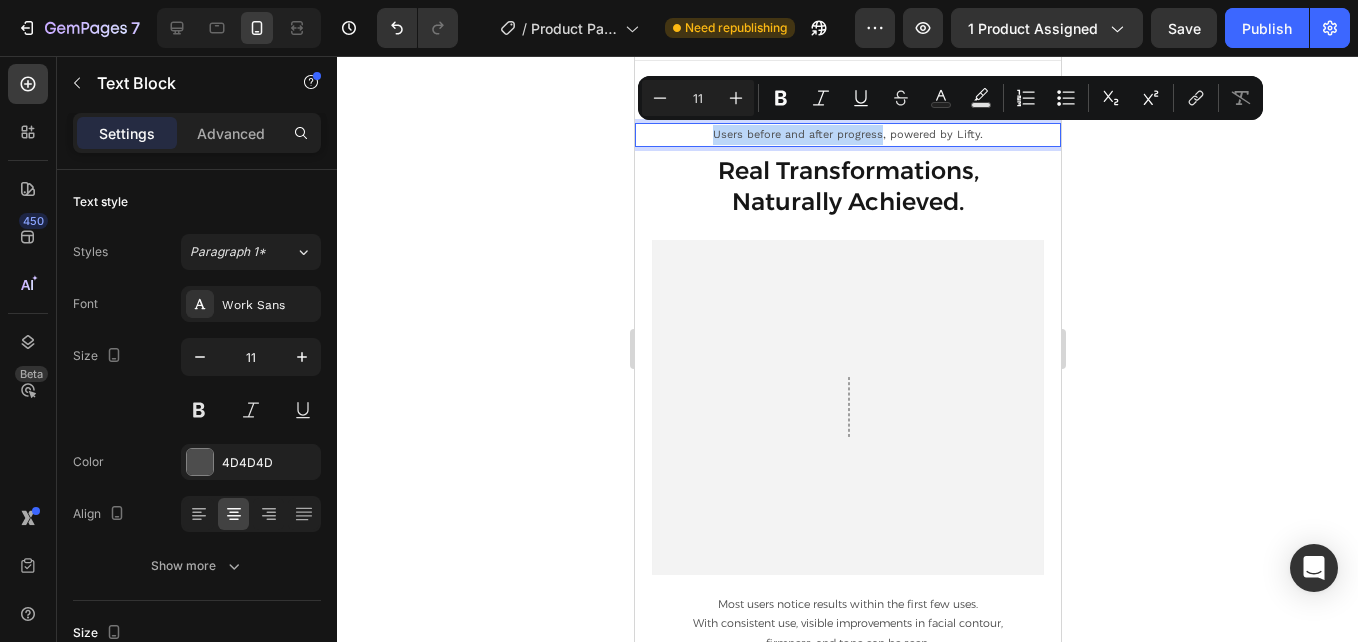 drag, startPoint x: 876, startPoint y: 138, endPoint x: 637, endPoint y: 129, distance: 239.1694 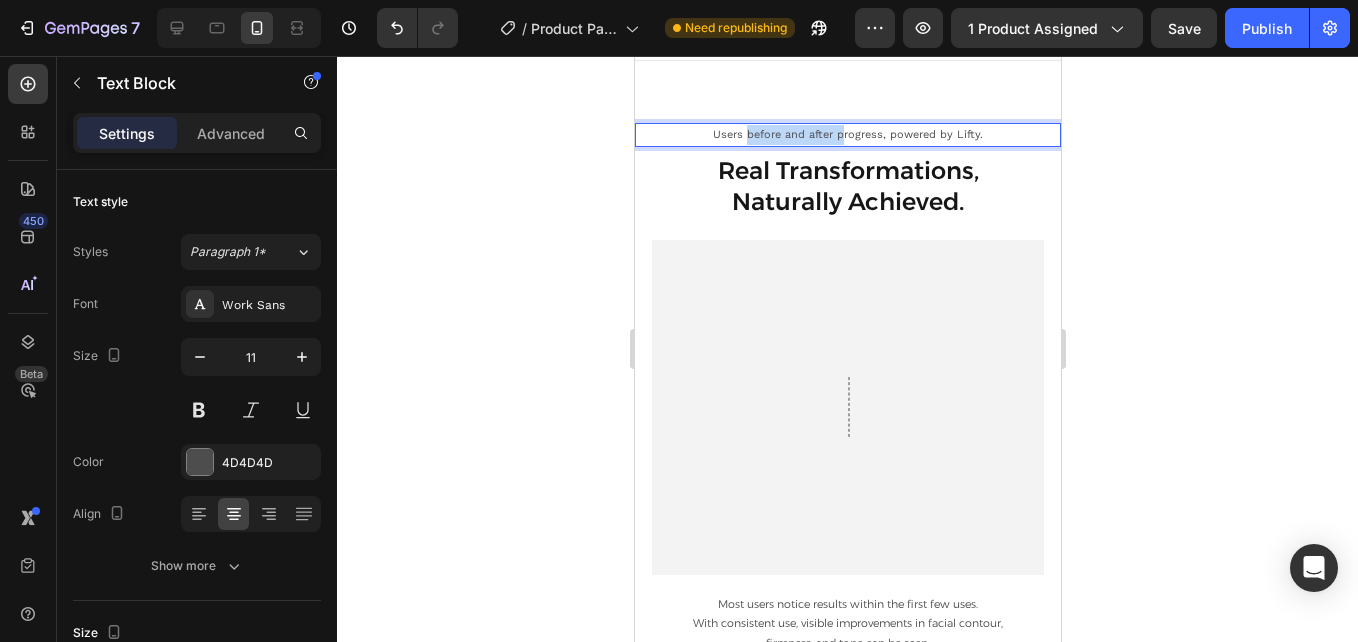 drag, startPoint x: 737, startPoint y: 136, endPoint x: 829, endPoint y: 135, distance: 92.00543 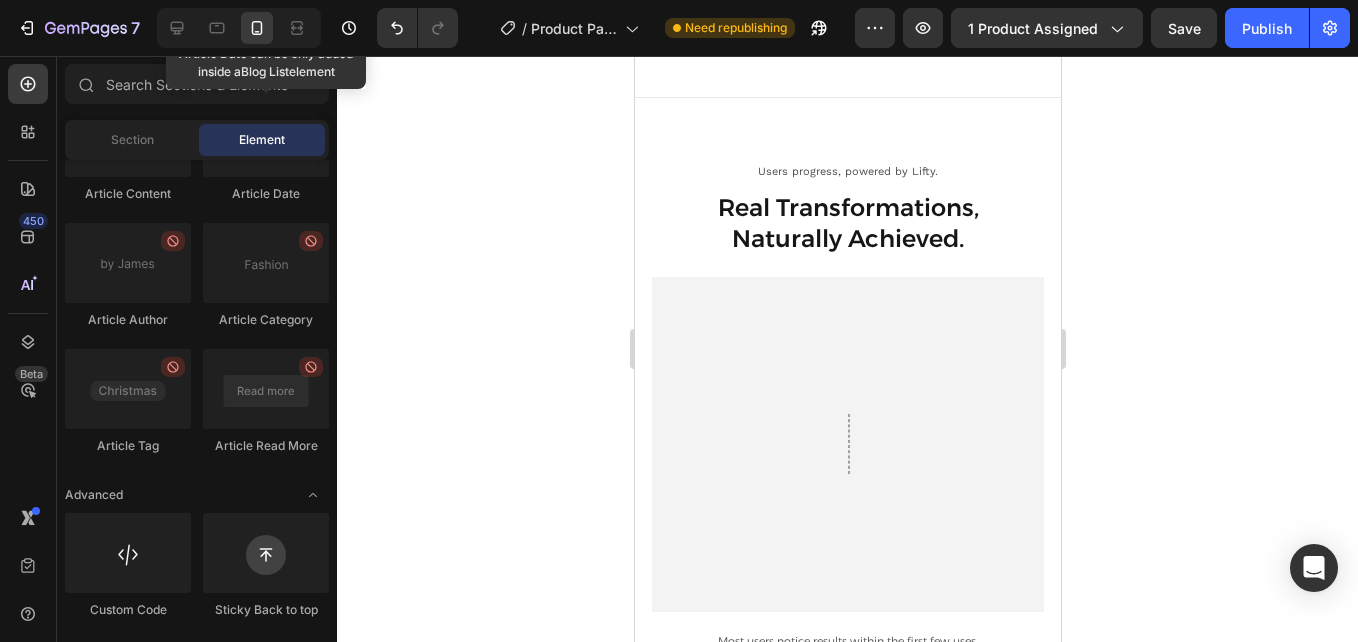 scroll, scrollTop: 6607, scrollLeft: 0, axis: vertical 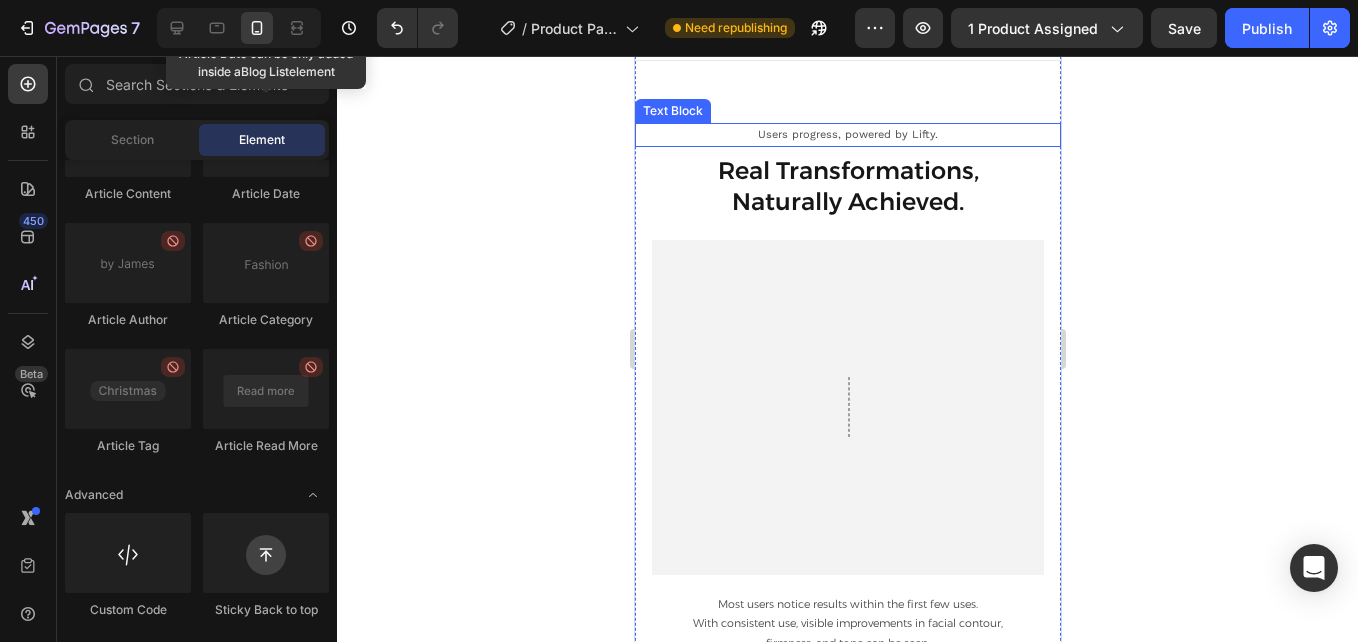 click on "Users progress, powered by Lifty." at bounding box center [847, 135] 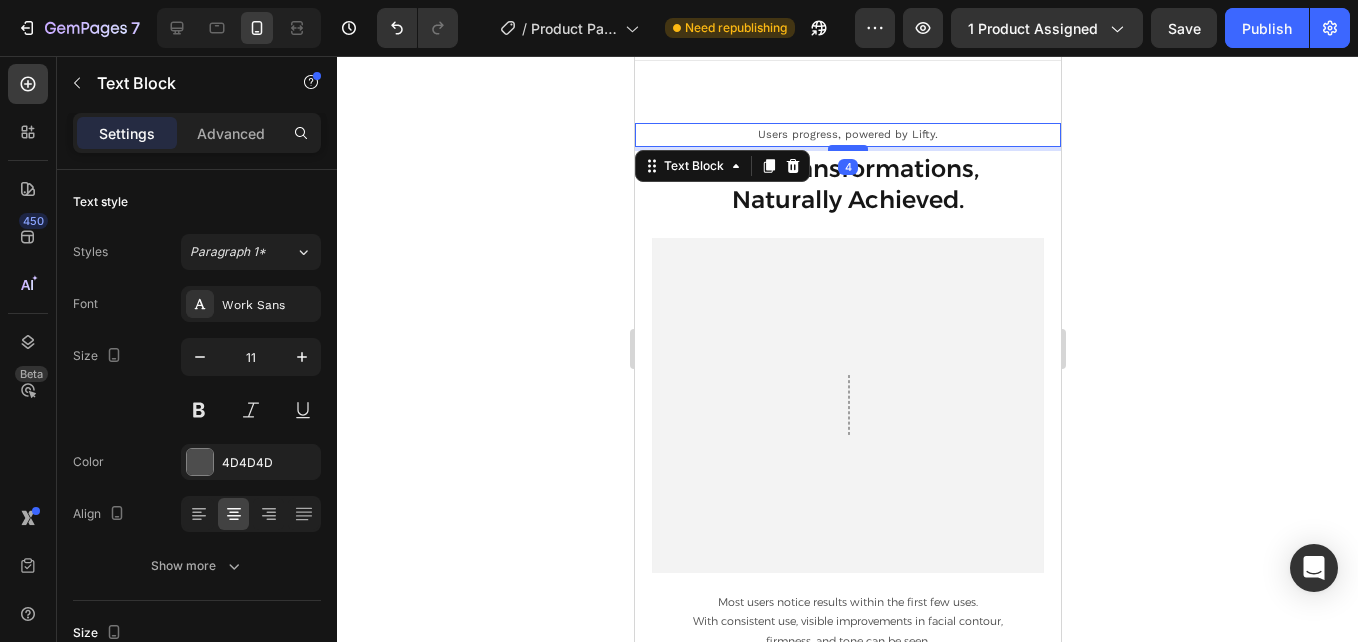 click at bounding box center (847, 148) 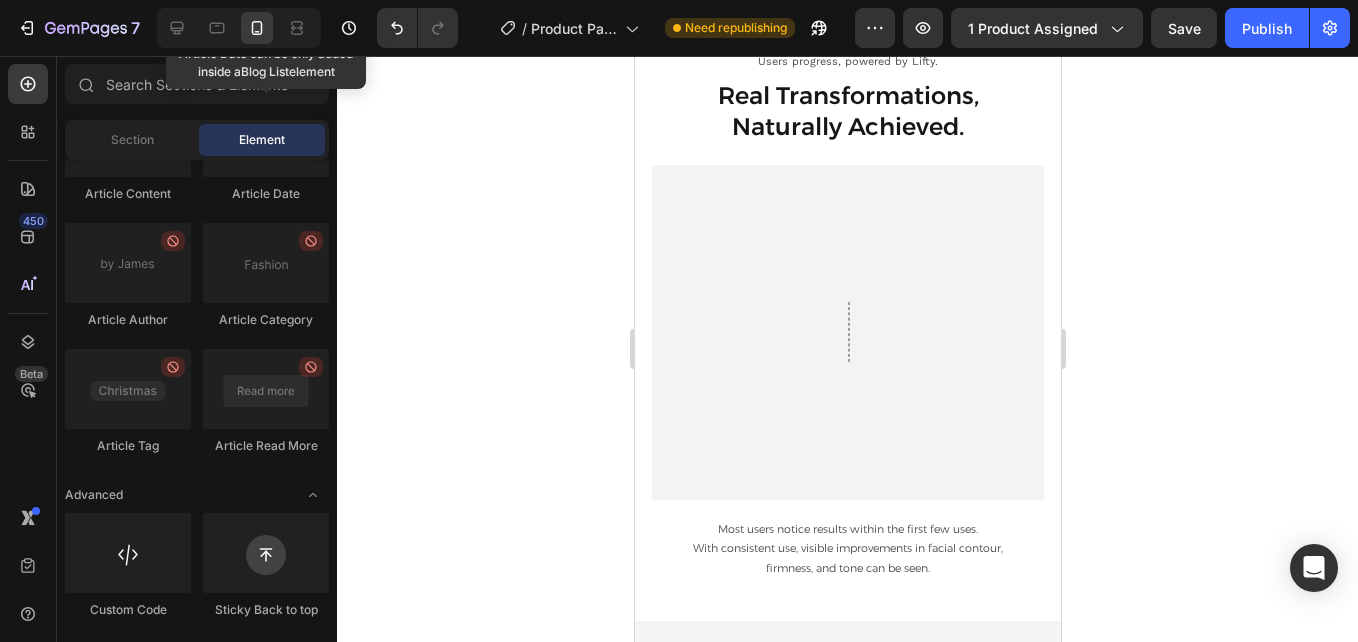 scroll, scrollTop: 6643, scrollLeft: 0, axis: vertical 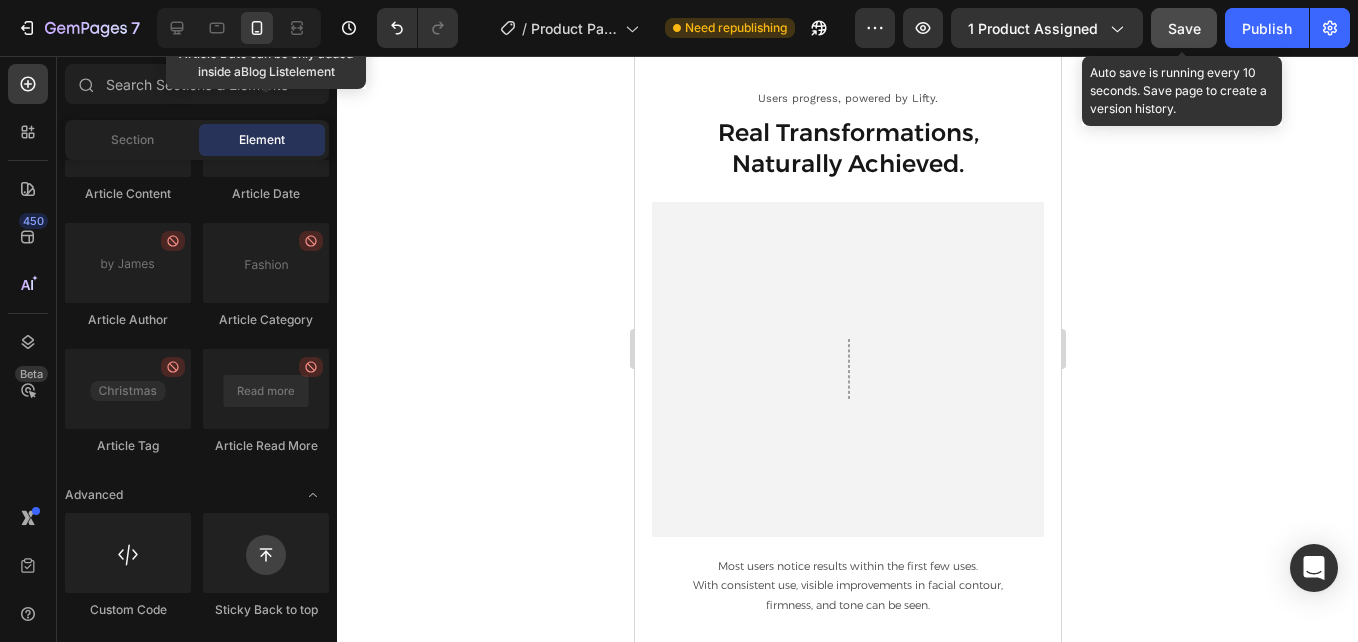 click on "Save" at bounding box center (1184, 28) 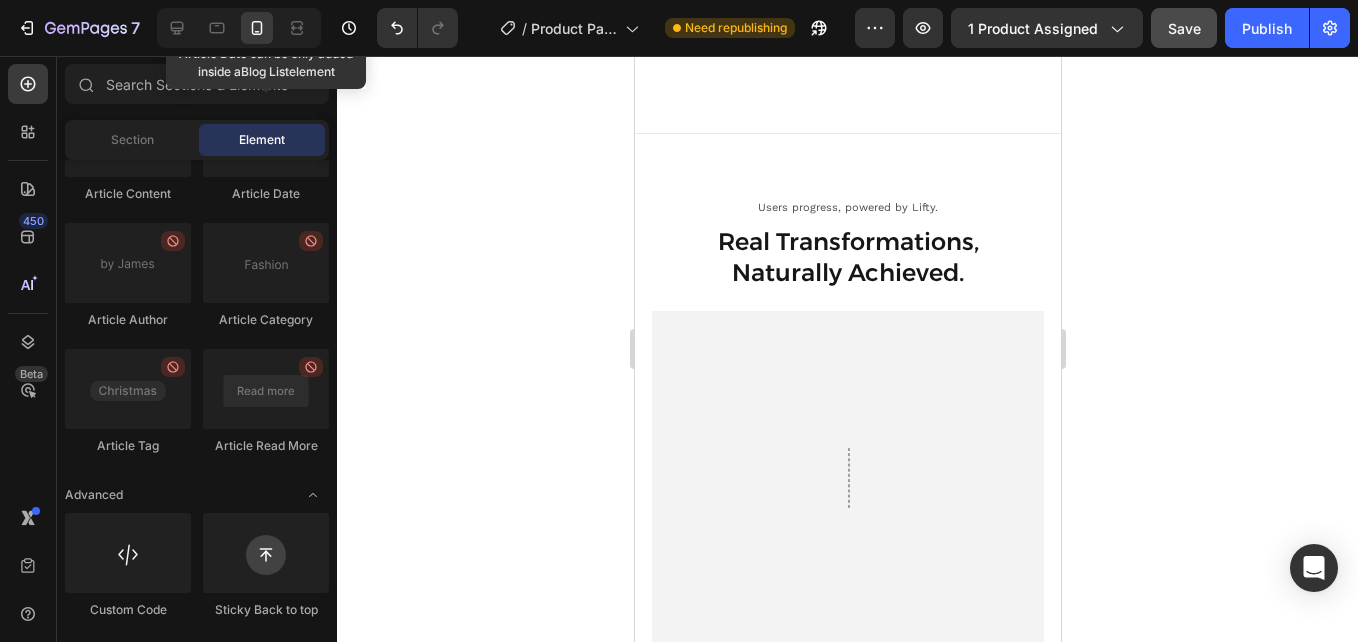 scroll, scrollTop: 6498, scrollLeft: 0, axis: vertical 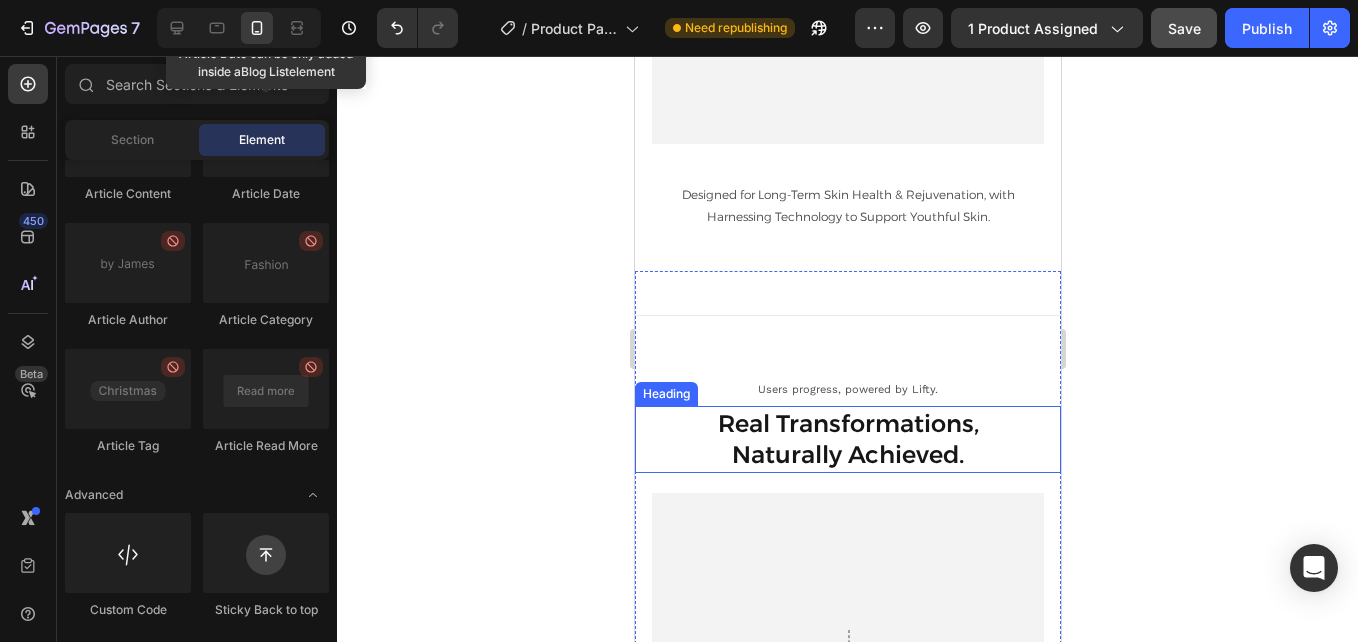 click on "Real Transformations,  Naturally Achieved." at bounding box center (847, 439) 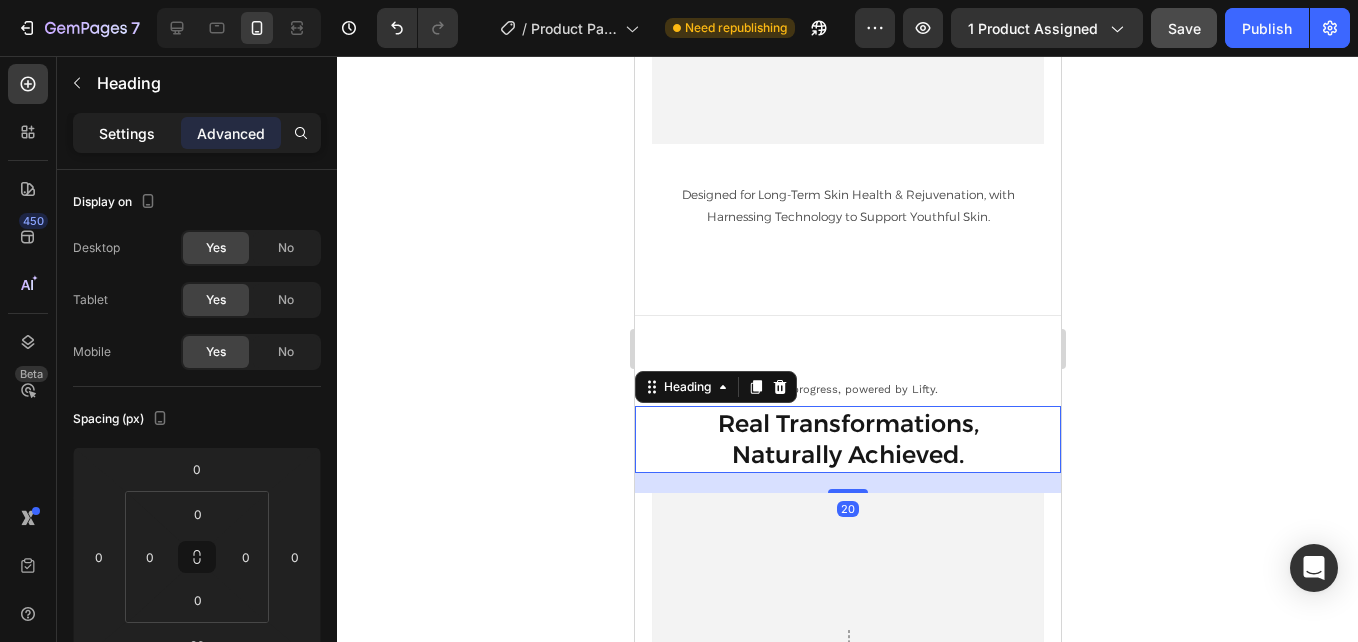 click on "Settings" at bounding box center (127, 133) 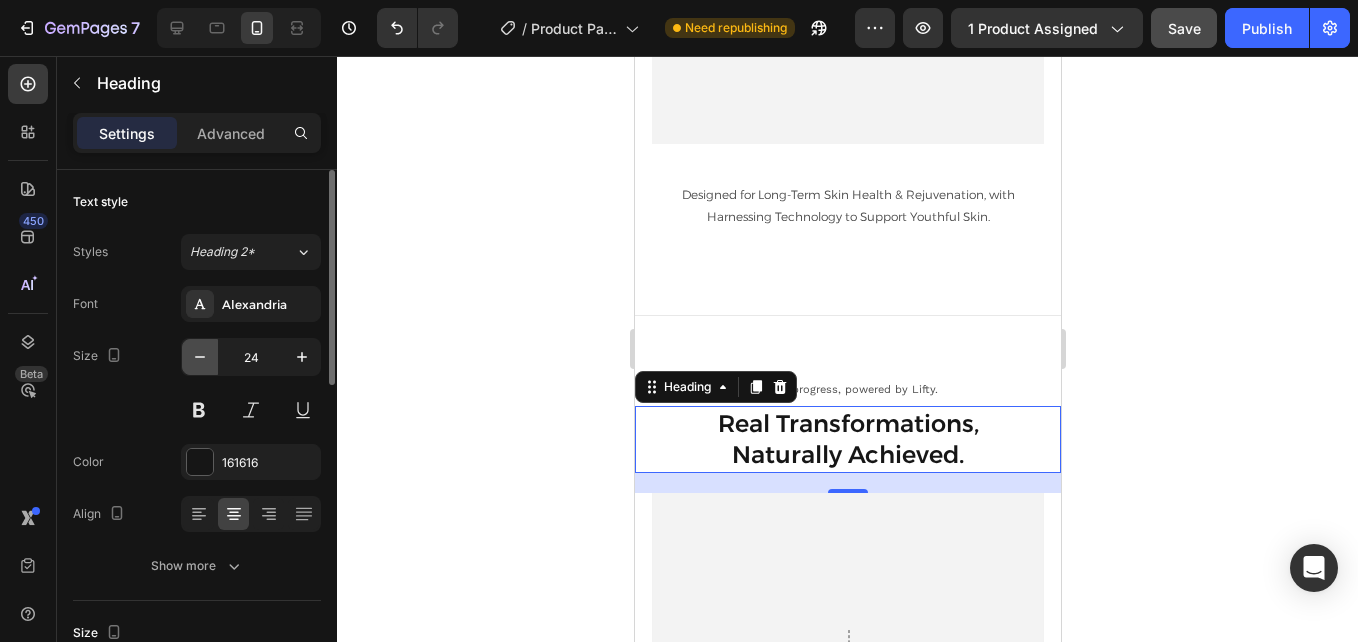 click 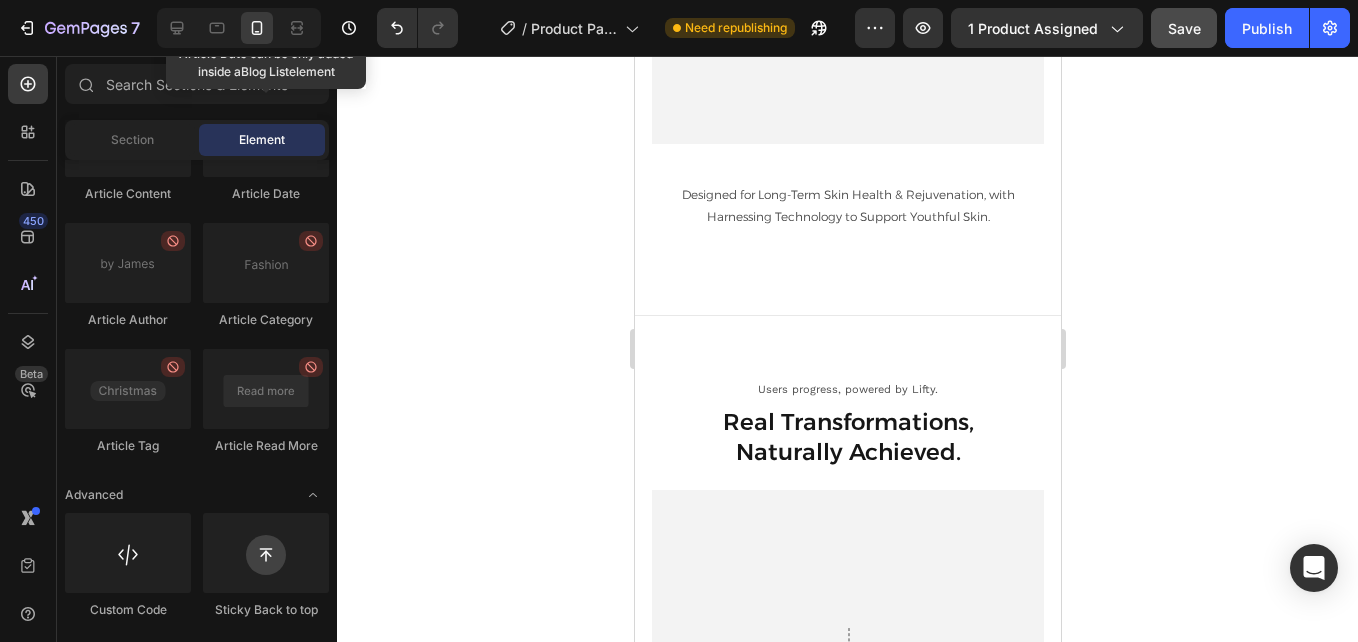 scroll, scrollTop: 6406, scrollLeft: 0, axis: vertical 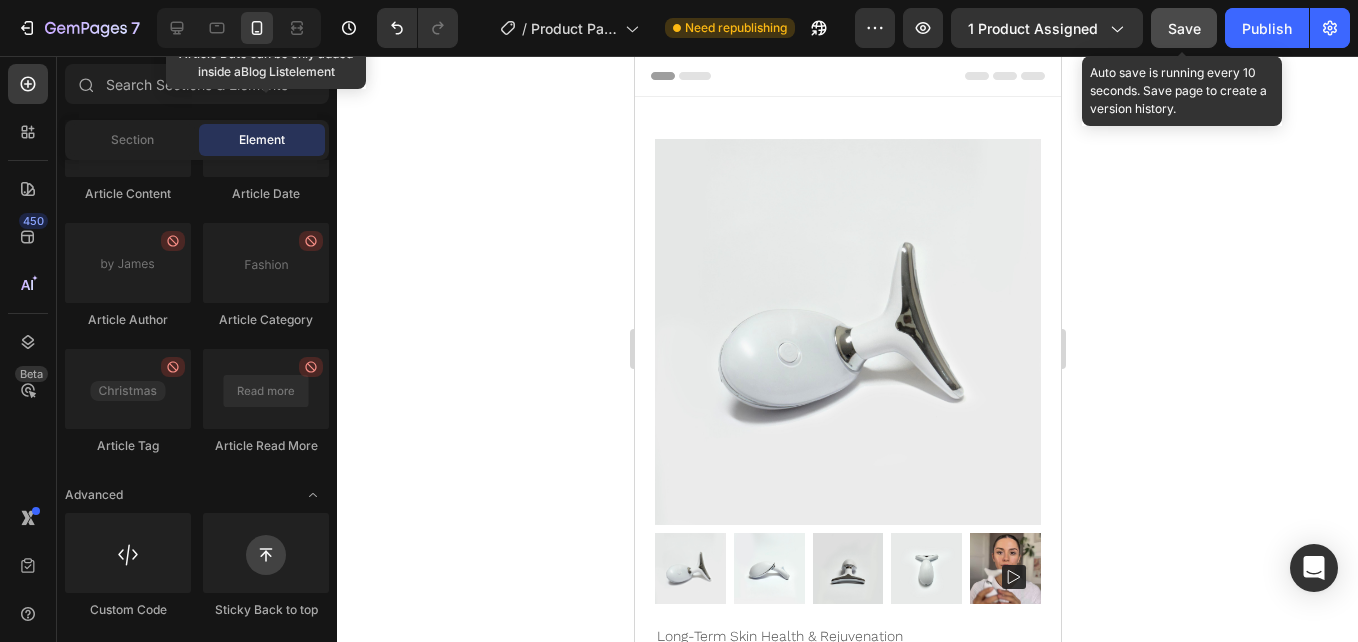 click on "Save" 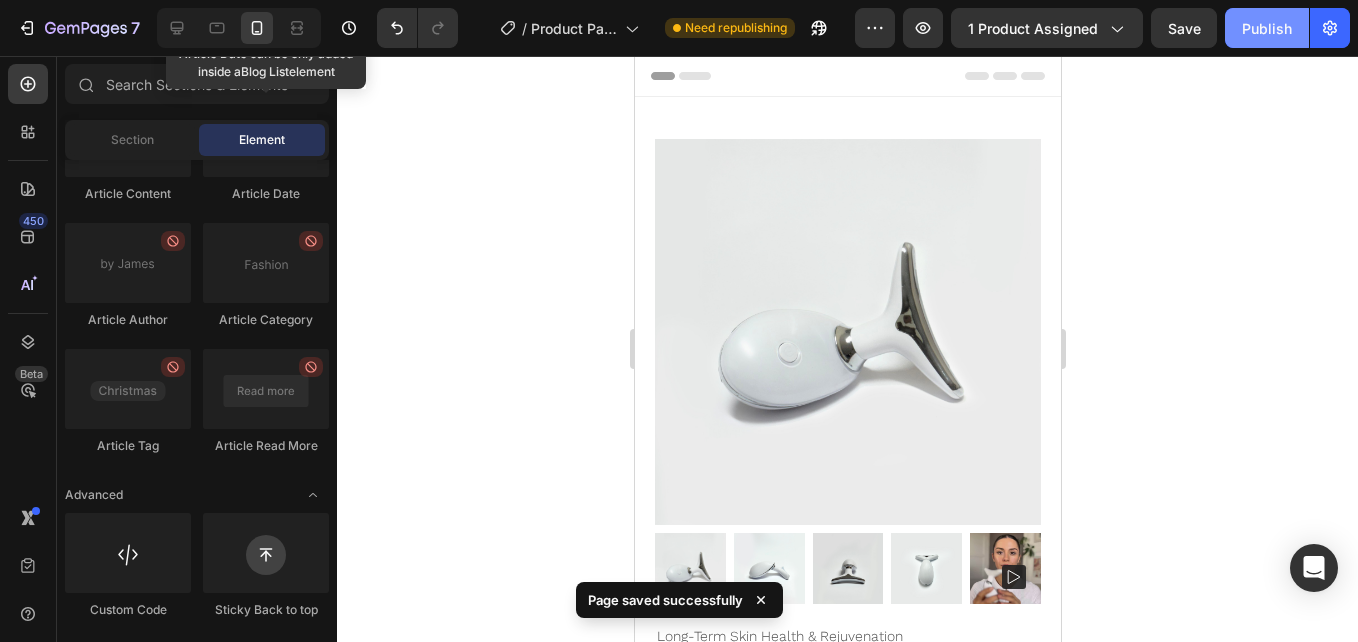 click on "Publish" at bounding box center (1267, 28) 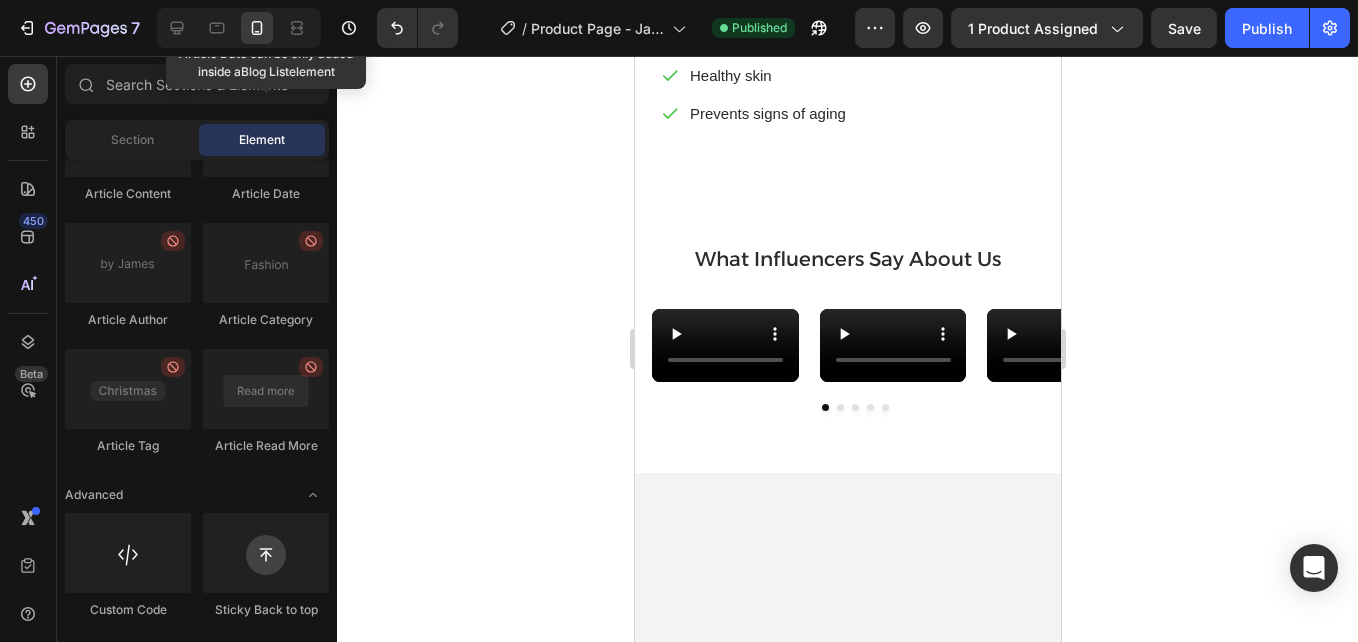 scroll, scrollTop: 1402, scrollLeft: 0, axis: vertical 